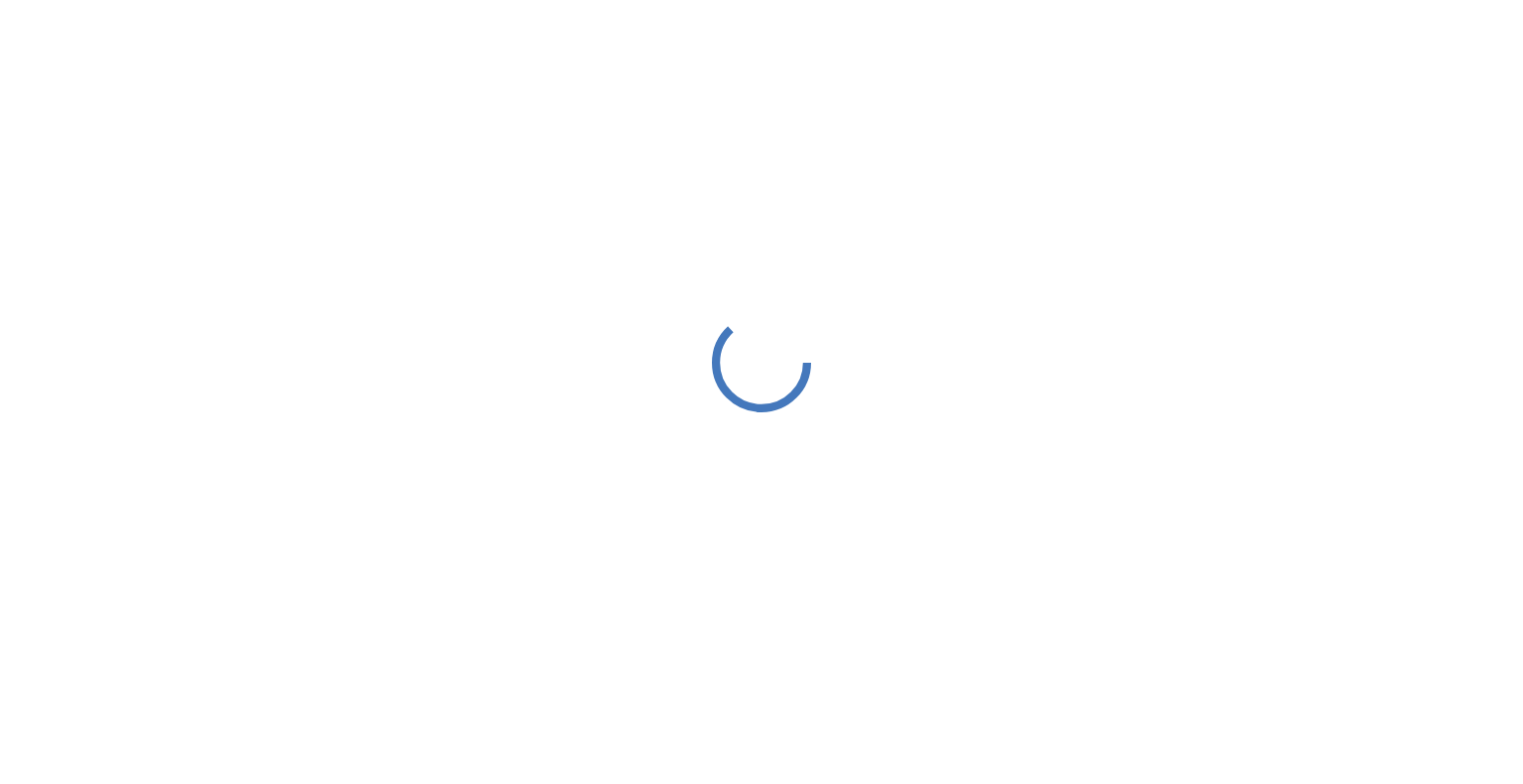 scroll, scrollTop: 0, scrollLeft: 0, axis: both 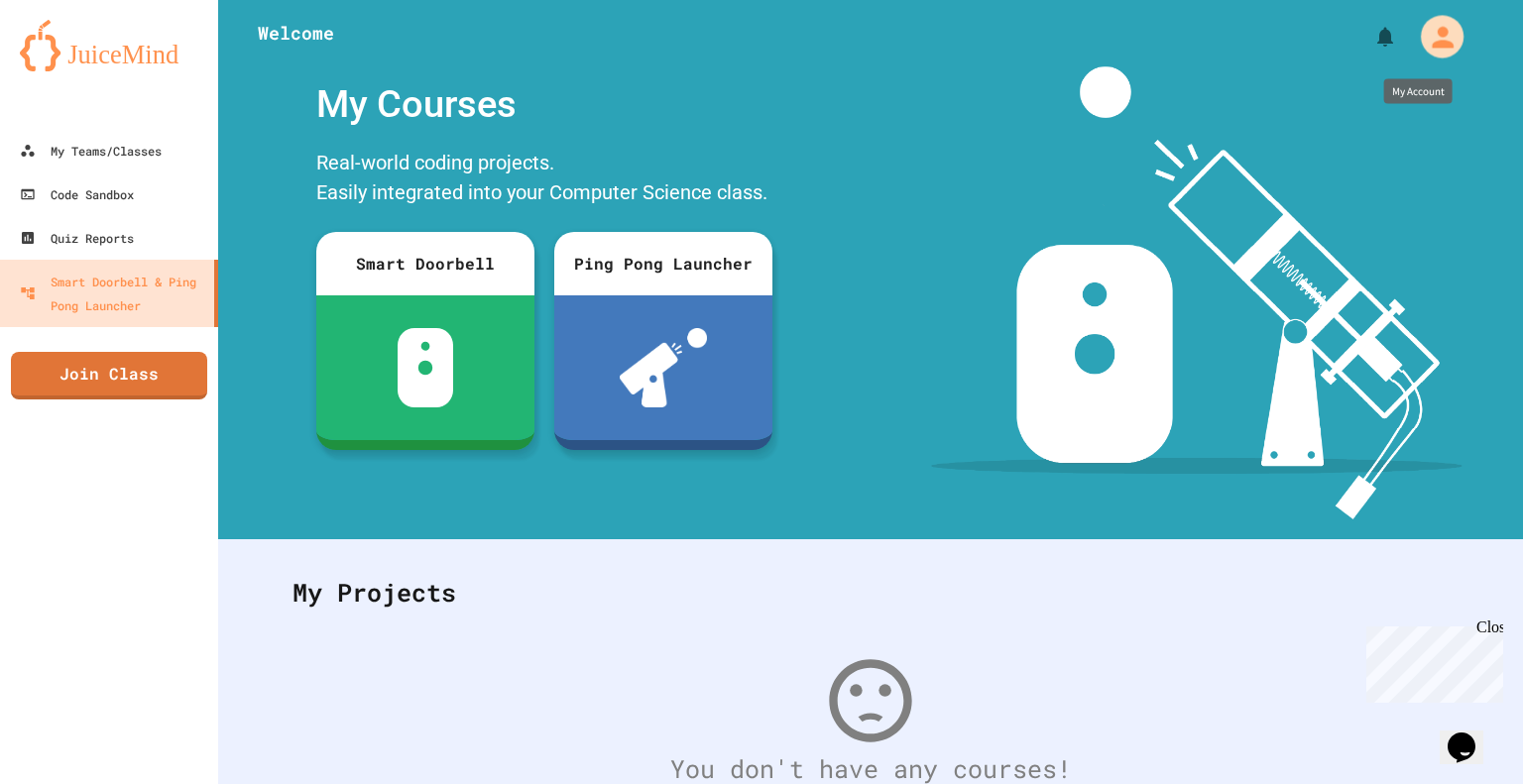 click at bounding box center (1442, 36) 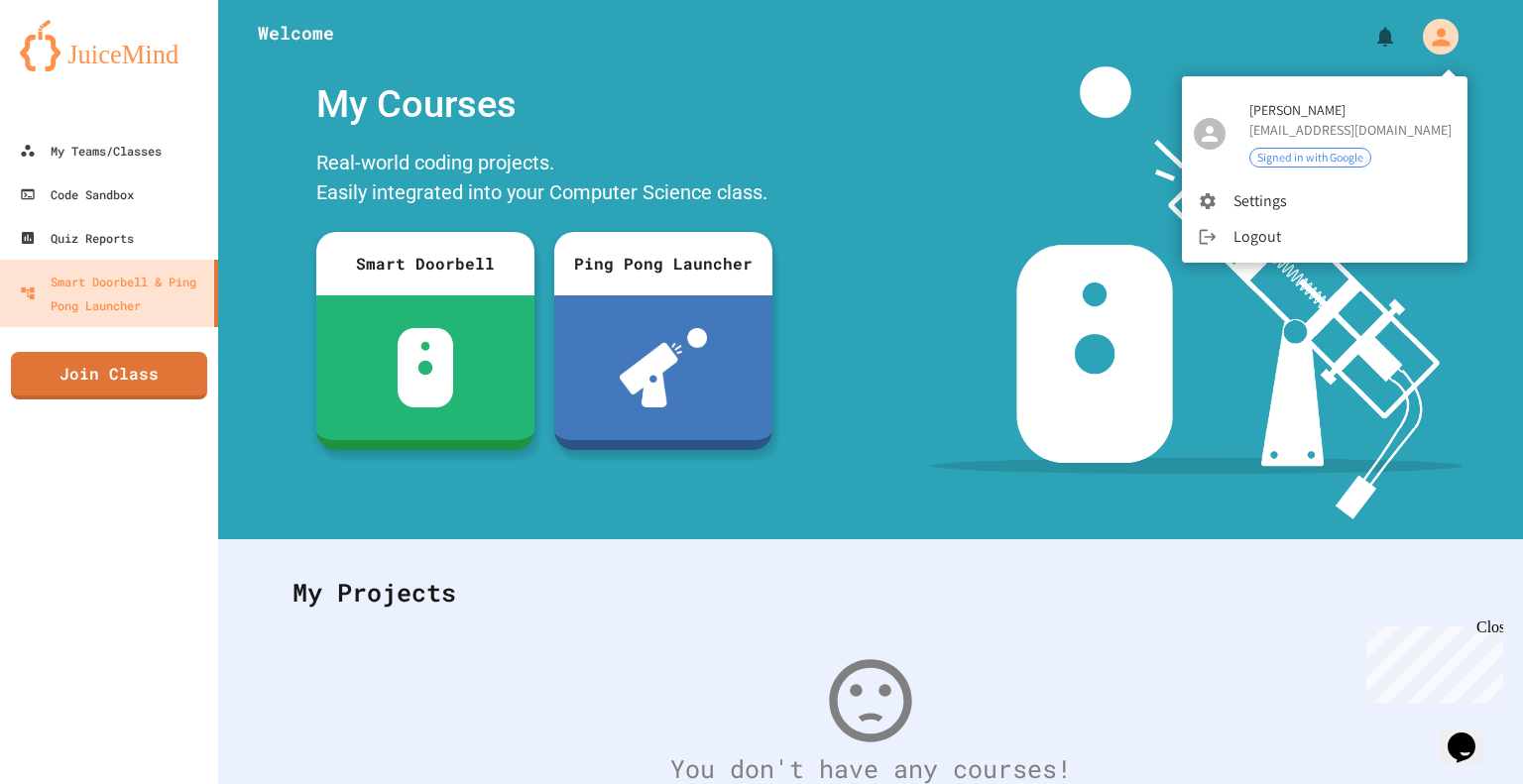 click at bounding box center [762, 392] 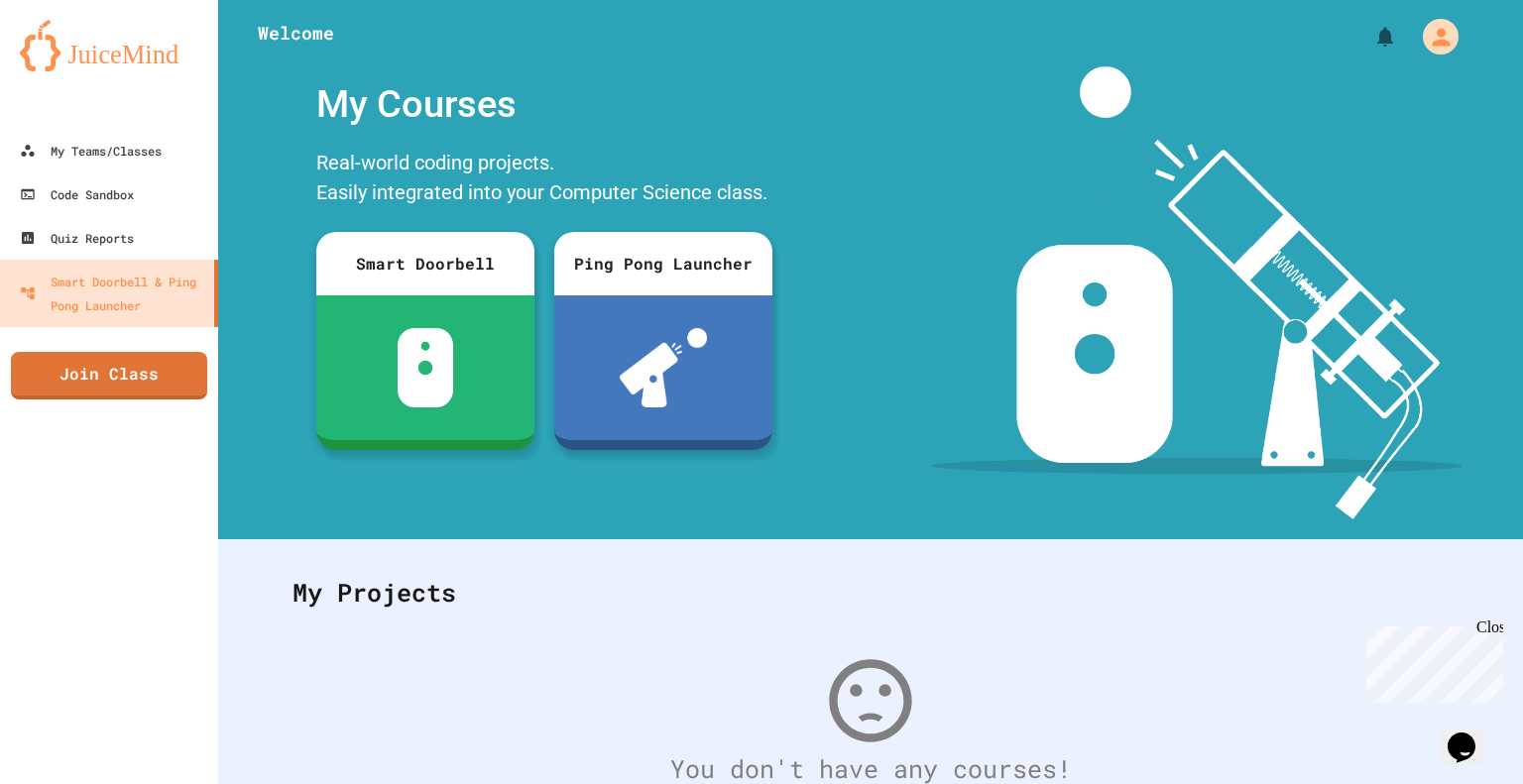 click at bounding box center (1441, 37) 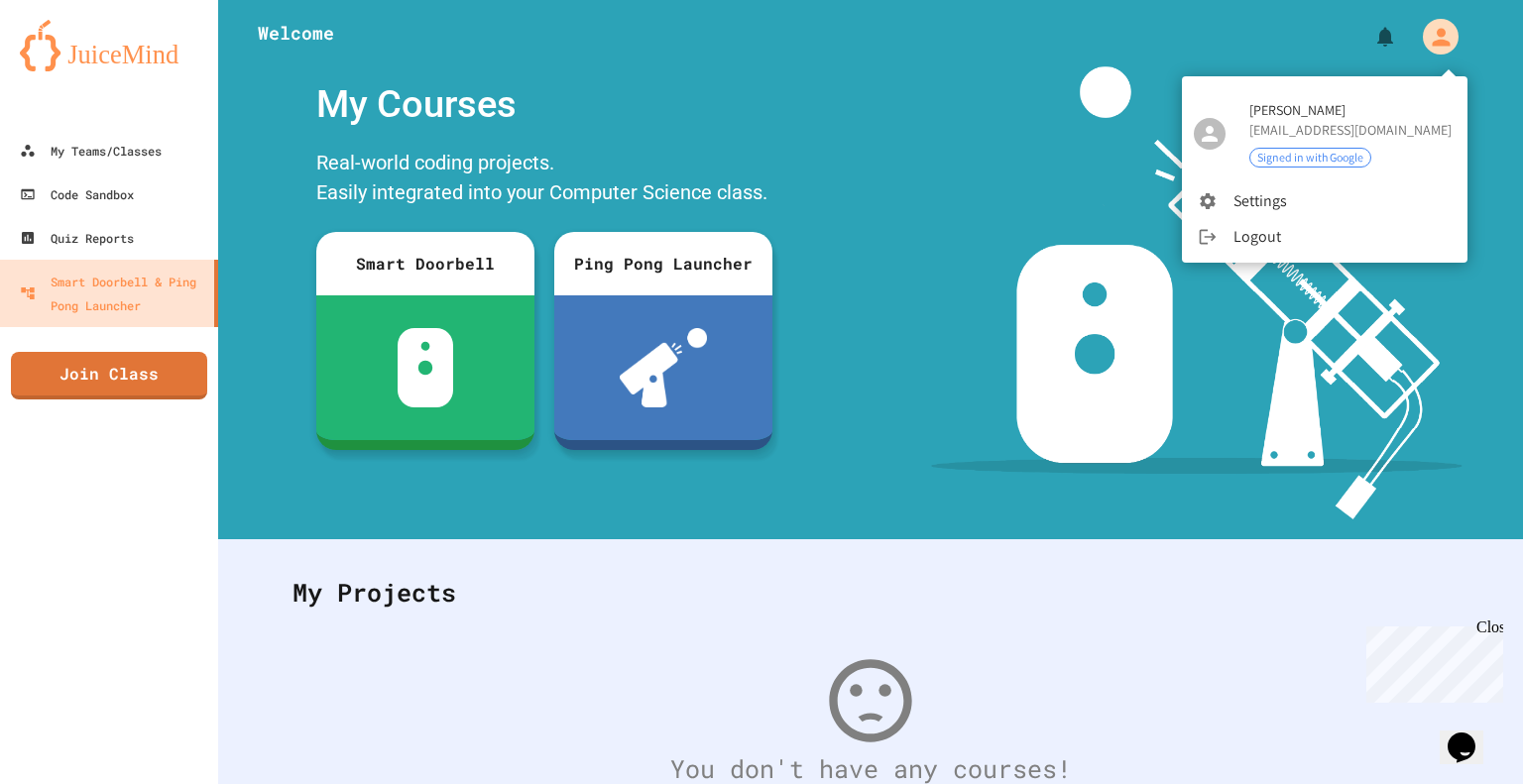 click at bounding box center (762, 392) 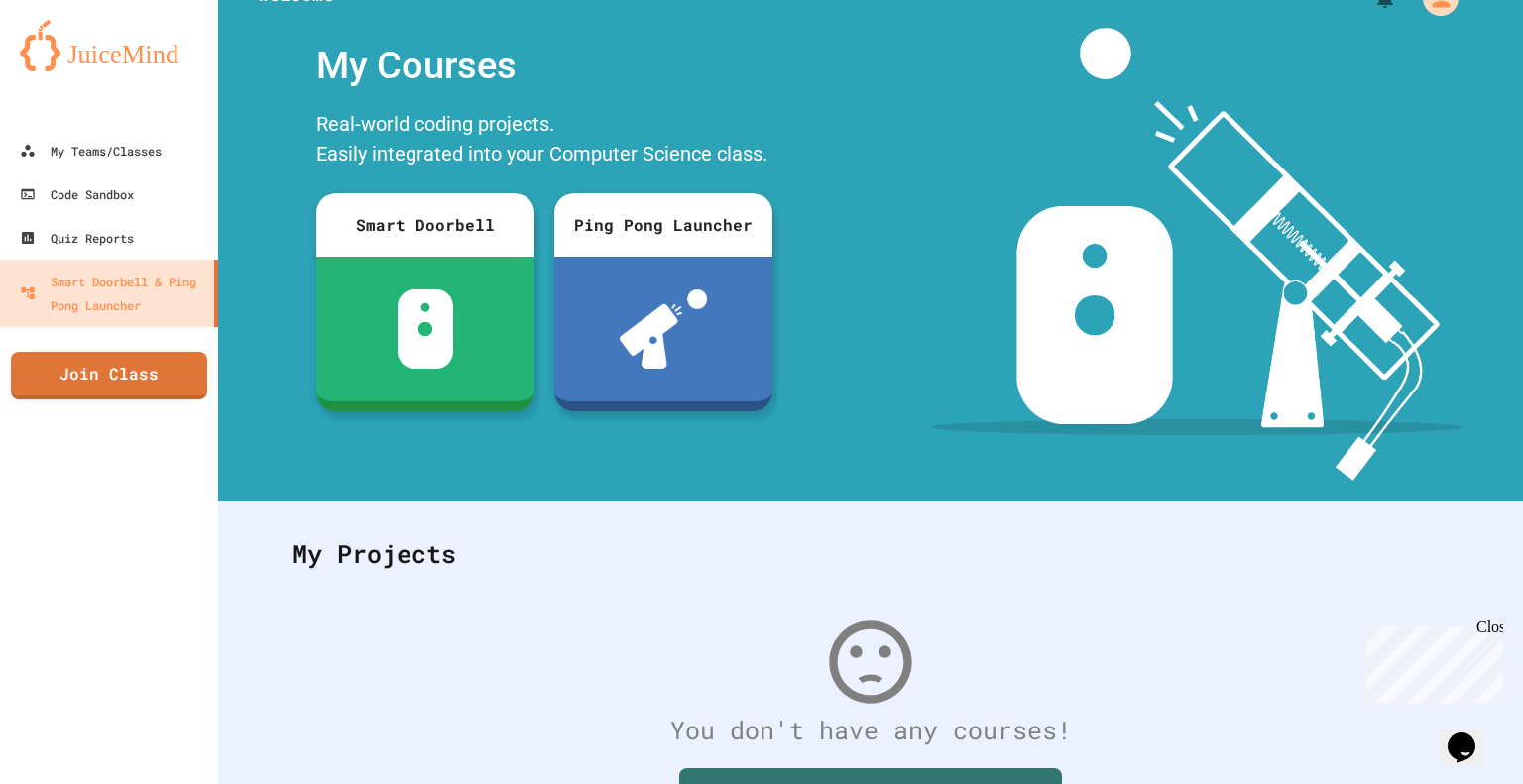 scroll, scrollTop: 0, scrollLeft: 0, axis: both 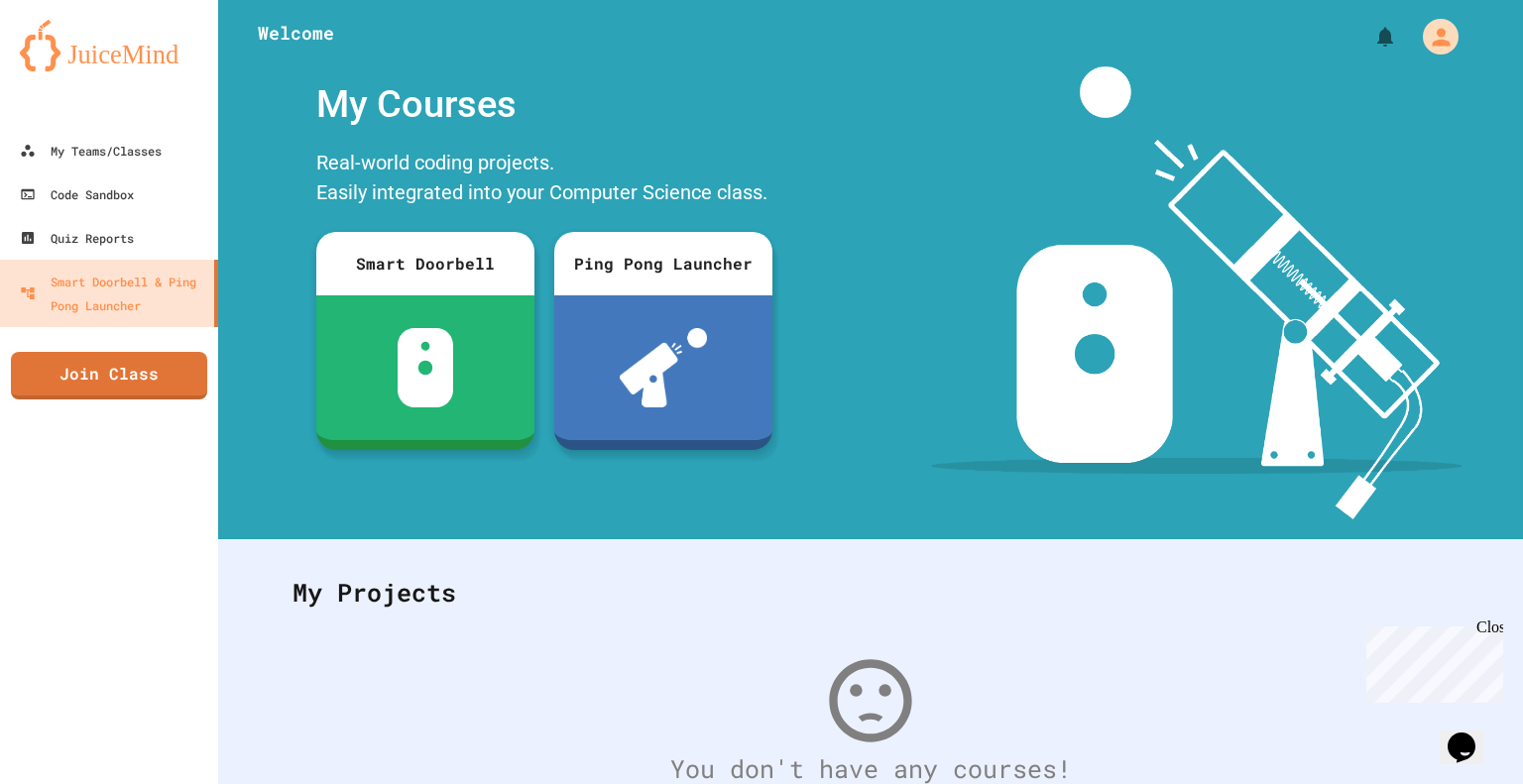 click at bounding box center [1433, 37] 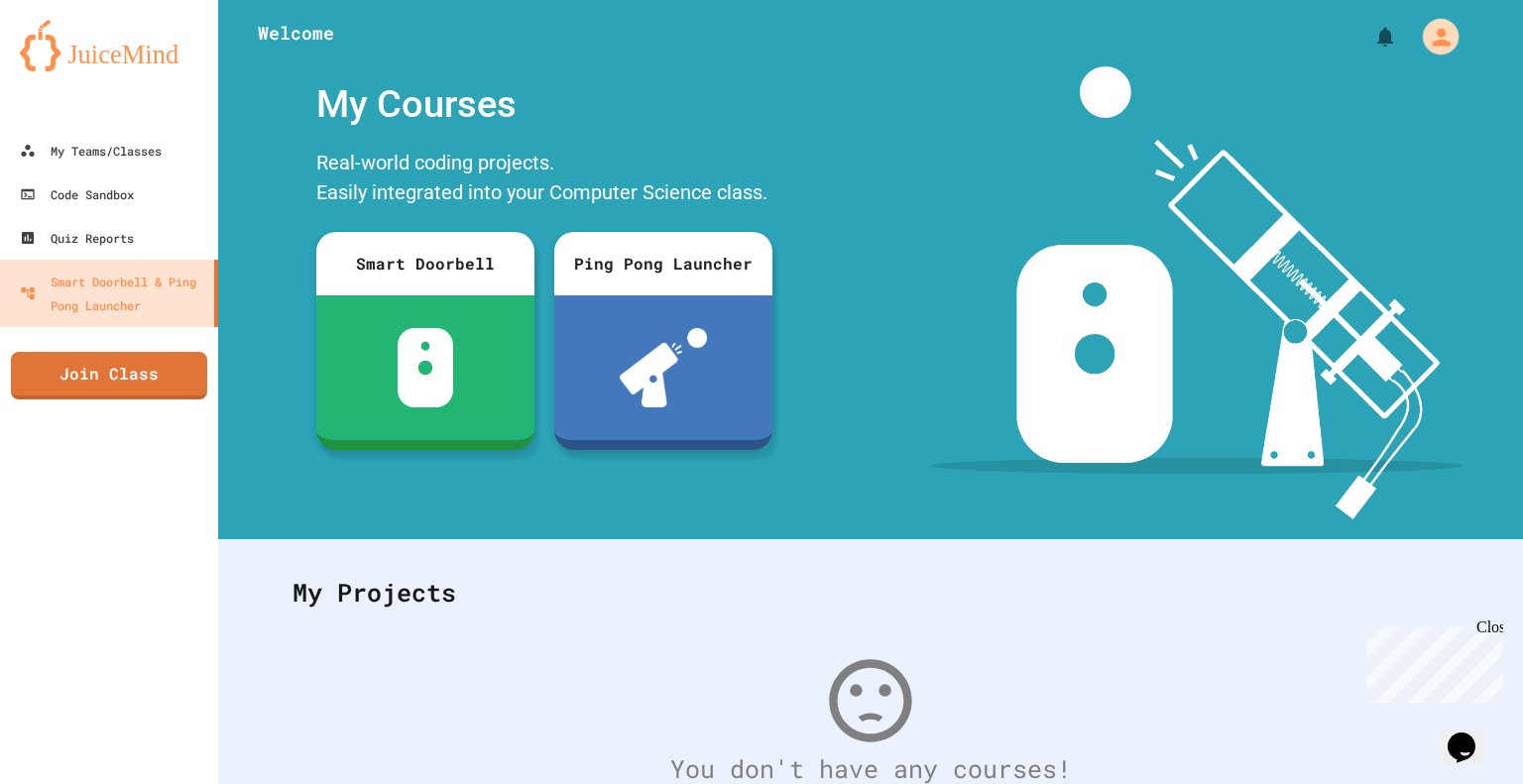 click 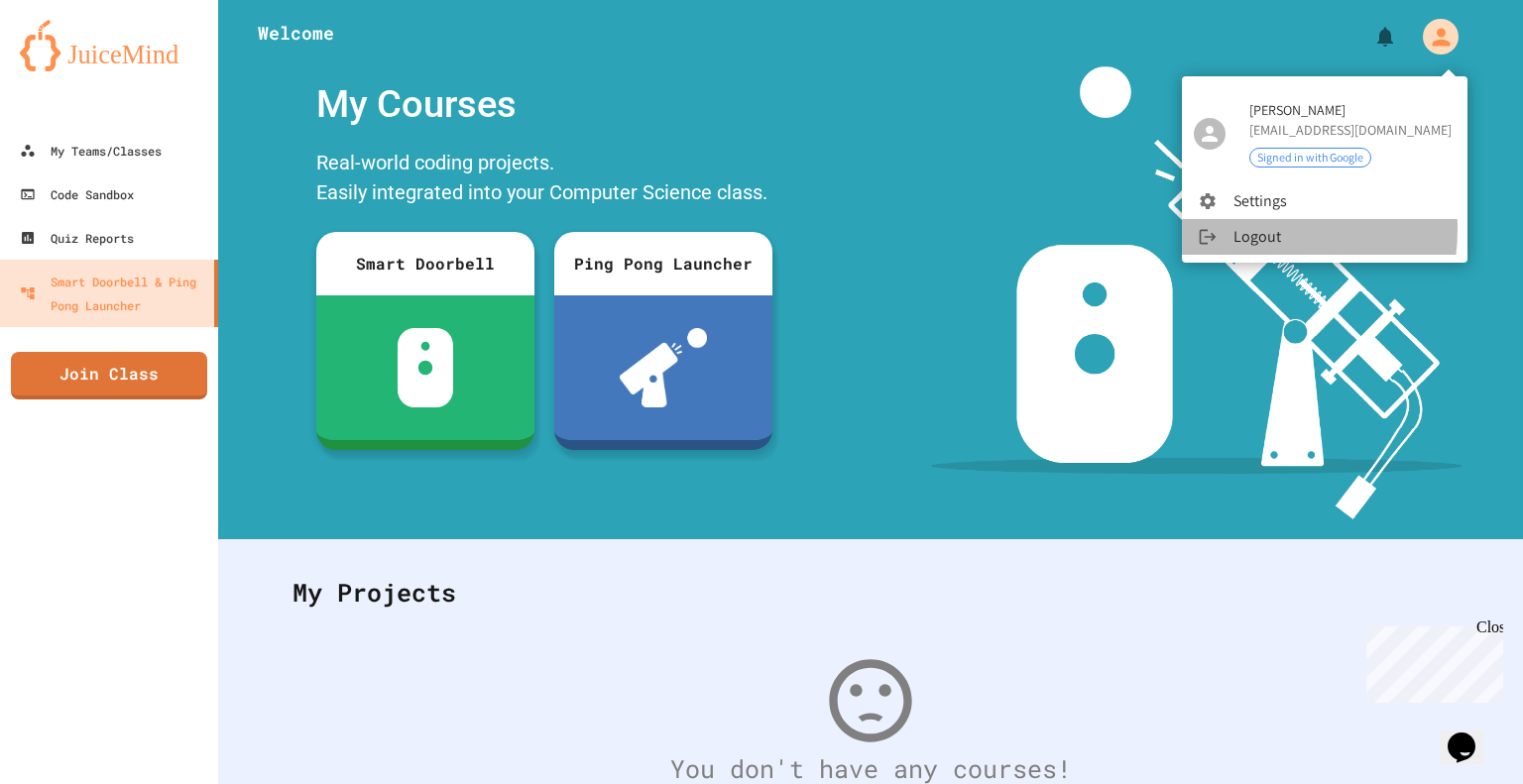 click on "Logout" at bounding box center (1325, 237) 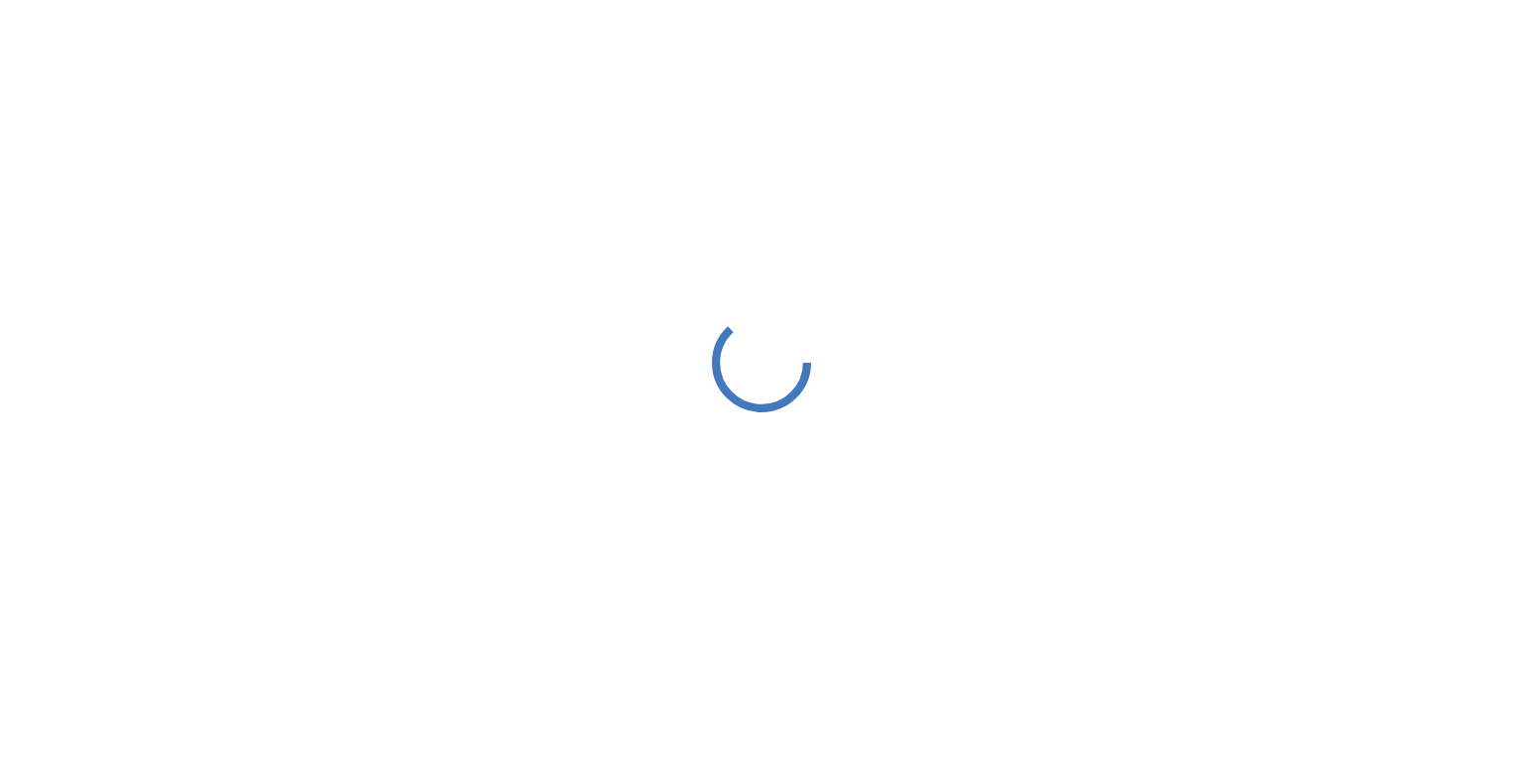 scroll, scrollTop: 0, scrollLeft: 0, axis: both 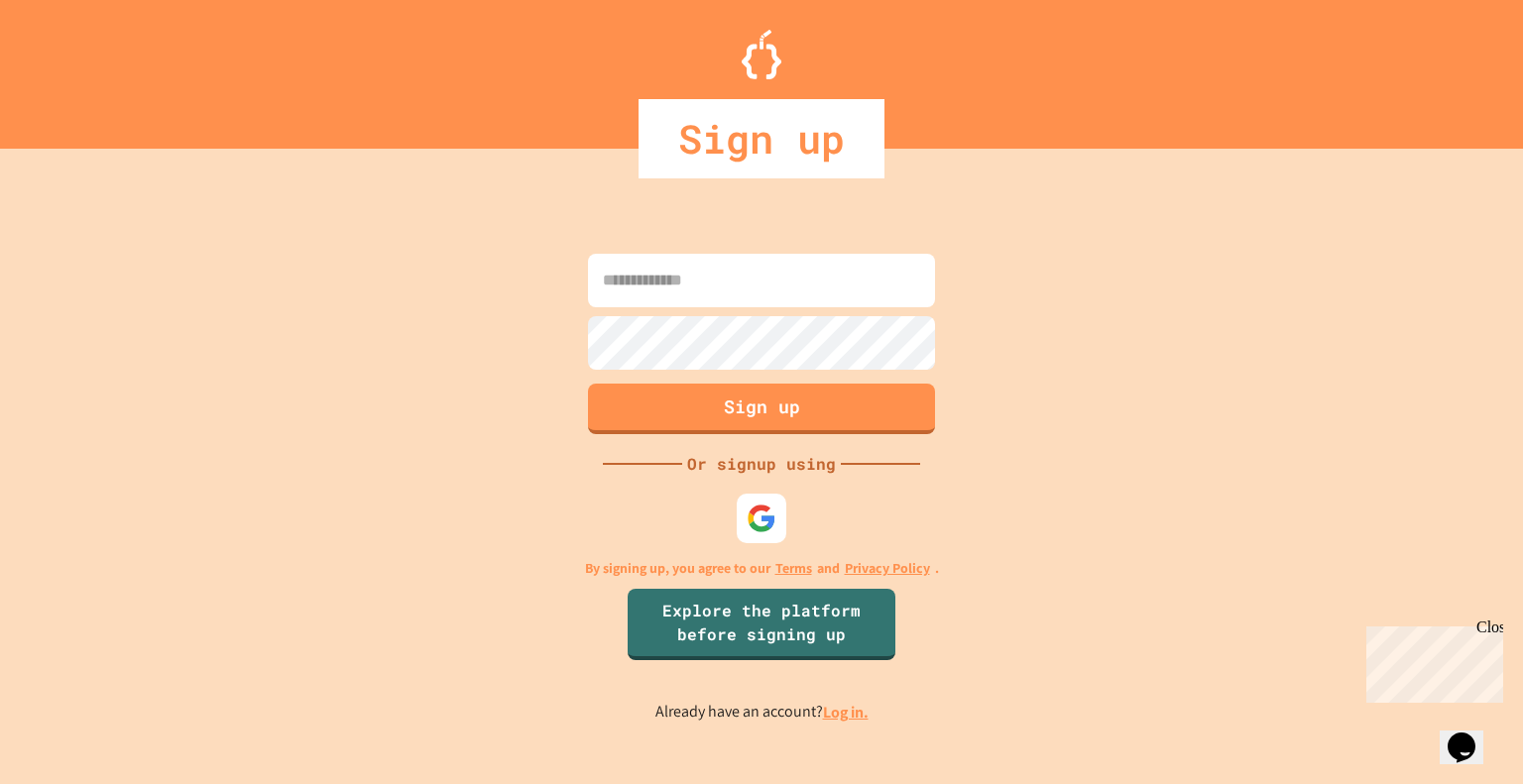 drag, startPoint x: 719, startPoint y: 304, endPoint x: 728, endPoint y: 295, distance: 12.727922 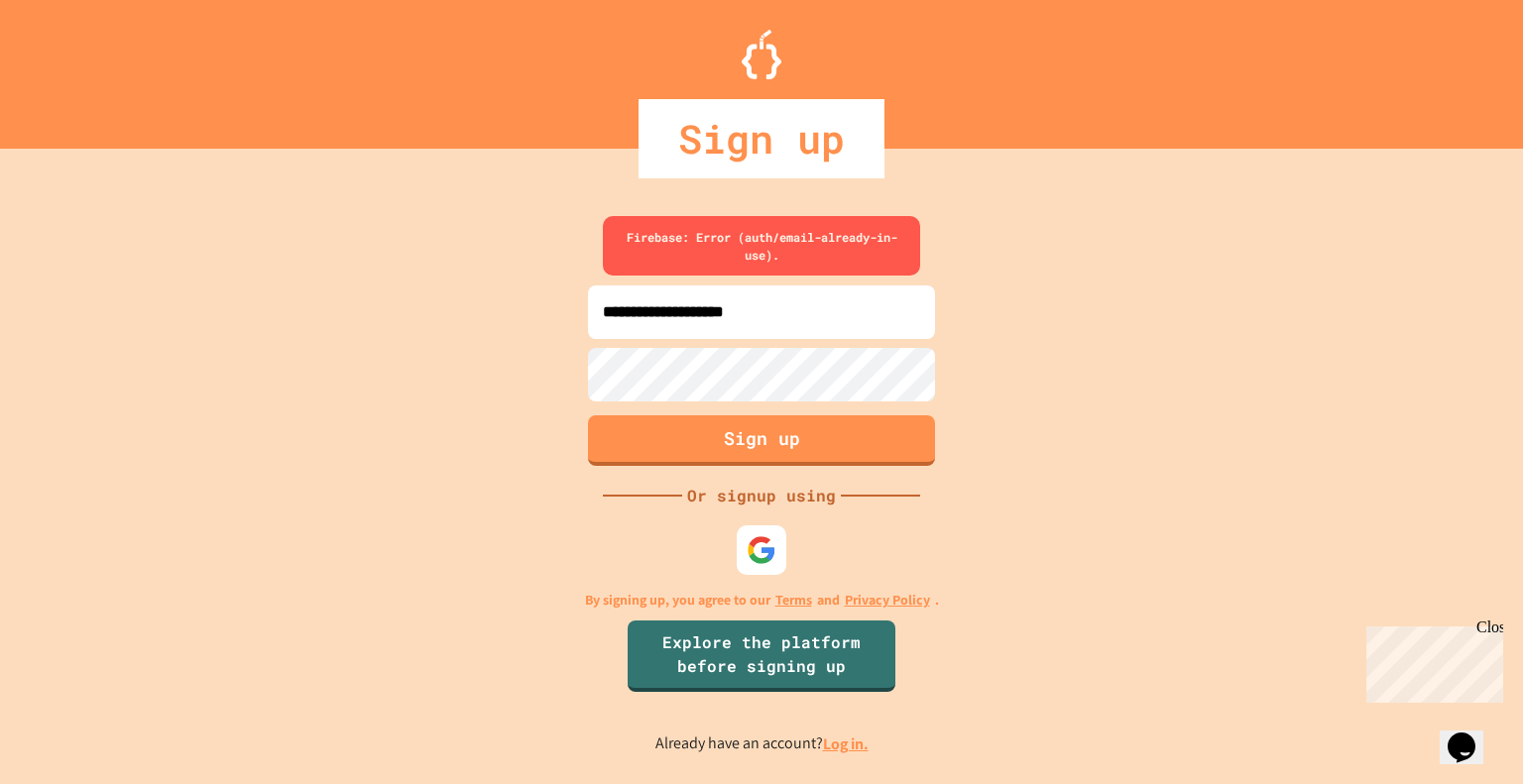 click on "**********" at bounding box center (762, 312) 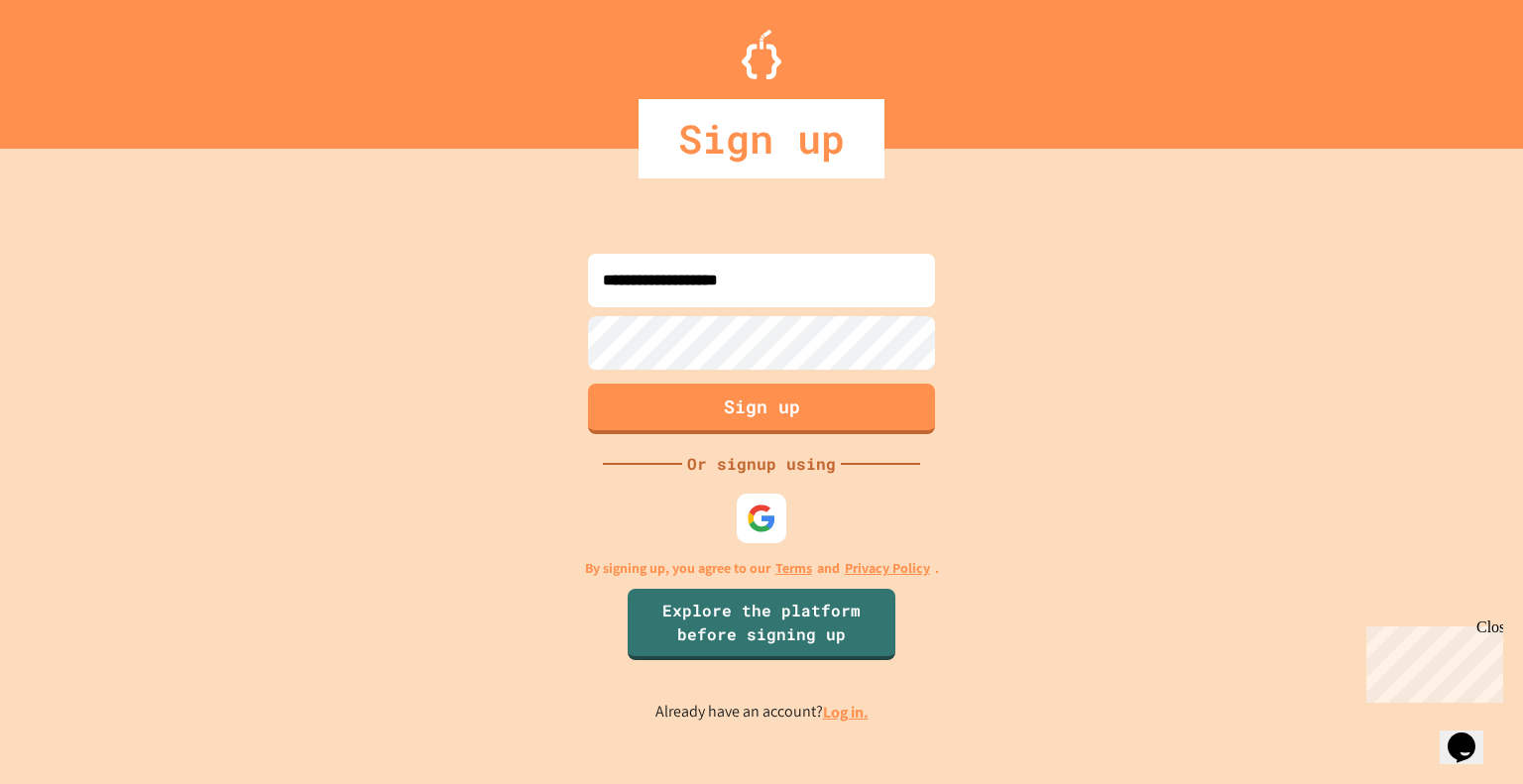 type on "**********" 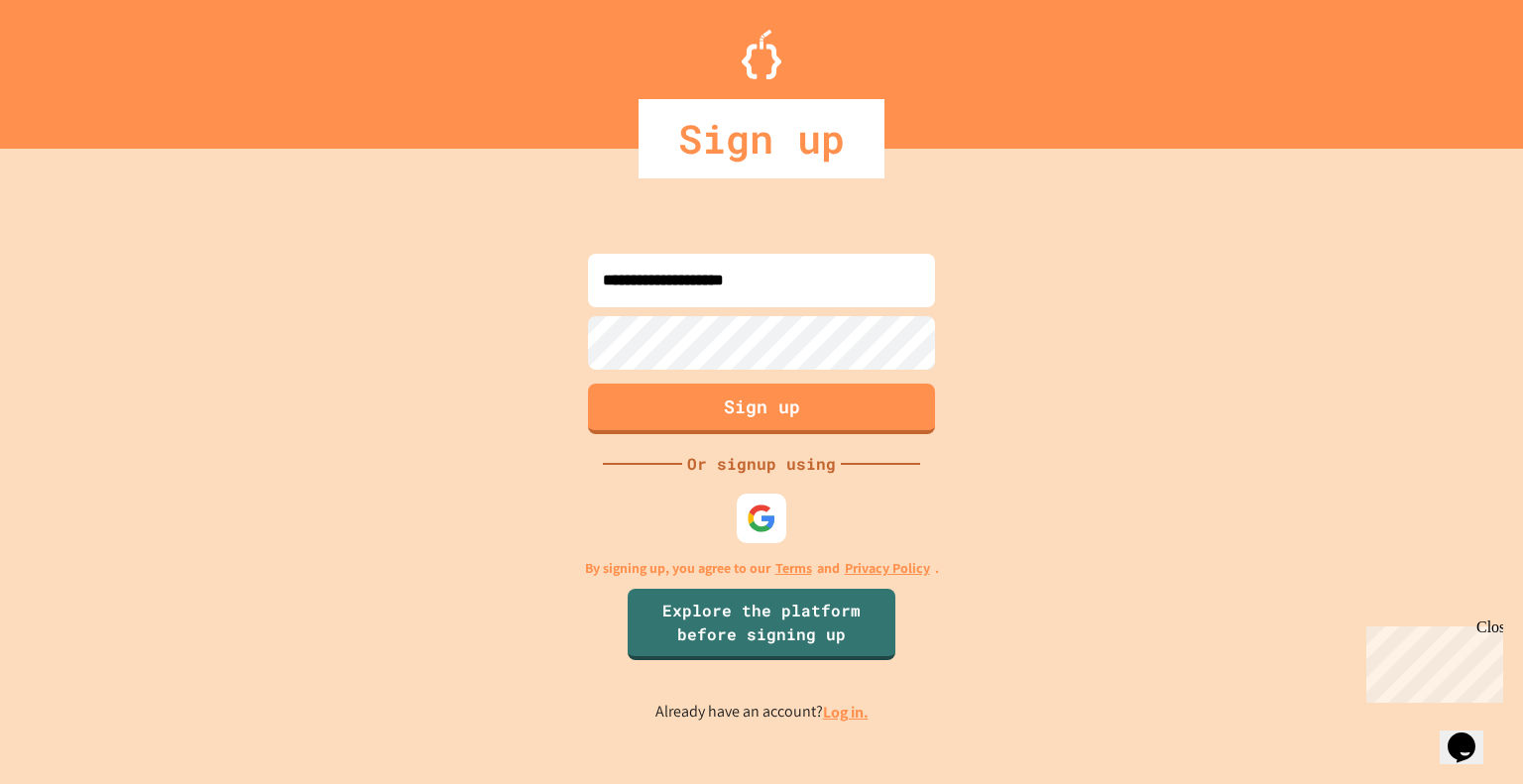 click on "**********" at bounding box center [762, 280] 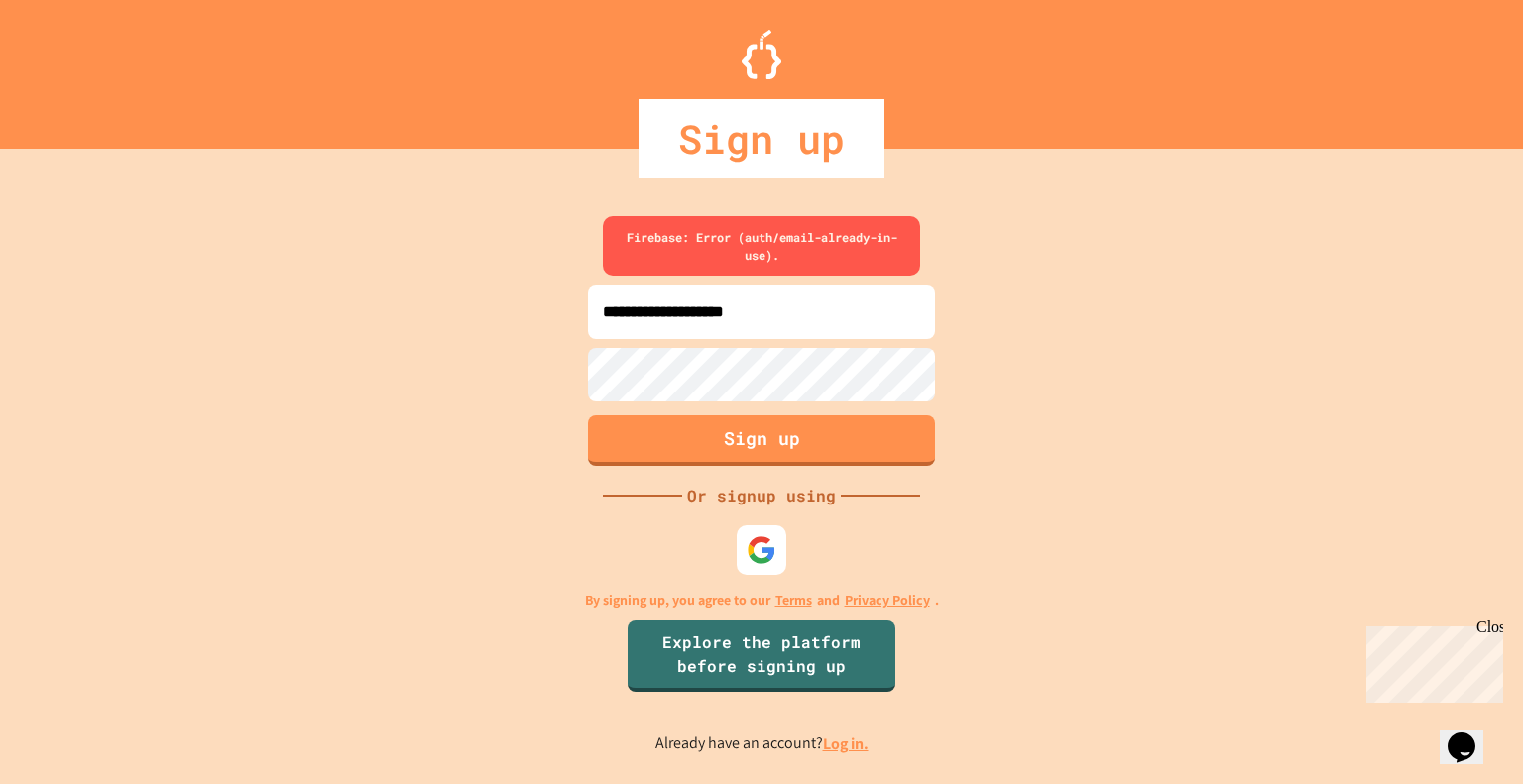 click on "**********" at bounding box center [762, 486] 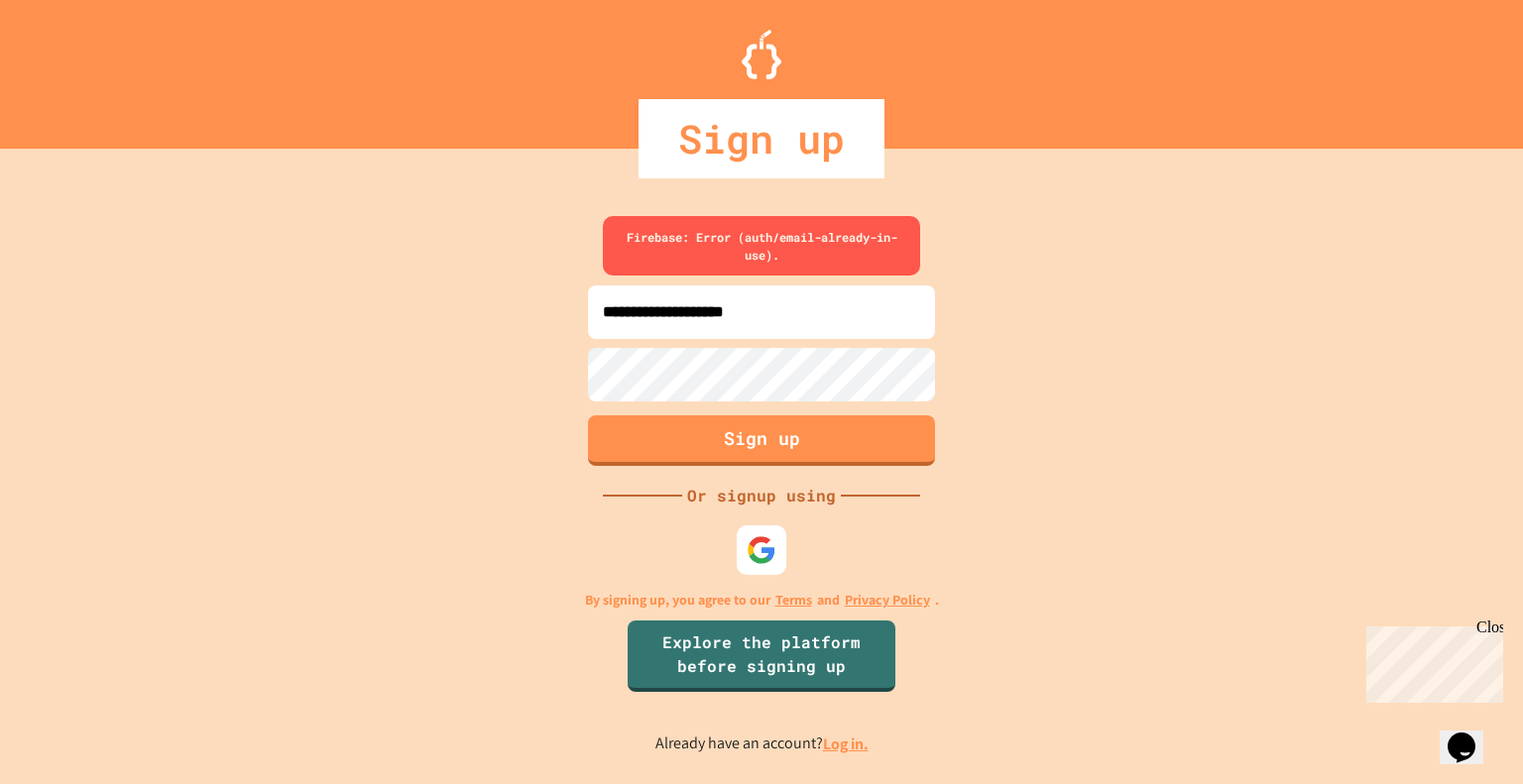 drag, startPoint x: 989, startPoint y: 614, endPoint x: 910, endPoint y: 566, distance: 92.43917 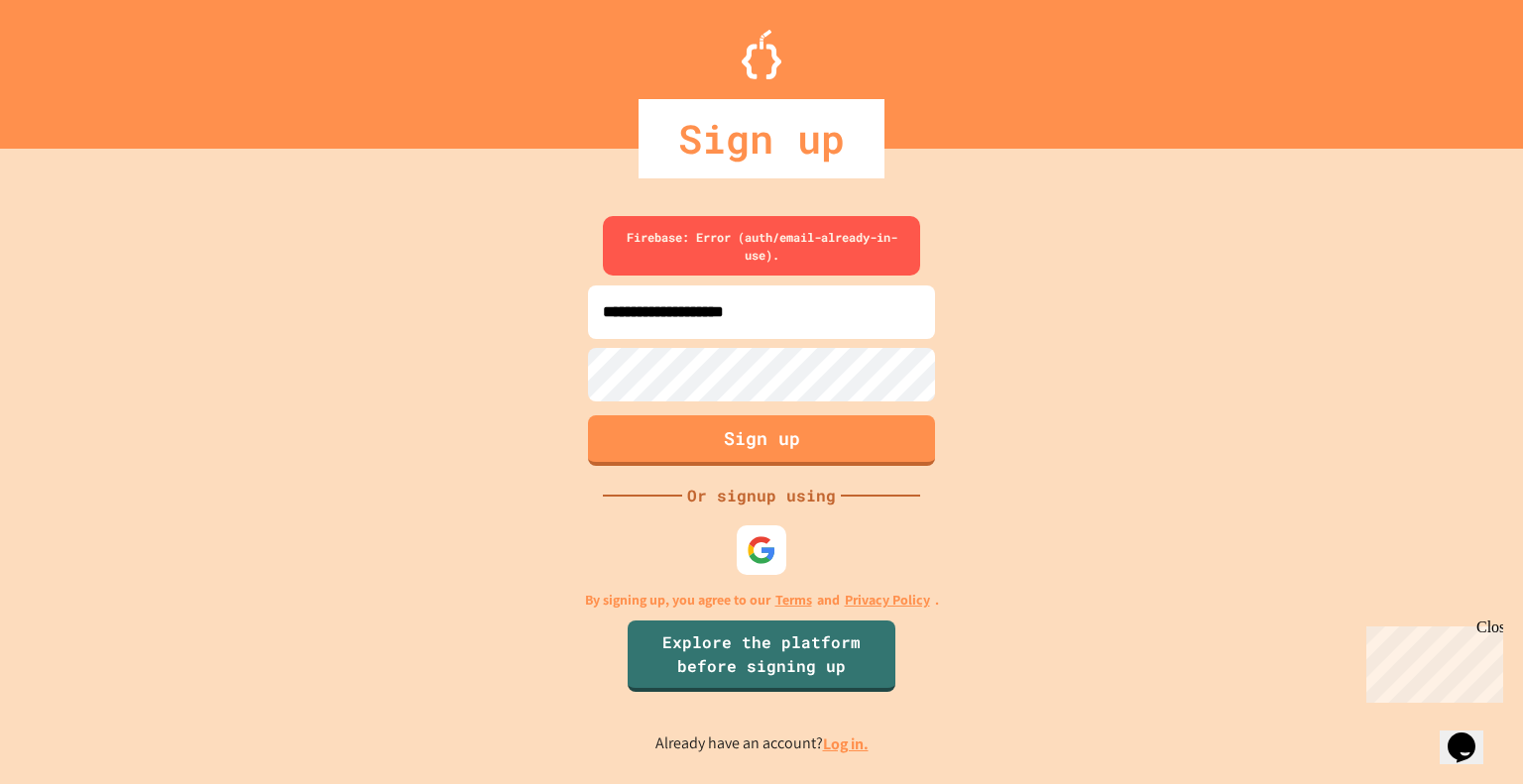 click on "Firebase: Error (auth/email-already-in-use)." at bounding box center [762, 246] 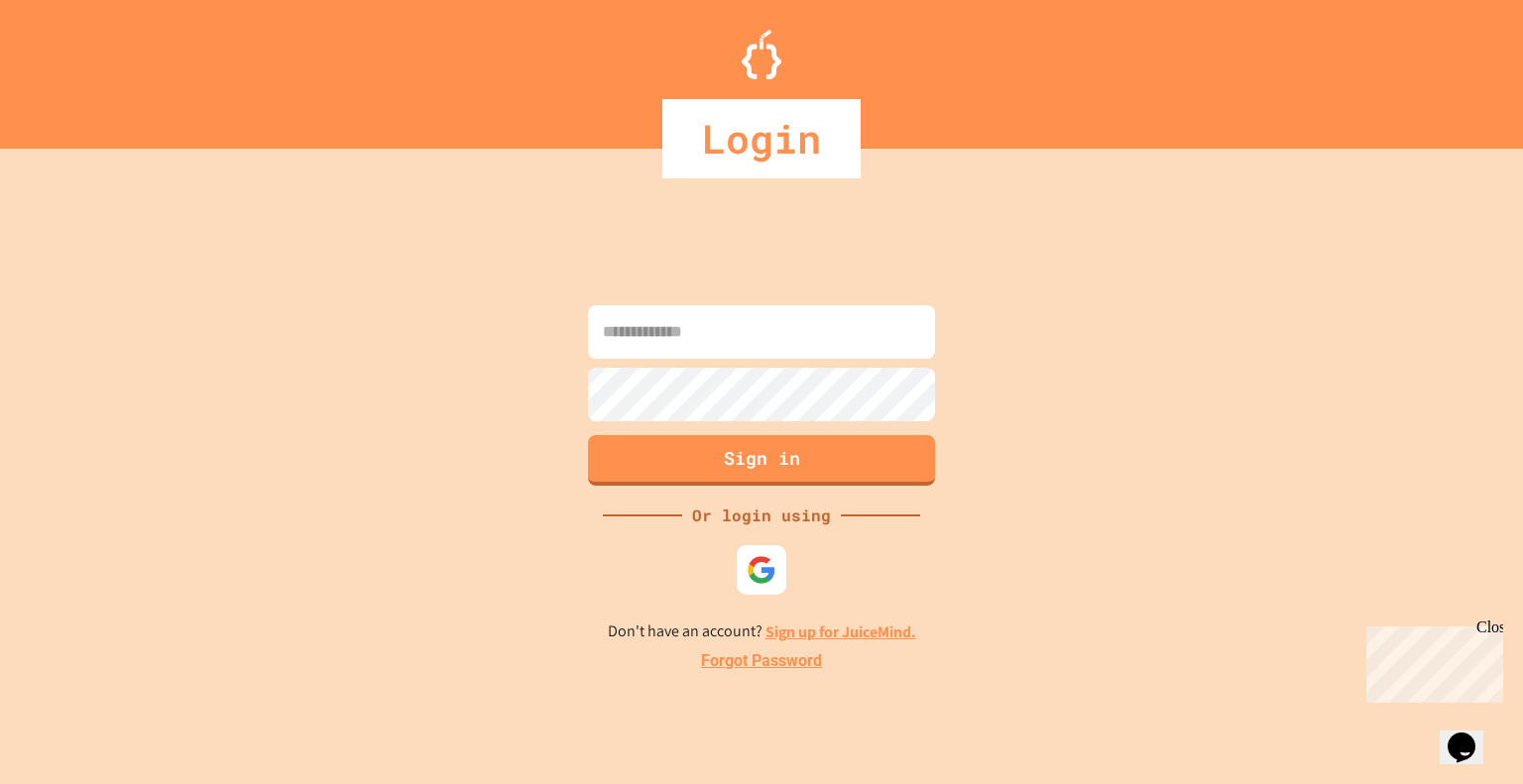 click at bounding box center [762, 332] 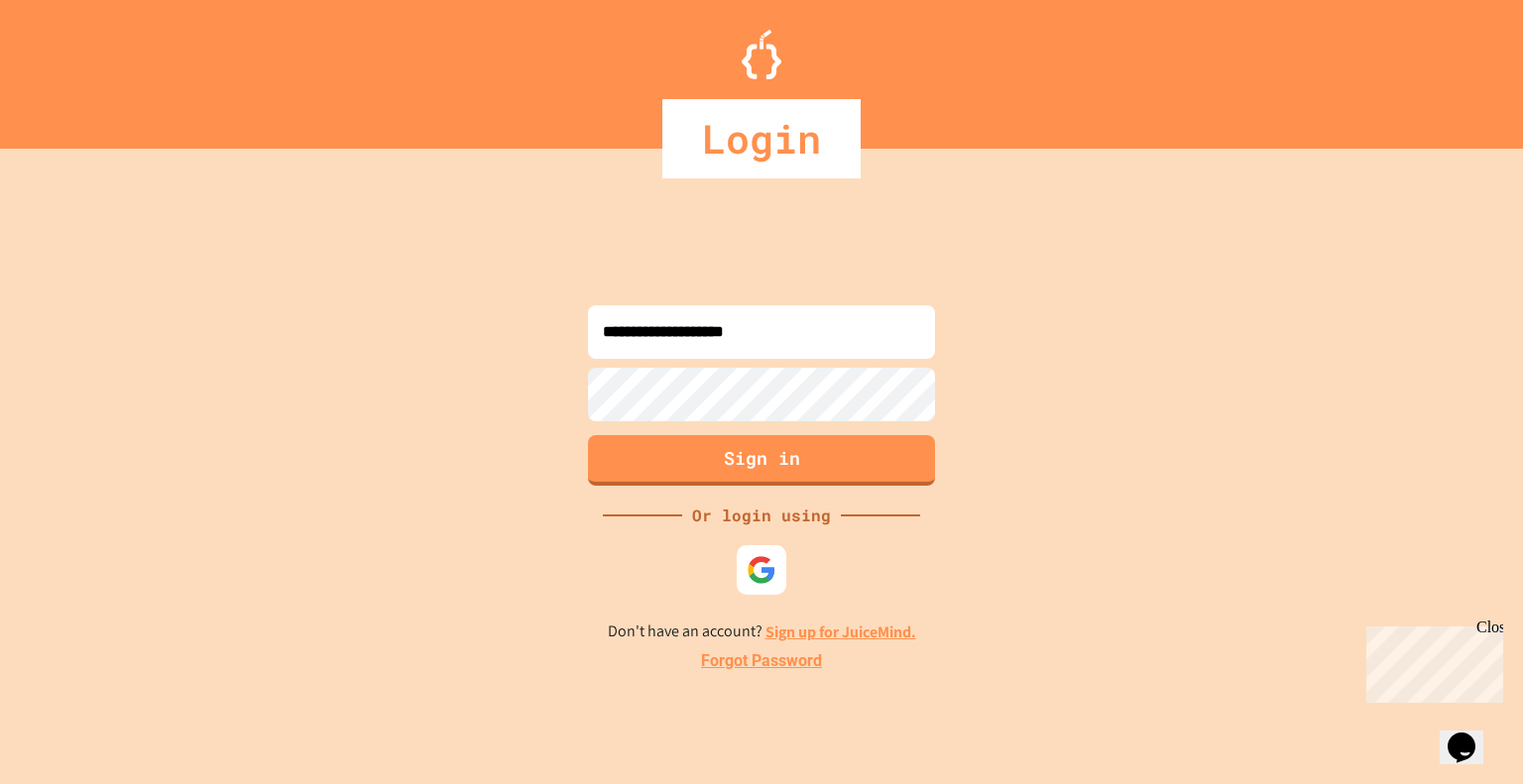 type on "**********" 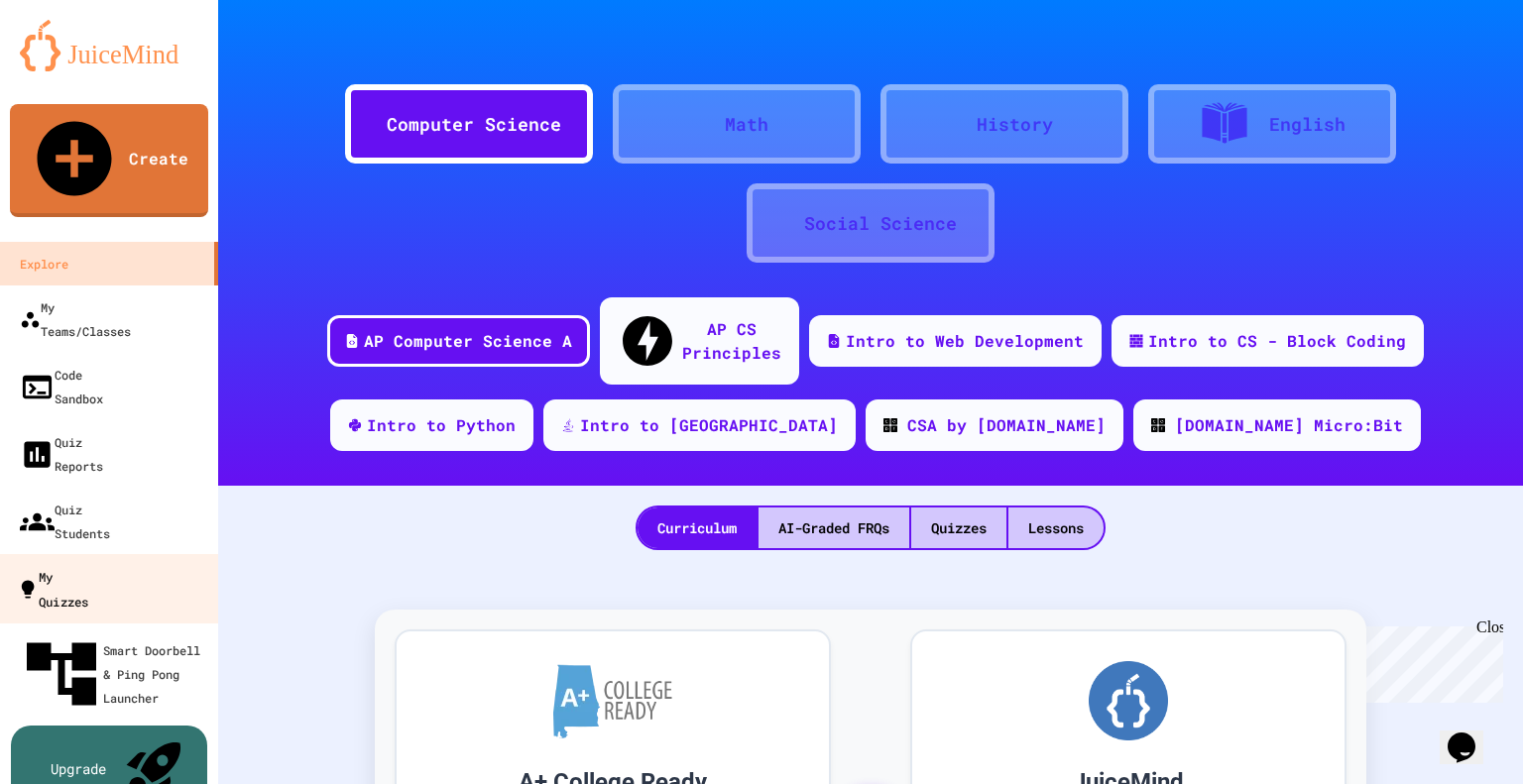click on "My Quizzes" at bounding box center (53, 588) 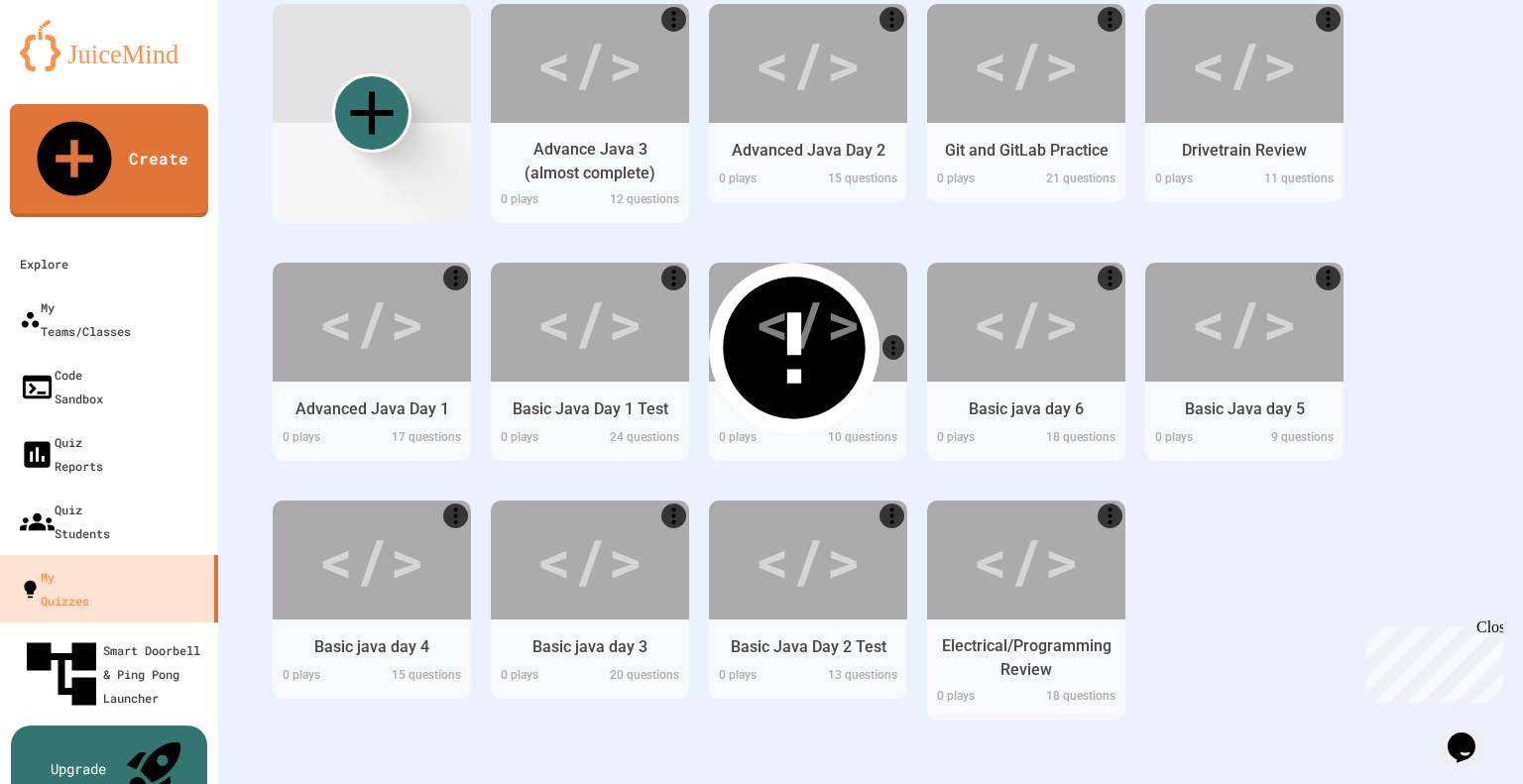 scroll, scrollTop: 408, scrollLeft: 0, axis: vertical 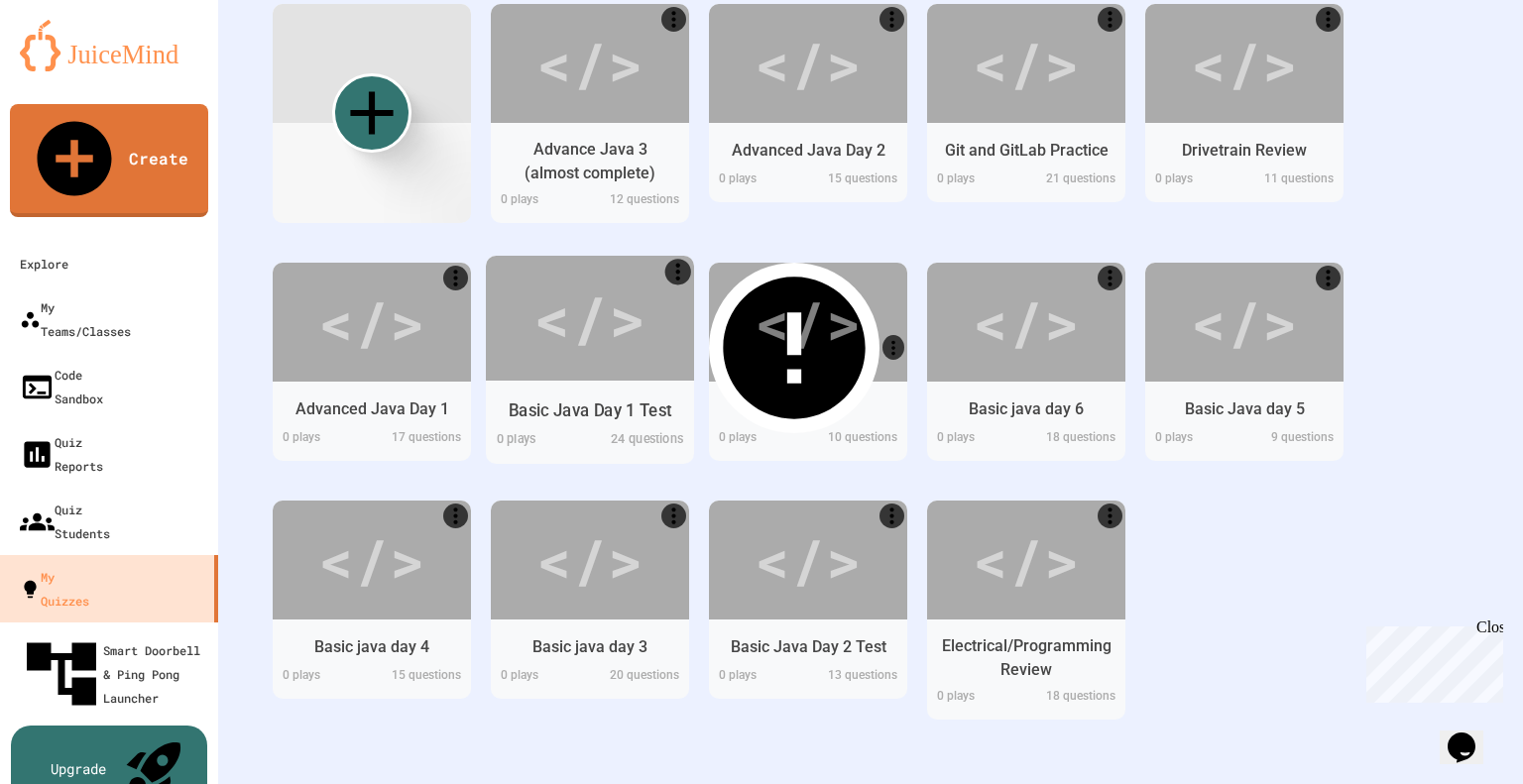 click on "</>" at bounding box center (589, 317) 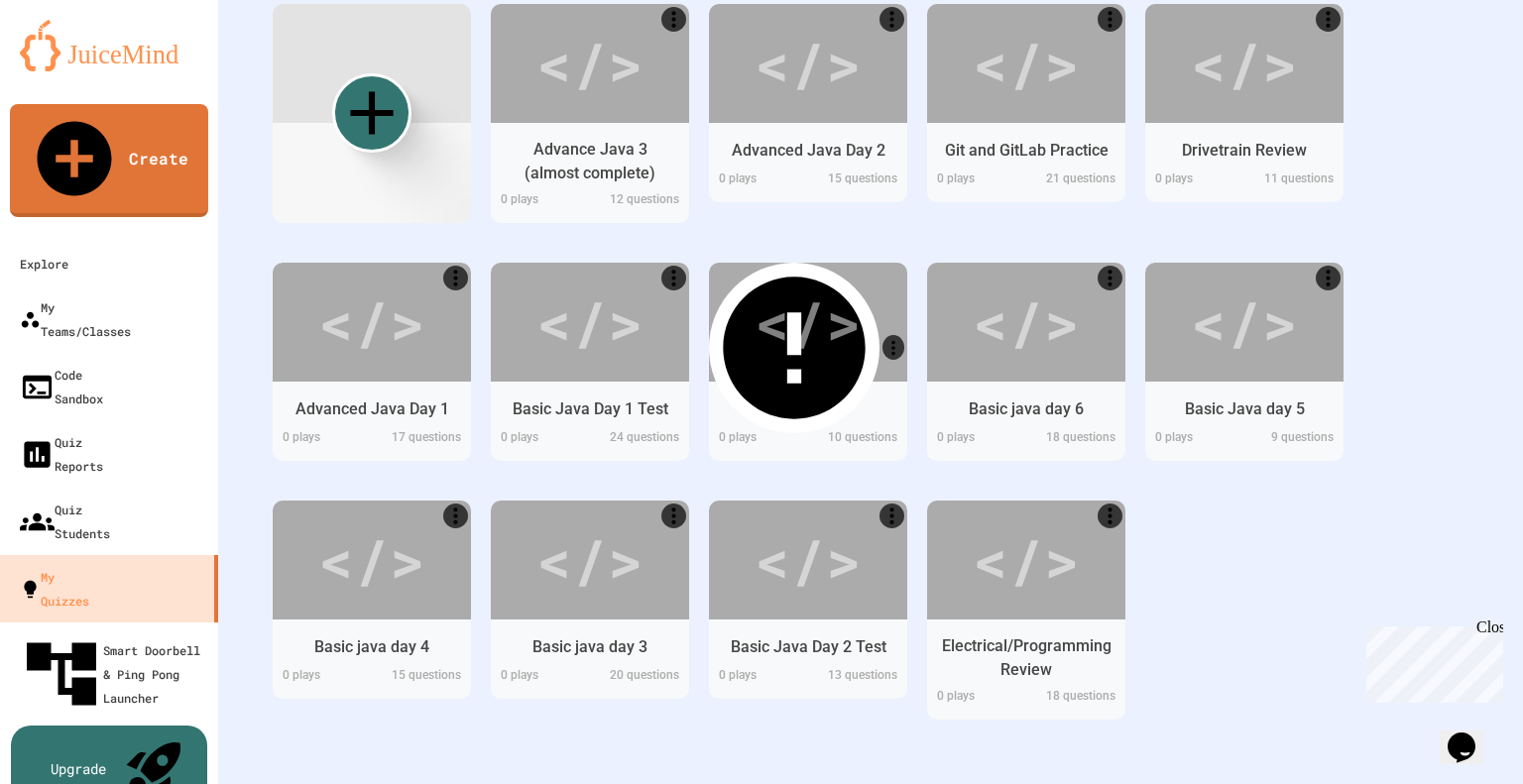 click on "Start" at bounding box center [414, 1104] 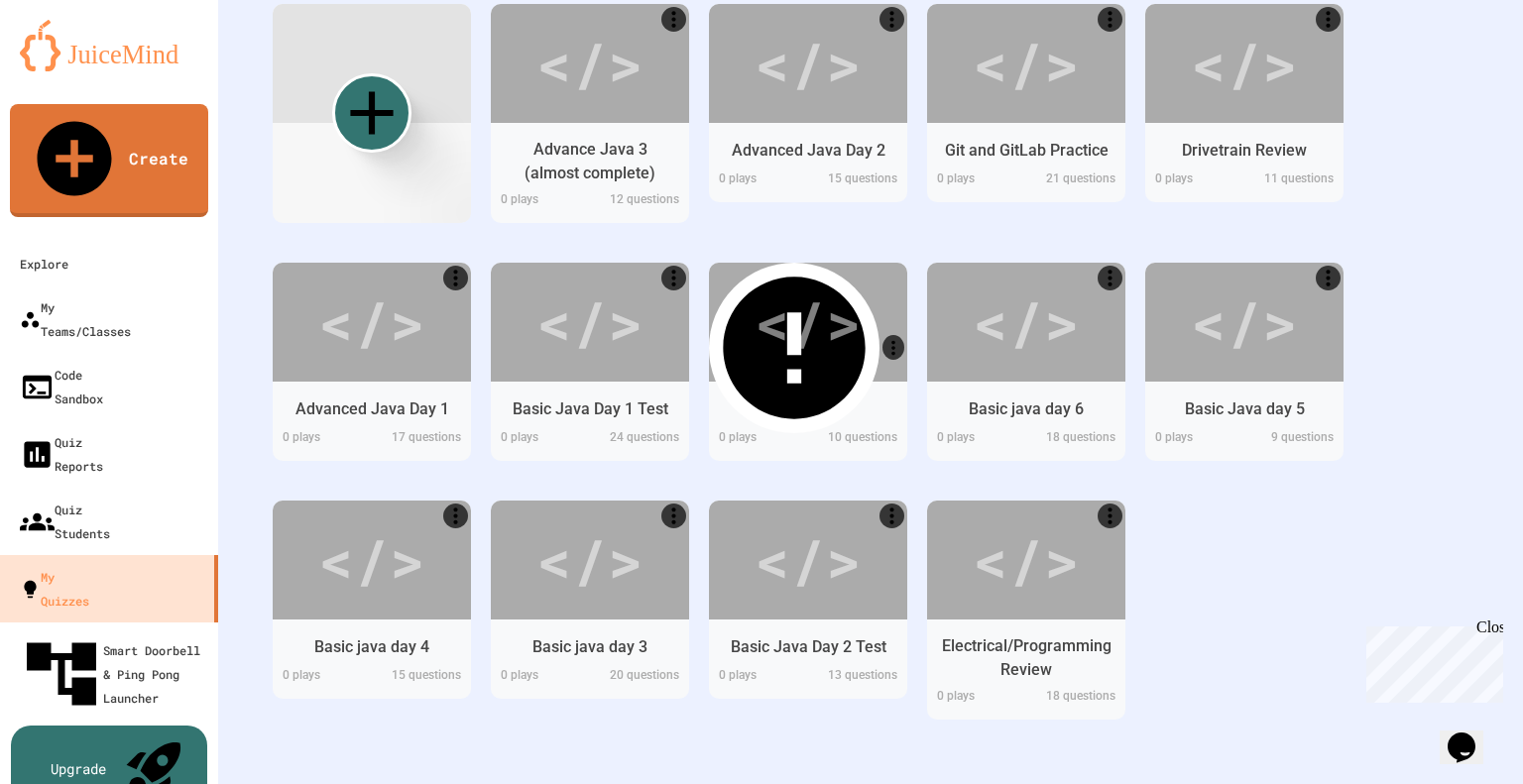 click at bounding box center (514, 1618) 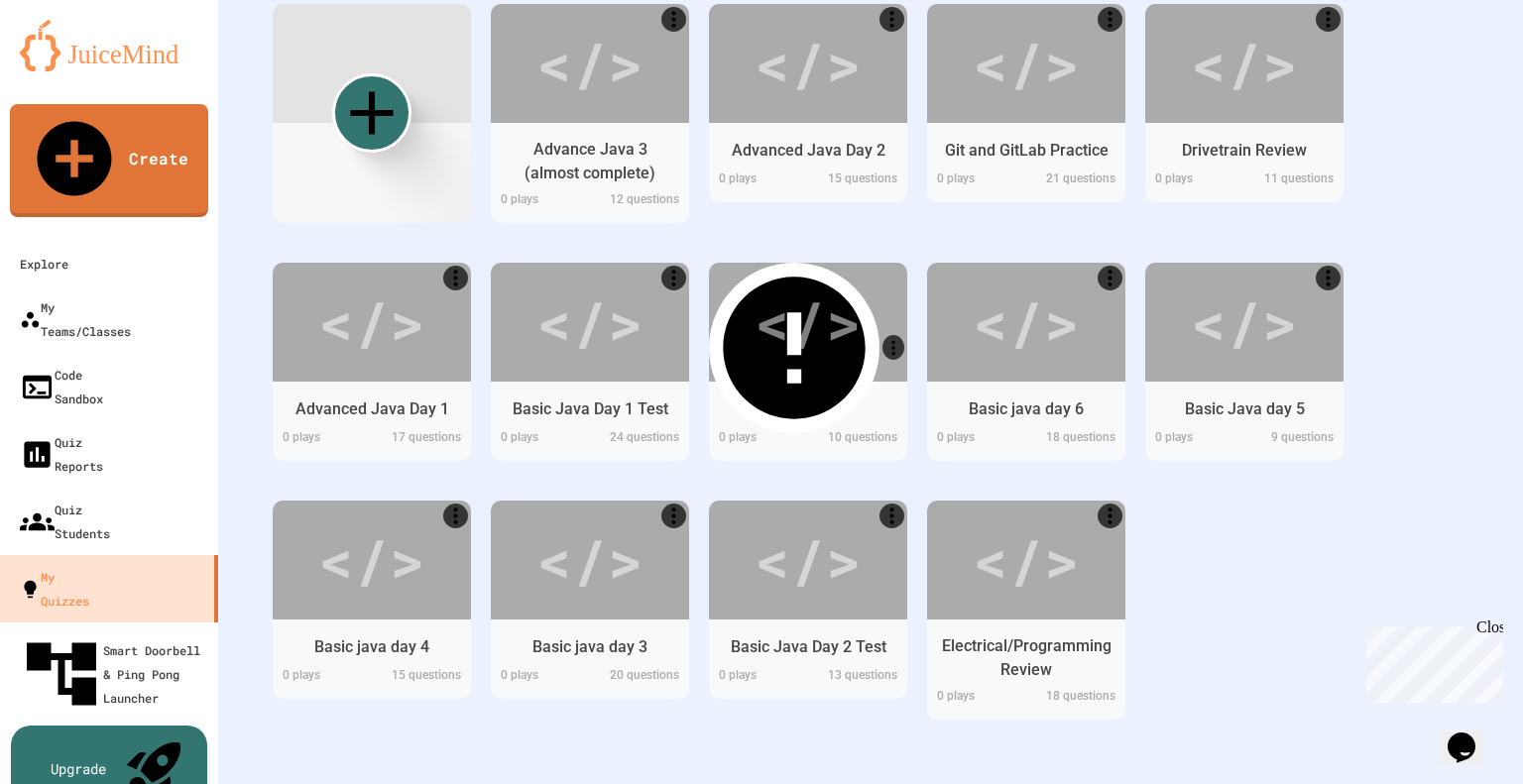 click on "Start" at bounding box center (413, 1103) 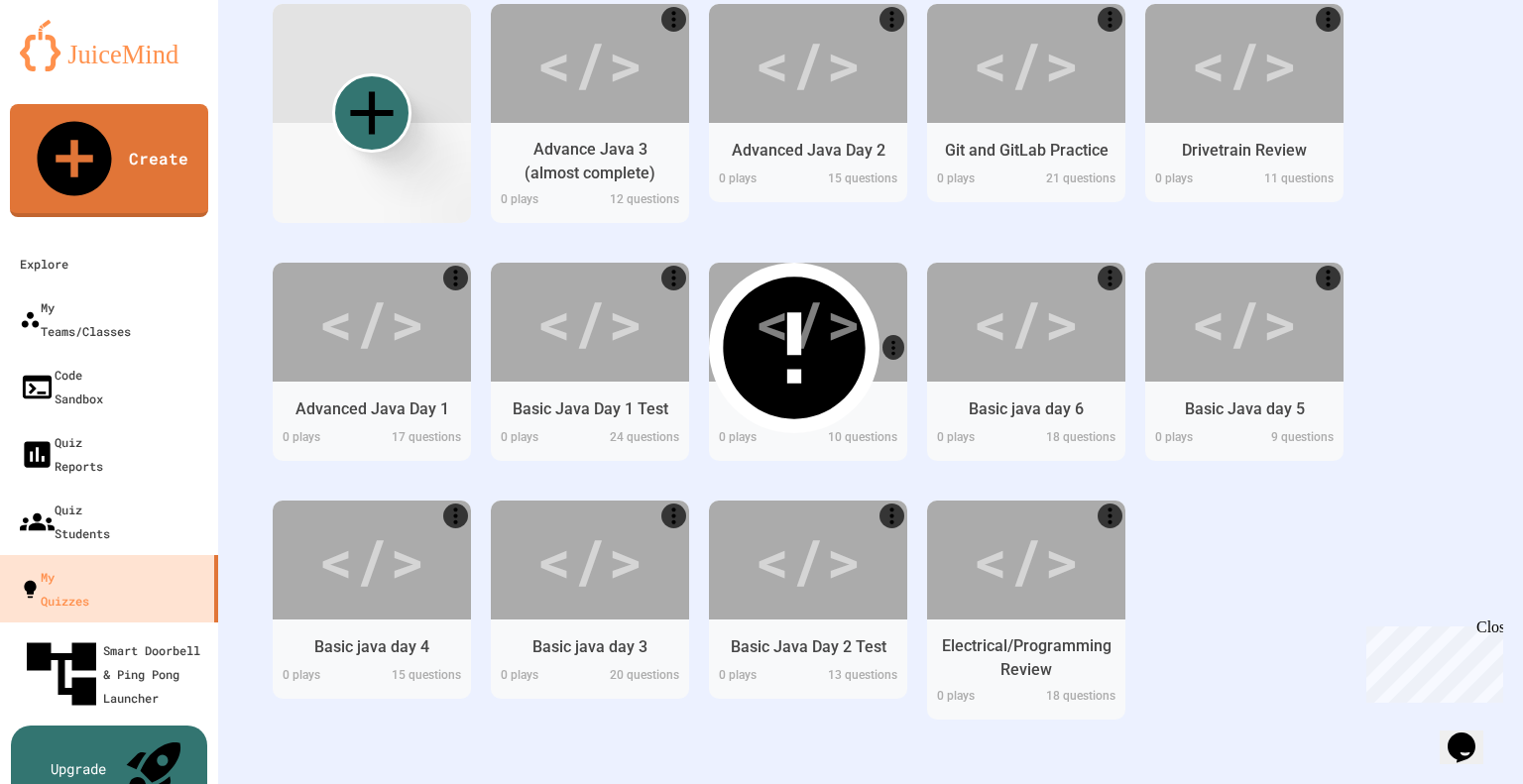 click on "Start" at bounding box center [819, 1800] 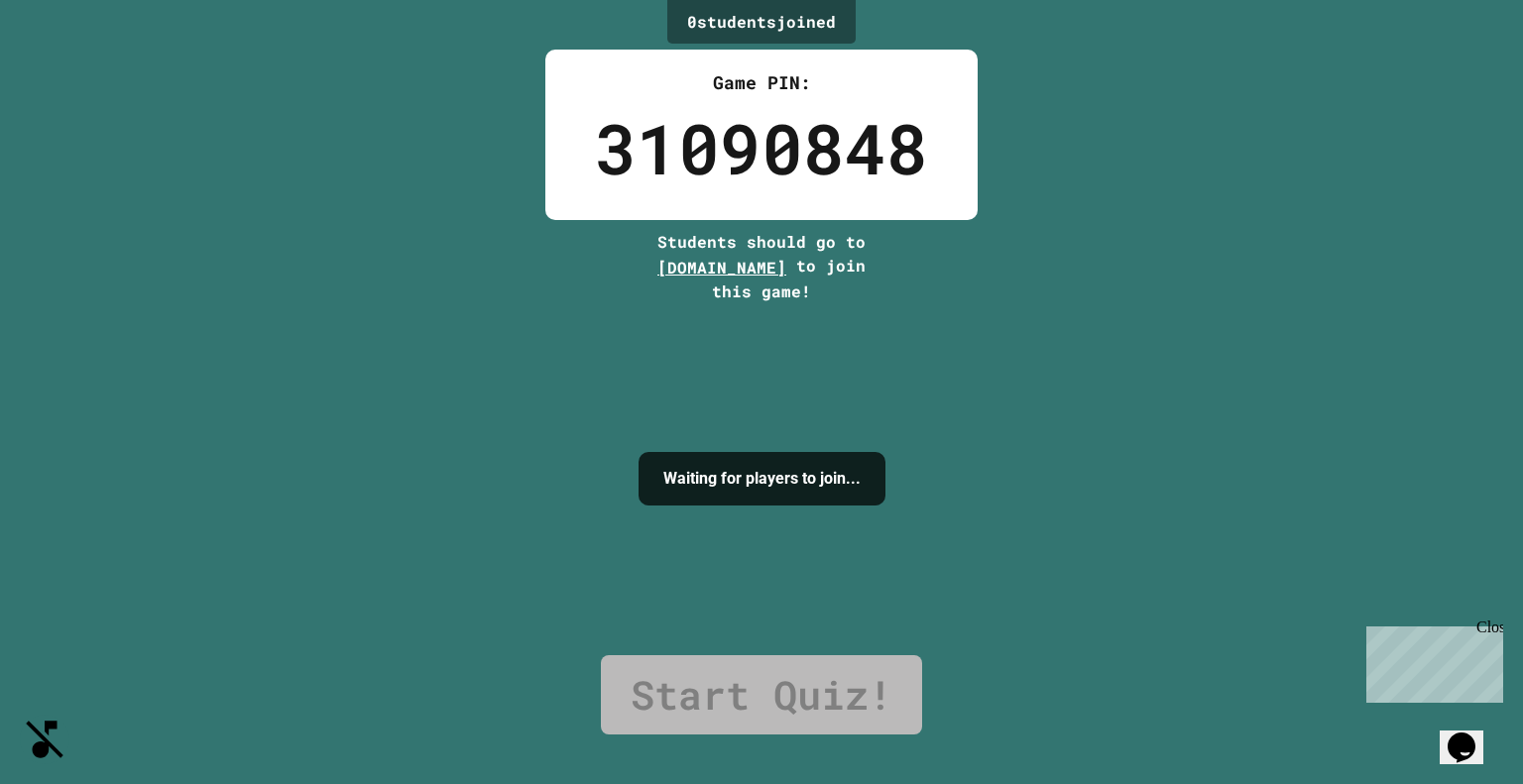 click on "I'm ready!" at bounding box center (761, 1138) 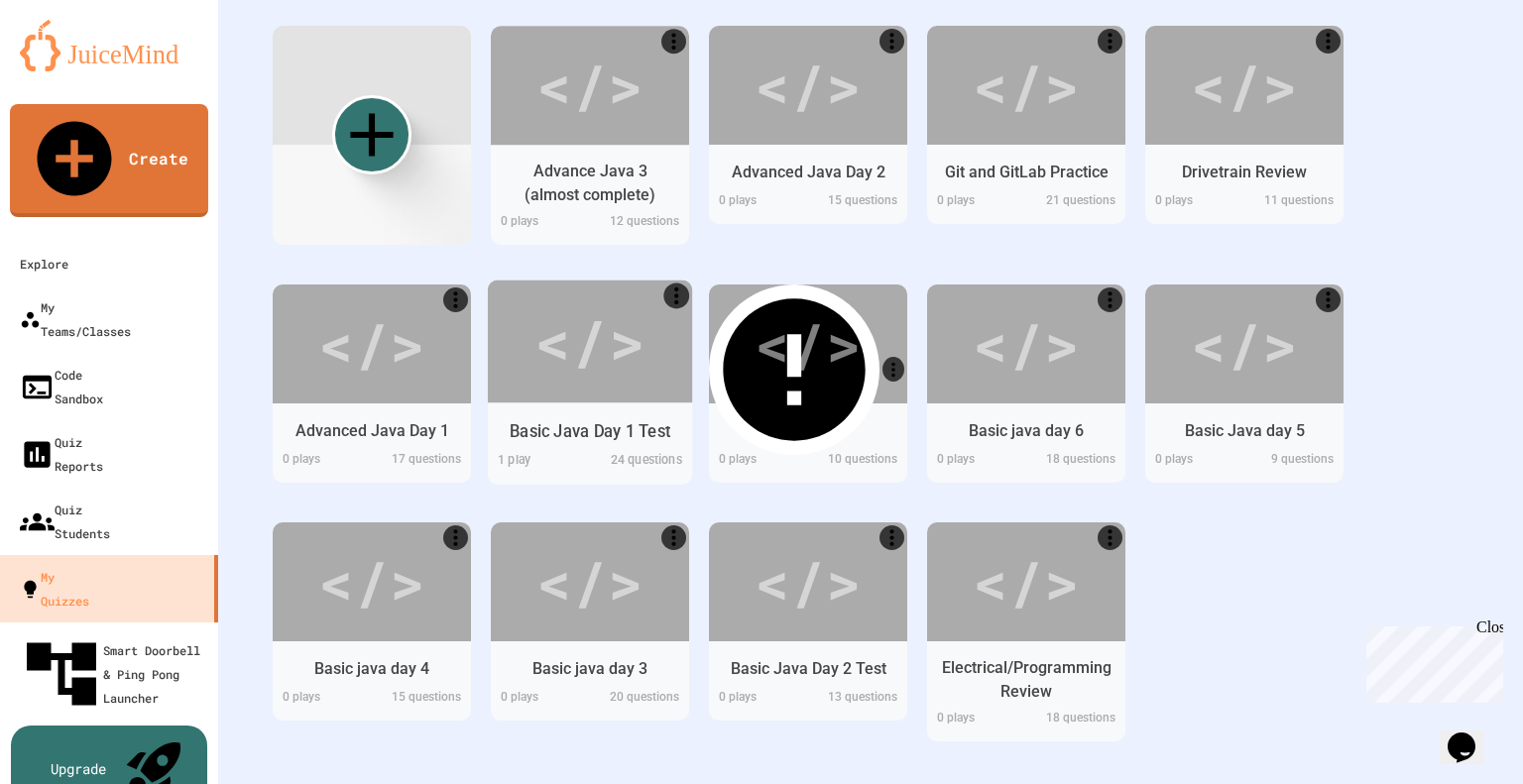 scroll, scrollTop: 396, scrollLeft: 0, axis: vertical 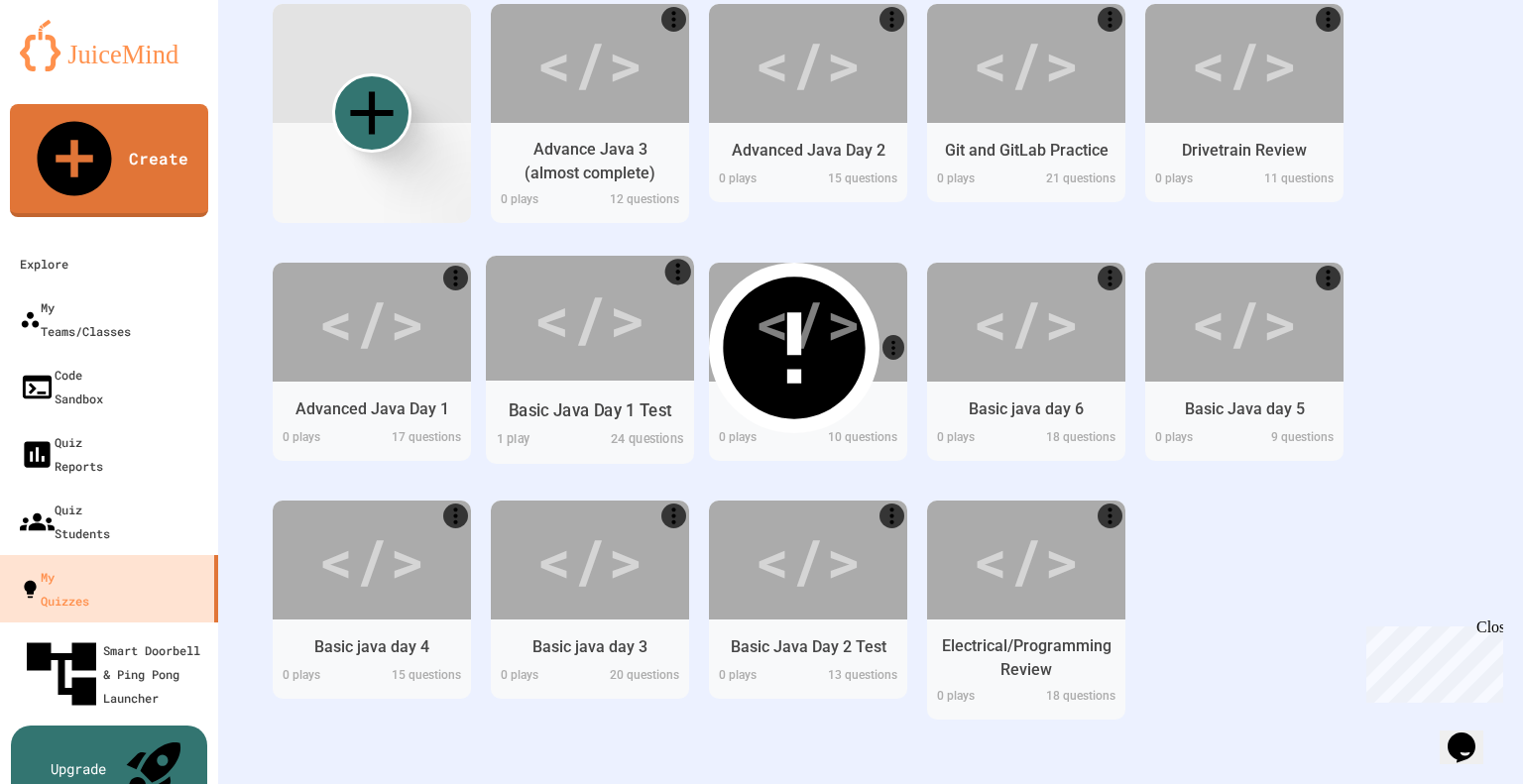 click on "Basic Java Day 1 Test" at bounding box center (590, 409) 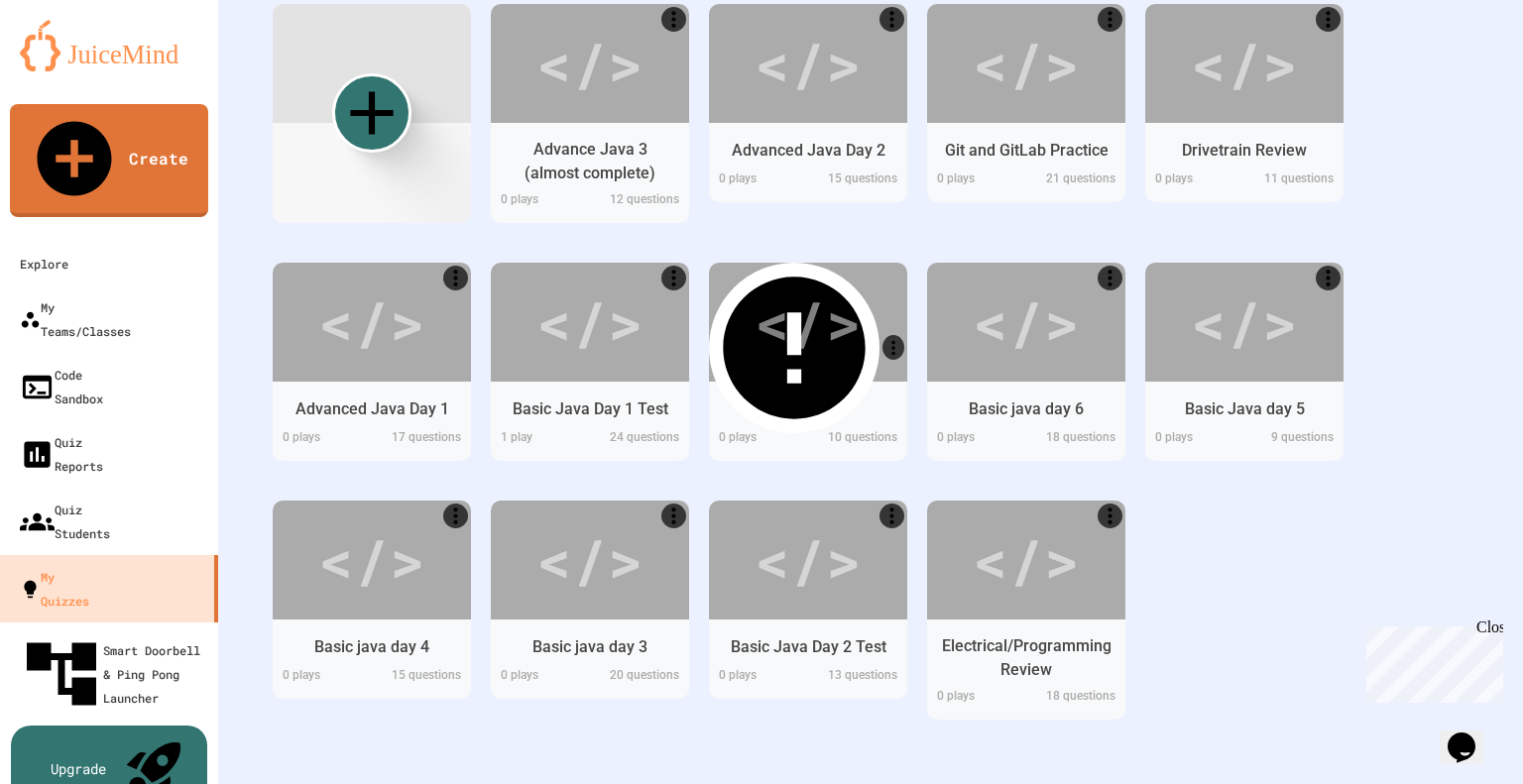 scroll, scrollTop: 4, scrollLeft: 0, axis: vertical 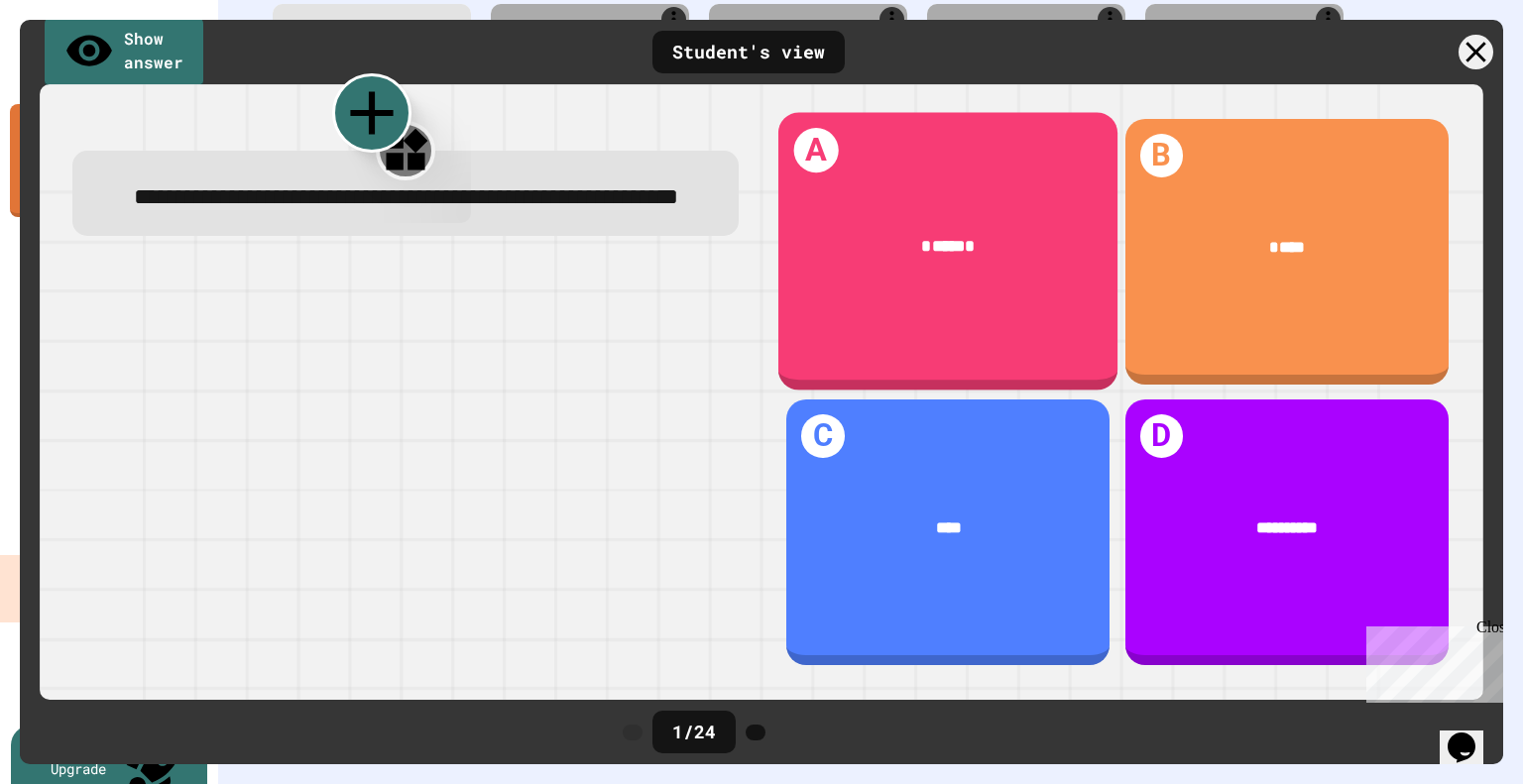 click on "*****" at bounding box center (948, 247) 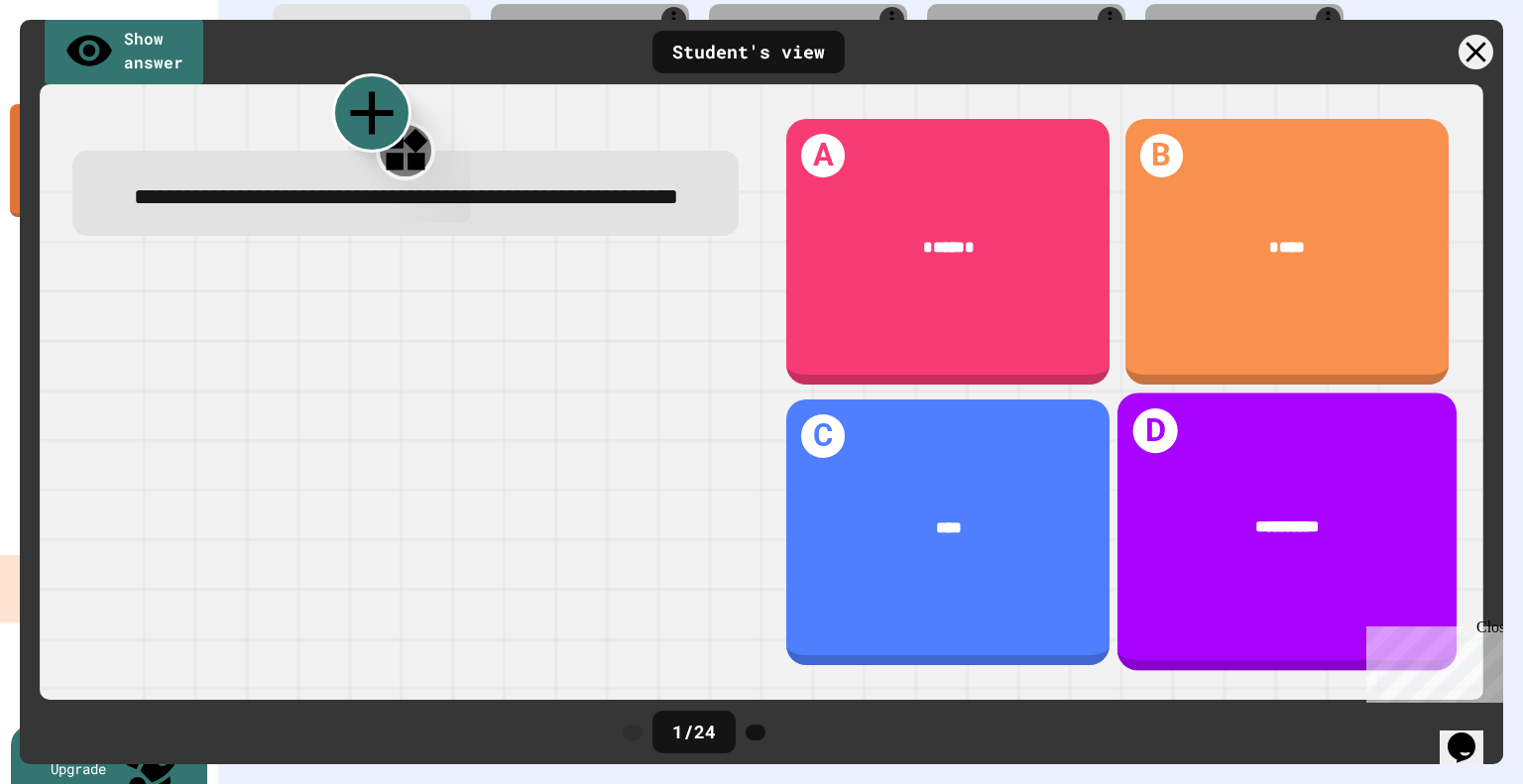 click on "**********" at bounding box center [1287, 527] 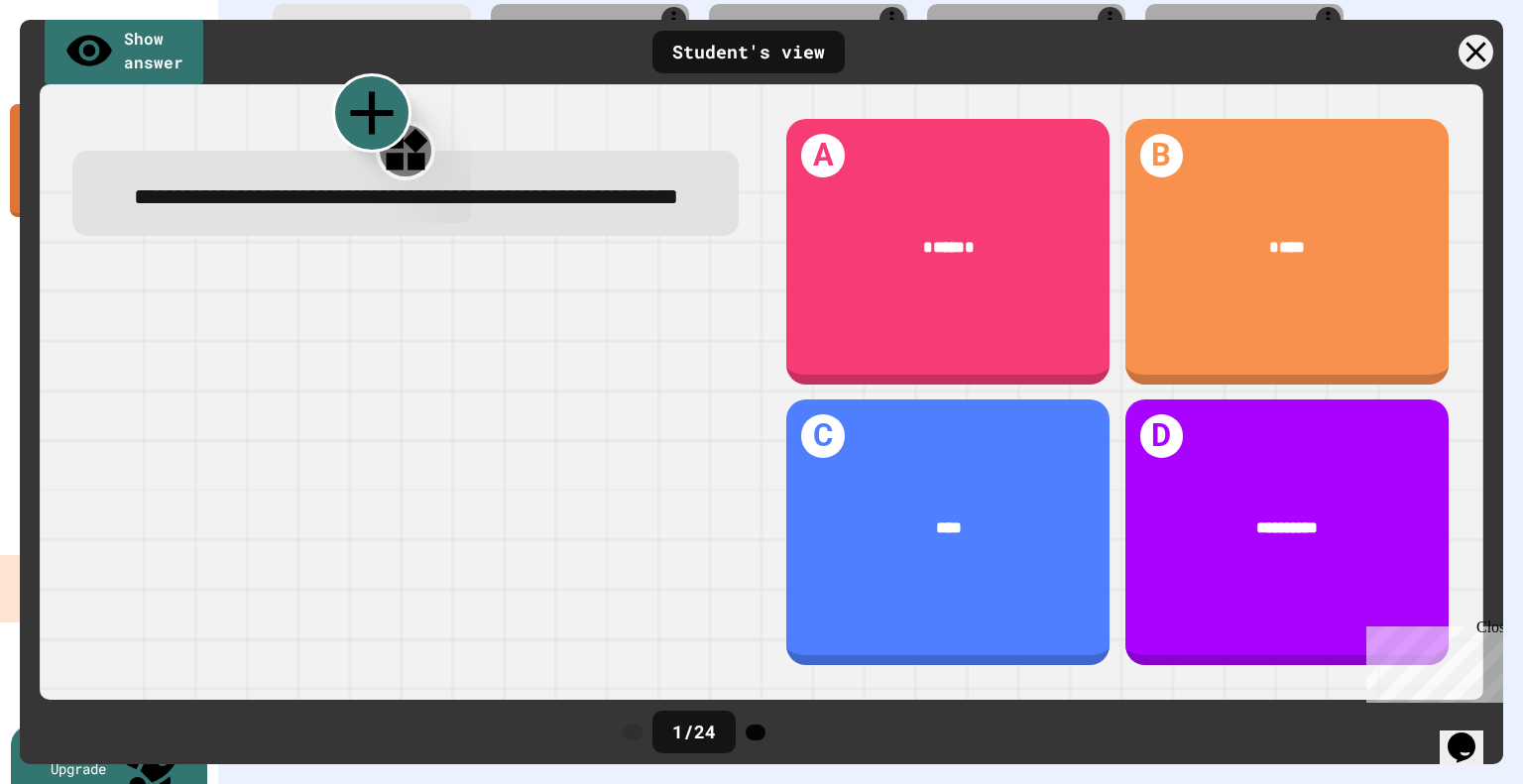 click 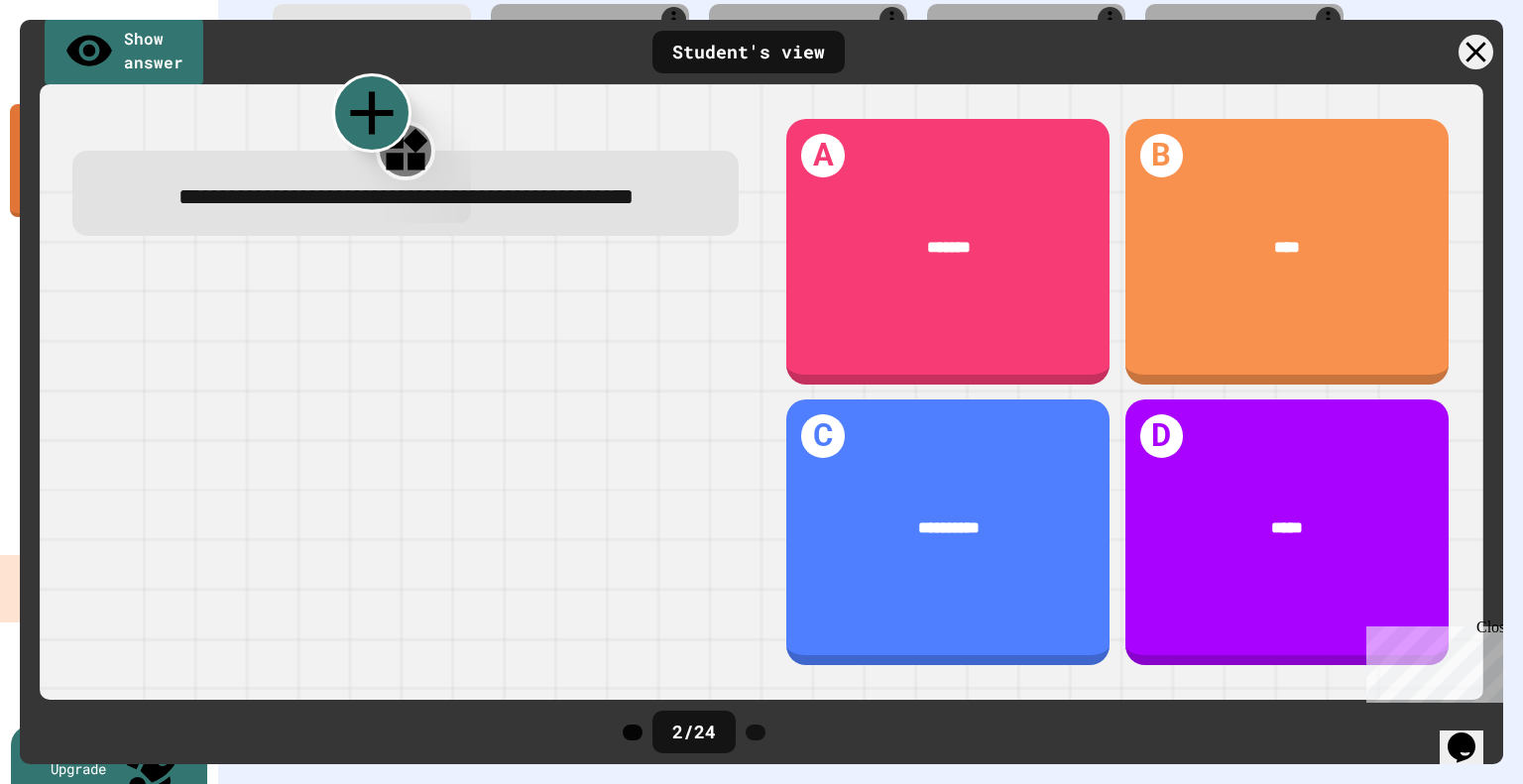 click at bounding box center [633, 732] 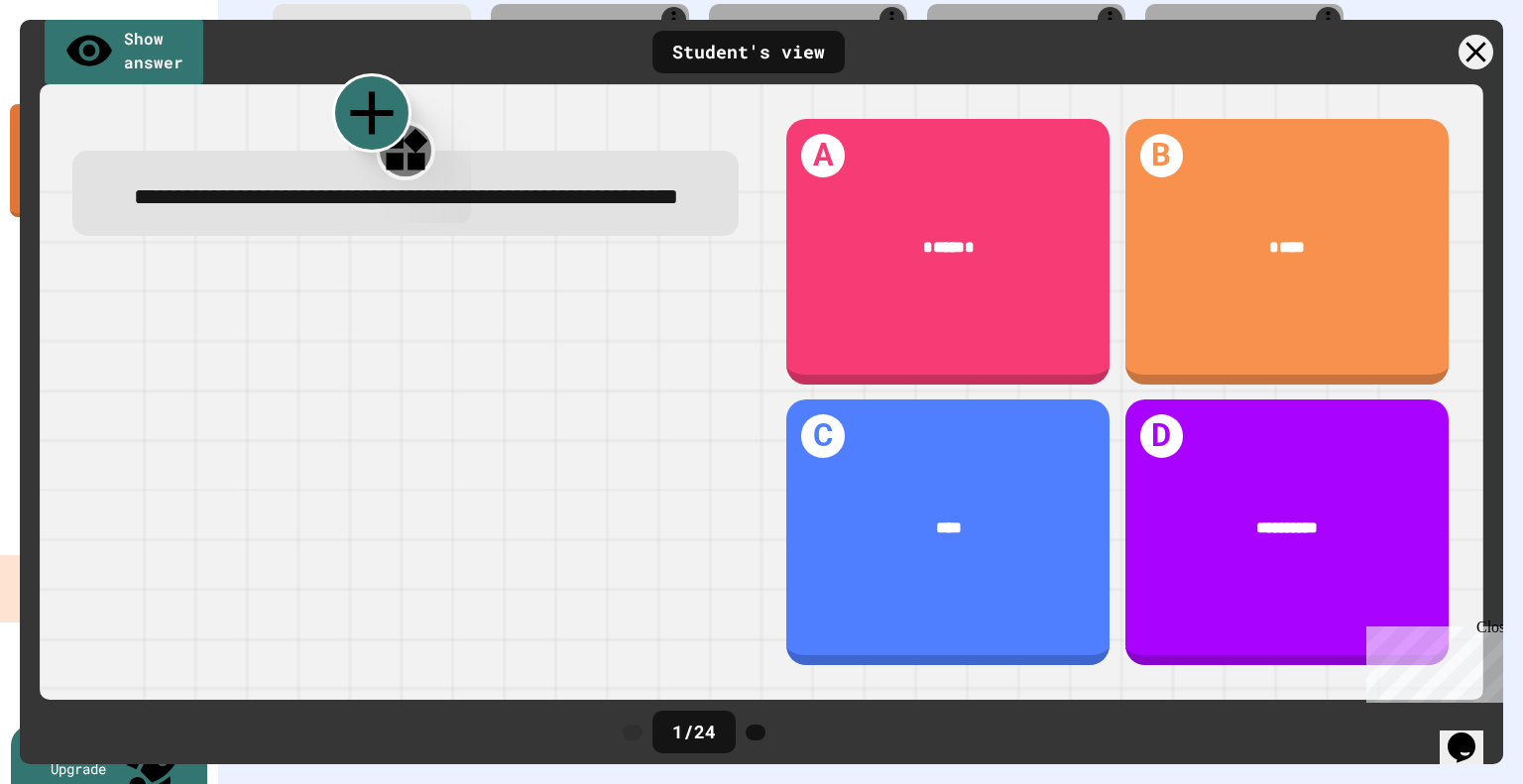 click on "1 / 24" at bounding box center [762, 731] 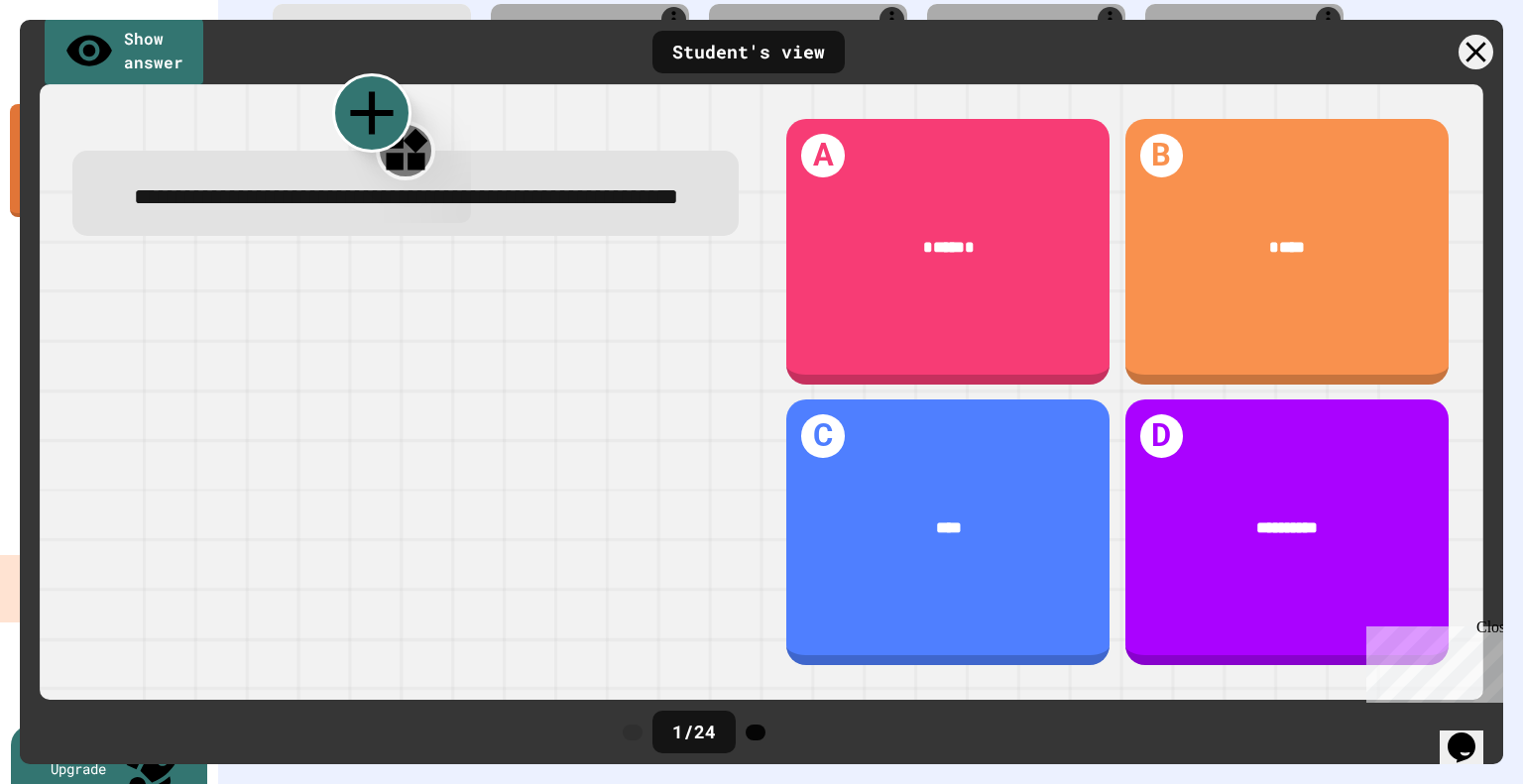 click at bounding box center (756, 732) 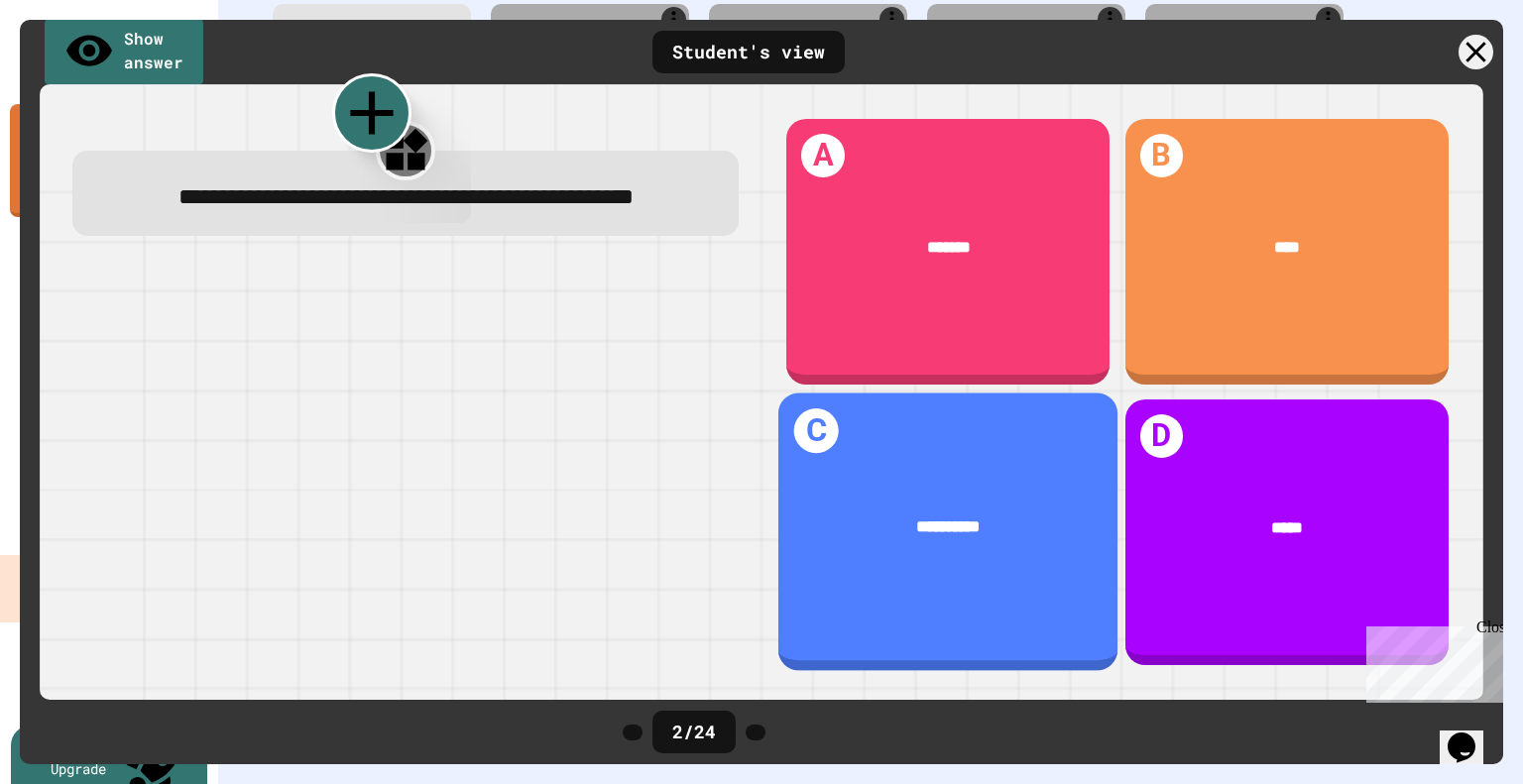 click on "**********" at bounding box center [948, 527] 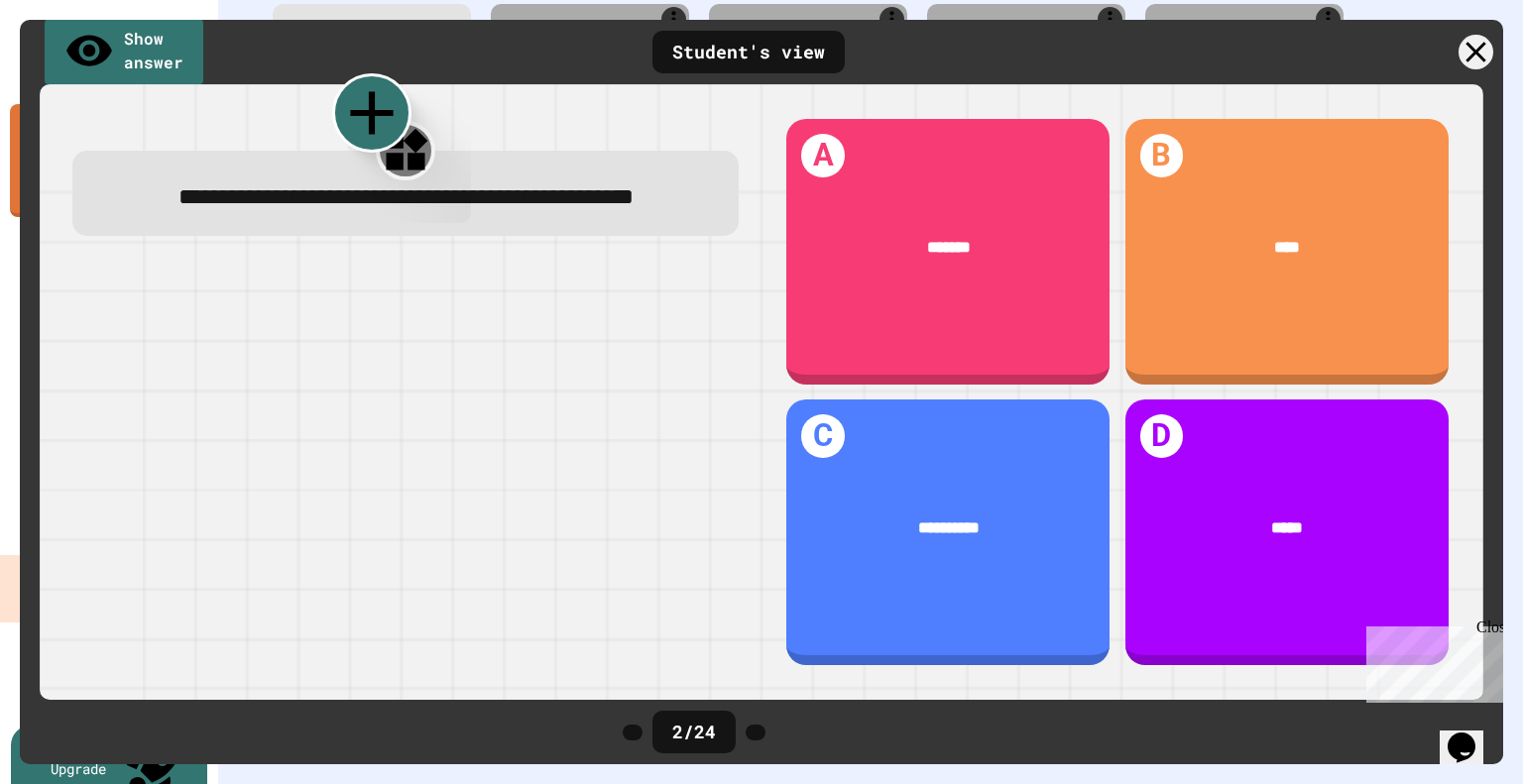 click on "2 / 24" at bounding box center [762, 731] 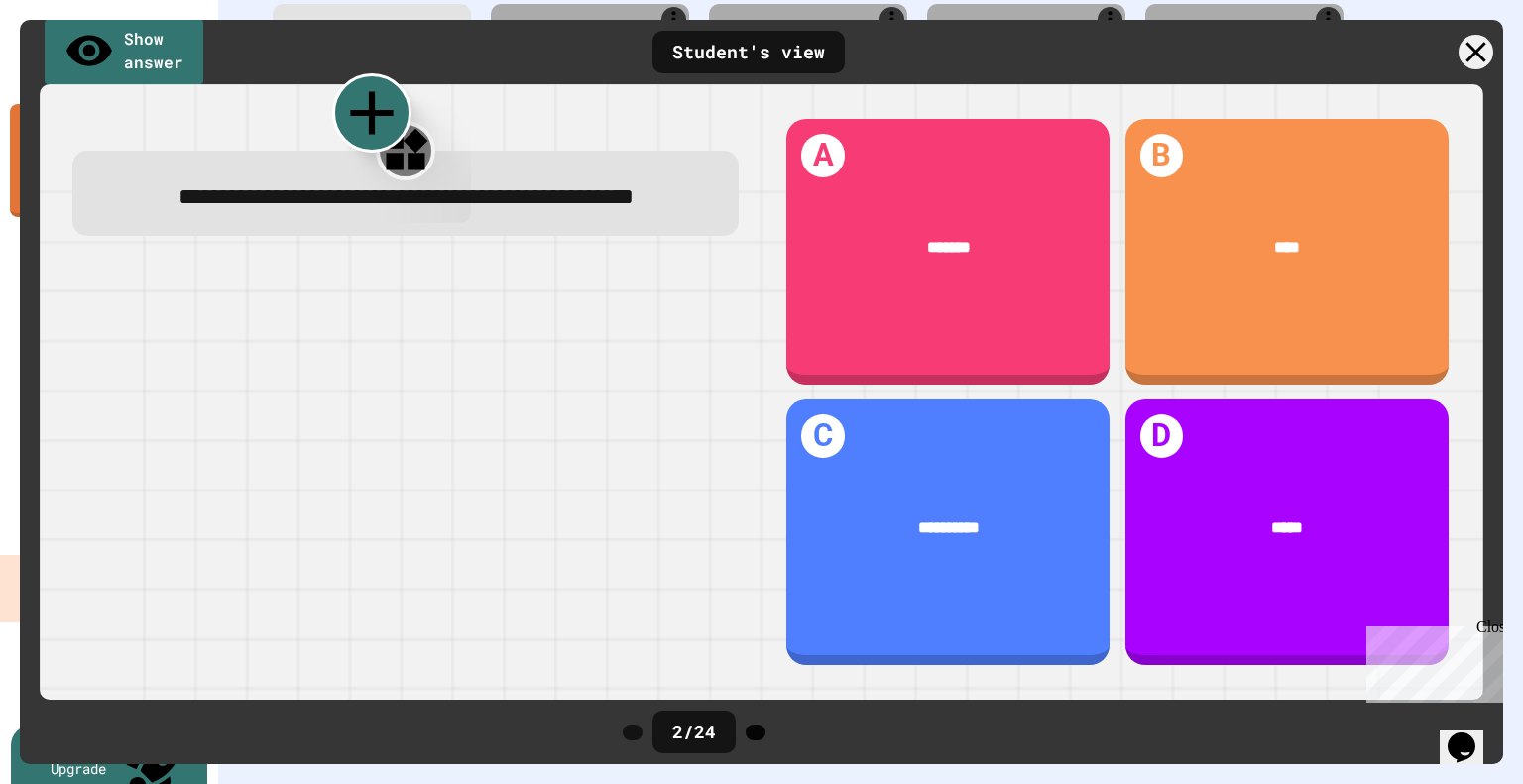click 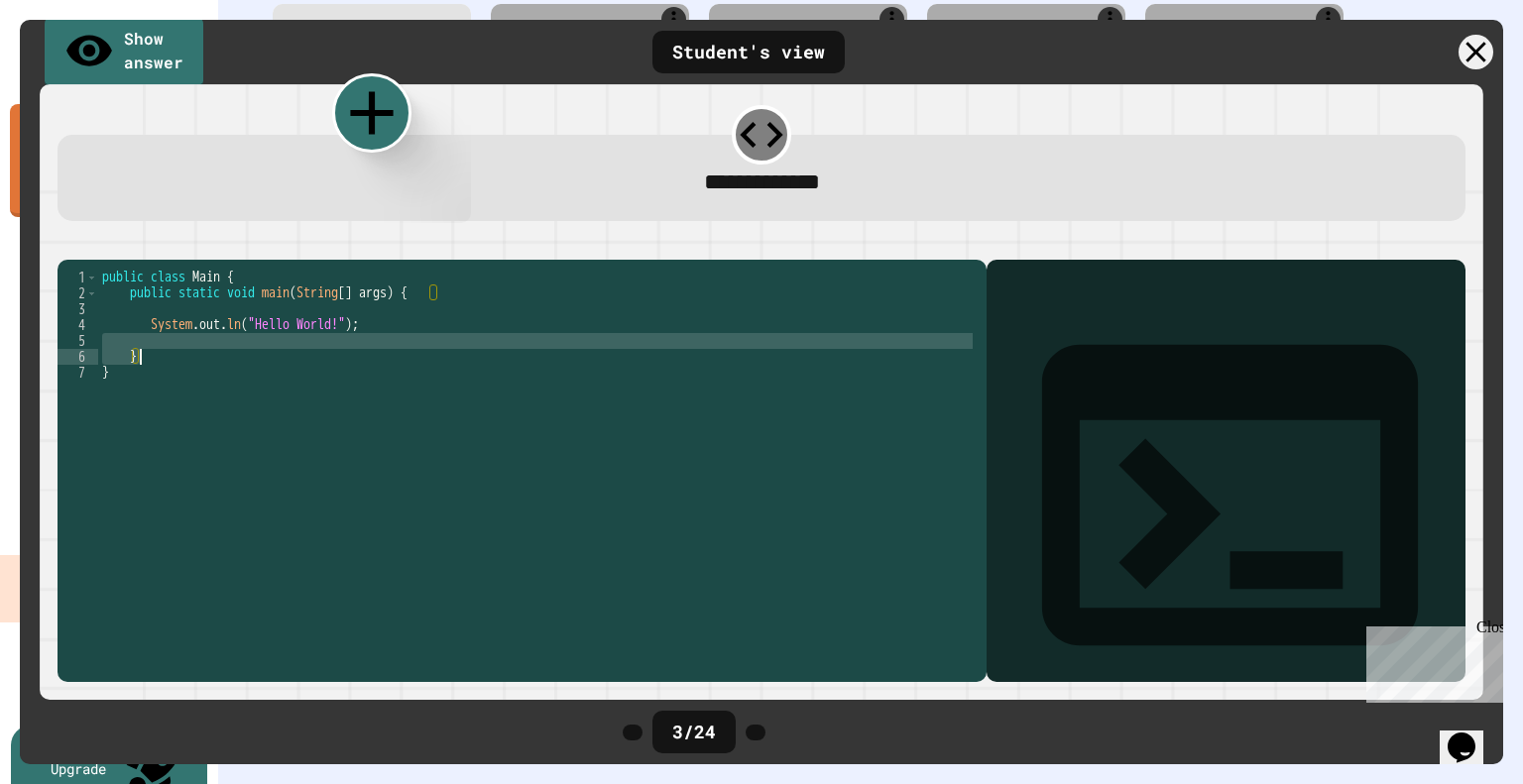drag, startPoint x: 275, startPoint y: 364, endPoint x: 196, endPoint y: 384, distance: 81.49233 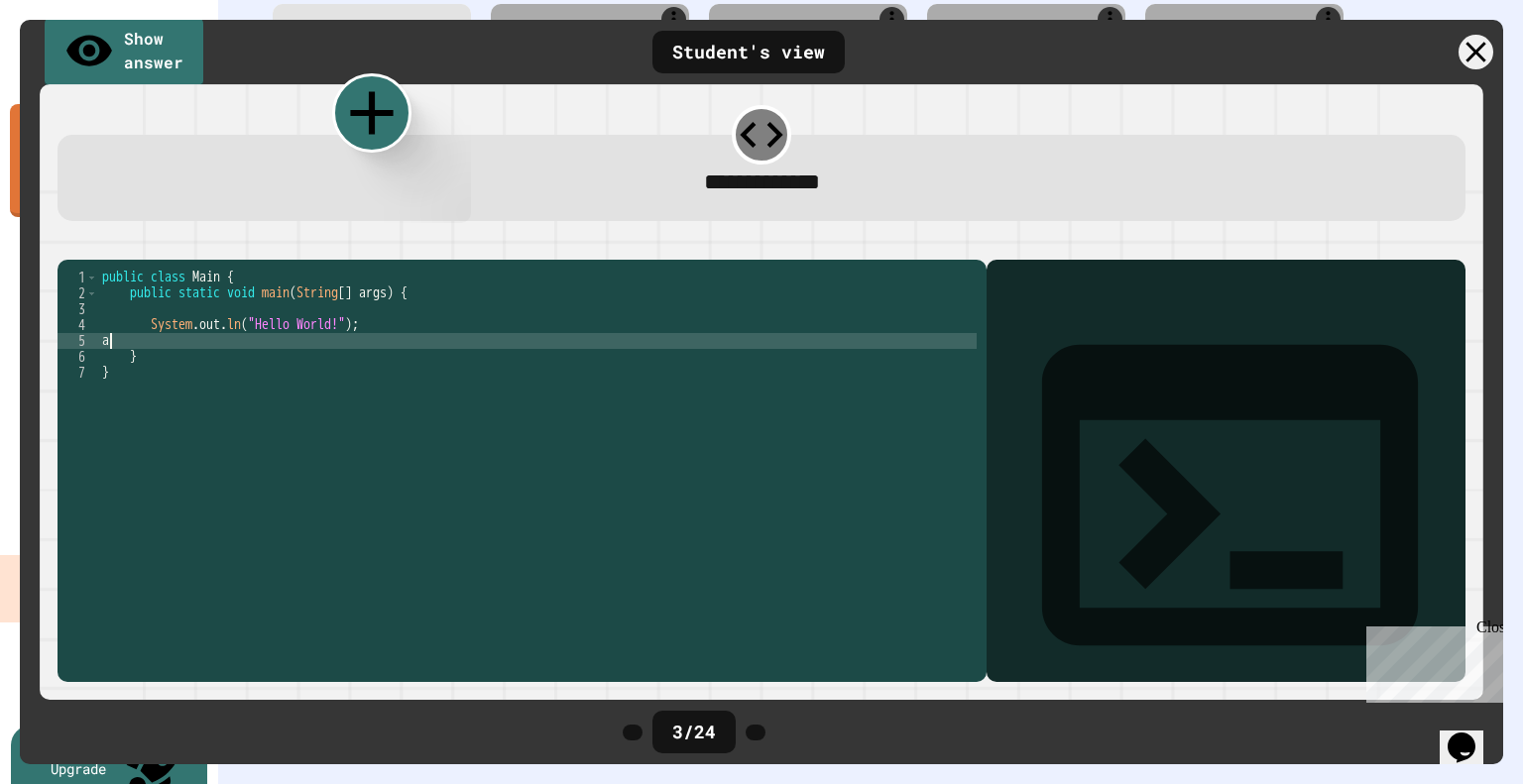 click on "public   class   Main   {      public   static   void   main ( String [ ]   args )   {          System . out . ln ( "Hello World!" ) ; a      } }" at bounding box center (537, 460) 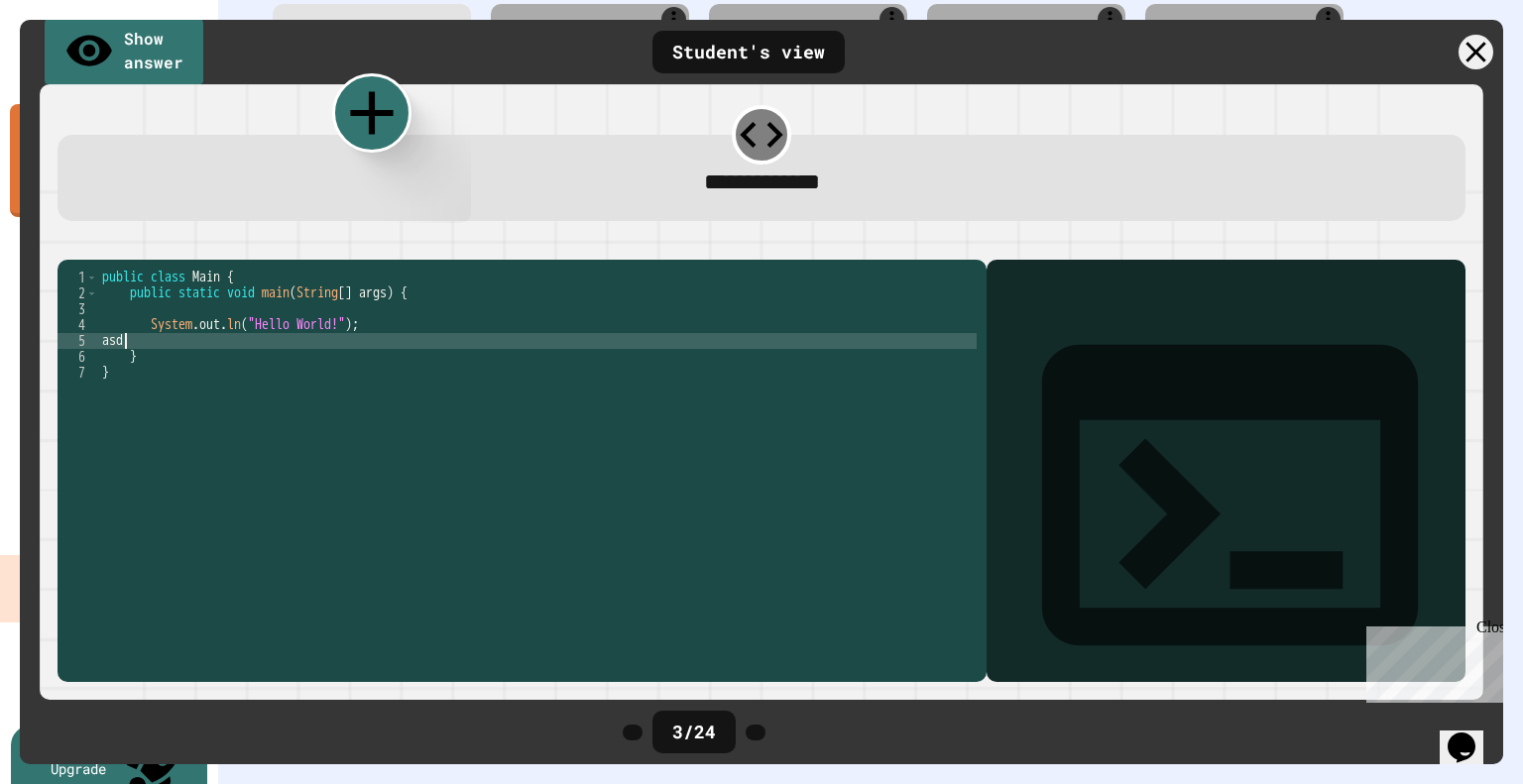 scroll, scrollTop: 0, scrollLeft: 0, axis: both 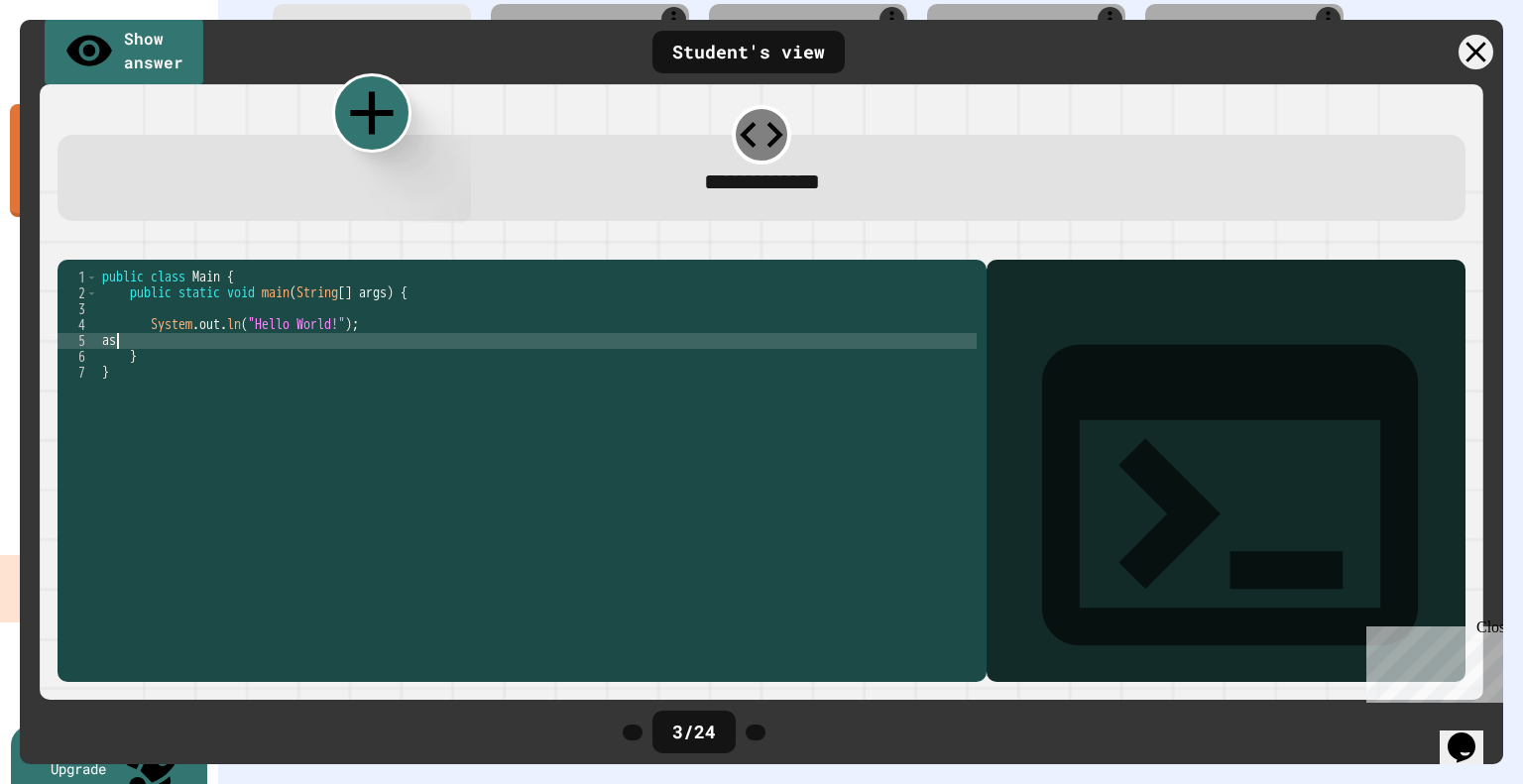 type on "*" 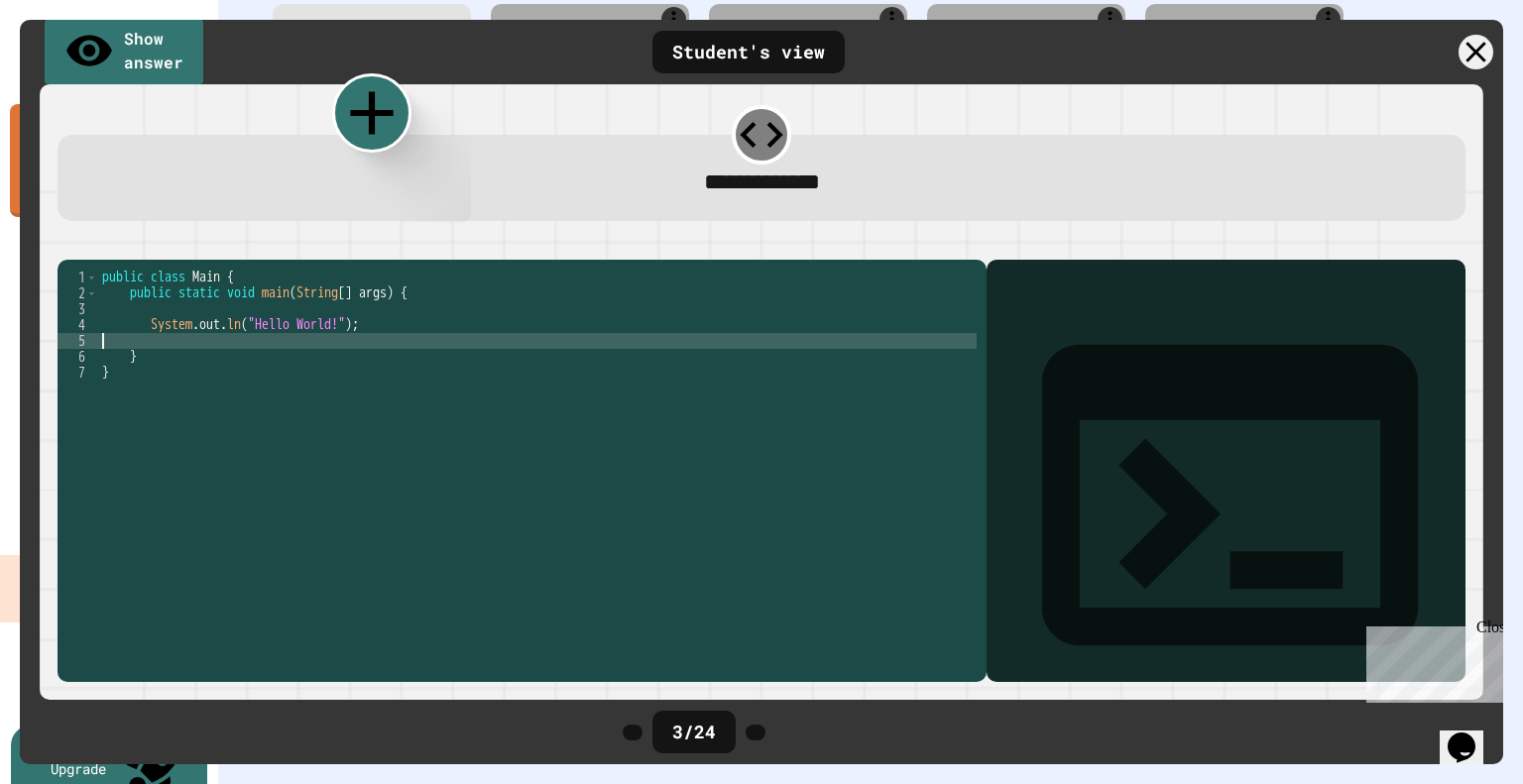 click at bounding box center [67, 244] 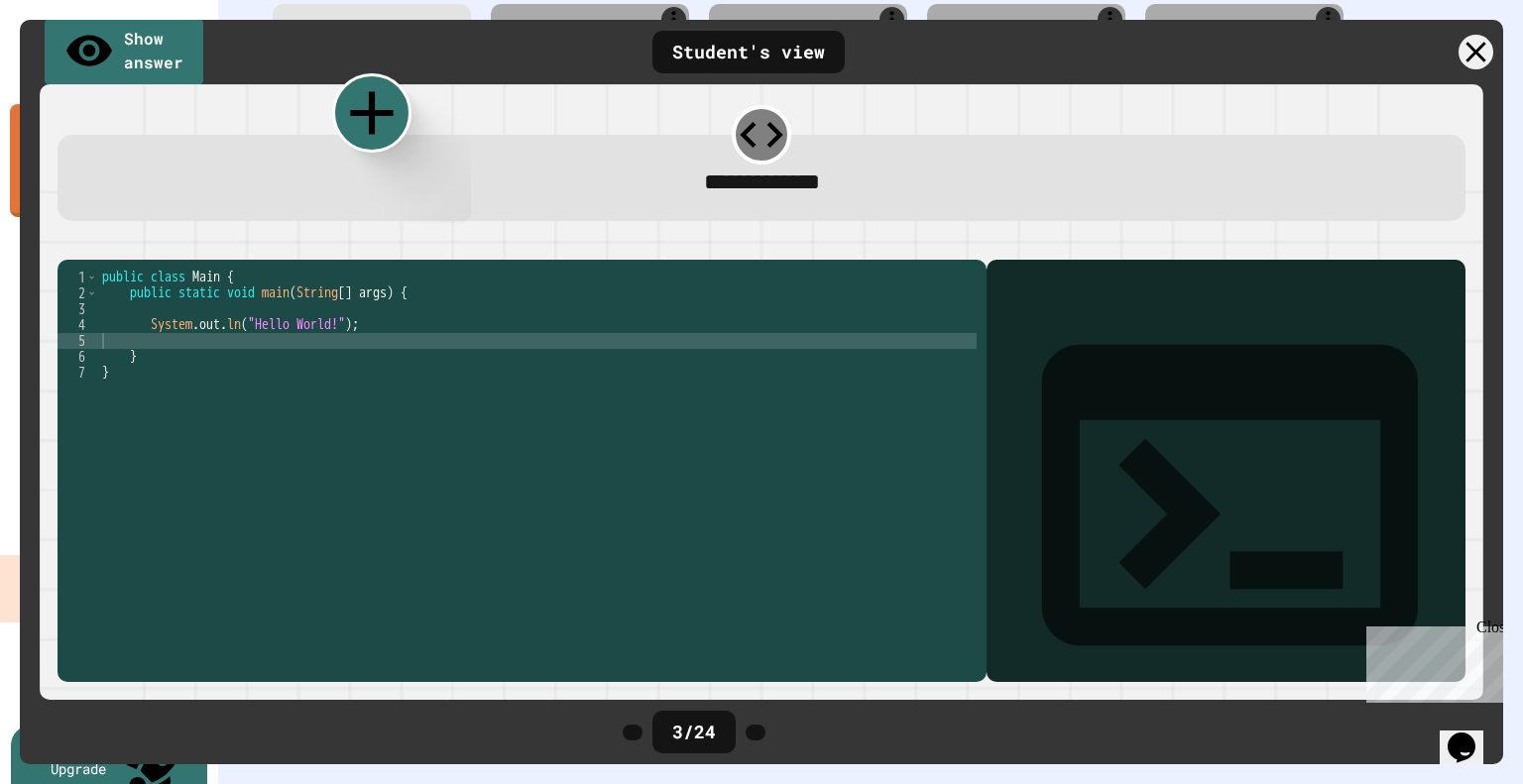 click at bounding box center [67, 244] 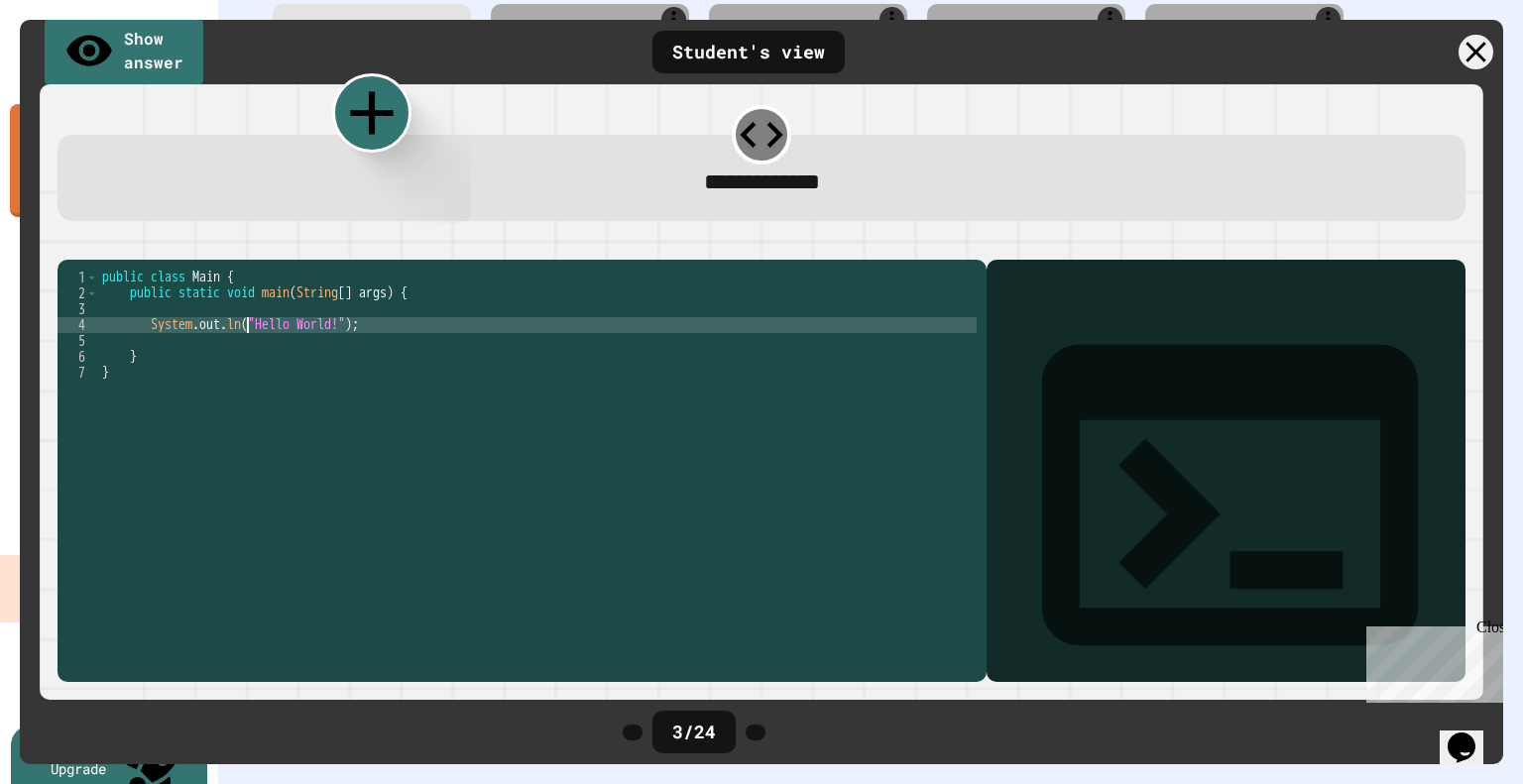 click on "public   class   Main   {      public   static   void   main ( String [ ]   args )   {          System . out . ln ( "Hello World!" ) ;      } }" at bounding box center [537, 460] 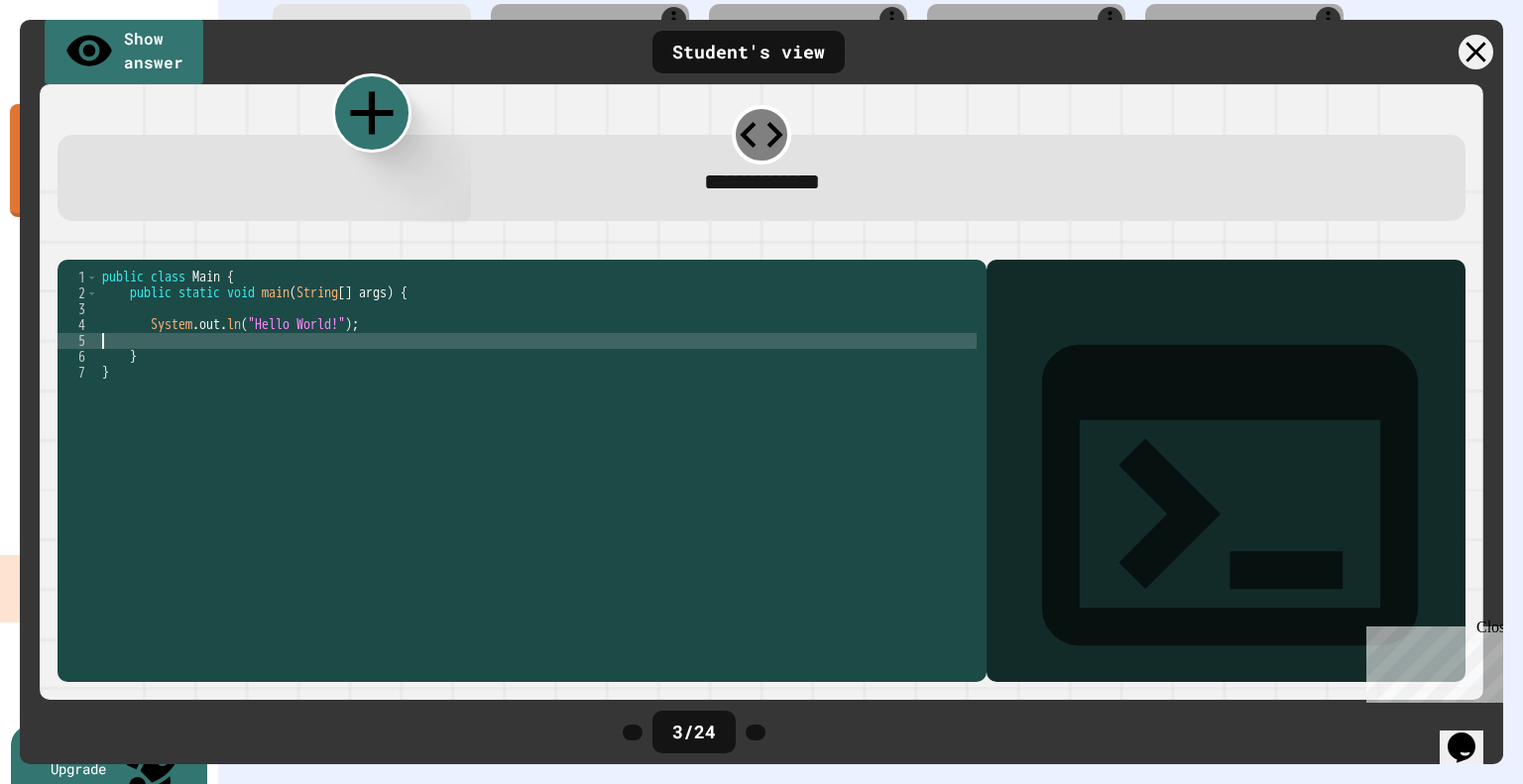 click on "public   class   Main   {      public   static   void   main ( String [ ]   args )   {          System . out . ln ( "Hello World!" ) ;      } }" at bounding box center (537, 460) 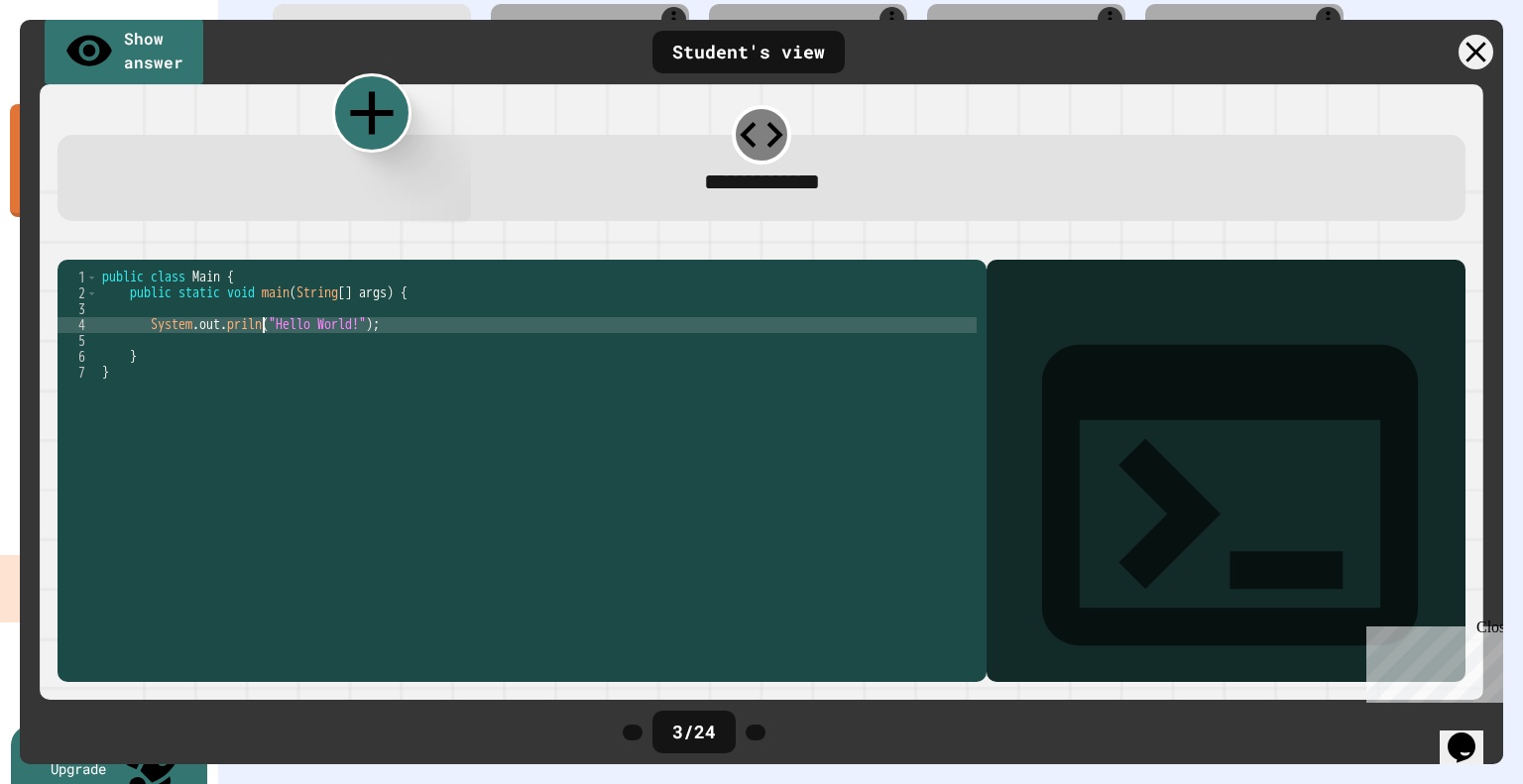 scroll, scrollTop: 0, scrollLeft: 12, axis: horizontal 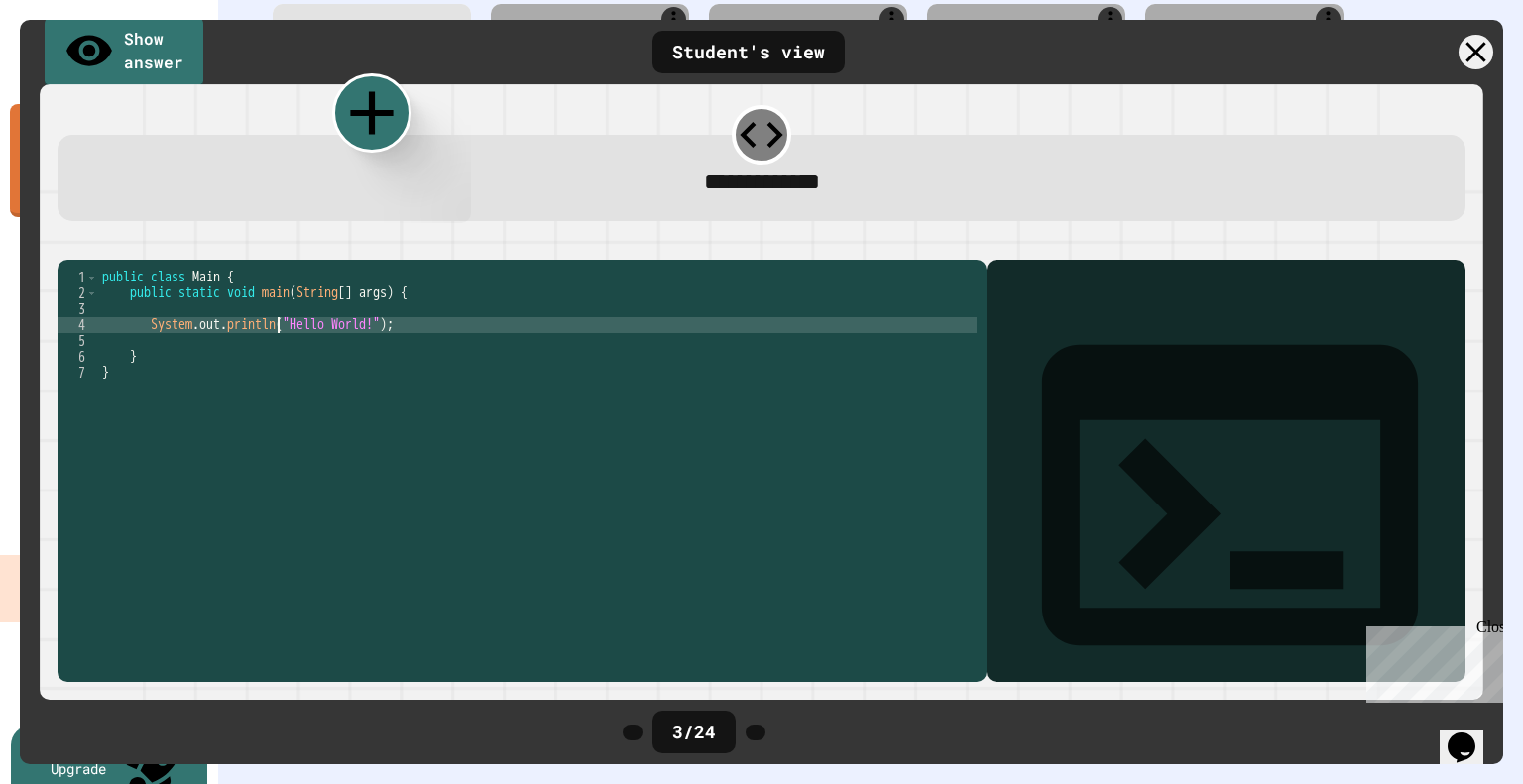type on "**********" 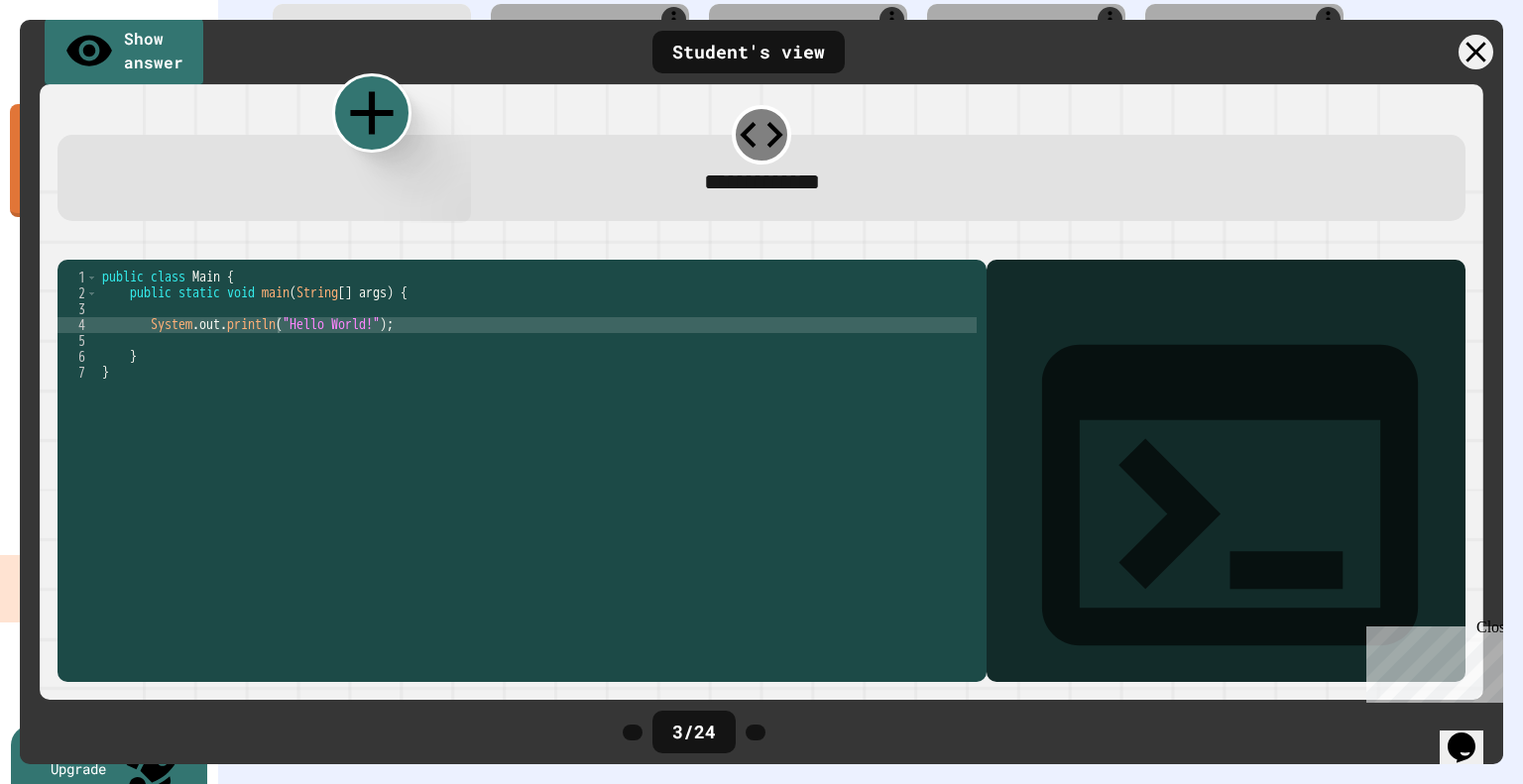 click on "public   class   Main   {      public   static   void   main ( String [ ]   args )   {          System . out . println ( "Hello World!" ) ;      } }" at bounding box center (537, 460) 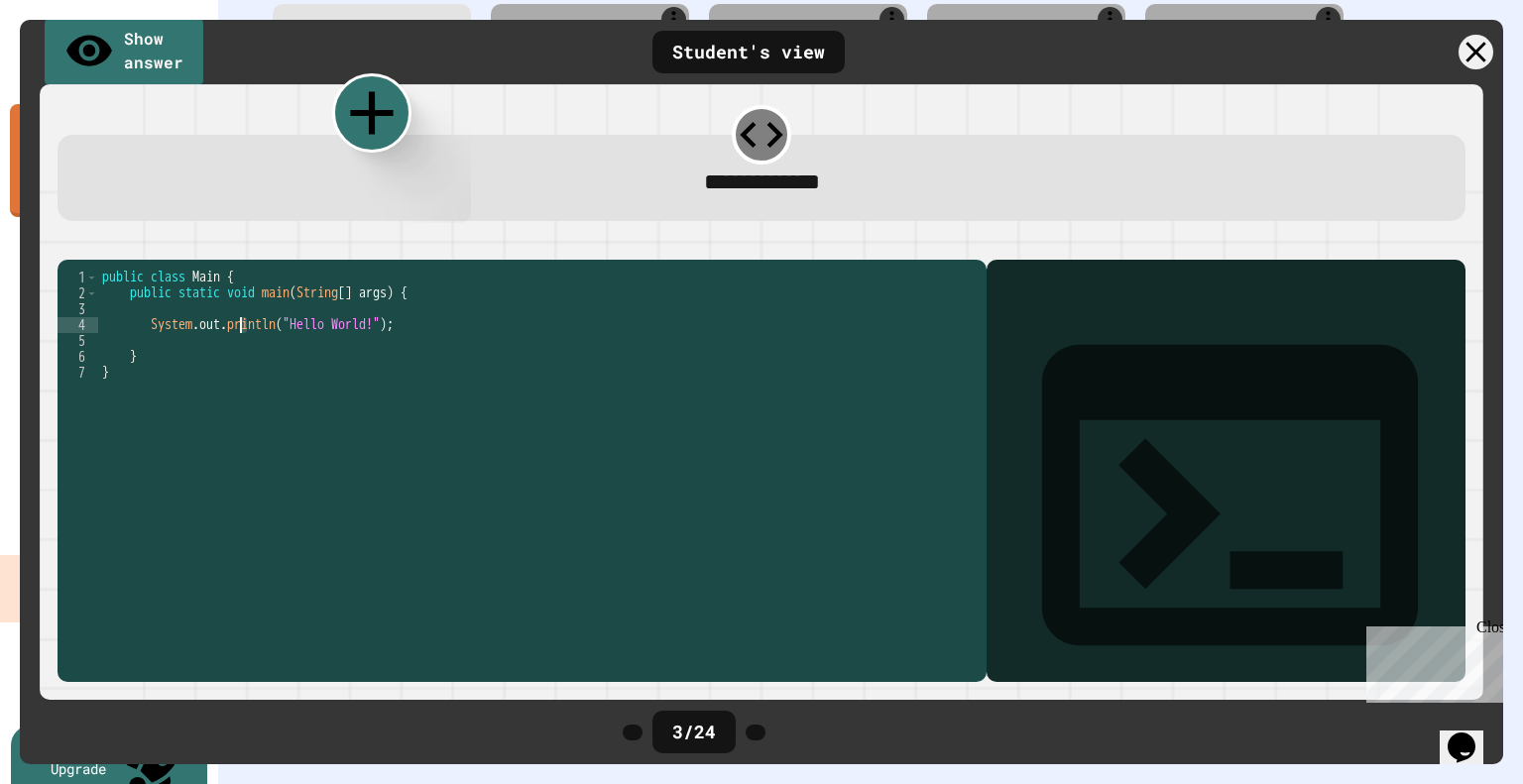 scroll, scrollTop: 0, scrollLeft: 10, axis: horizontal 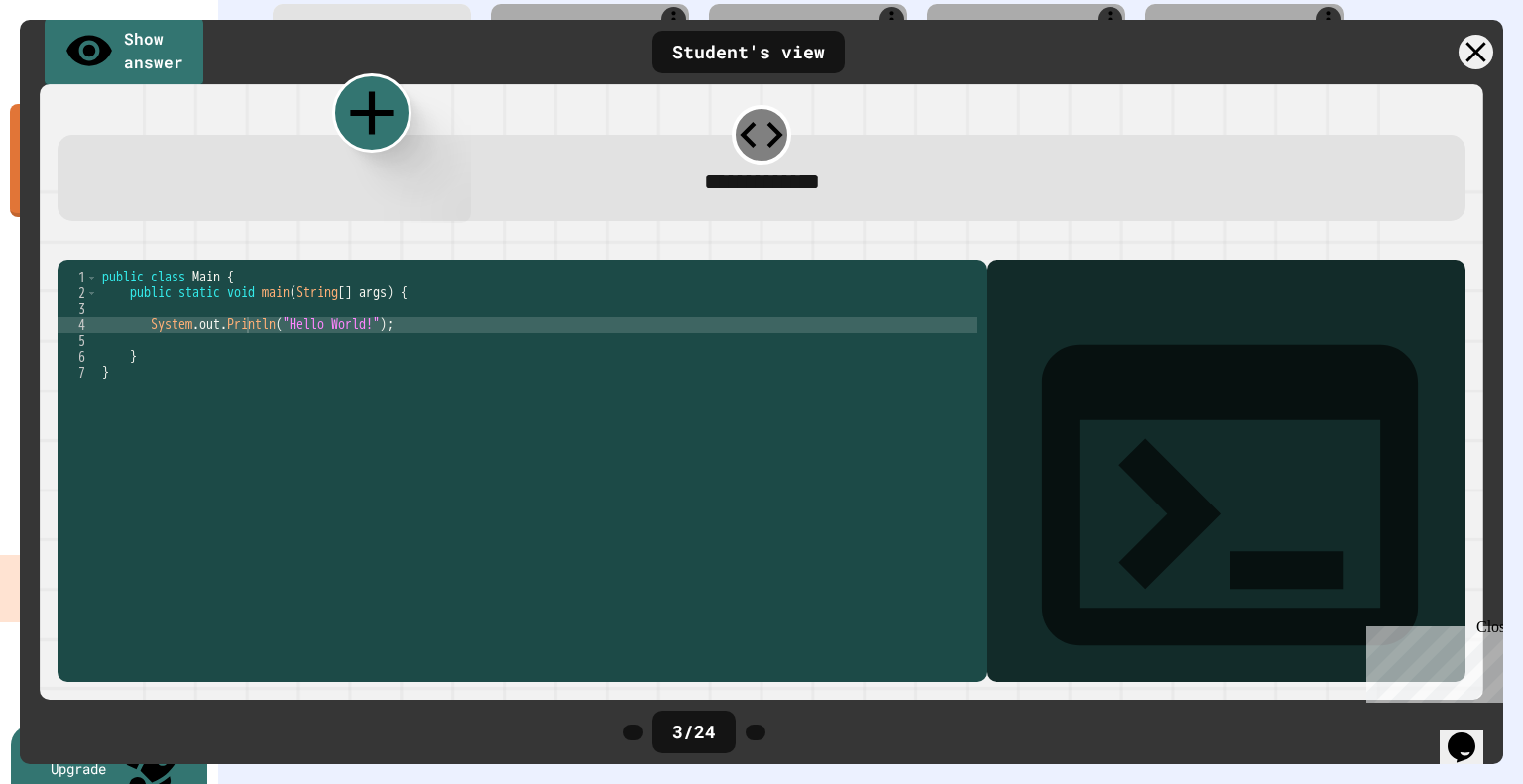 click at bounding box center [67, 244] 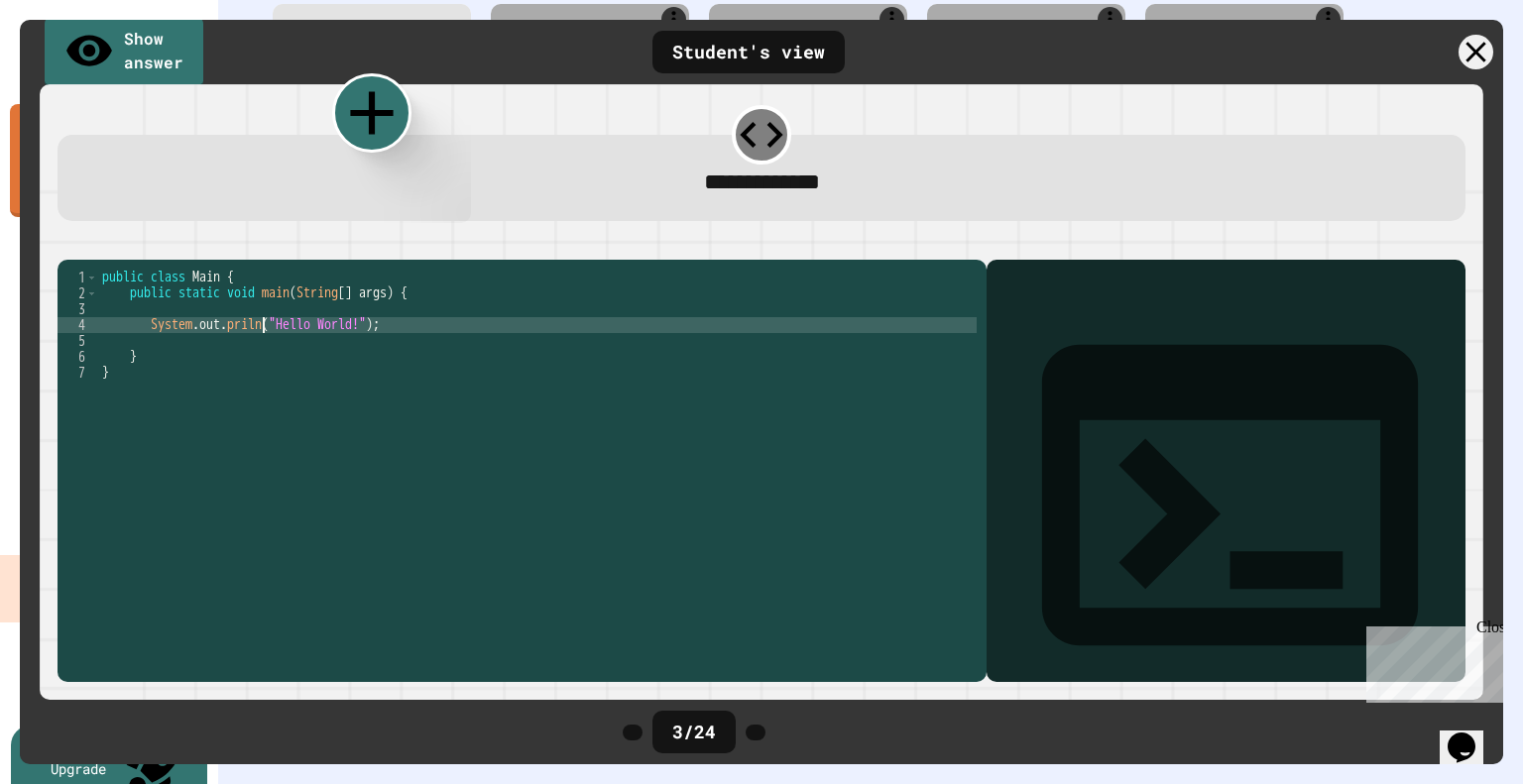 scroll, scrollTop: 0, scrollLeft: 12, axis: horizontal 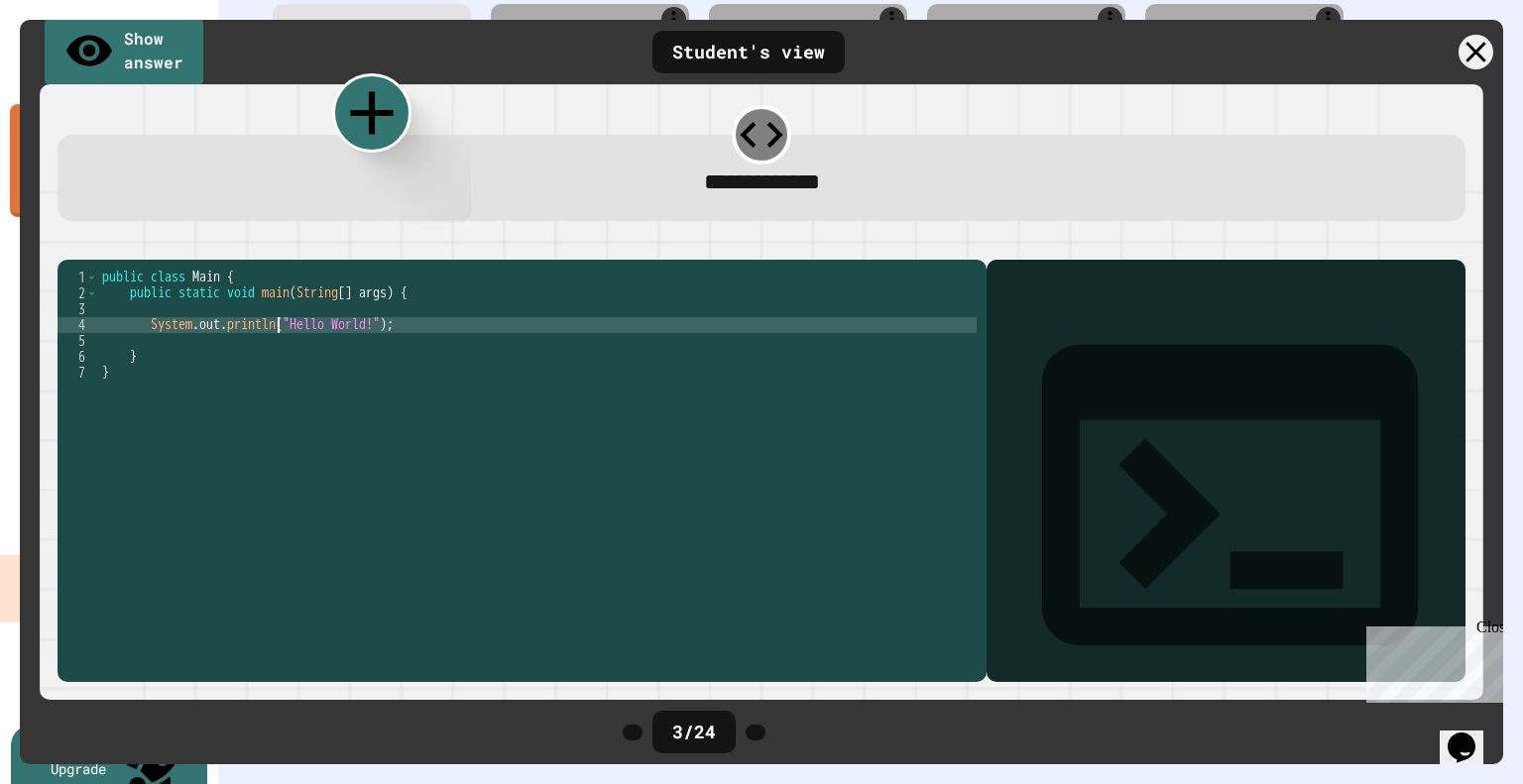 type on "**********" 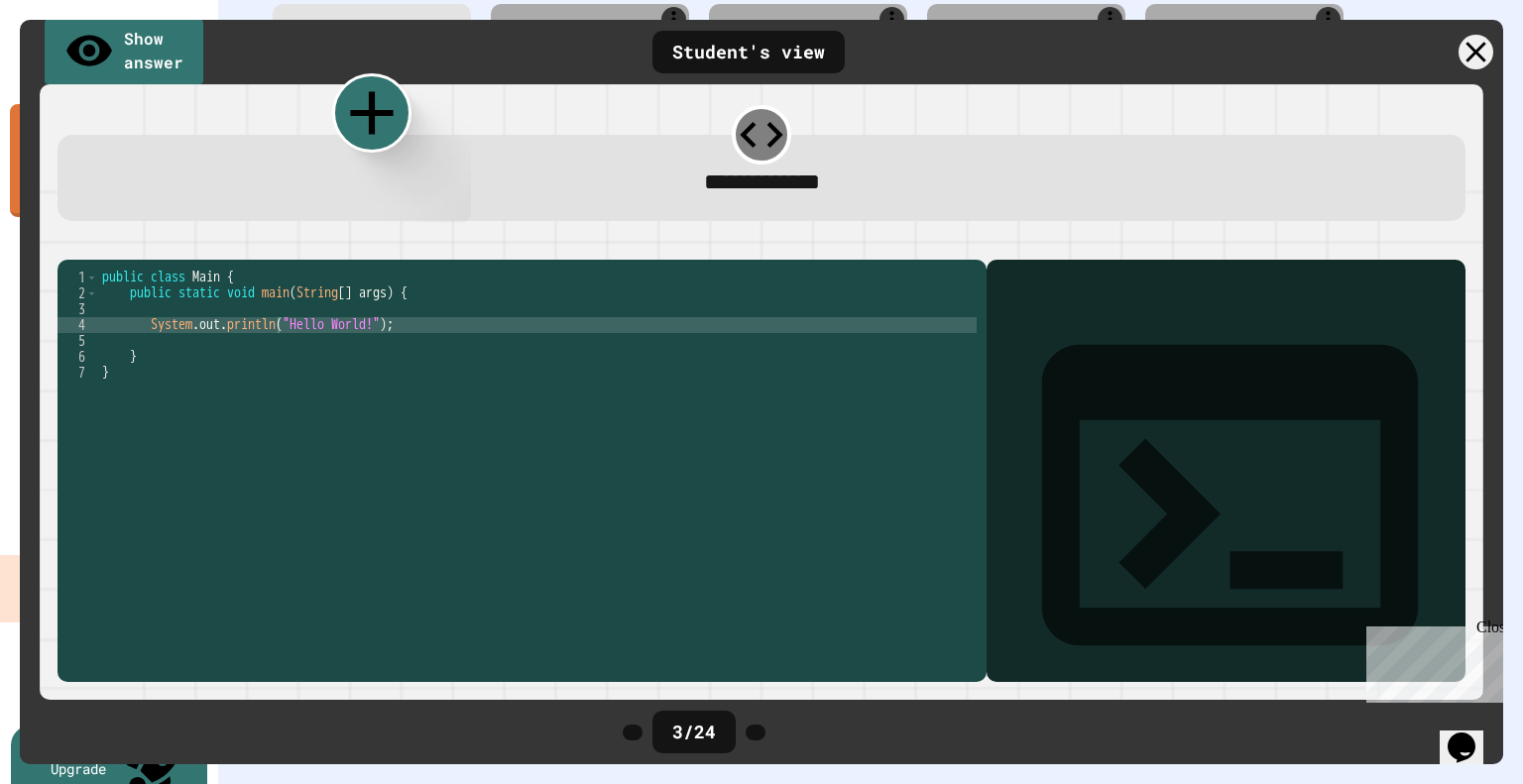 click 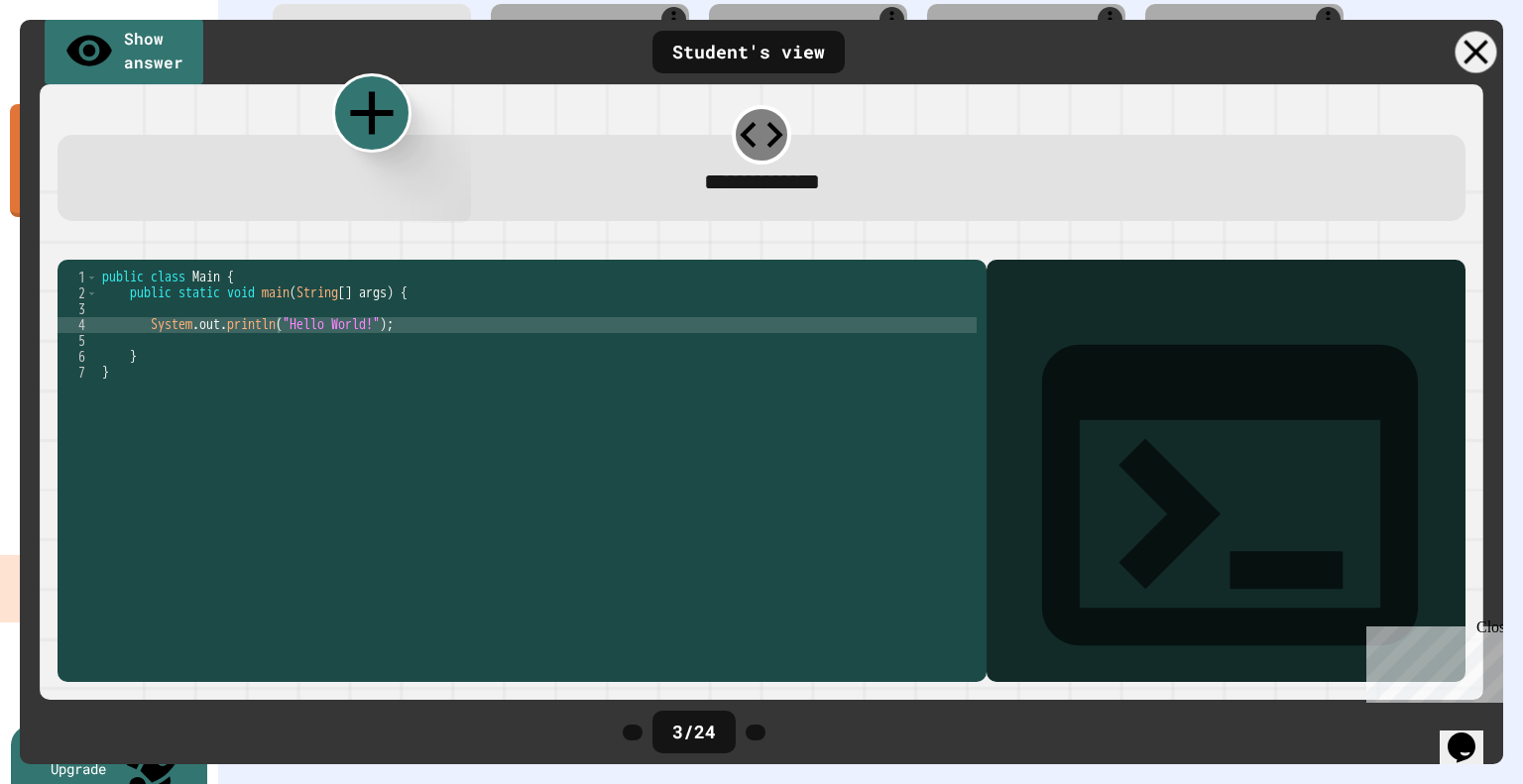 click 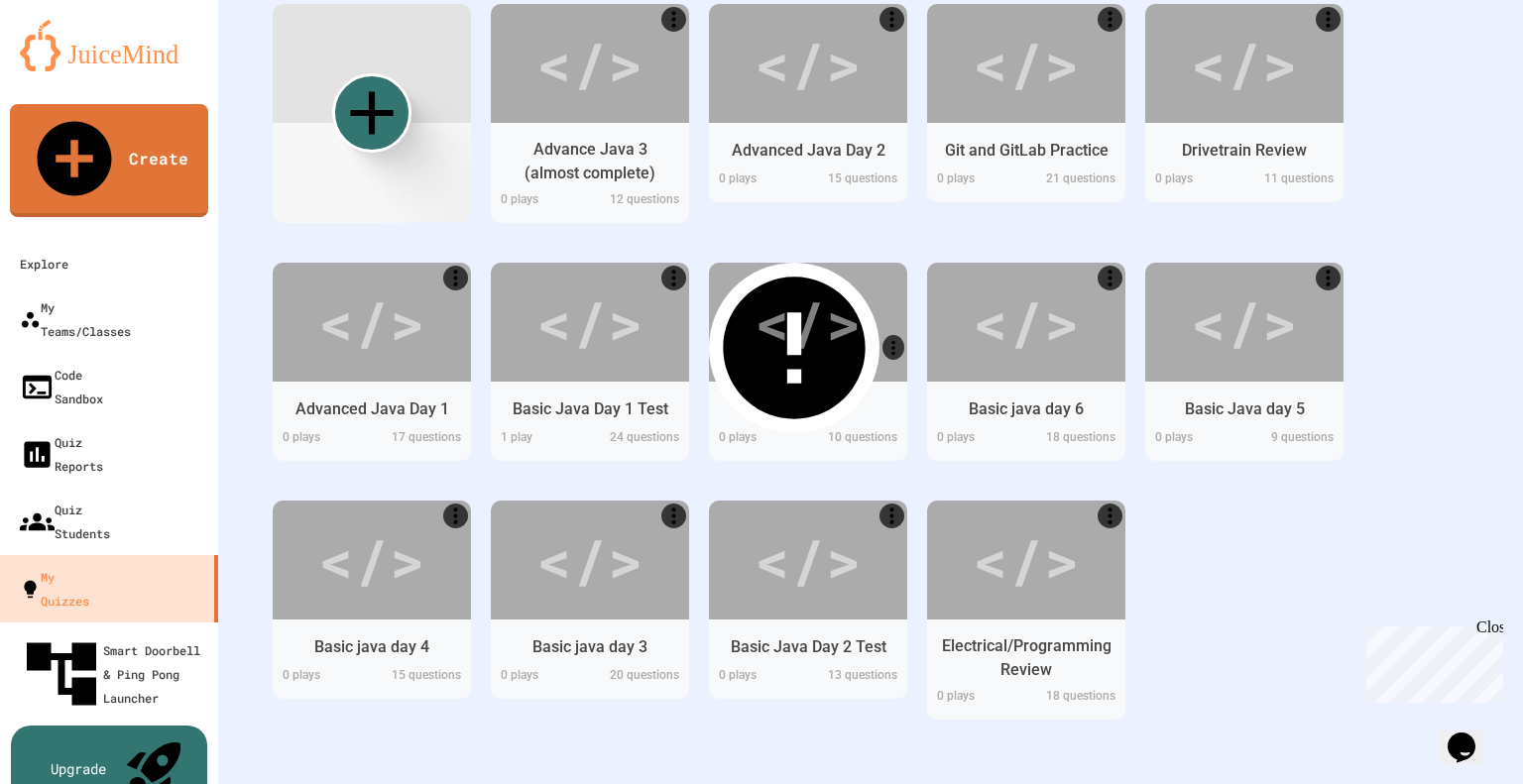 click on "Start" at bounding box center [414, 1104] 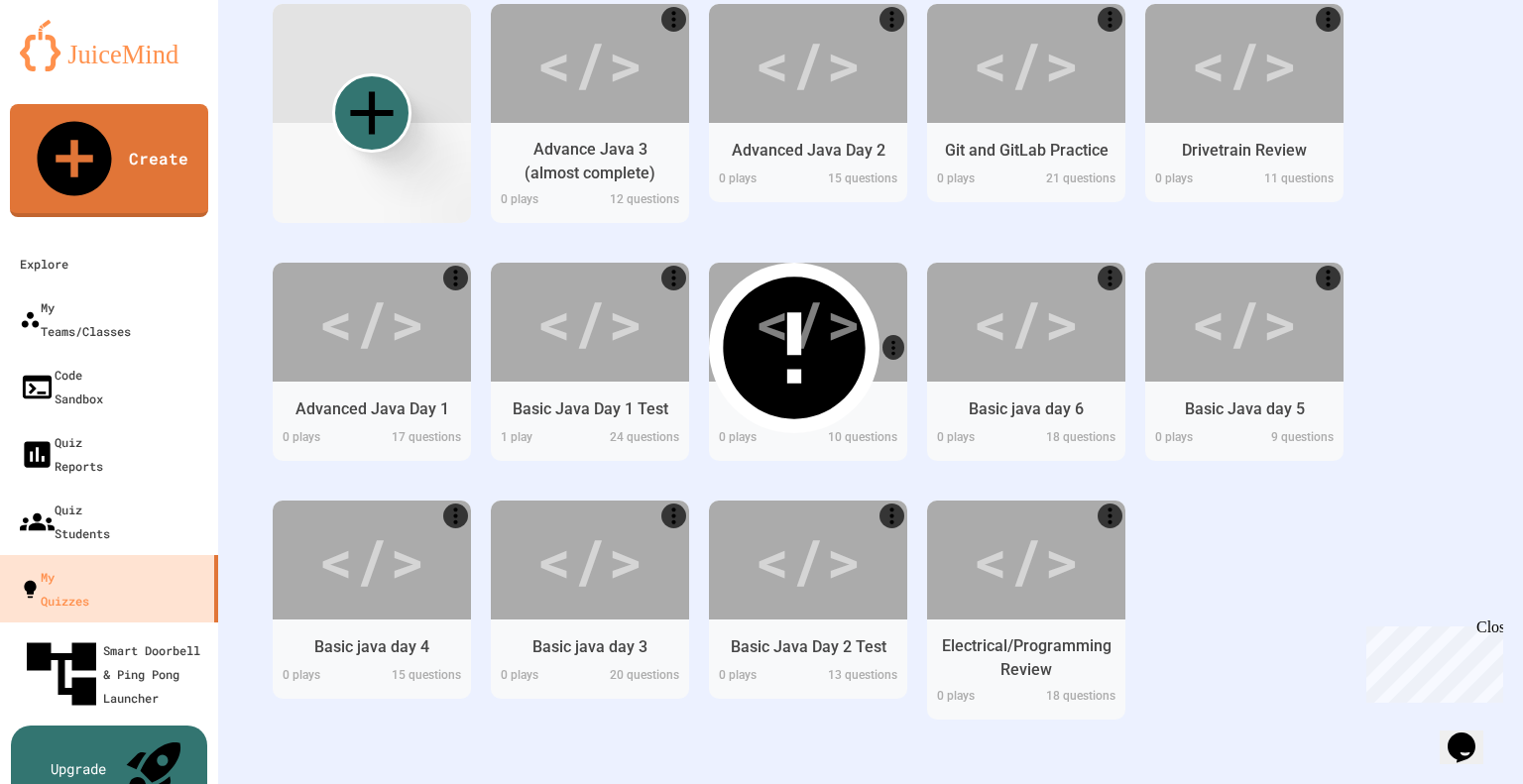 click on "Cancel" at bounding box center [709, 1800] 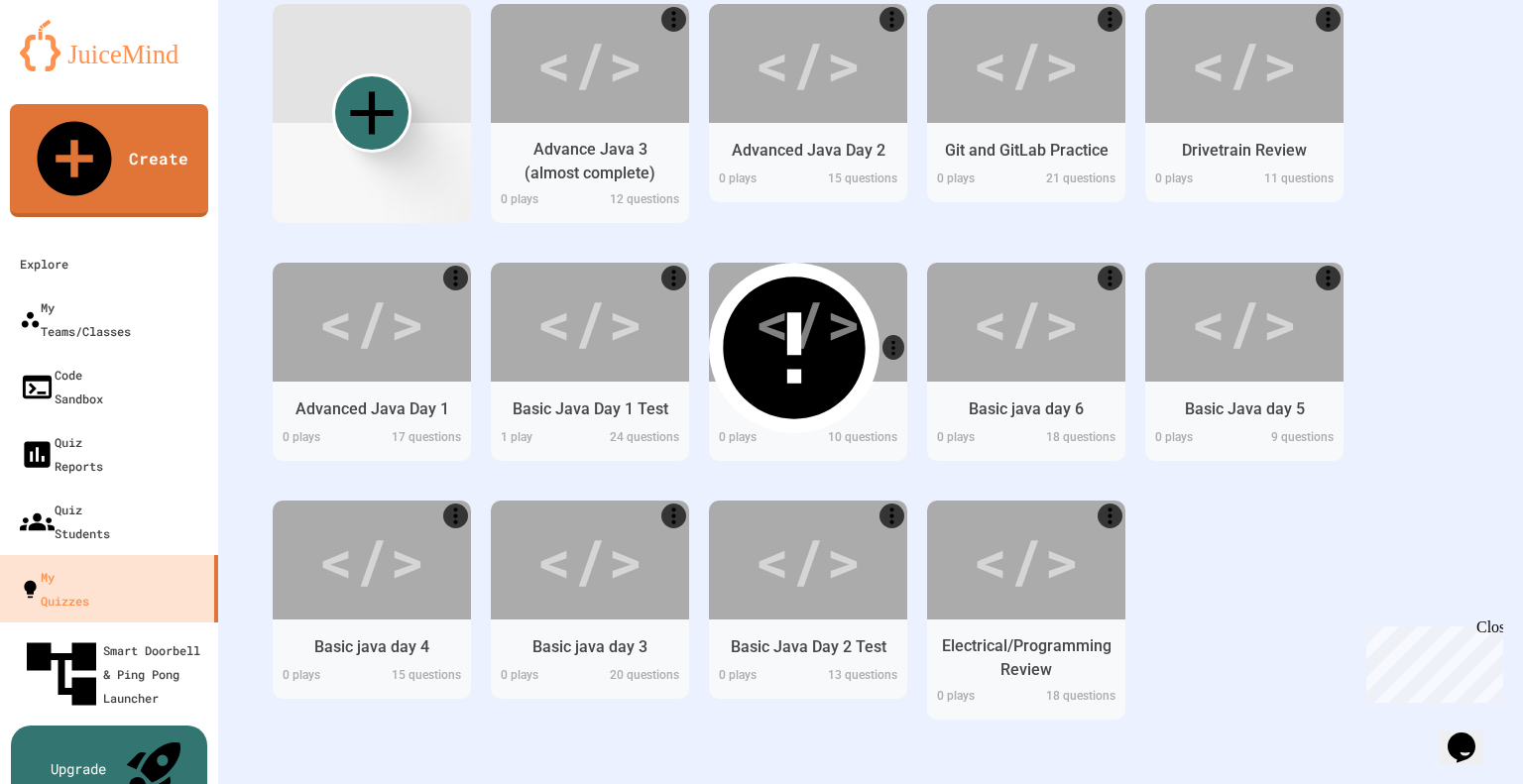 click on "Start" at bounding box center [414, 1104] 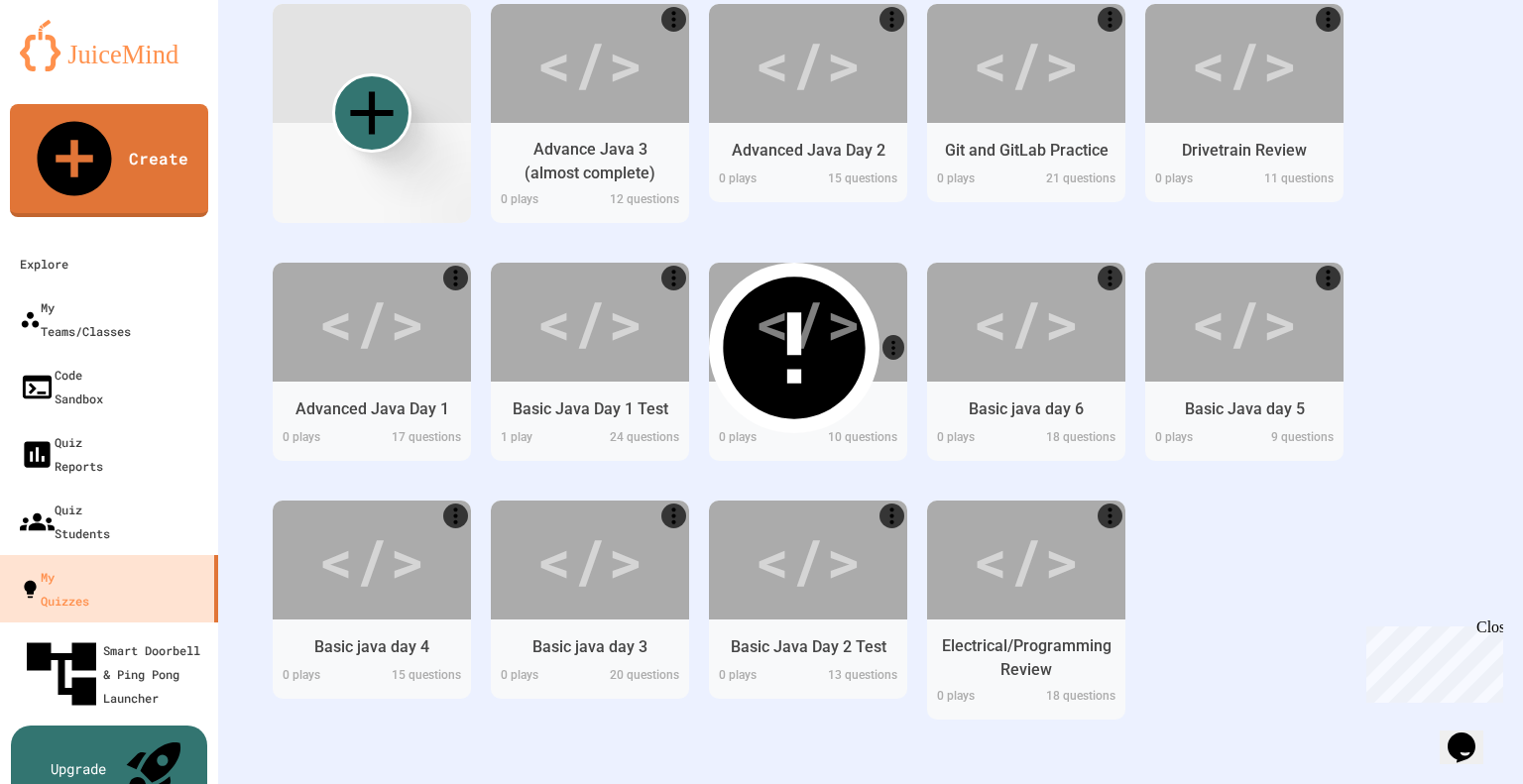 click on "Start" at bounding box center (819, 1800) 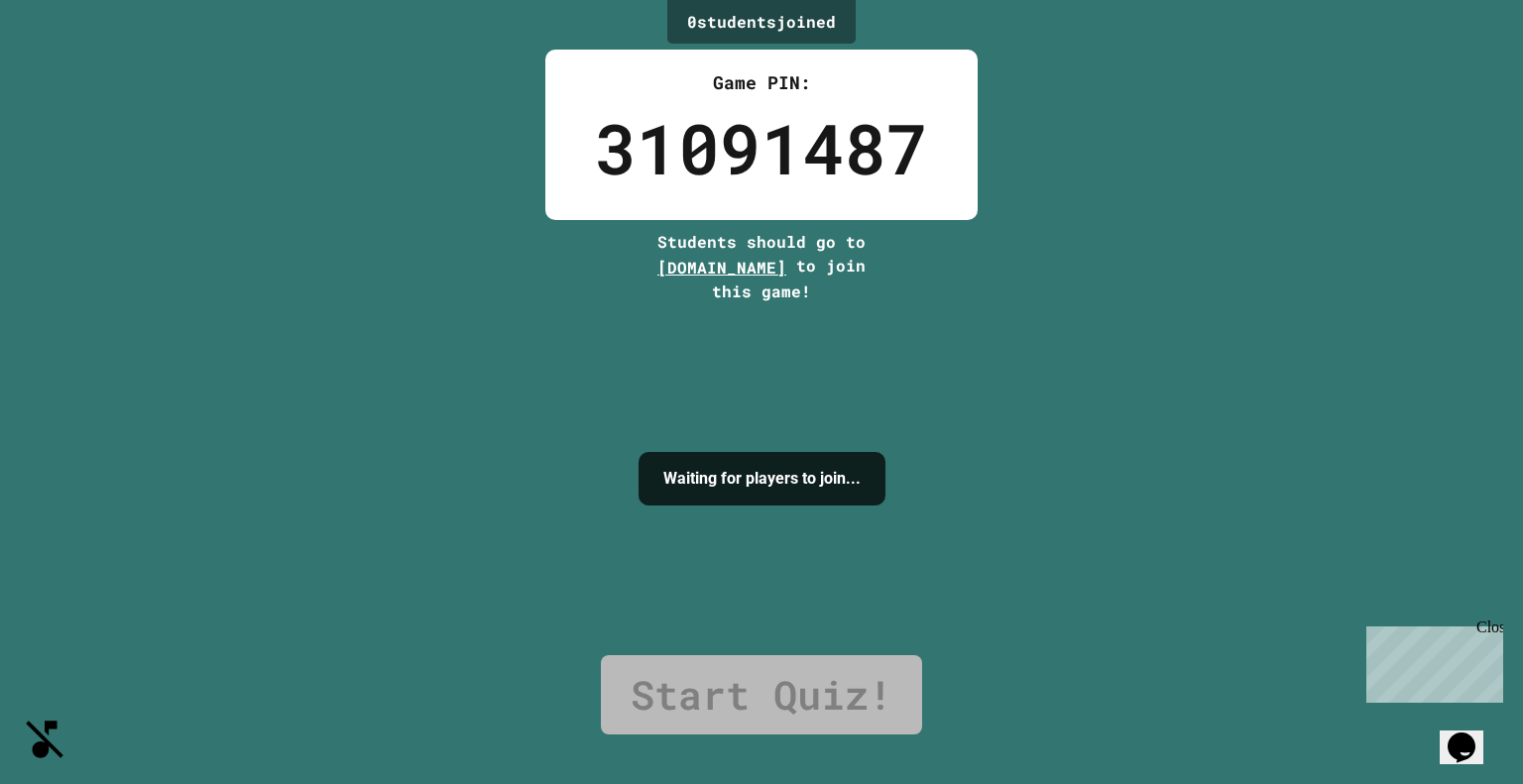 click on "I'm ready!" at bounding box center (761, 1137) 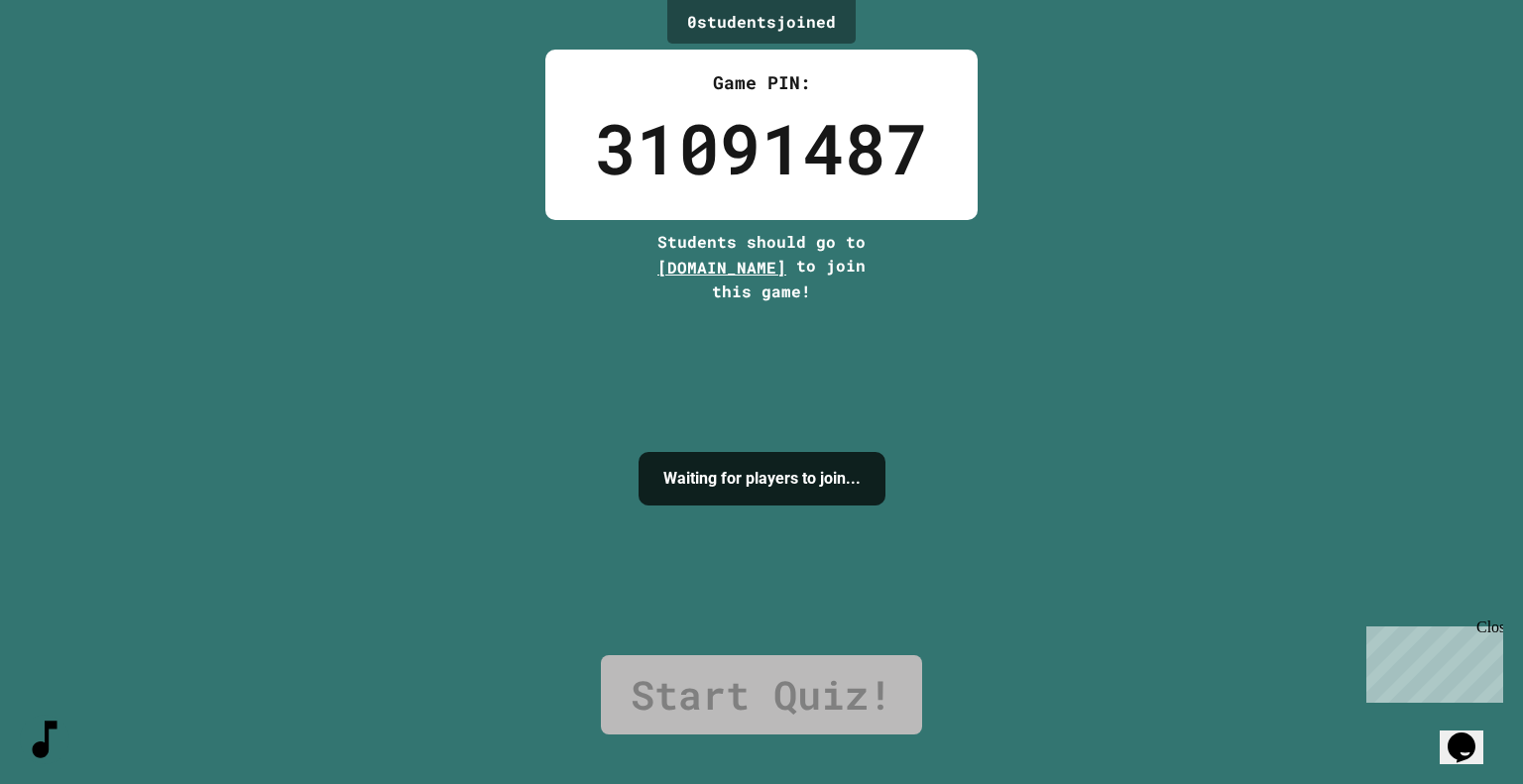 click on "Start Quiz!" at bounding box center [762, 695] 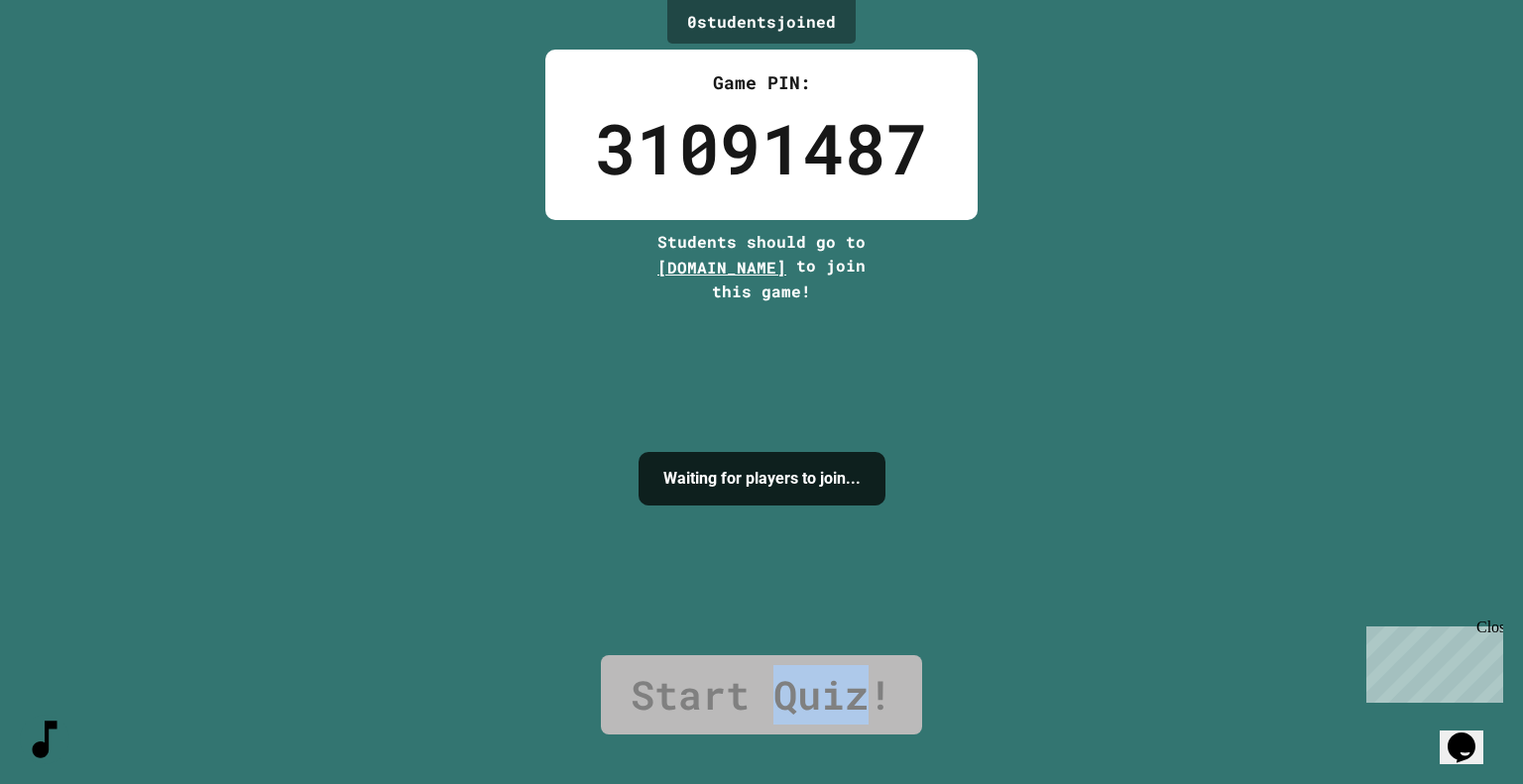 click on "Start Quiz!" at bounding box center [762, 695] 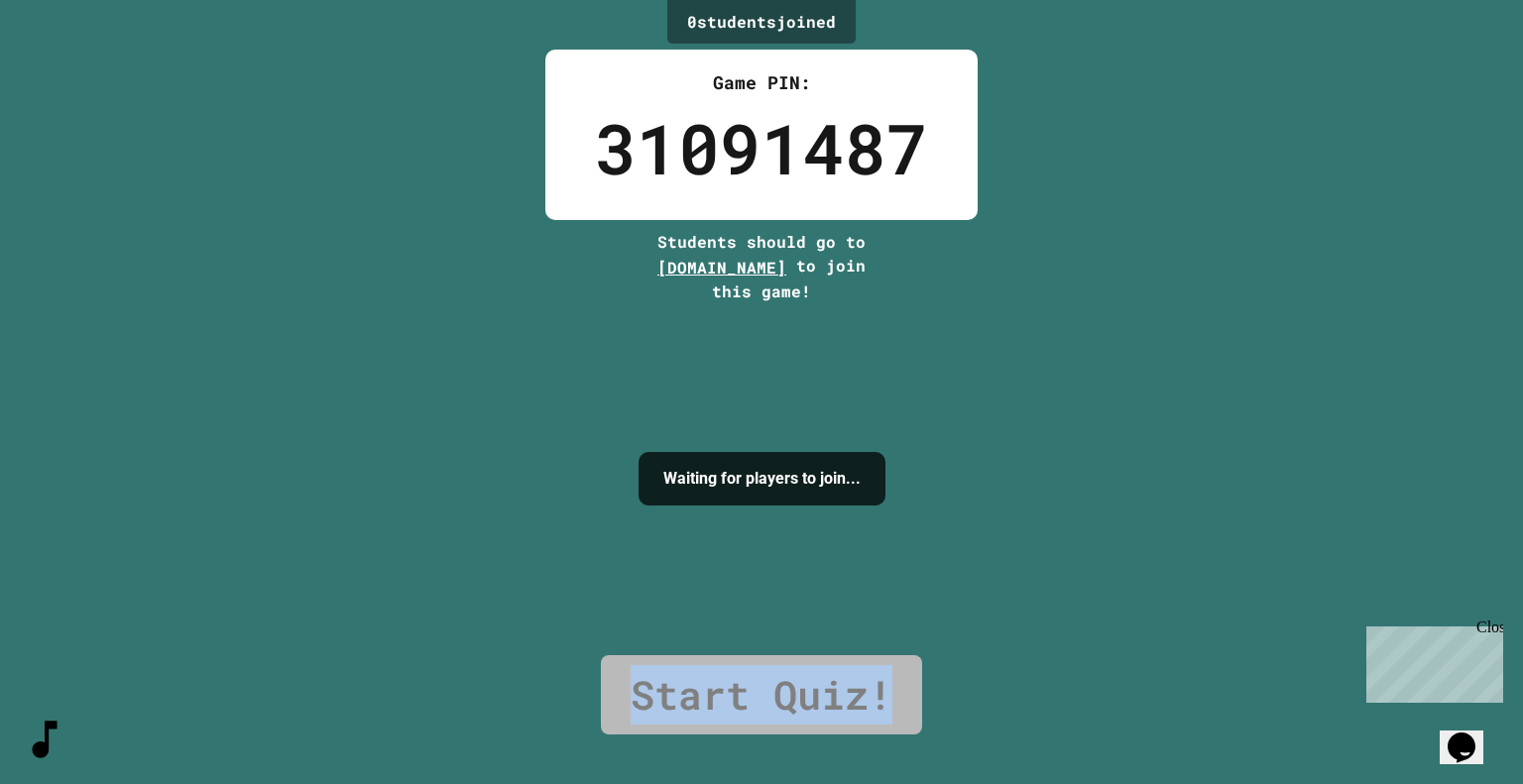 click on "Start Quiz!" at bounding box center (762, 695) 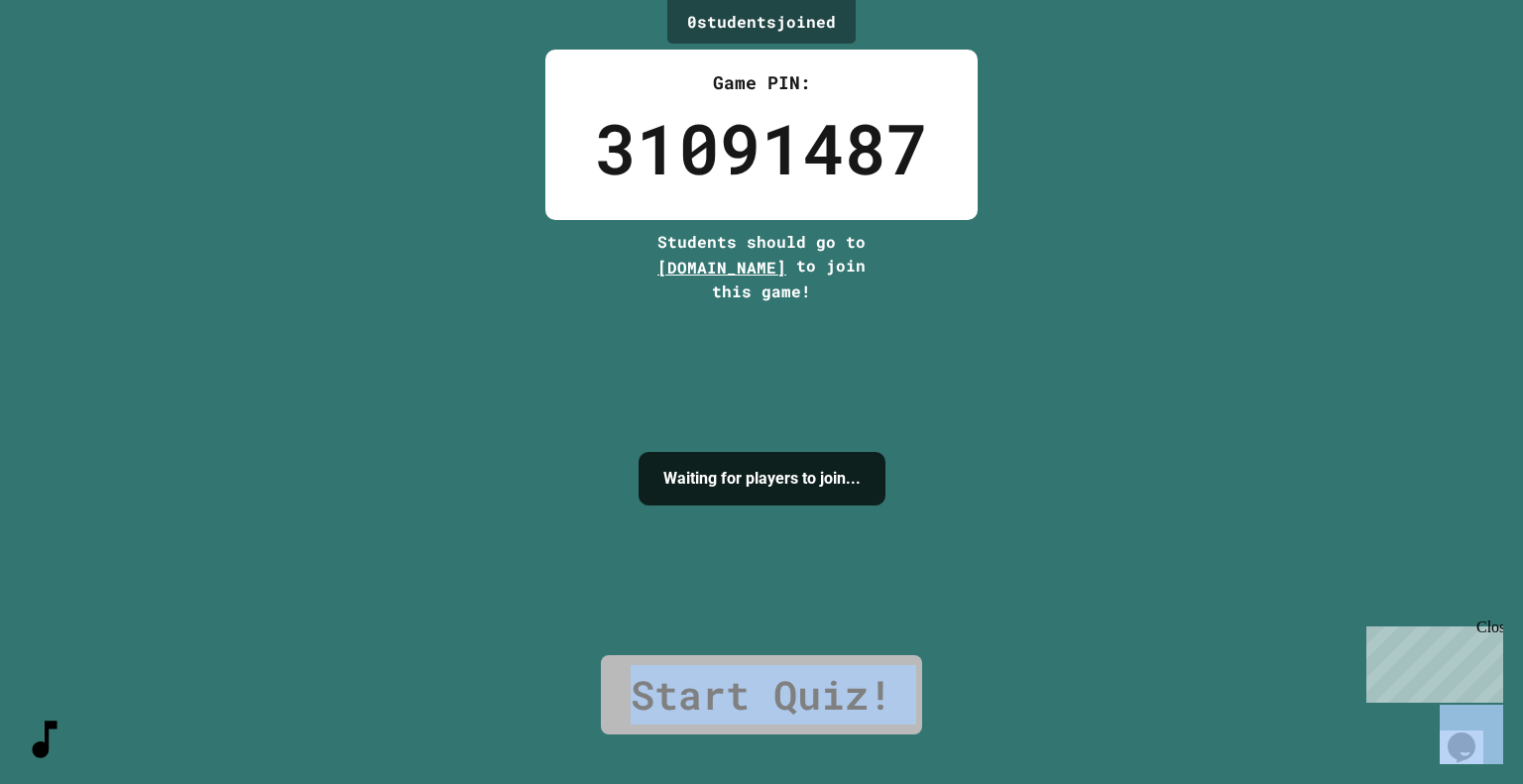 click on "Start Quiz!" at bounding box center [762, 695] 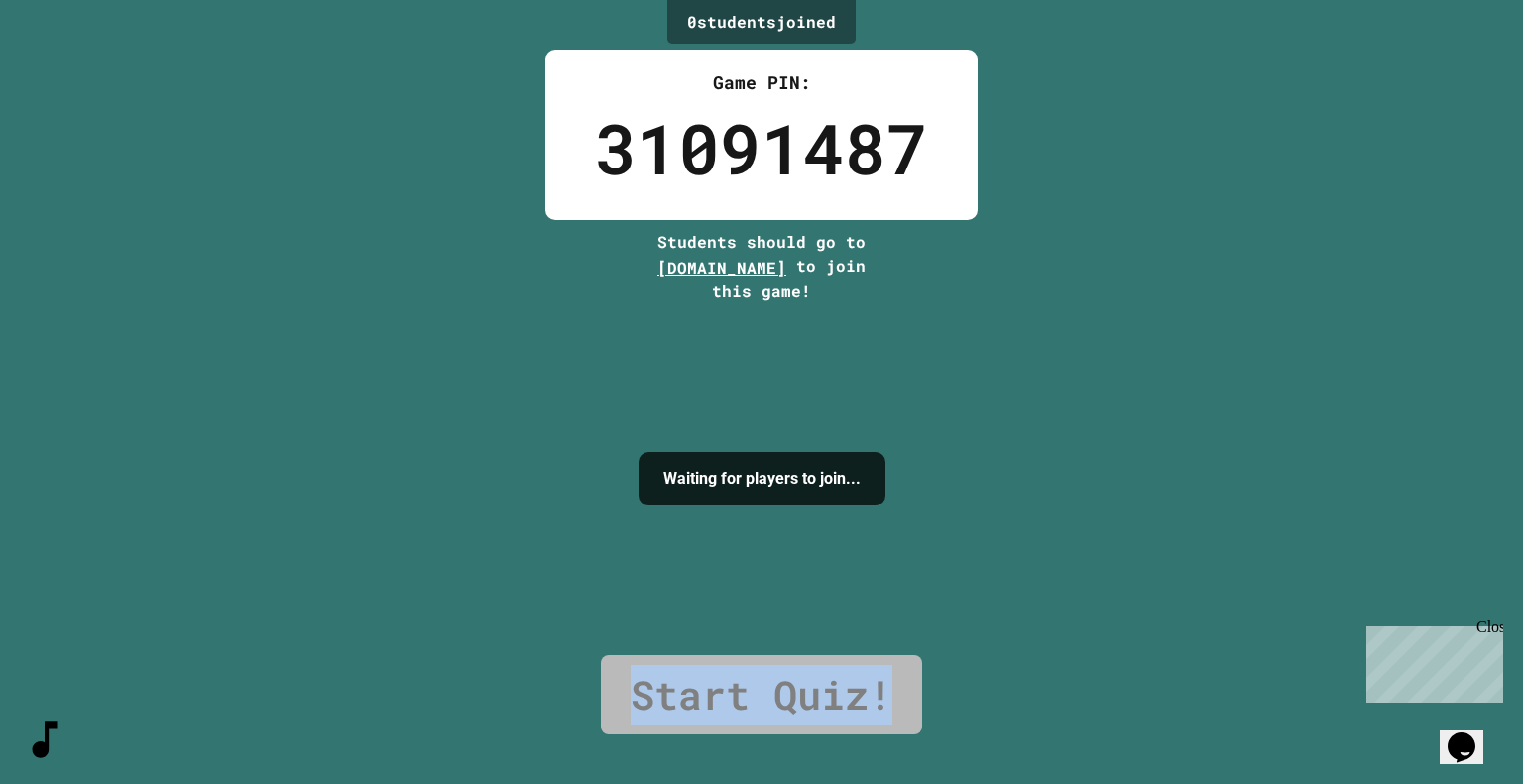click on "Start Quiz!" at bounding box center (762, 695) 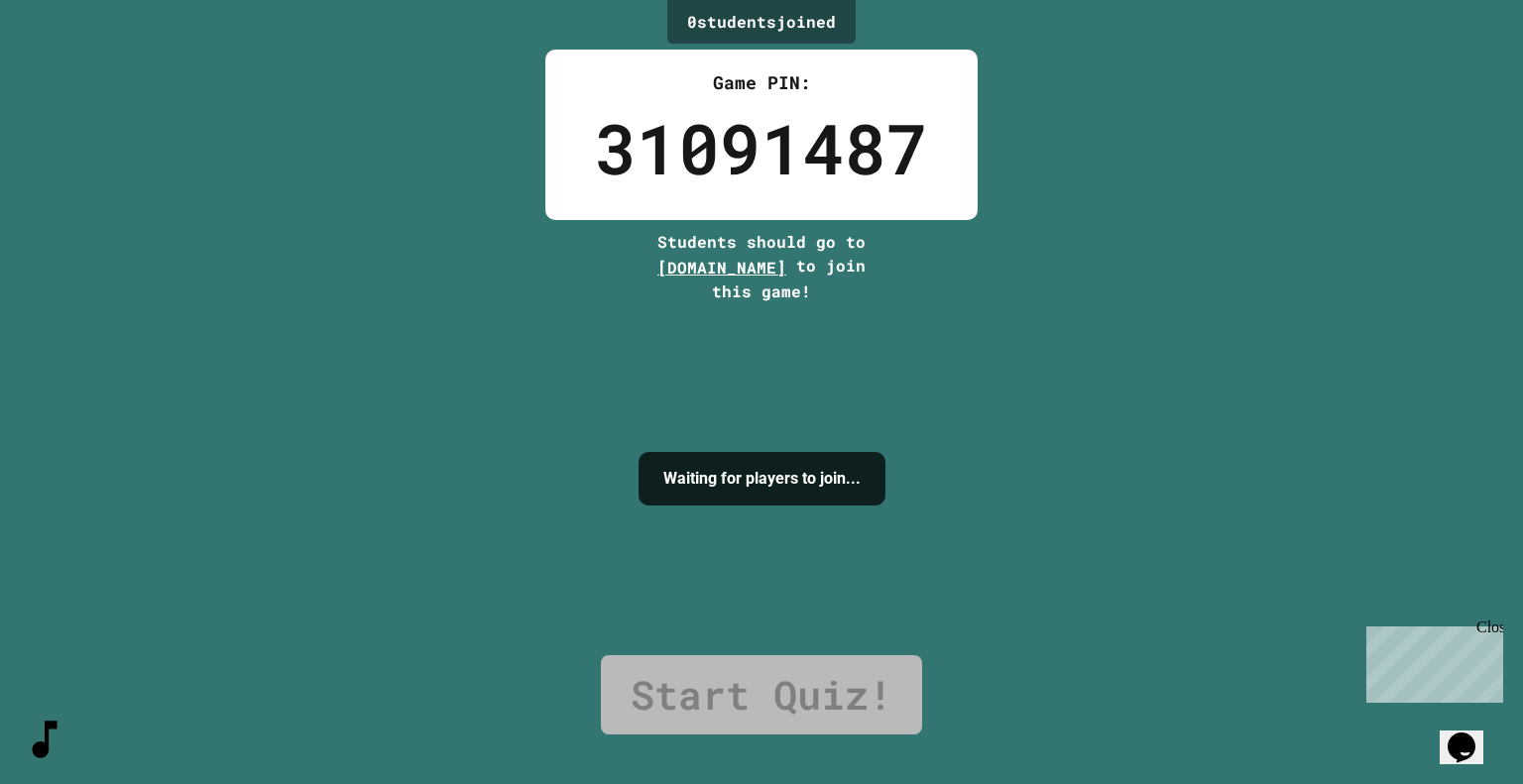 click on "Waiting for players to join..." at bounding box center [762, 479] 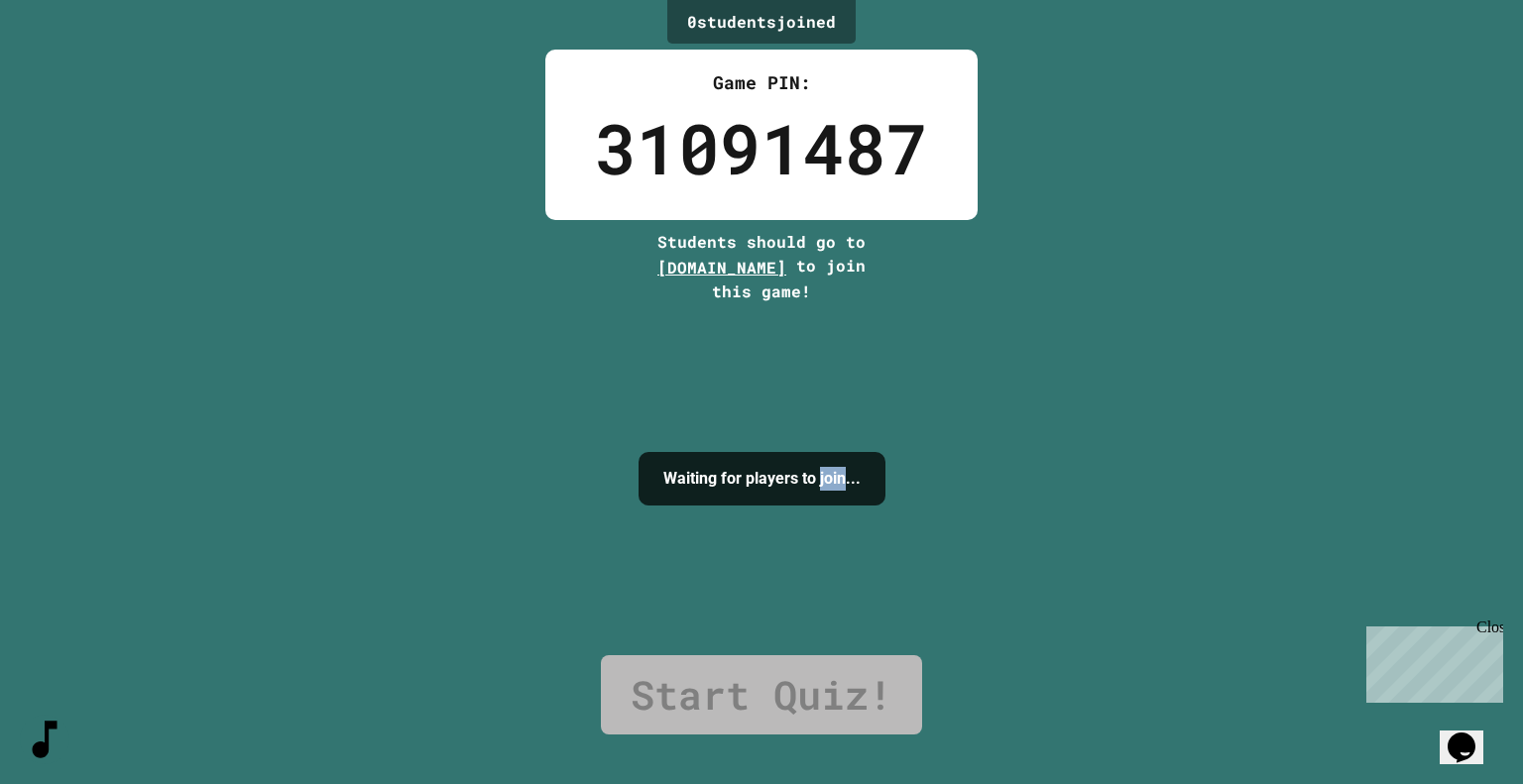 click on "Waiting for players to join..." at bounding box center [762, 479] 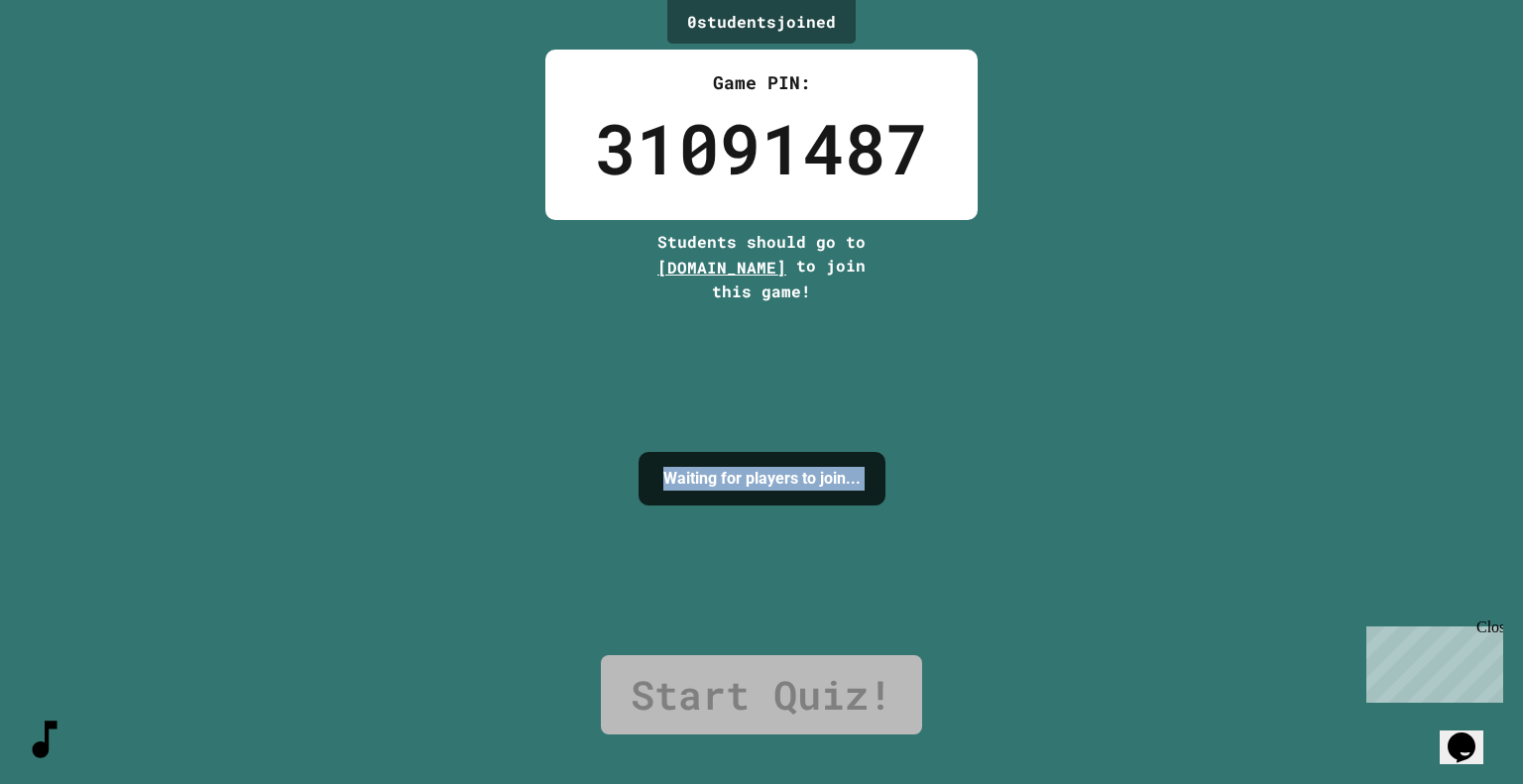 click on "Waiting for players to join..." at bounding box center [762, 479] 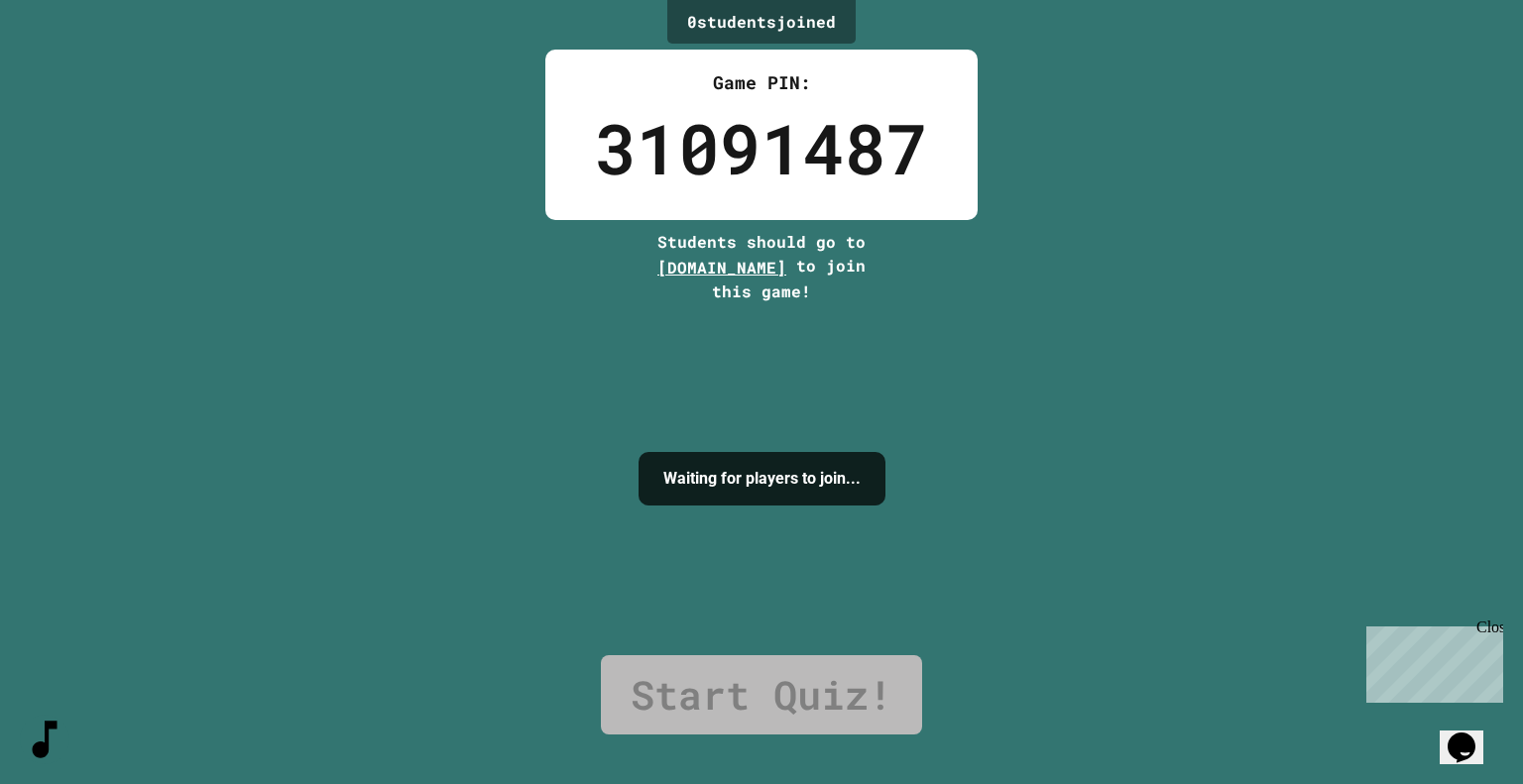 click on "Waiting for players to join..." at bounding box center (762, 479) 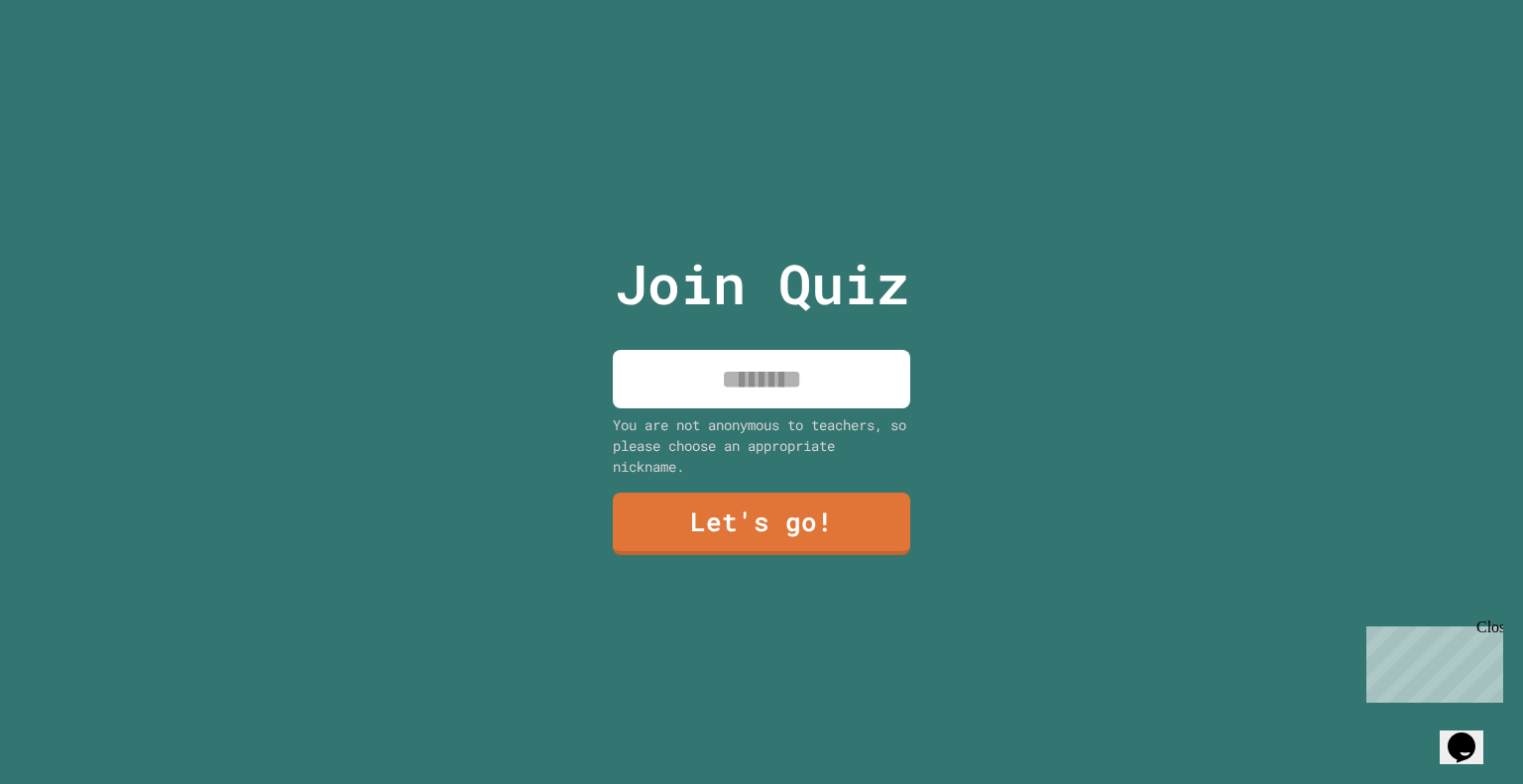 click at bounding box center [762, 379] 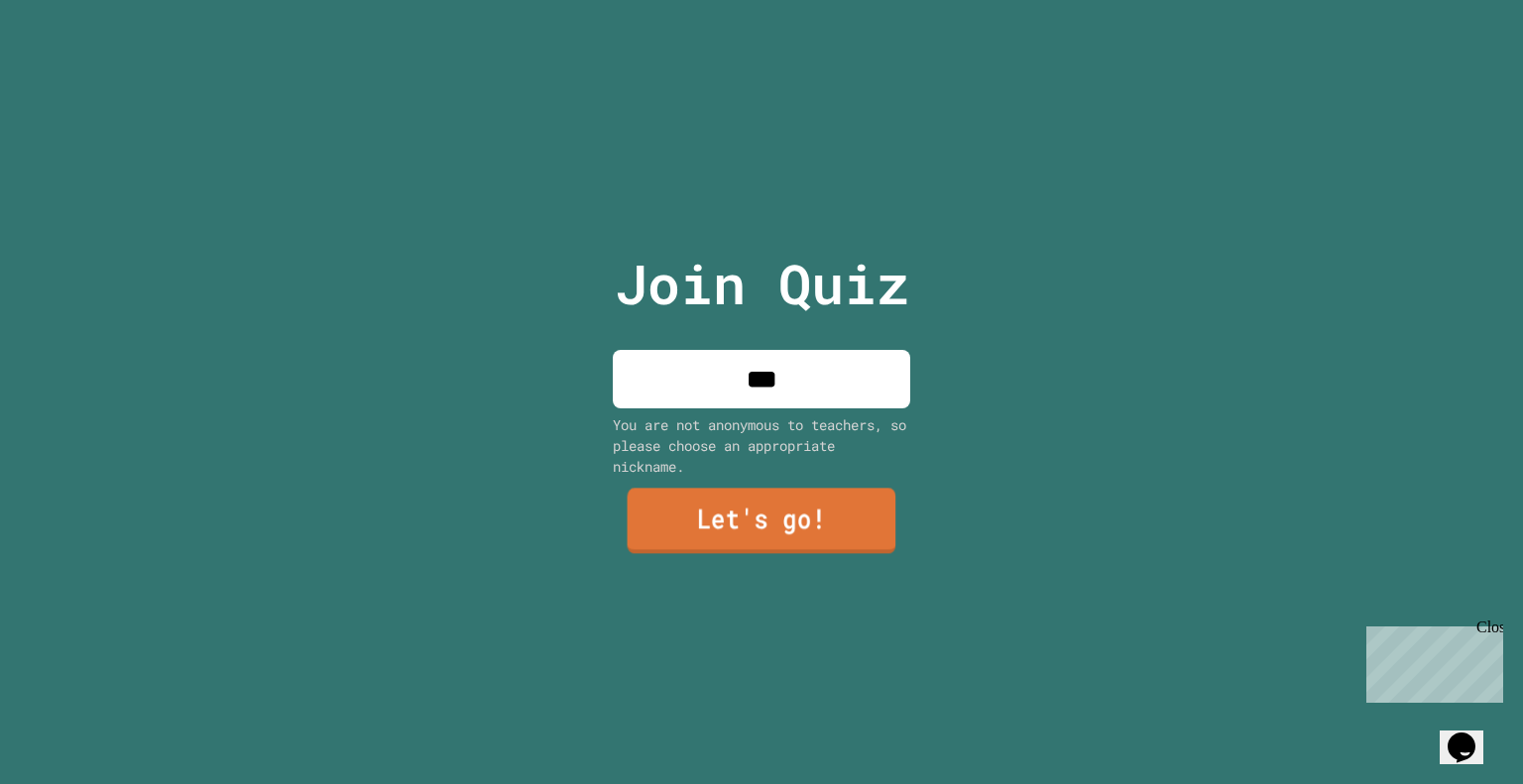 type on "***" 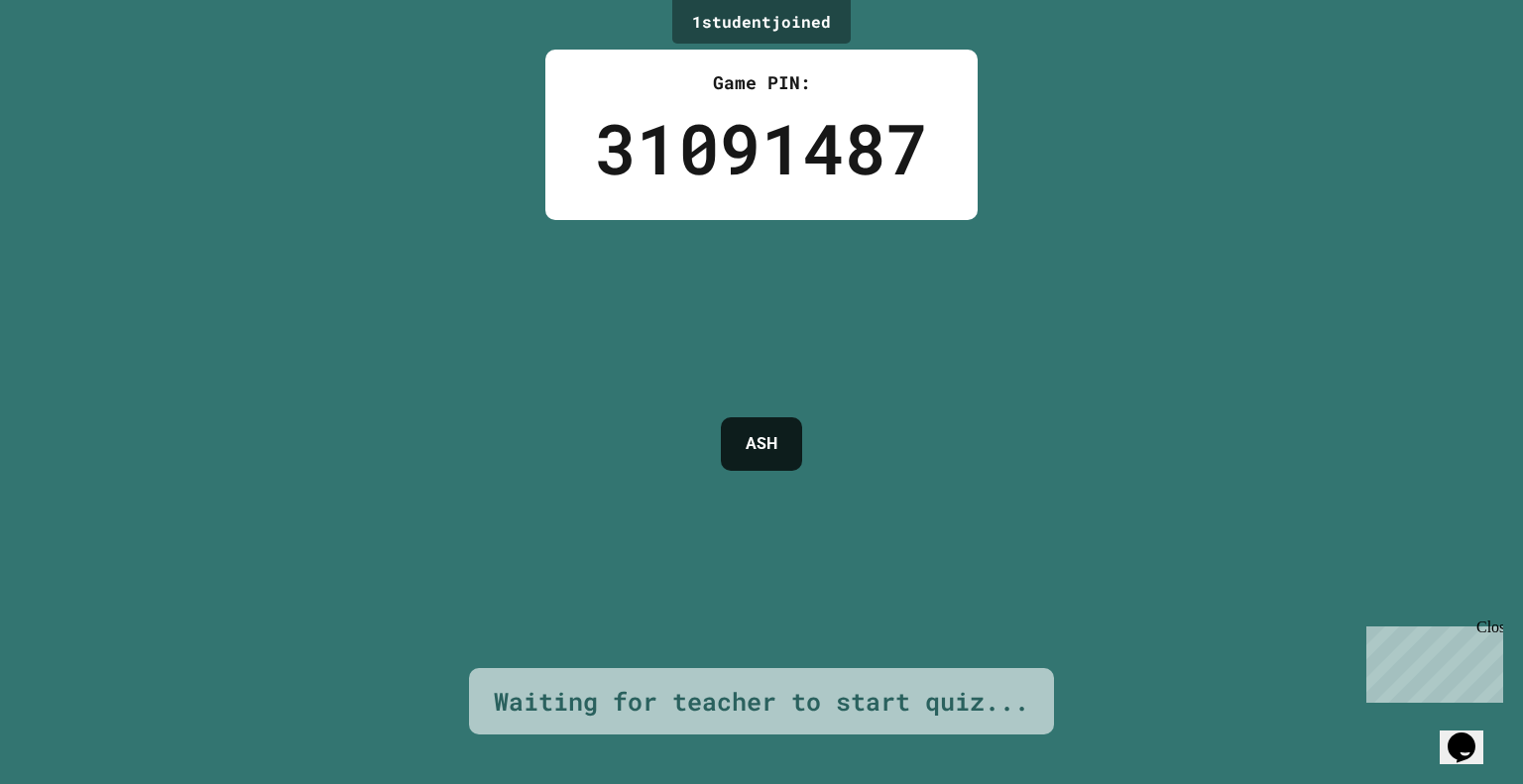 click on "ASH" at bounding box center [762, 444] 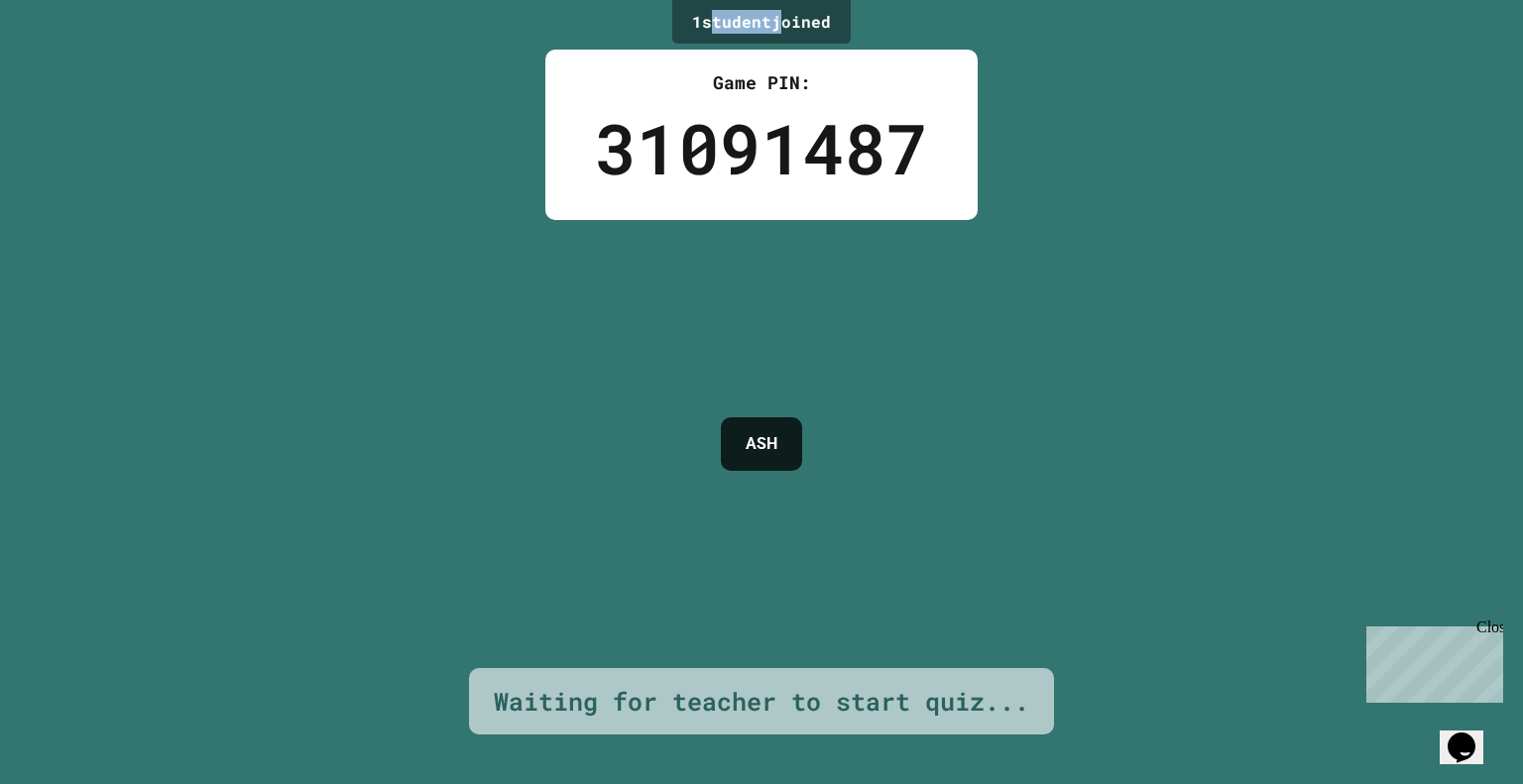click on "1  student  joined" at bounding box center (762, 22) 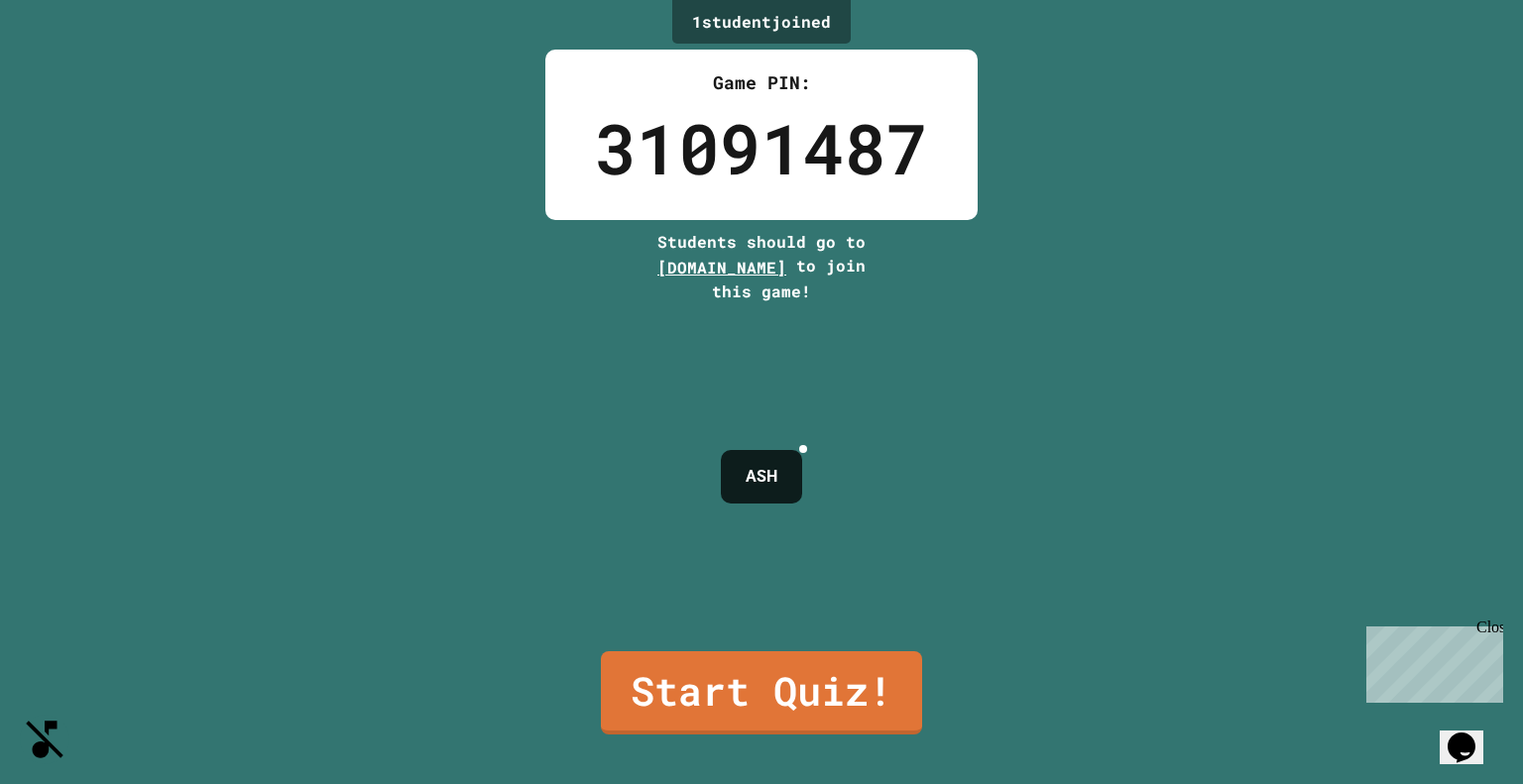 click on "I'm ready!" at bounding box center [761, 1139] 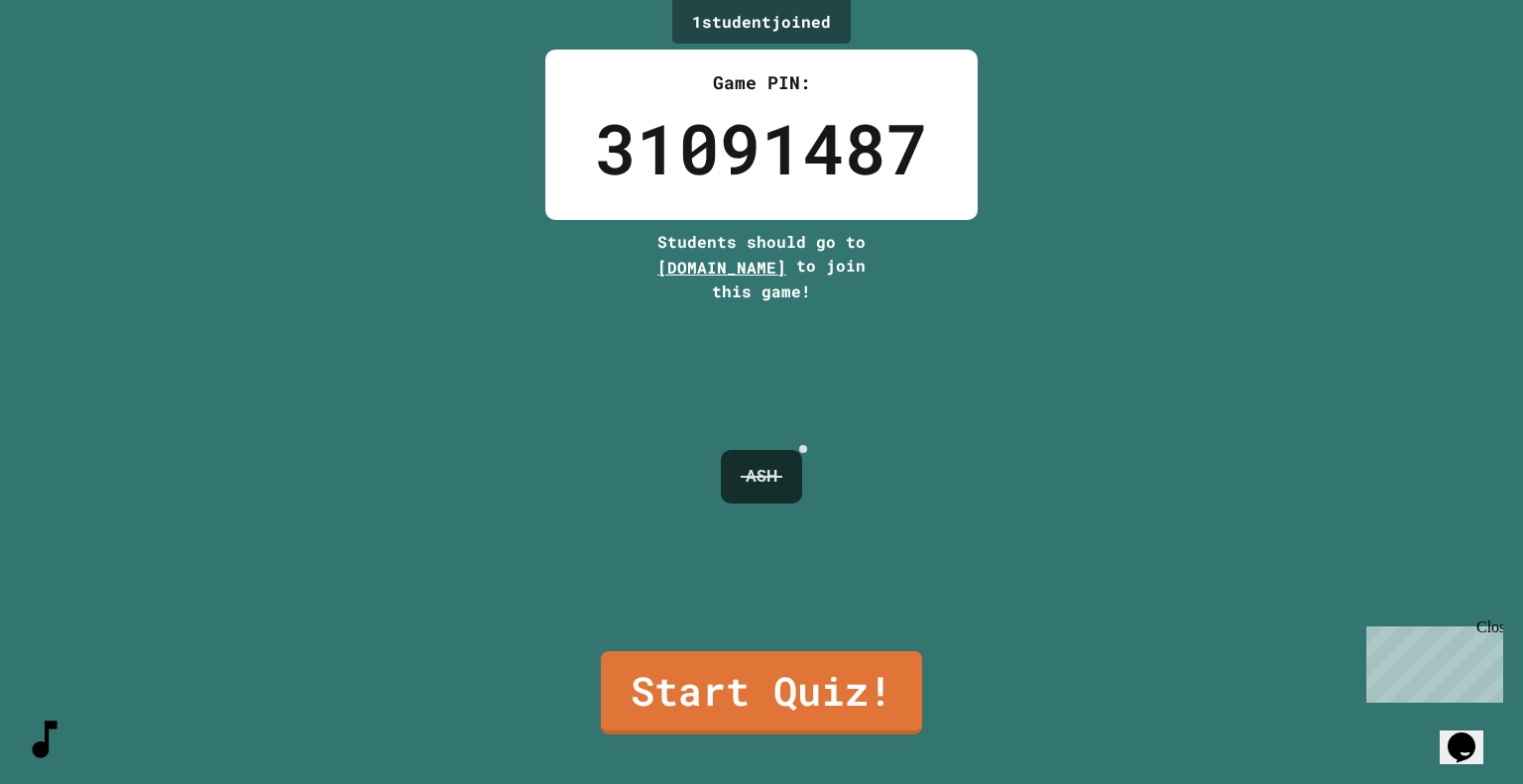 click 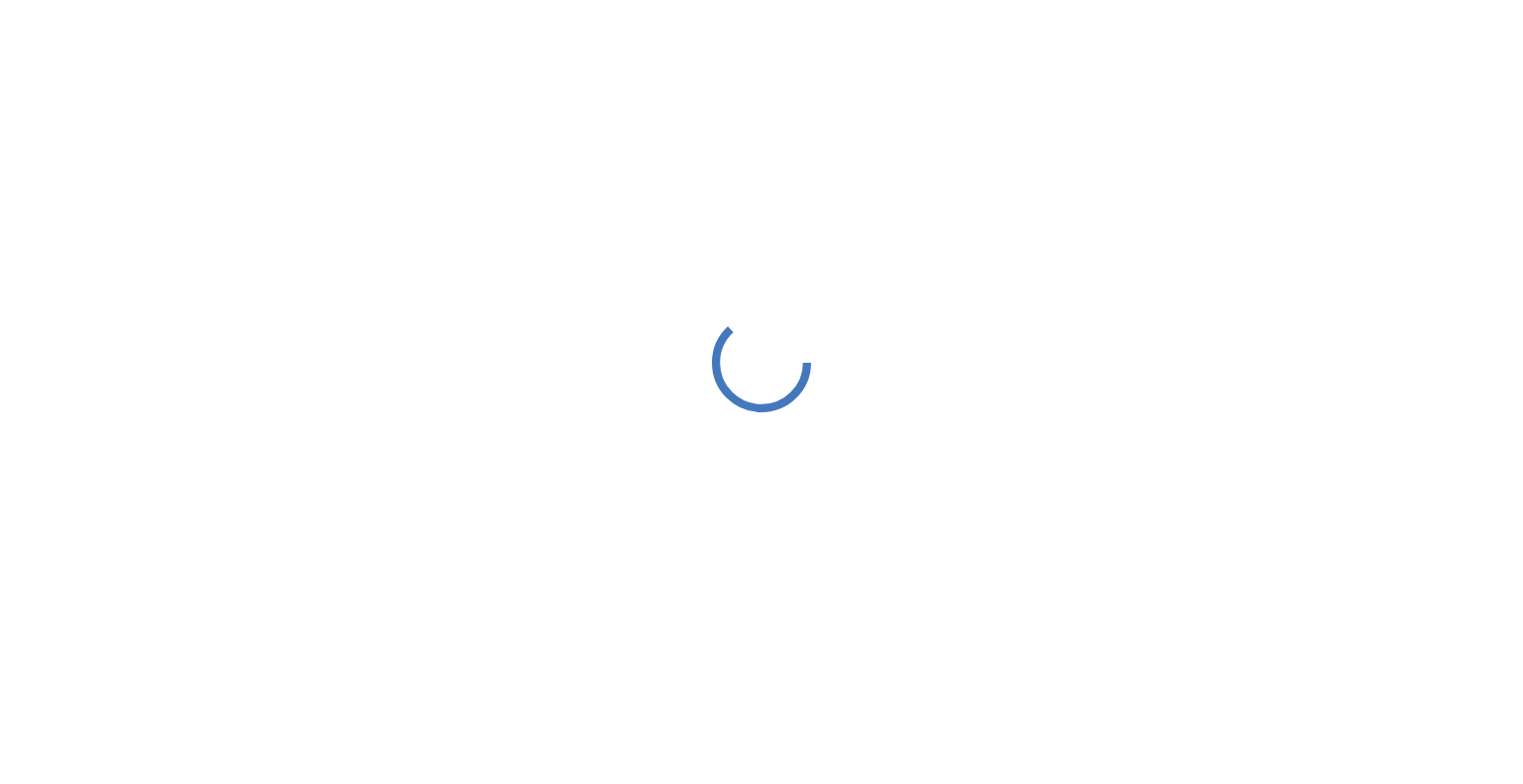 scroll, scrollTop: 0, scrollLeft: 0, axis: both 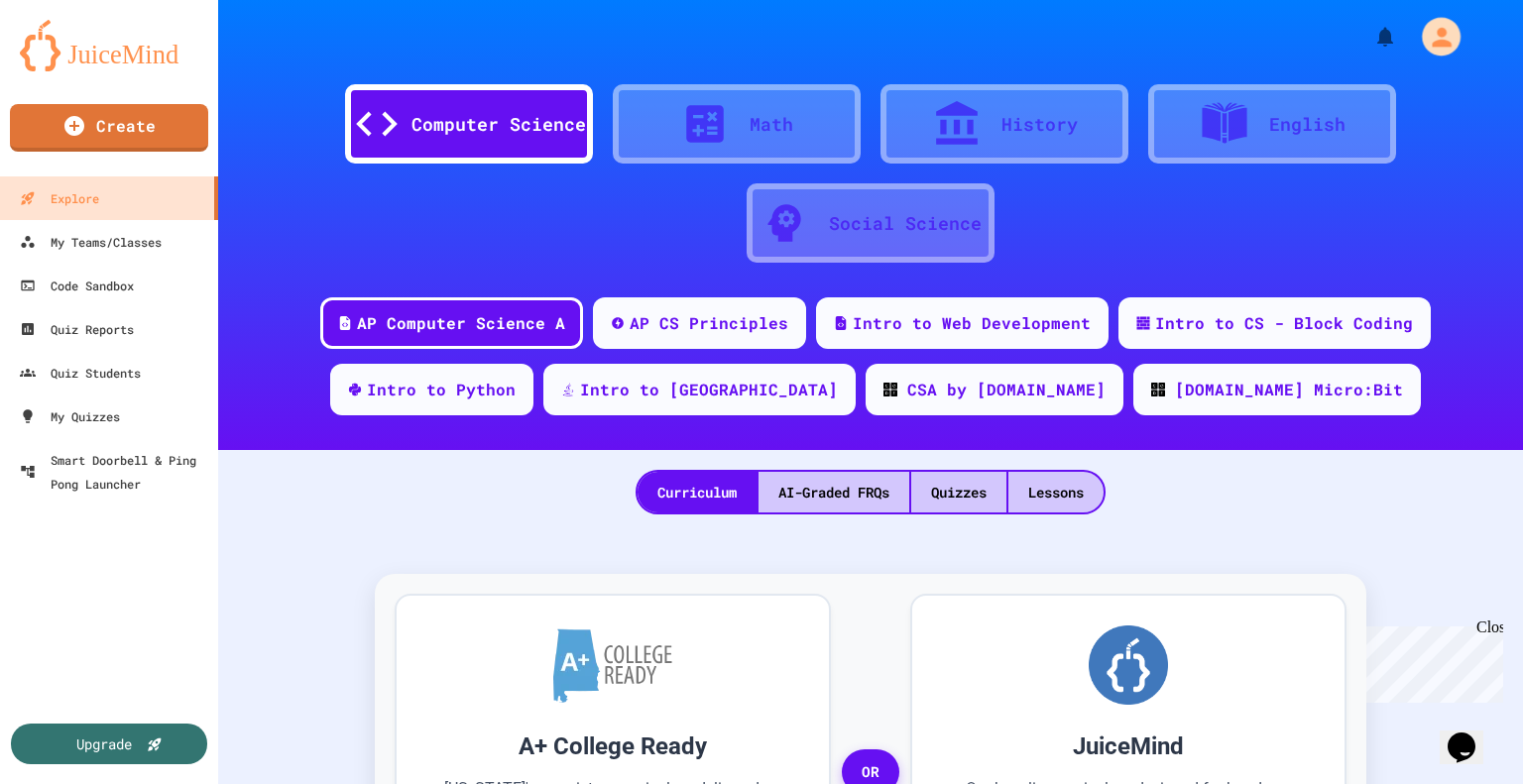 click 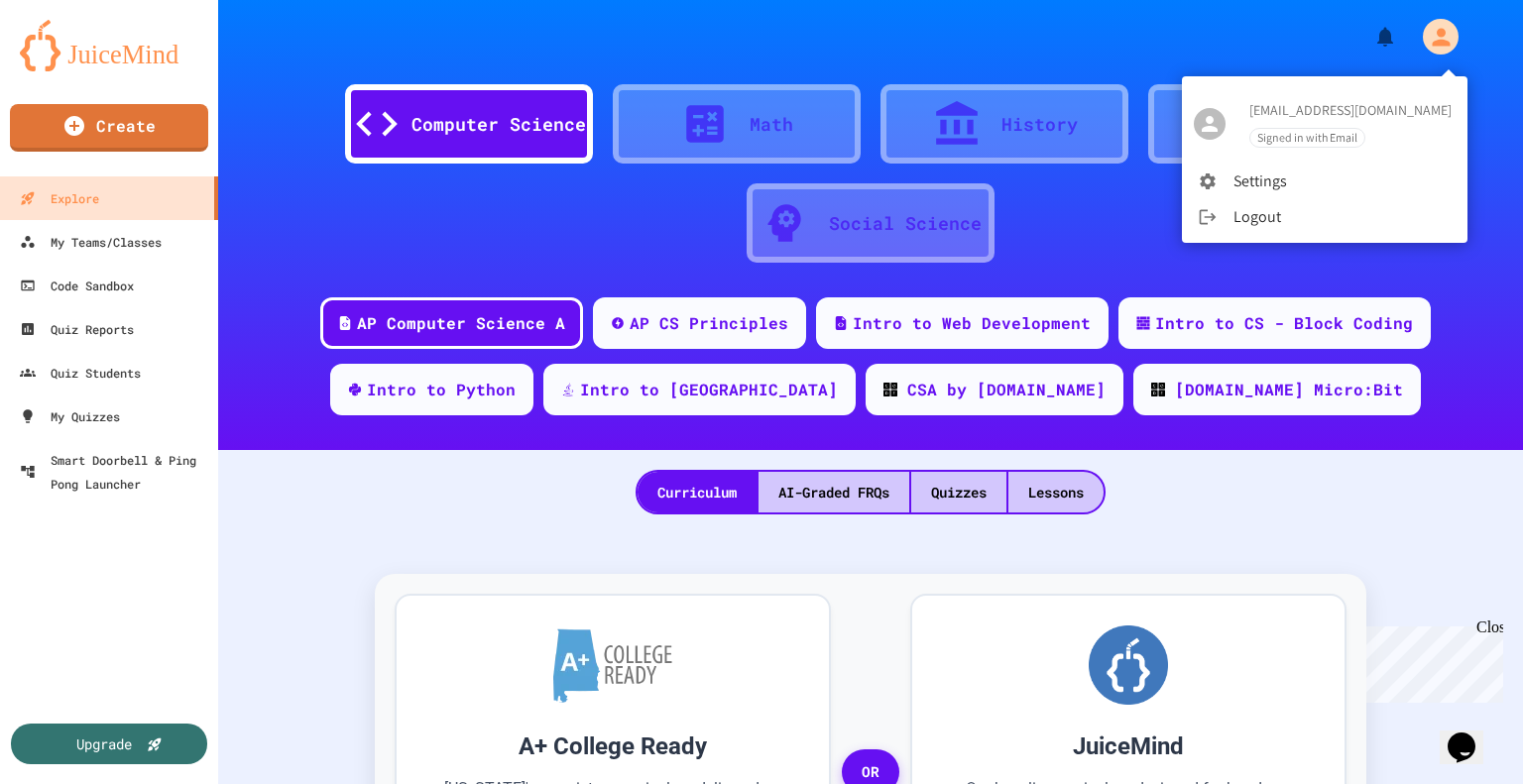 click on "Logout" at bounding box center [1325, 217] 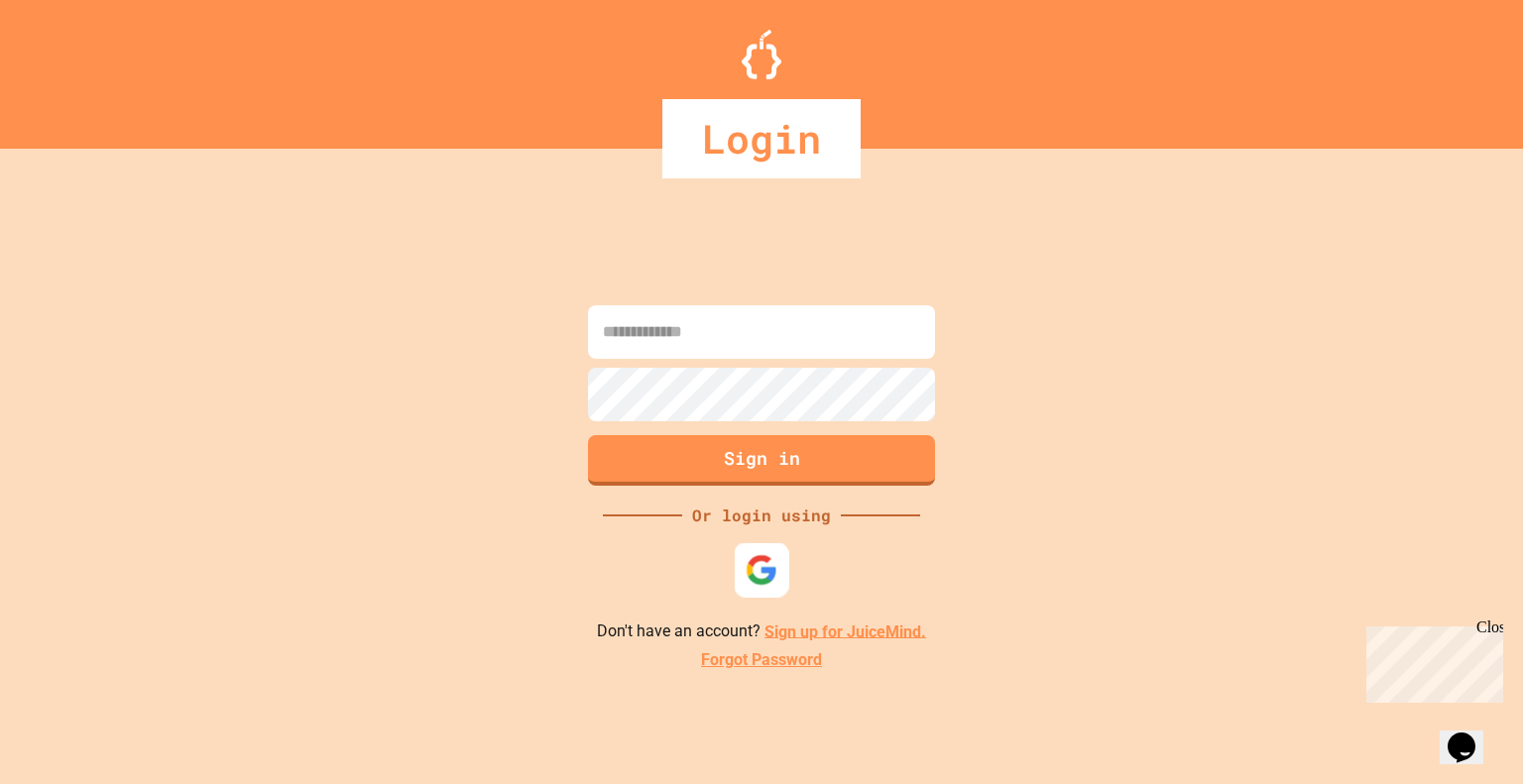 click at bounding box center [762, 569] 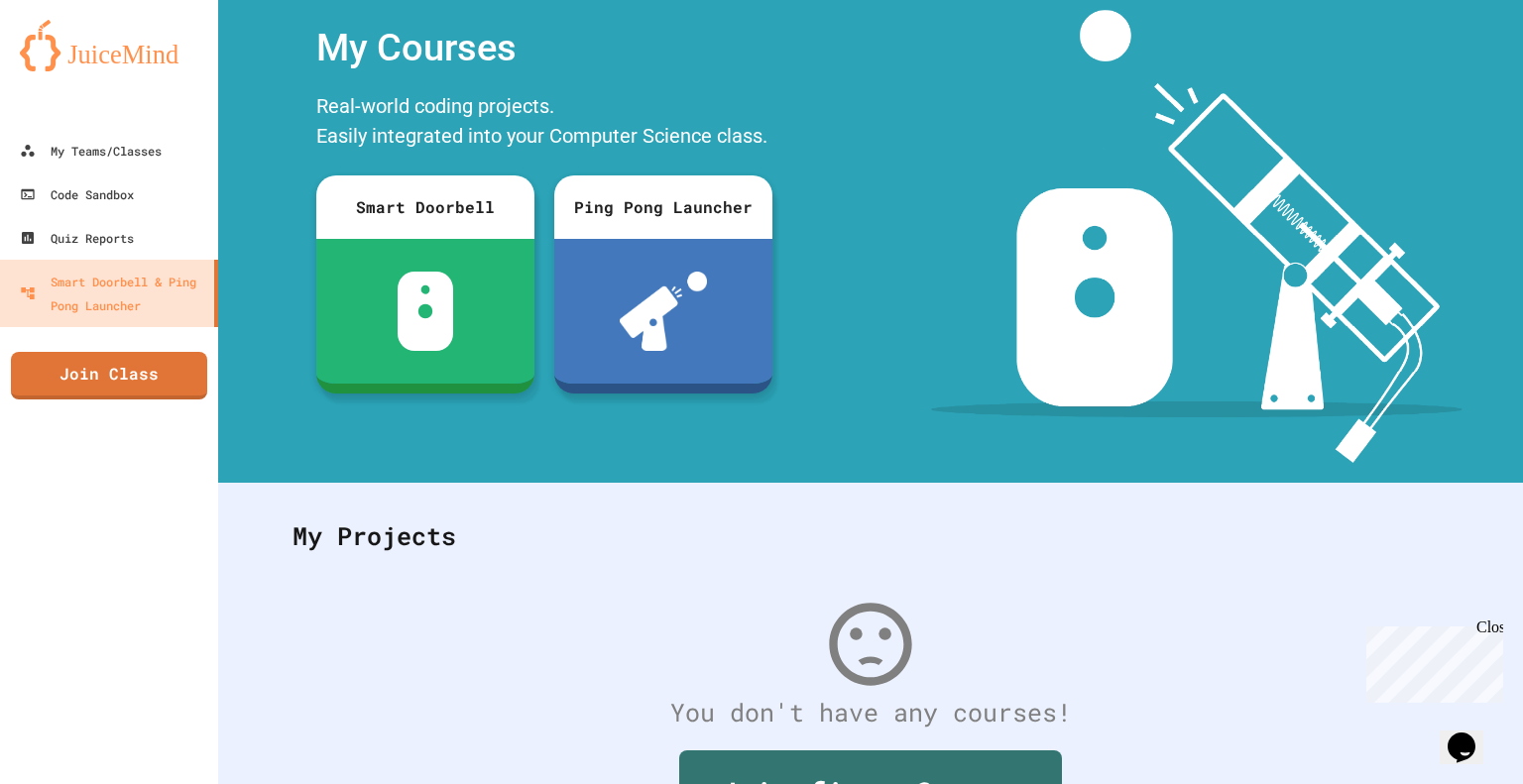 scroll, scrollTop: 0, scrollLeft: 0, axis: both 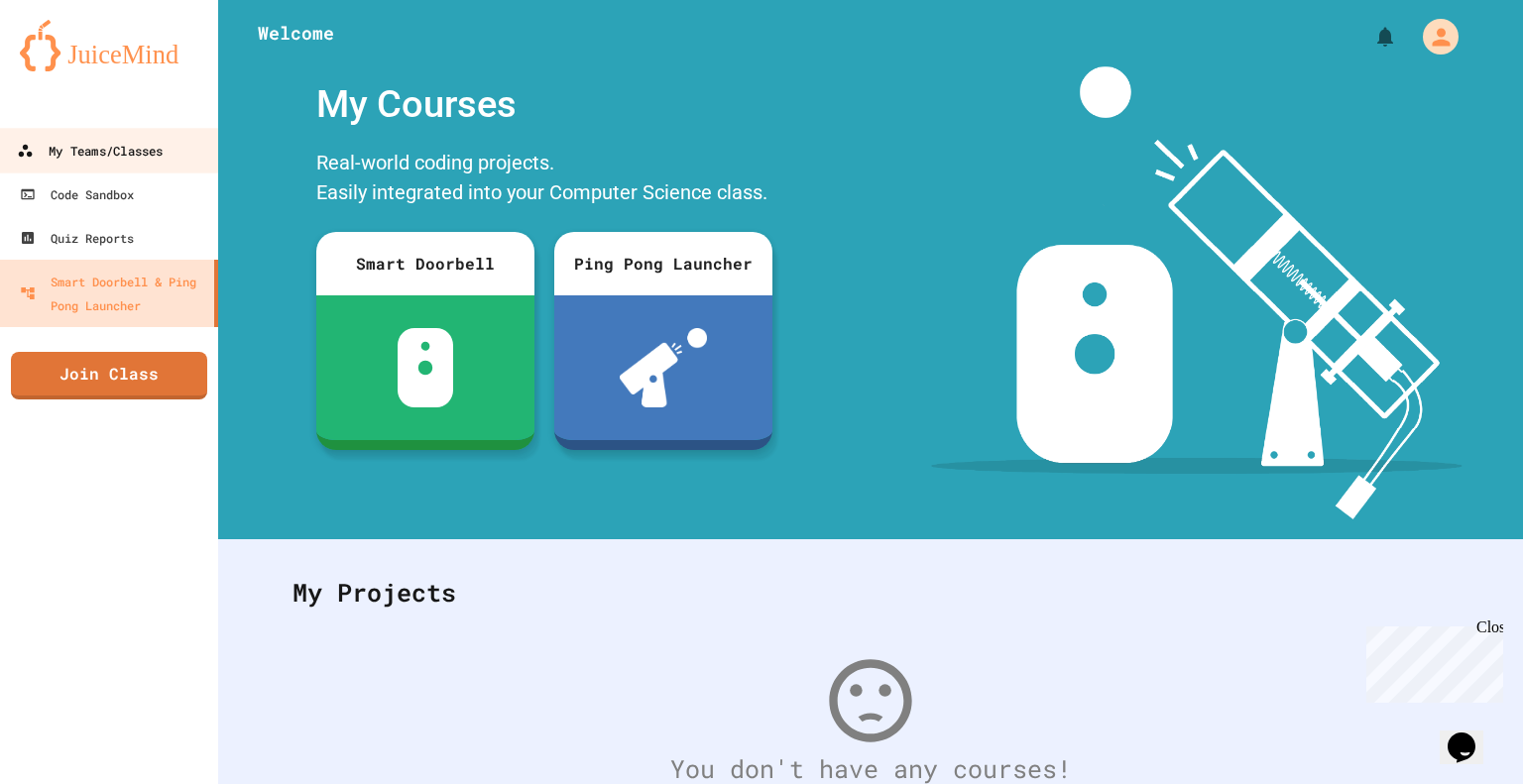 click on "My Teams/Classes" at bounding box center (109, 150) 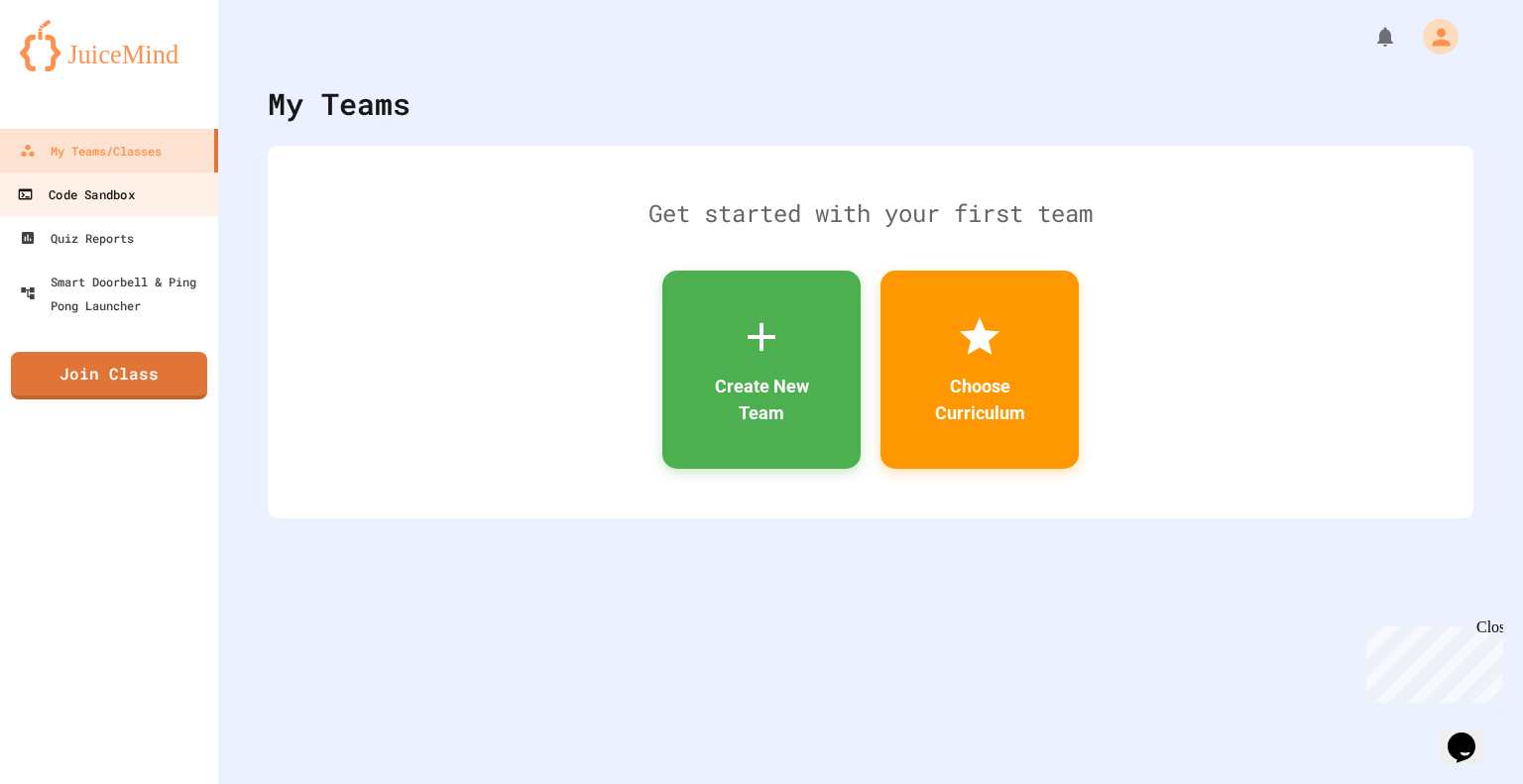 click on "Code Sandbox" at bounding box center [75, 194] 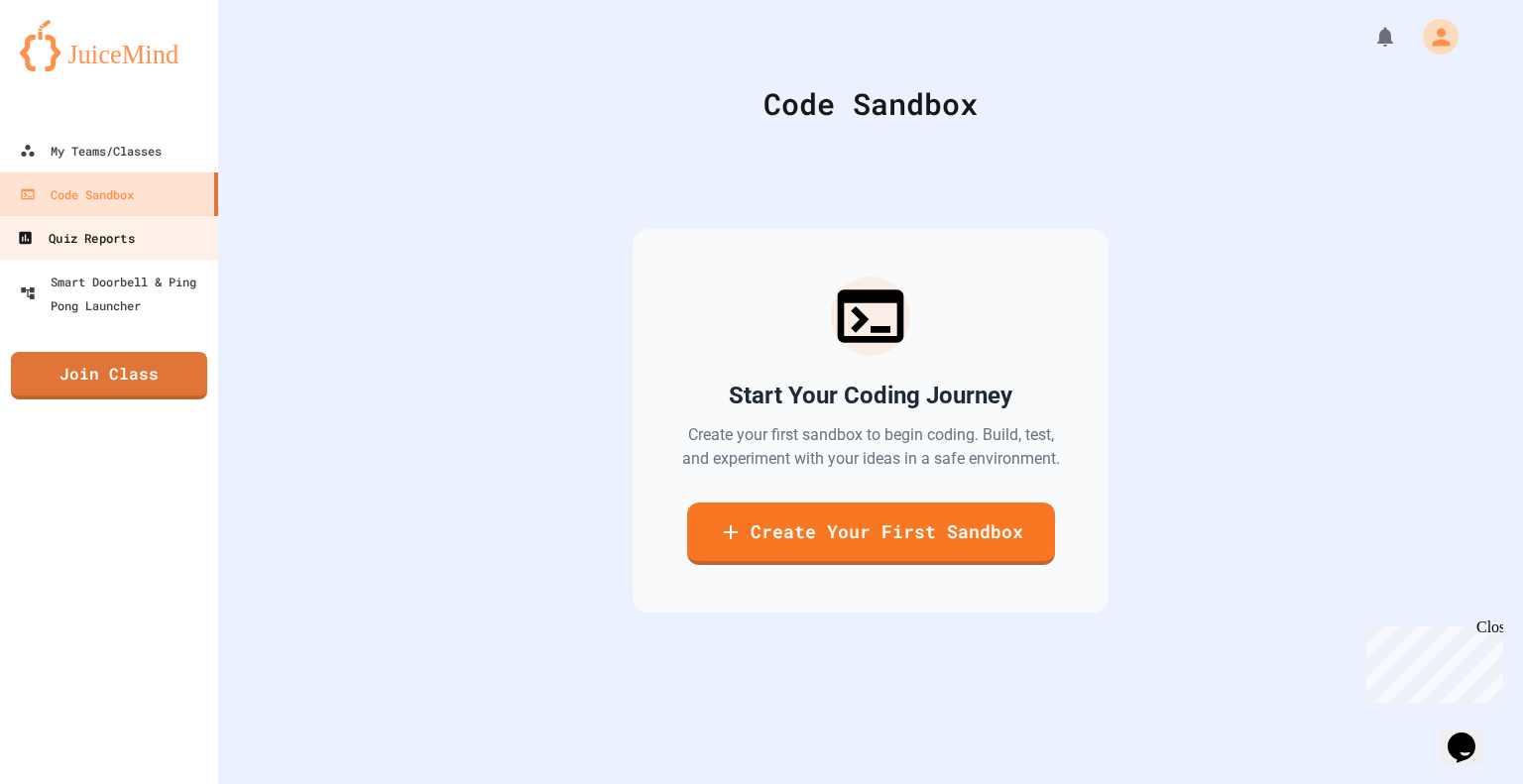 click on "Quiz Reports" at bounding box center (109, 237) 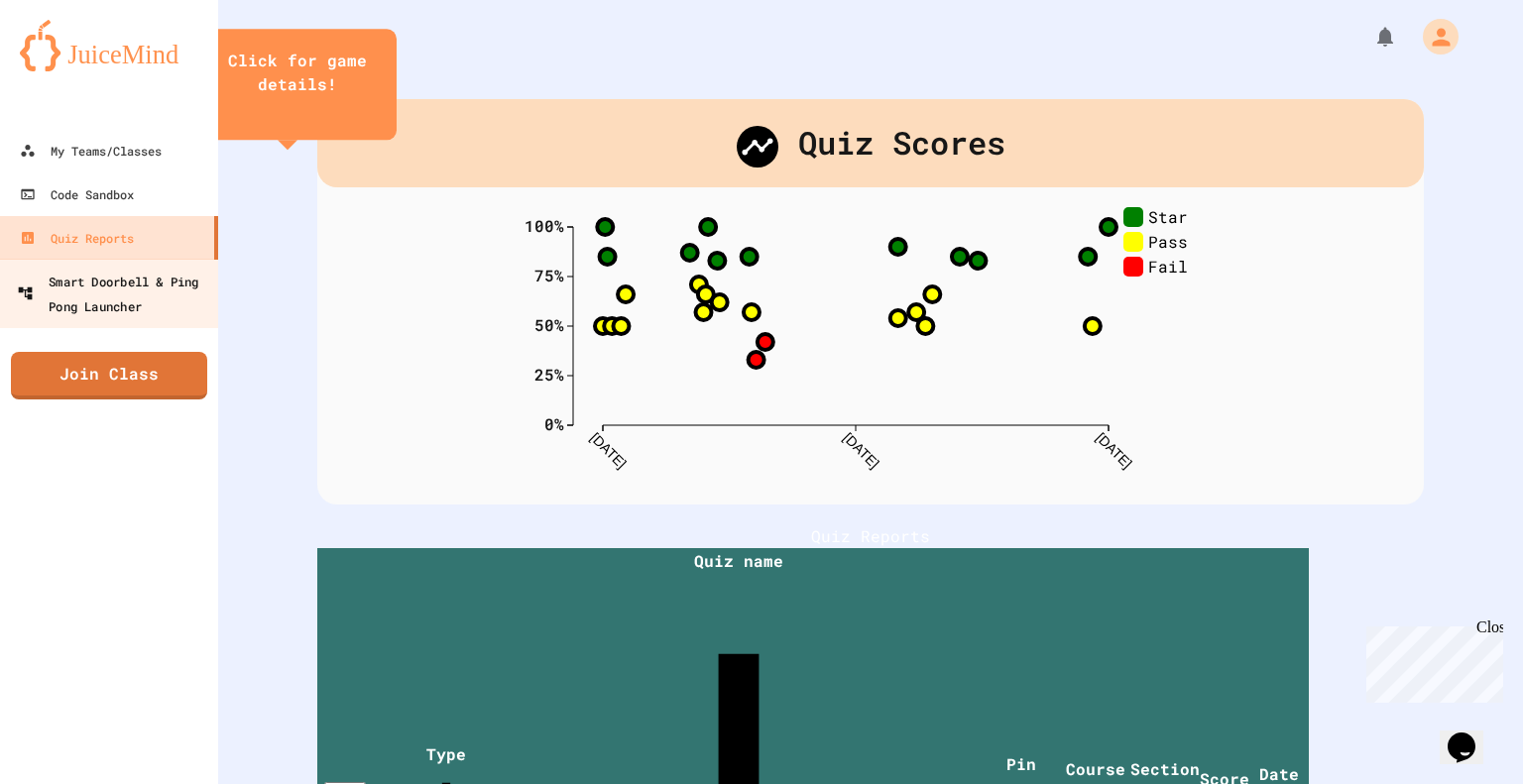 click on "Smart Doorbell & Ping Pong Launcher" at bounding box center [115, 292] 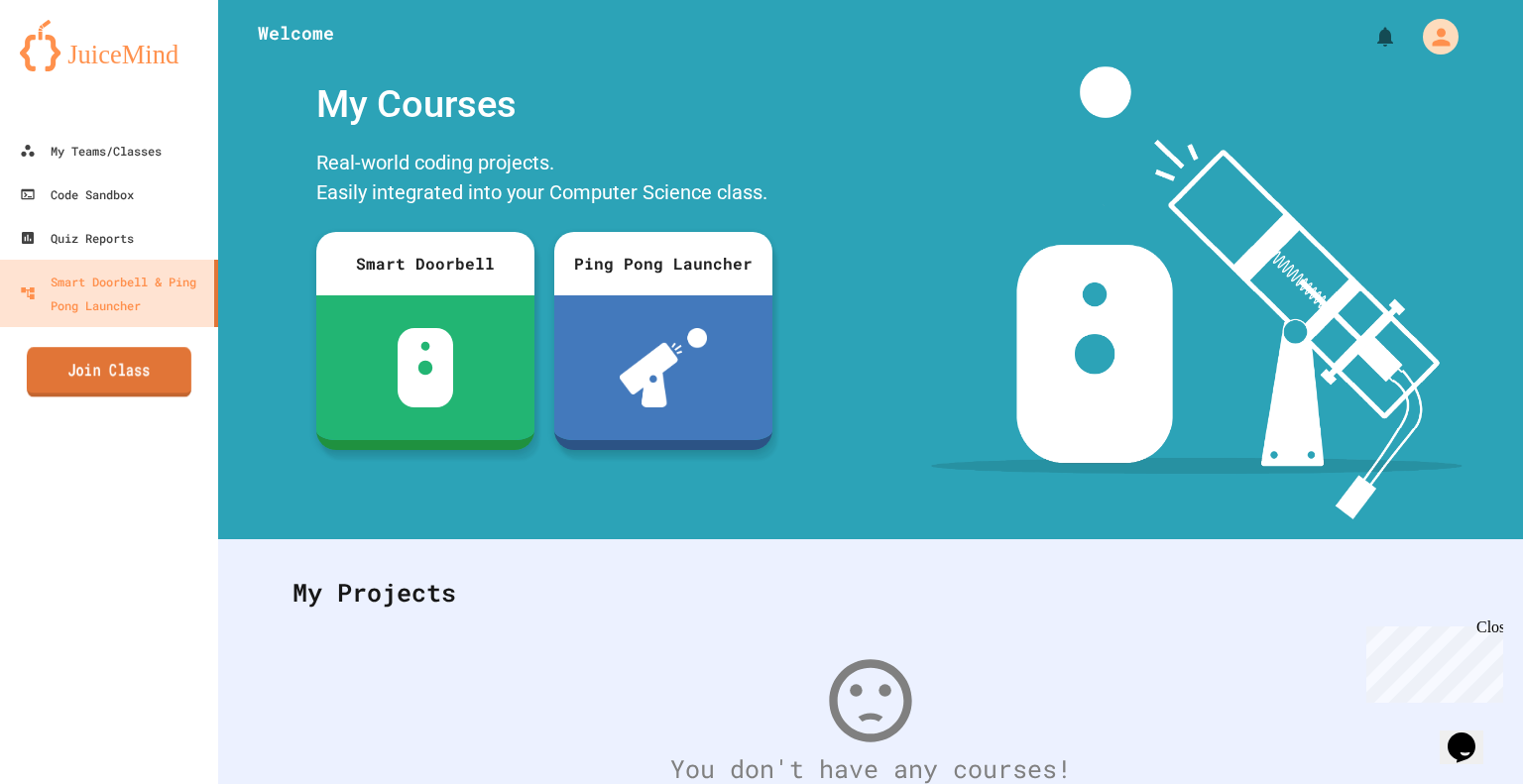 click on "Join Class" at bounding box center [109, 372] 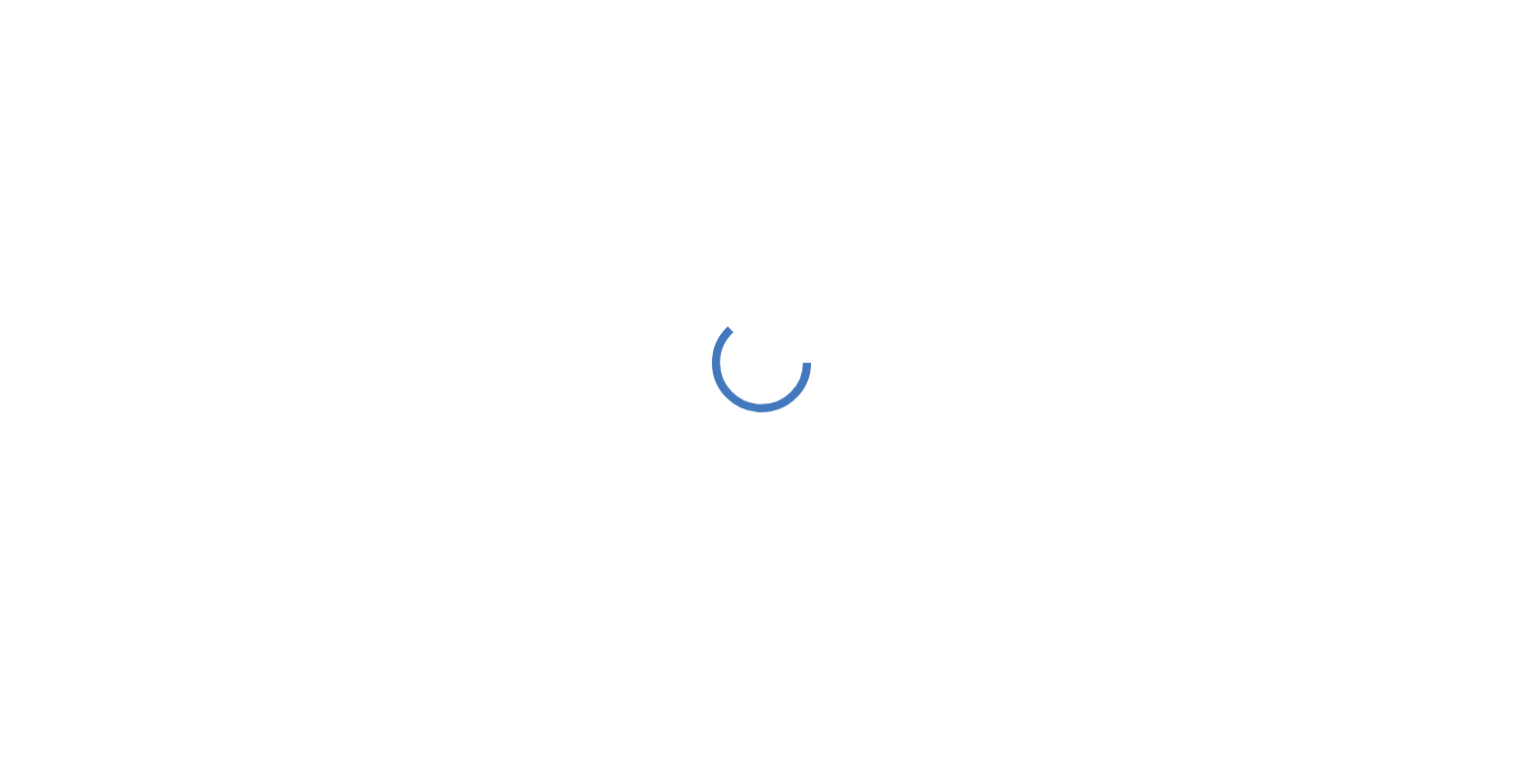 scroll, scrollTop: 0, scrollLeft: 0, axis: both 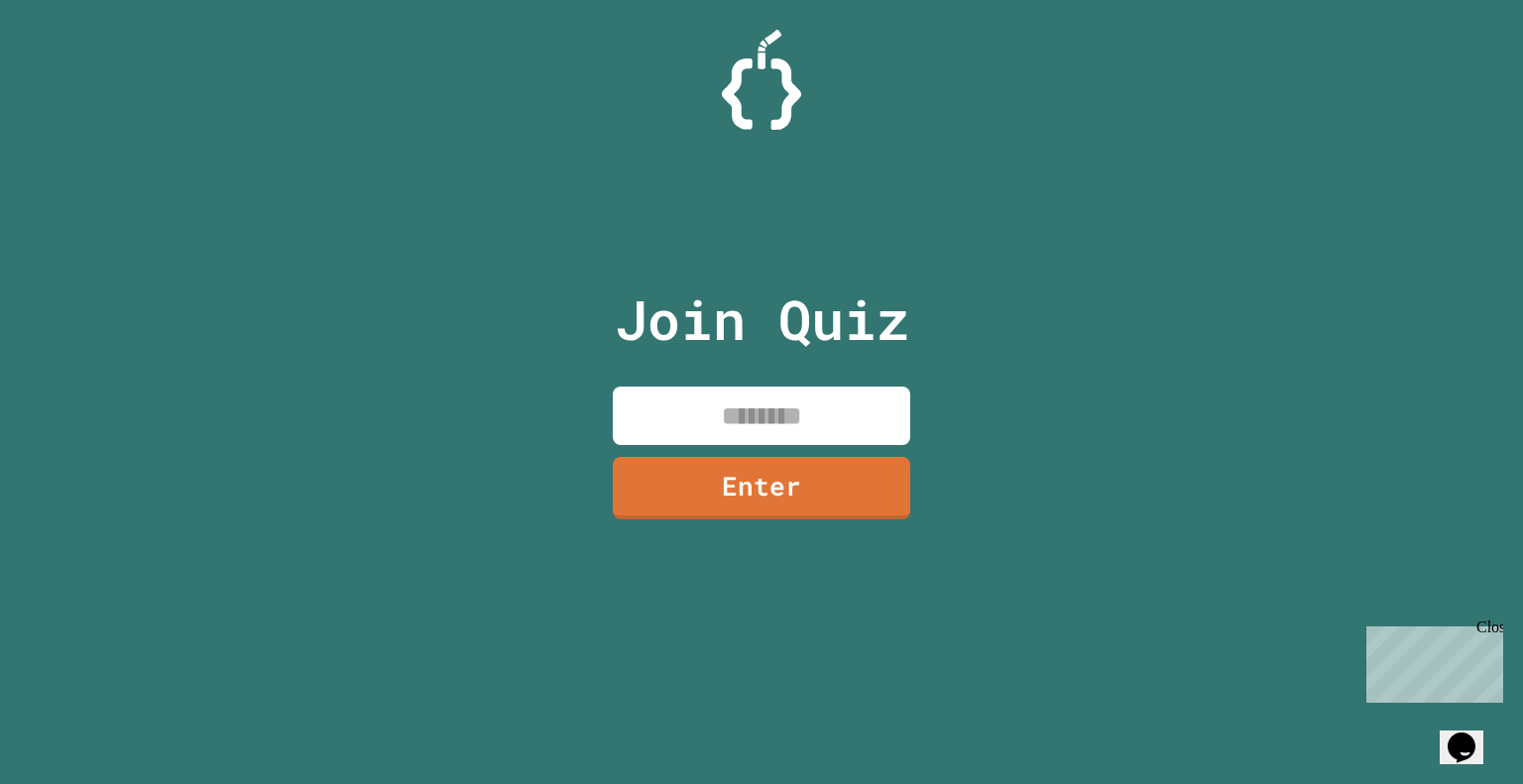 click at bounding box center (762, 415) 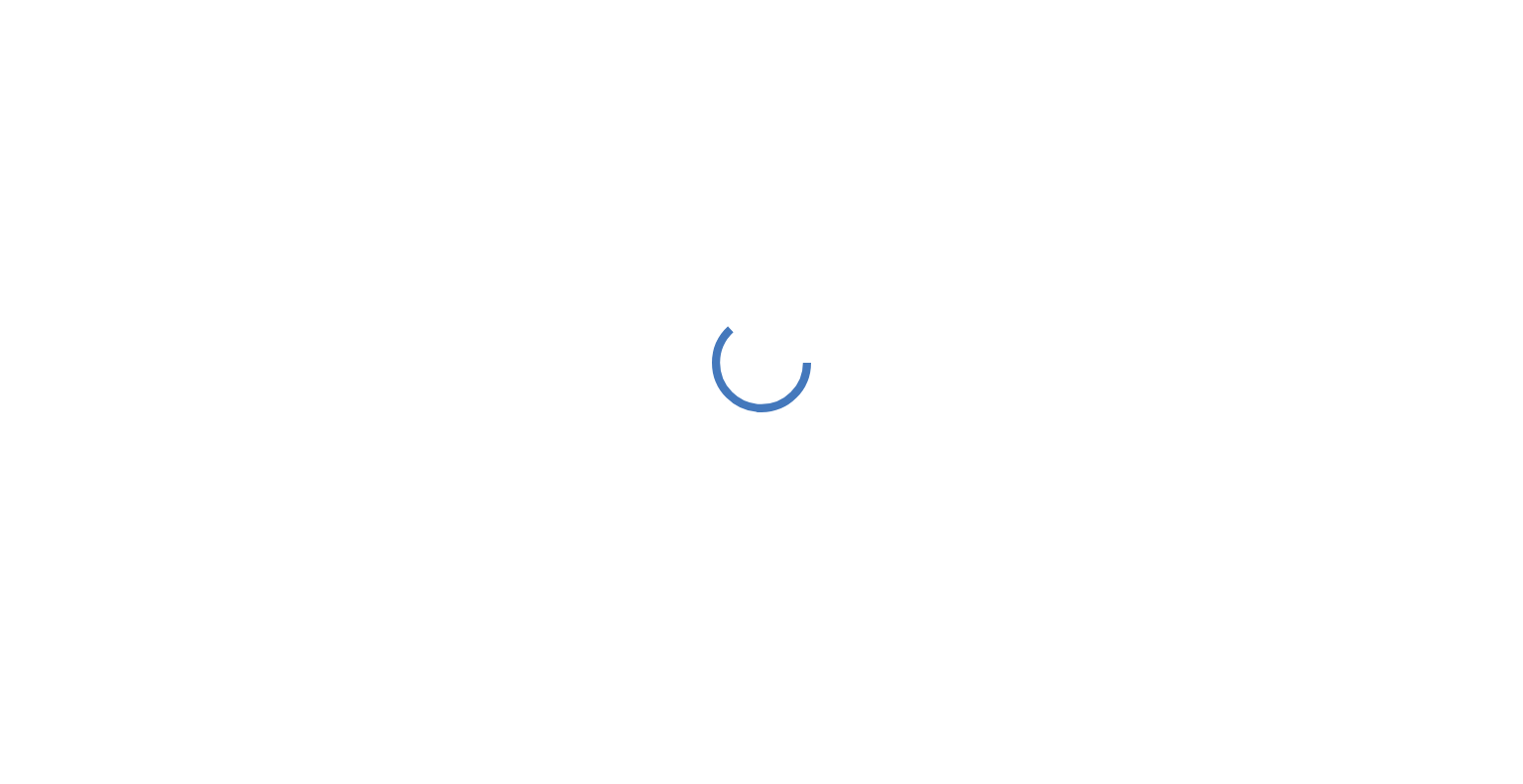 scroll, scrollTop: 0, scrollLeft: 0, axis: both 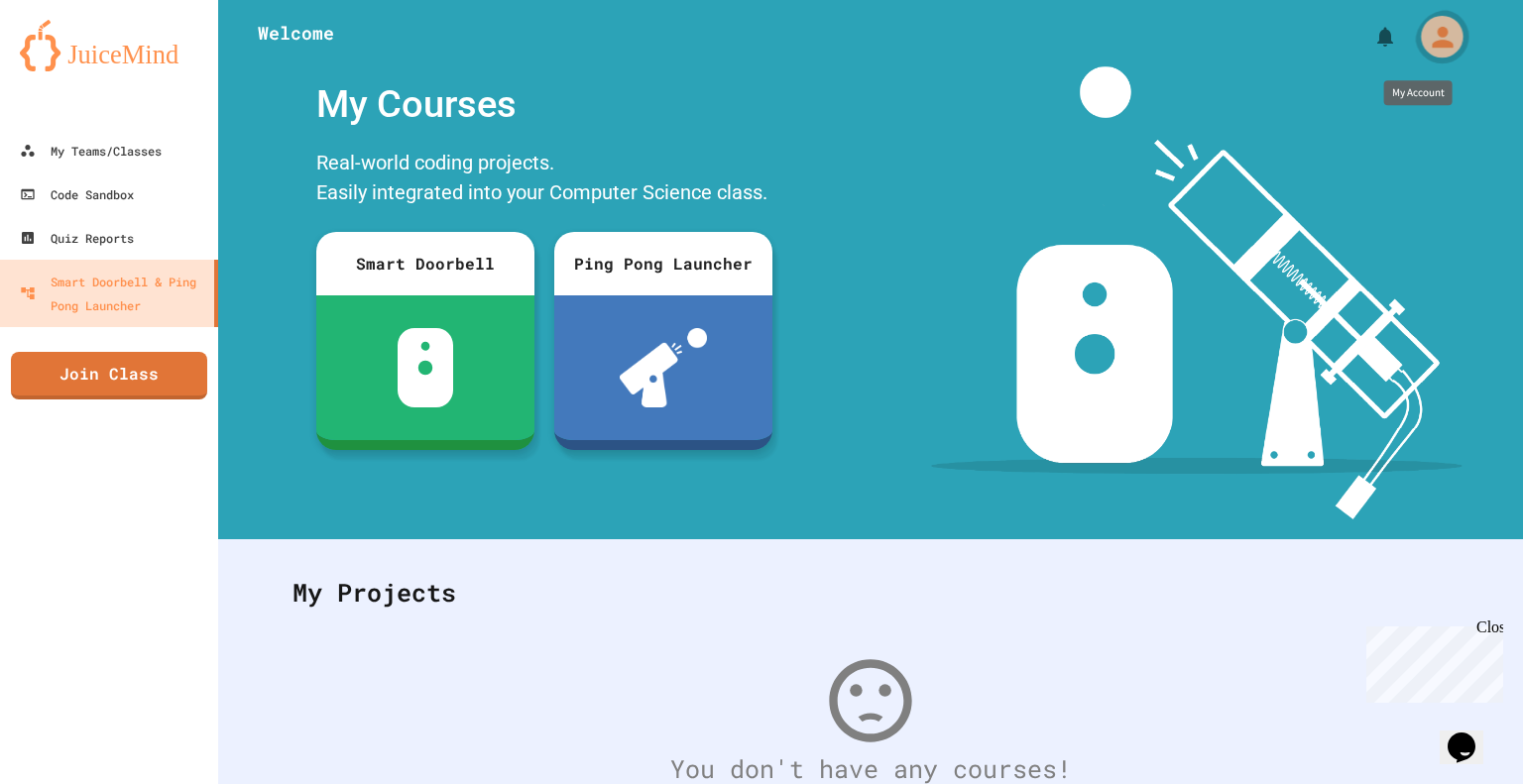 click 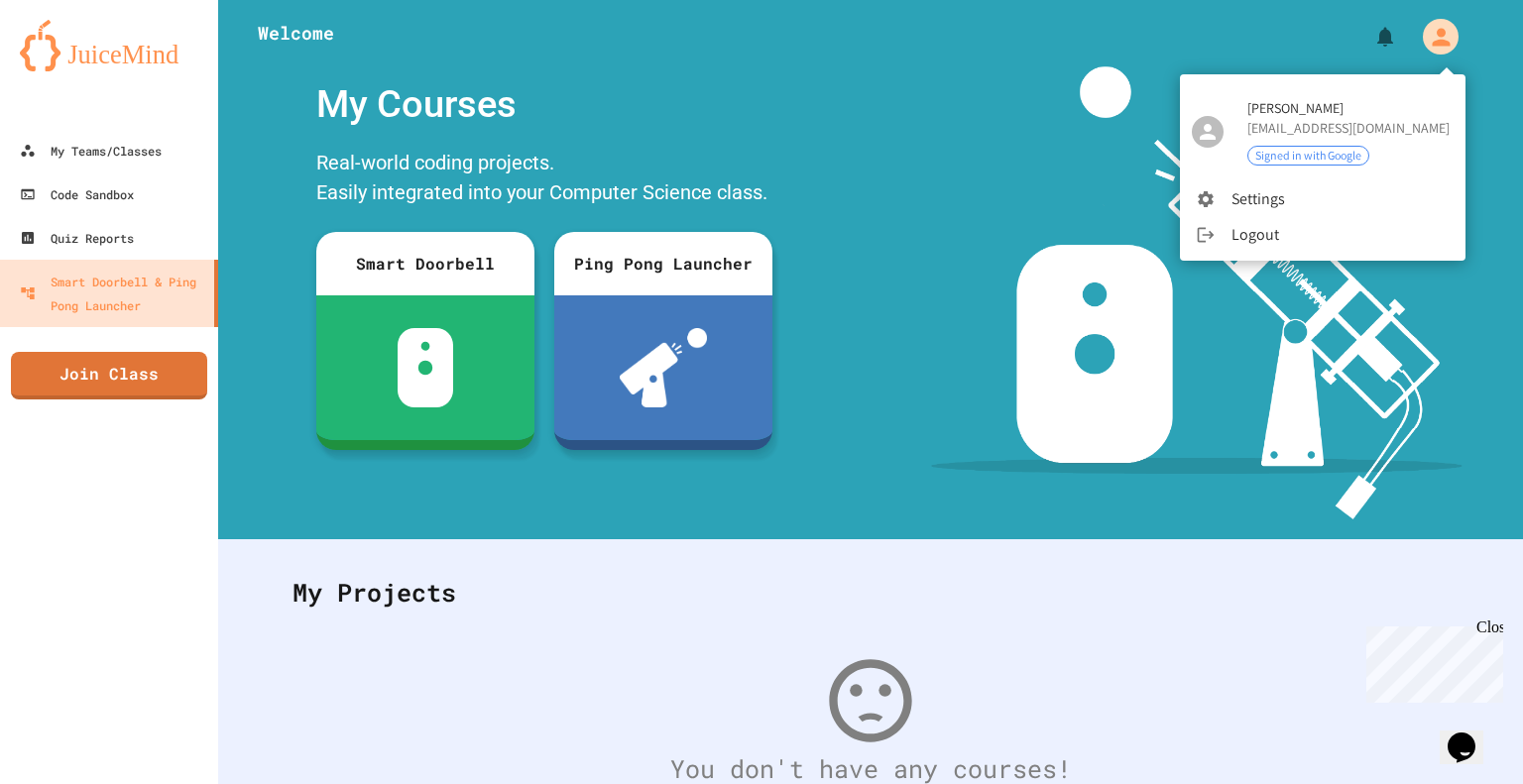 click on "Logout" at bounding box center [1323, 235] 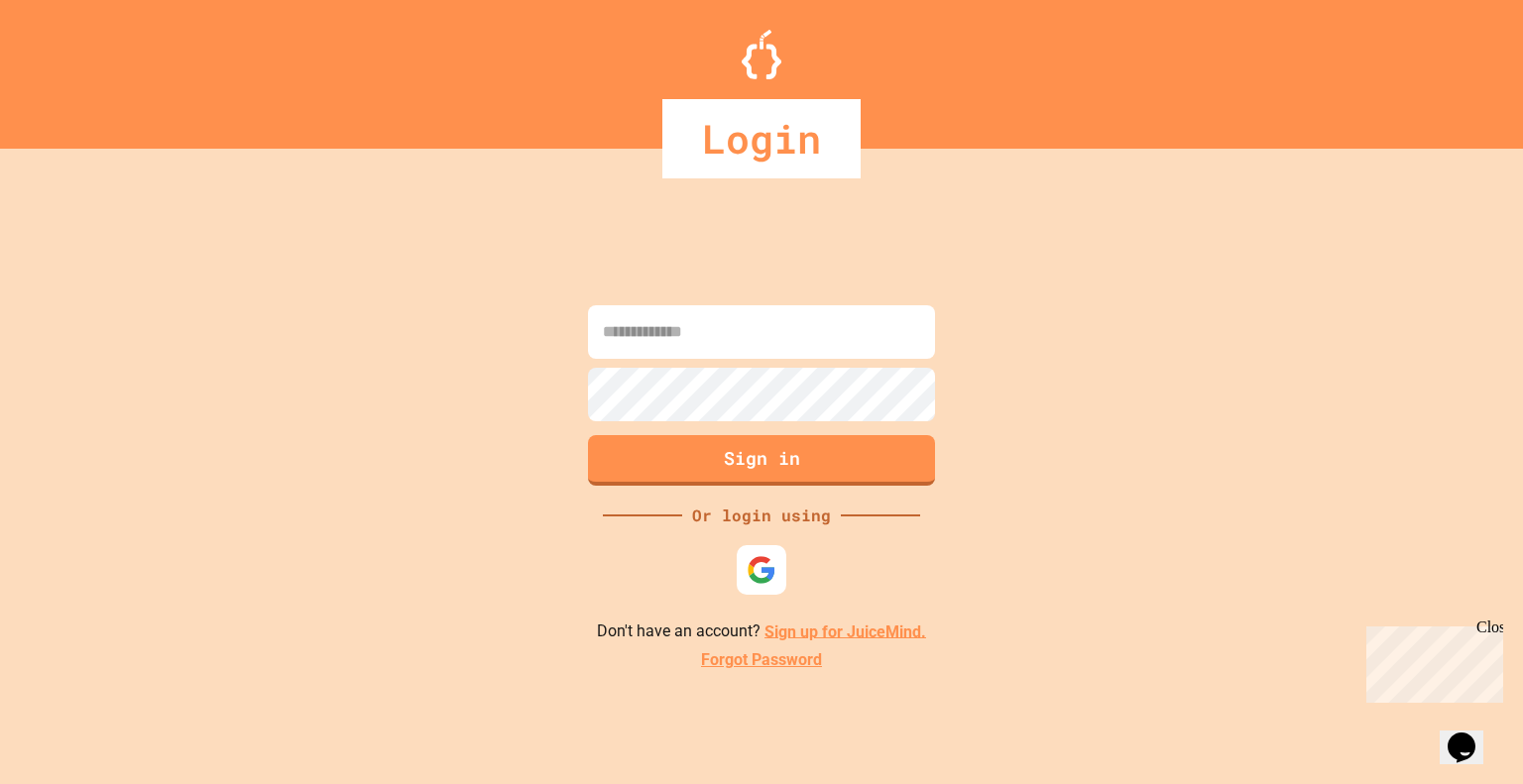 click at bounding box center (762, 332) 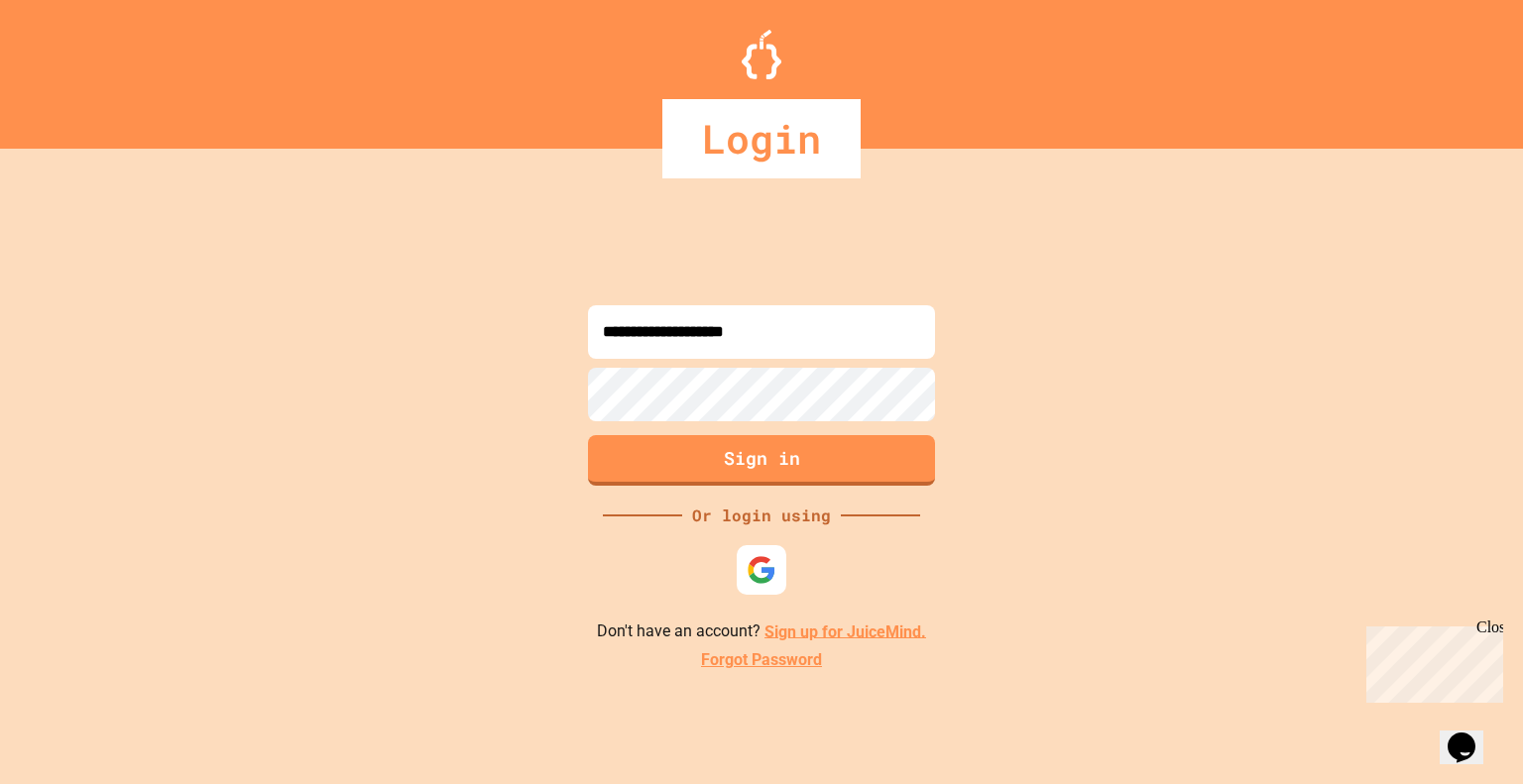 type on "**********" 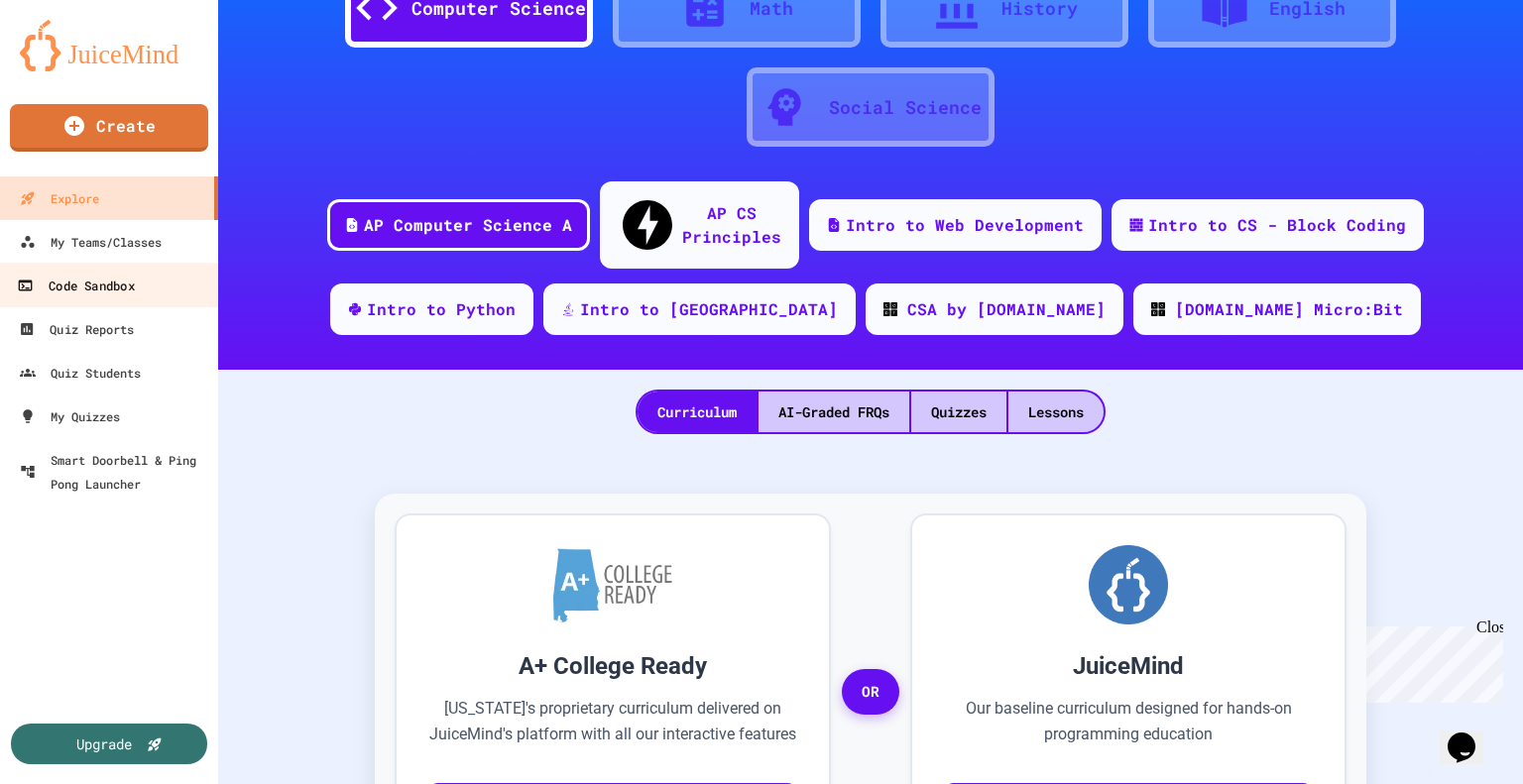 scroll, scrollTop: 0, scrollLeft: 0, axis: both 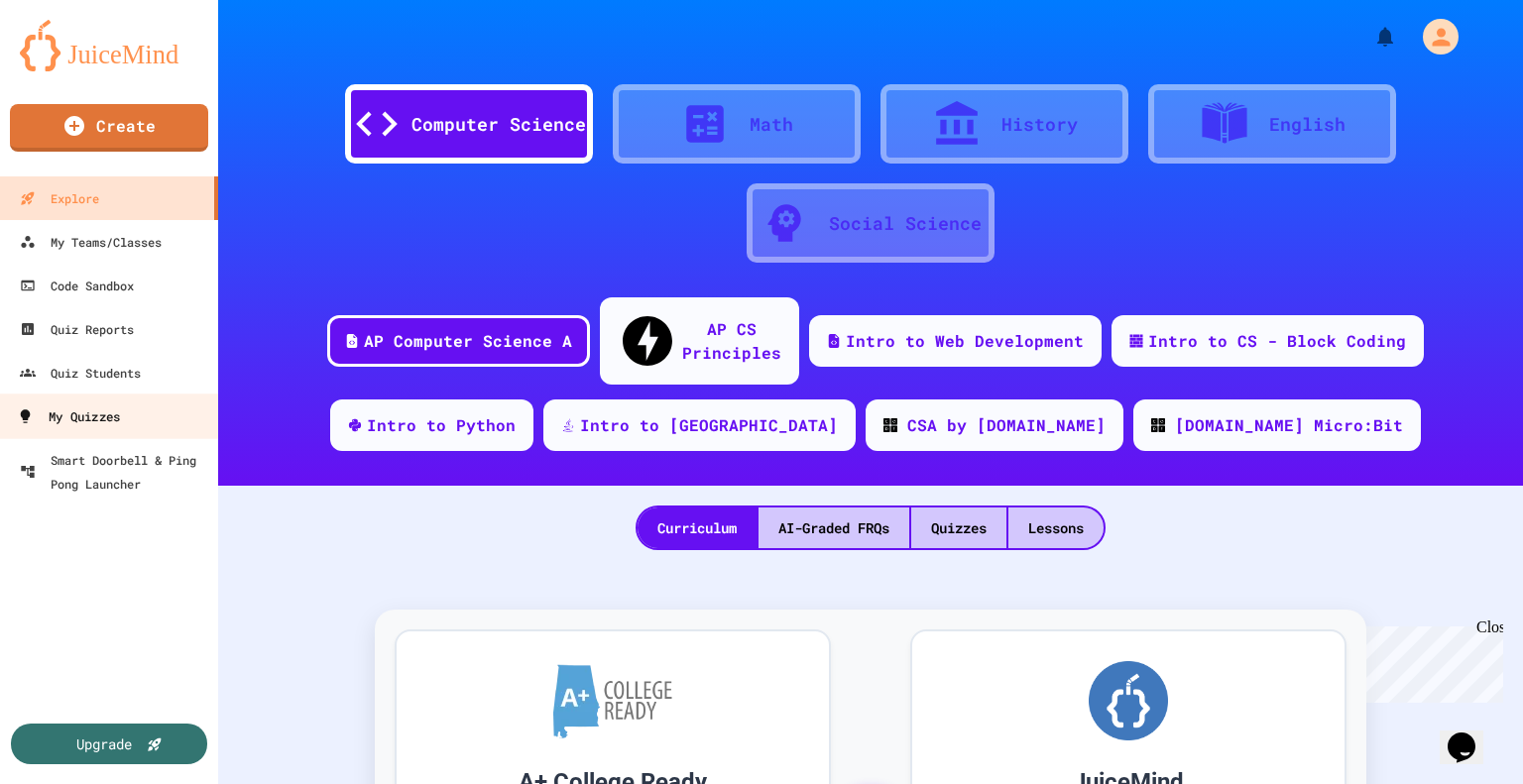 click on "My Quizzes" at bounding box center [68, 416] 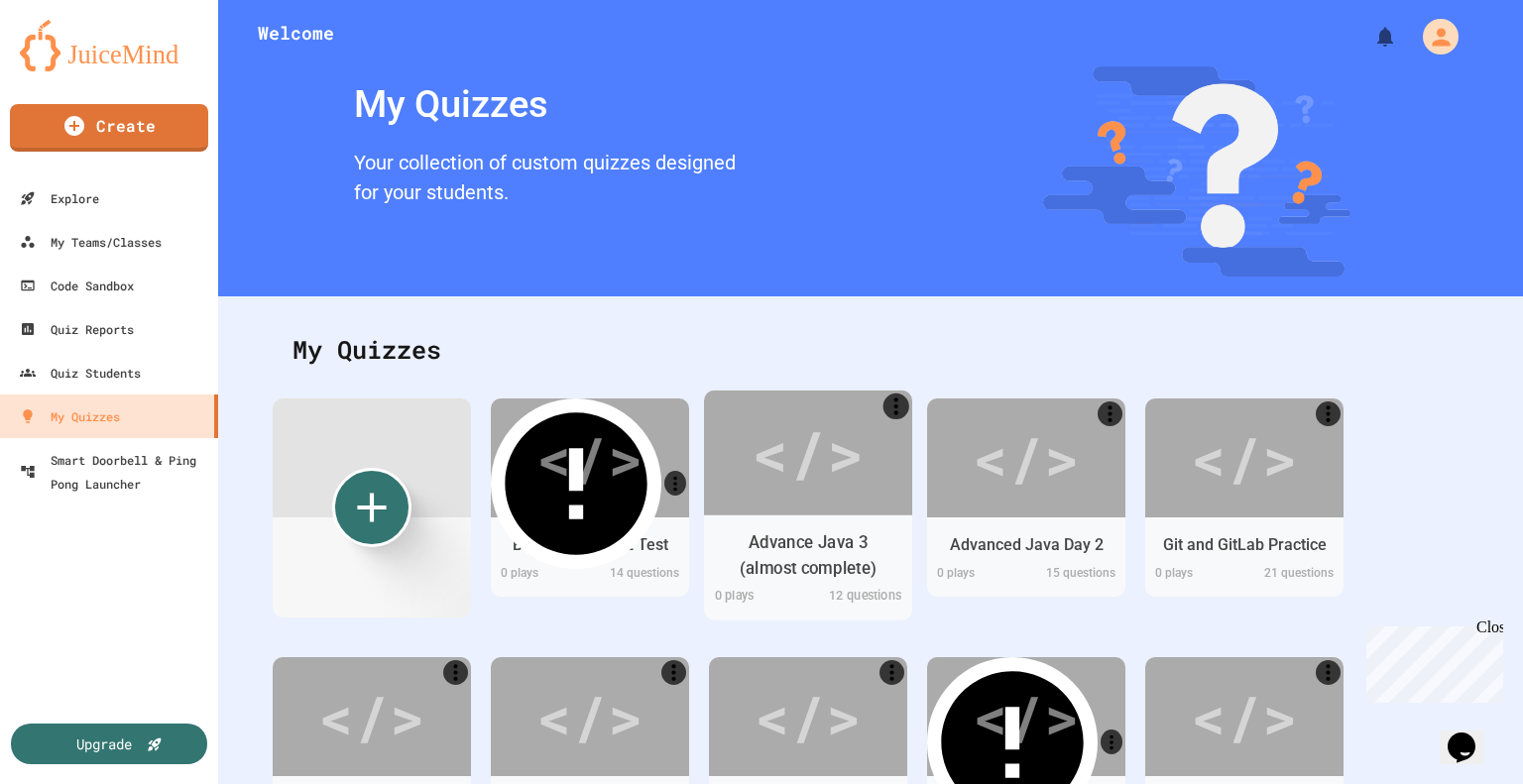 scroll, scrollTop: 396, scrollLeft: 0, axis: vertical 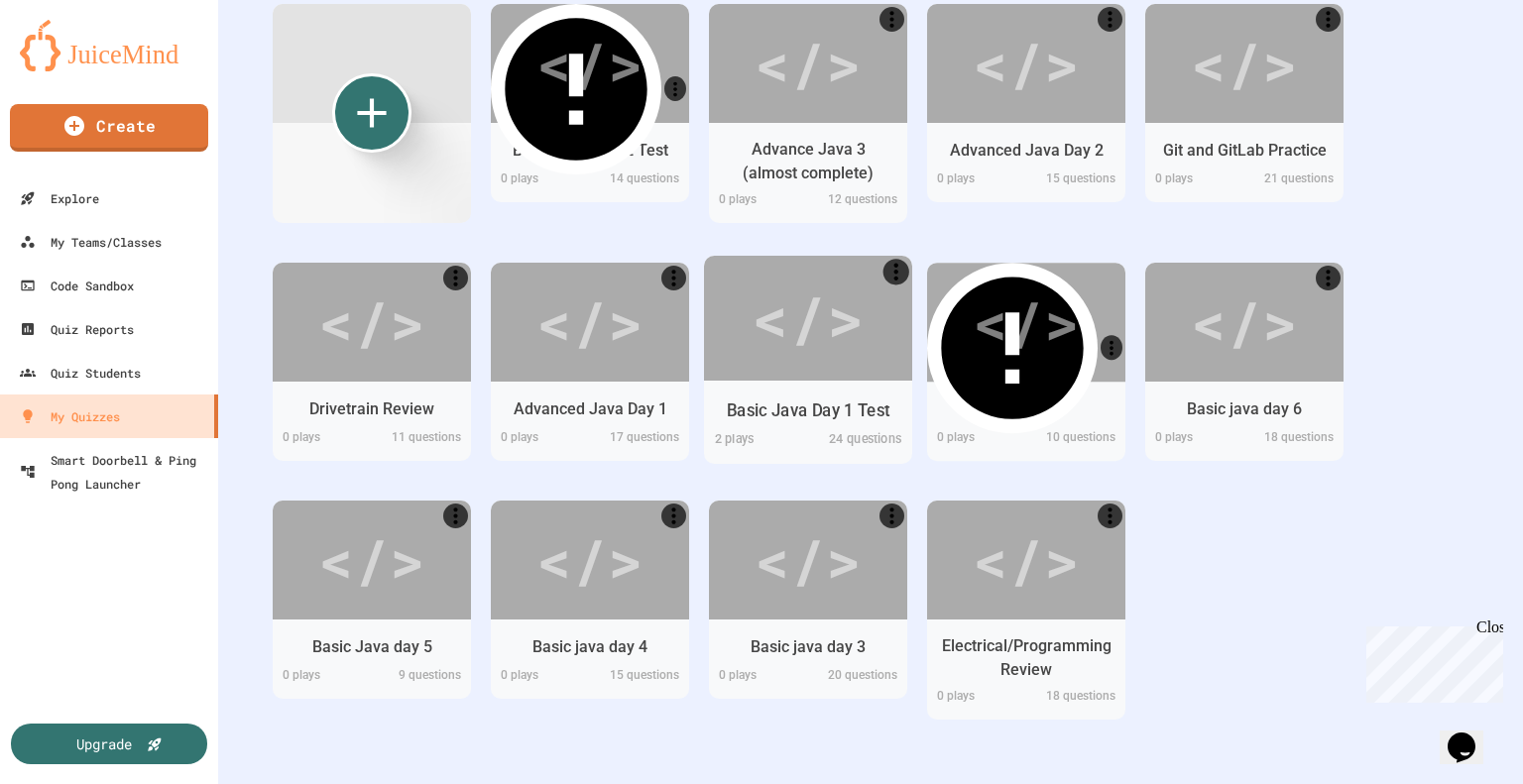 click on "Basic Java Day 1 Test" at bounding box center (808, 409) 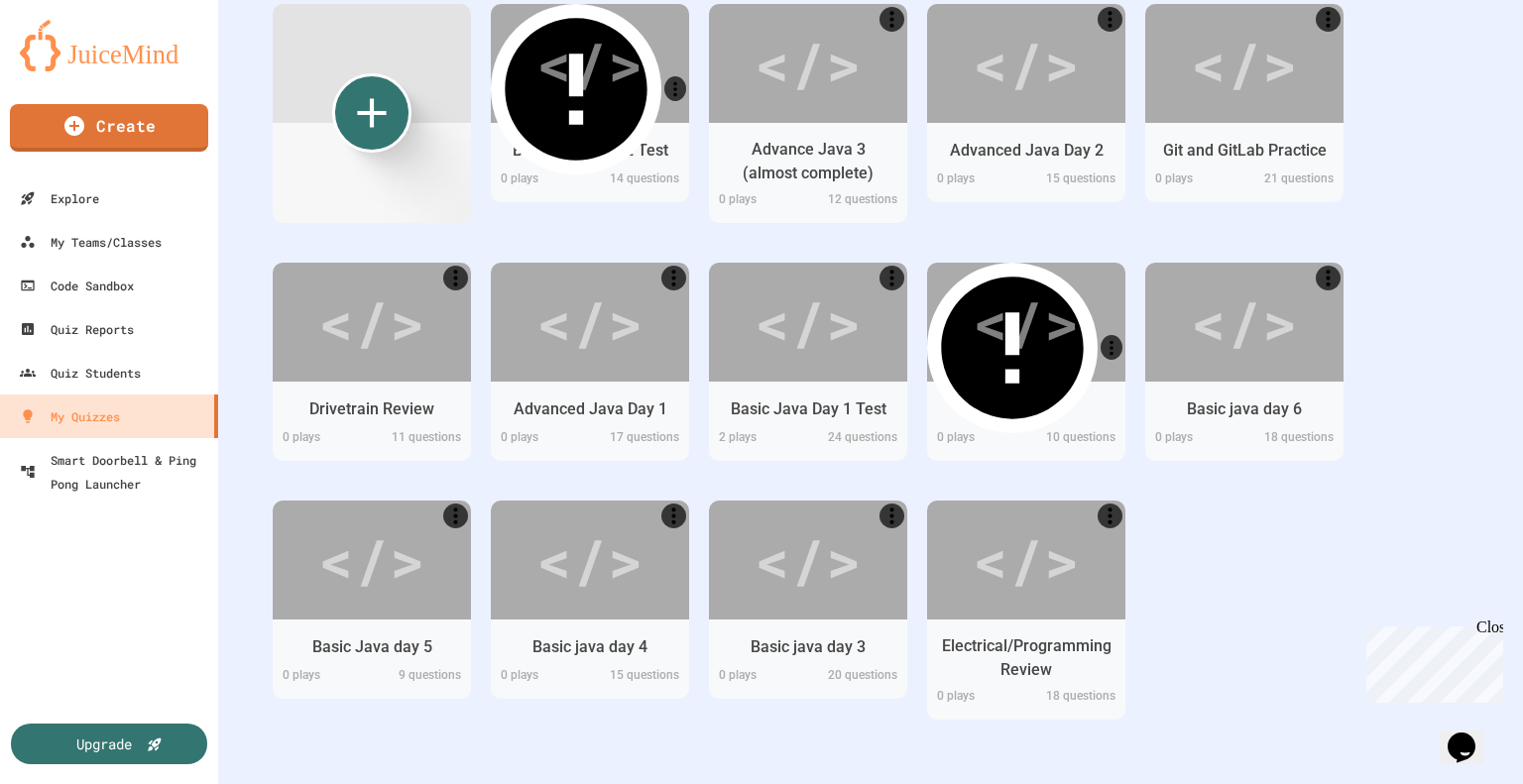 click on "Start" at bounding box center [414, 1080] 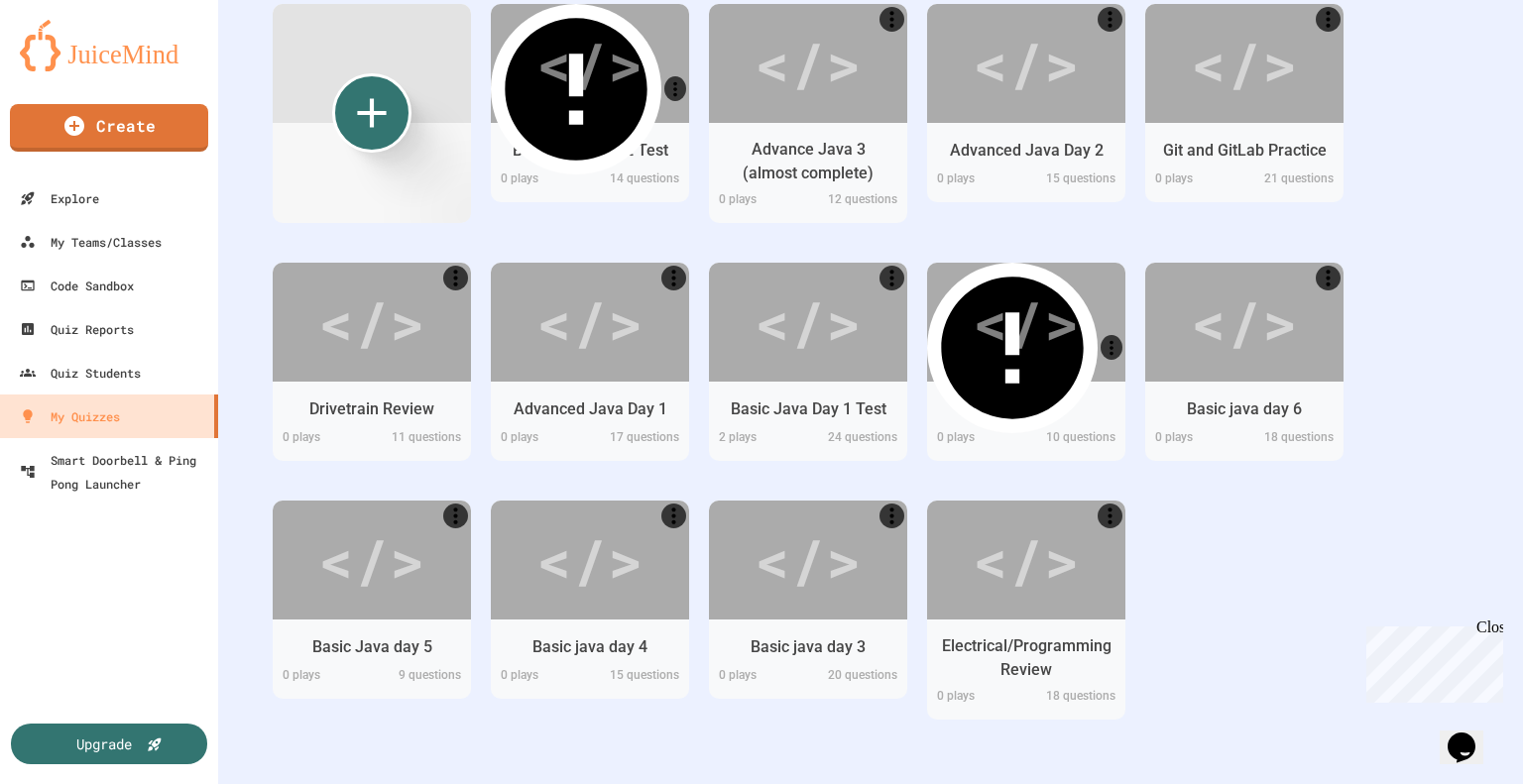 click on "Start" at bounding box center [819, 1631] 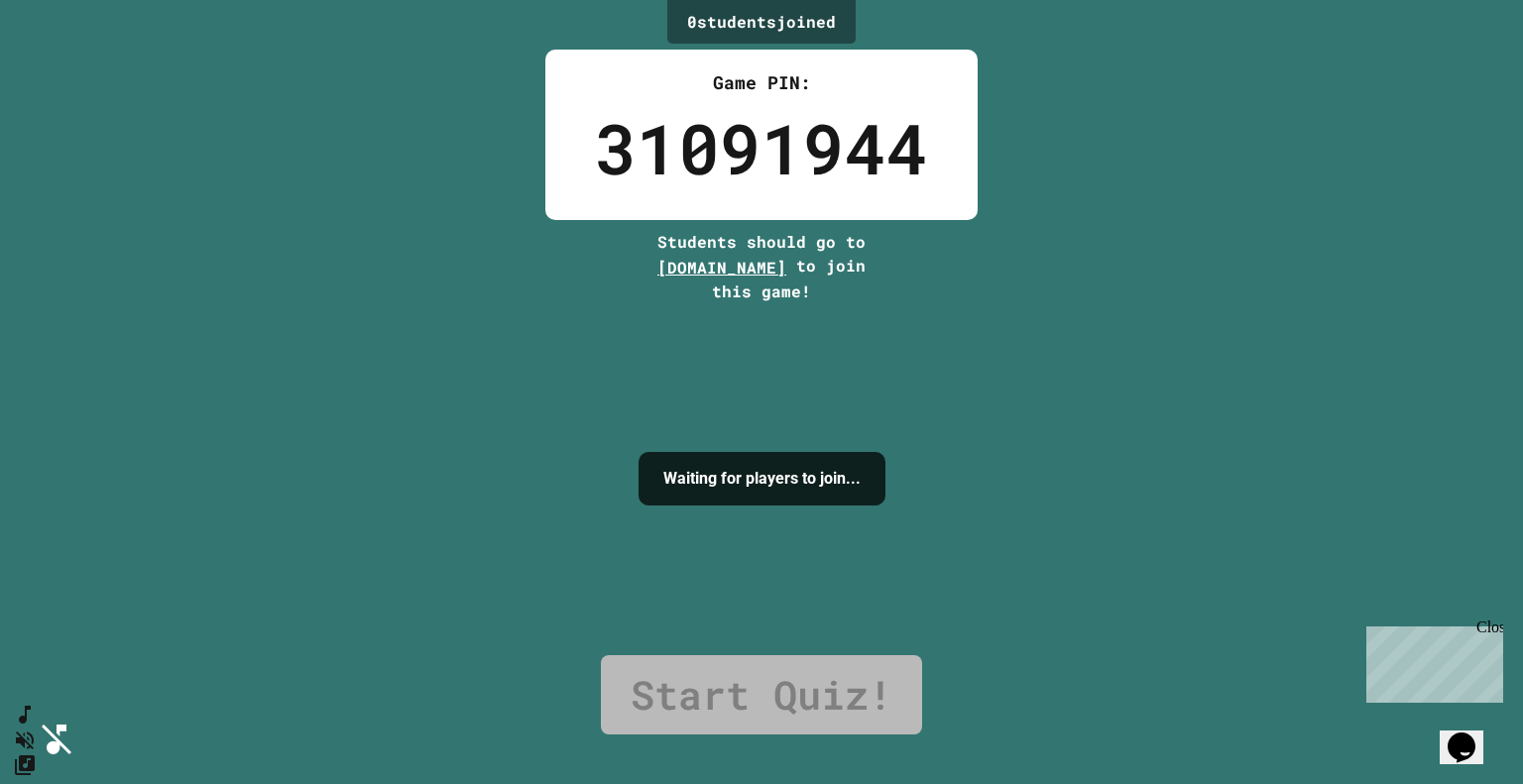 click on "I'm ready!" at bounding box center (762, 1138) 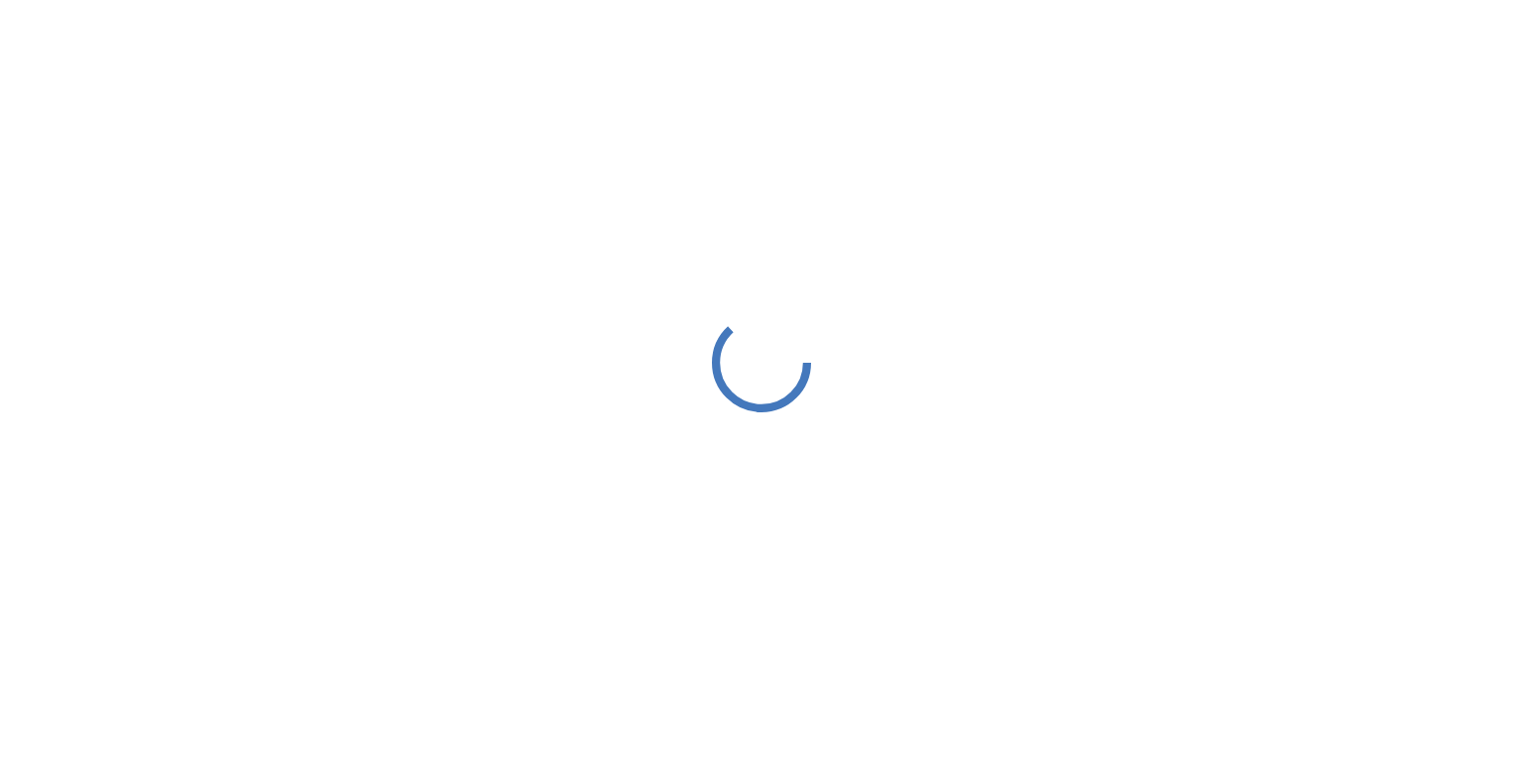 scroll, scrollTop: 0, scrollLeft: 0, axis: both 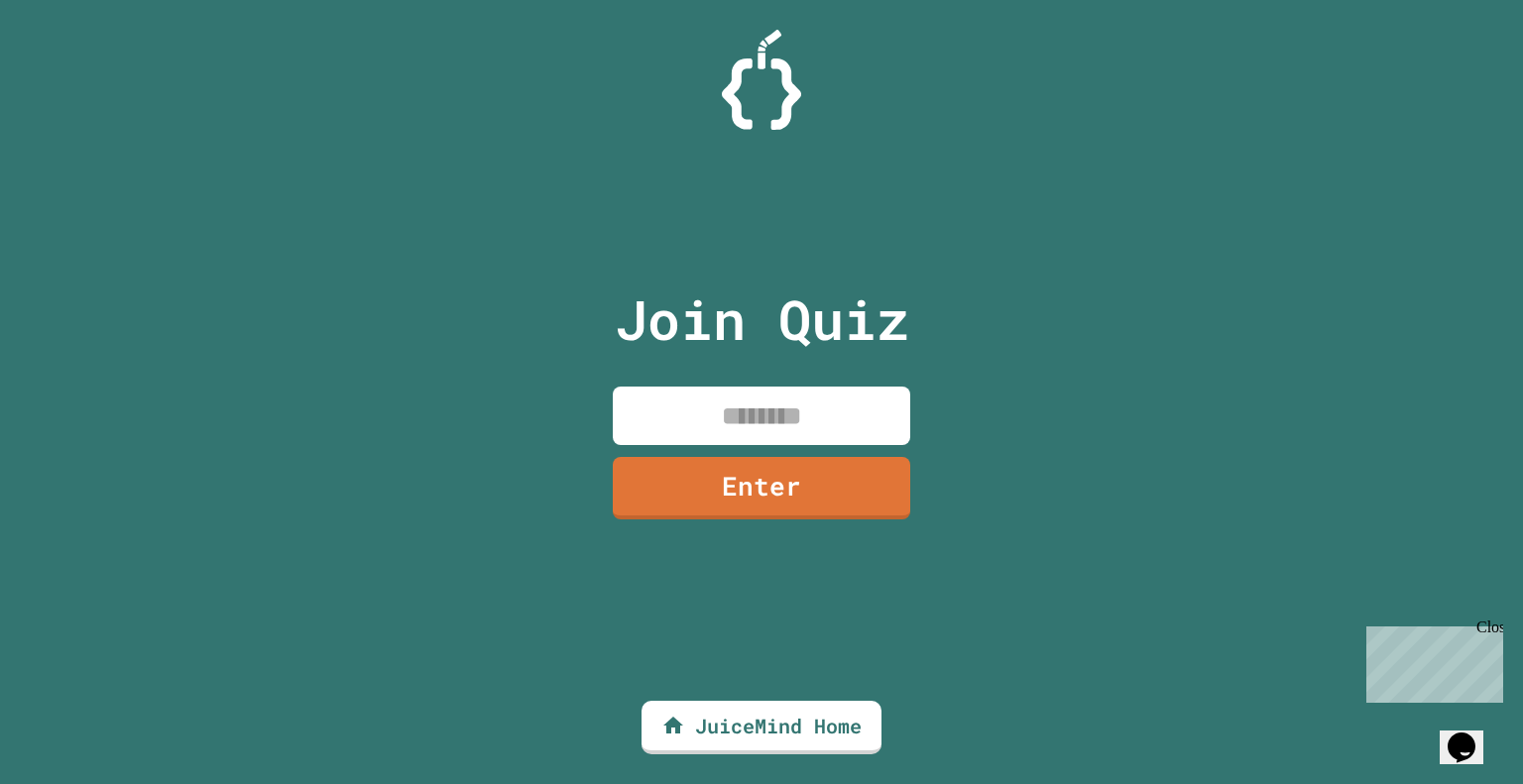 click at bounding box center [762, 415] 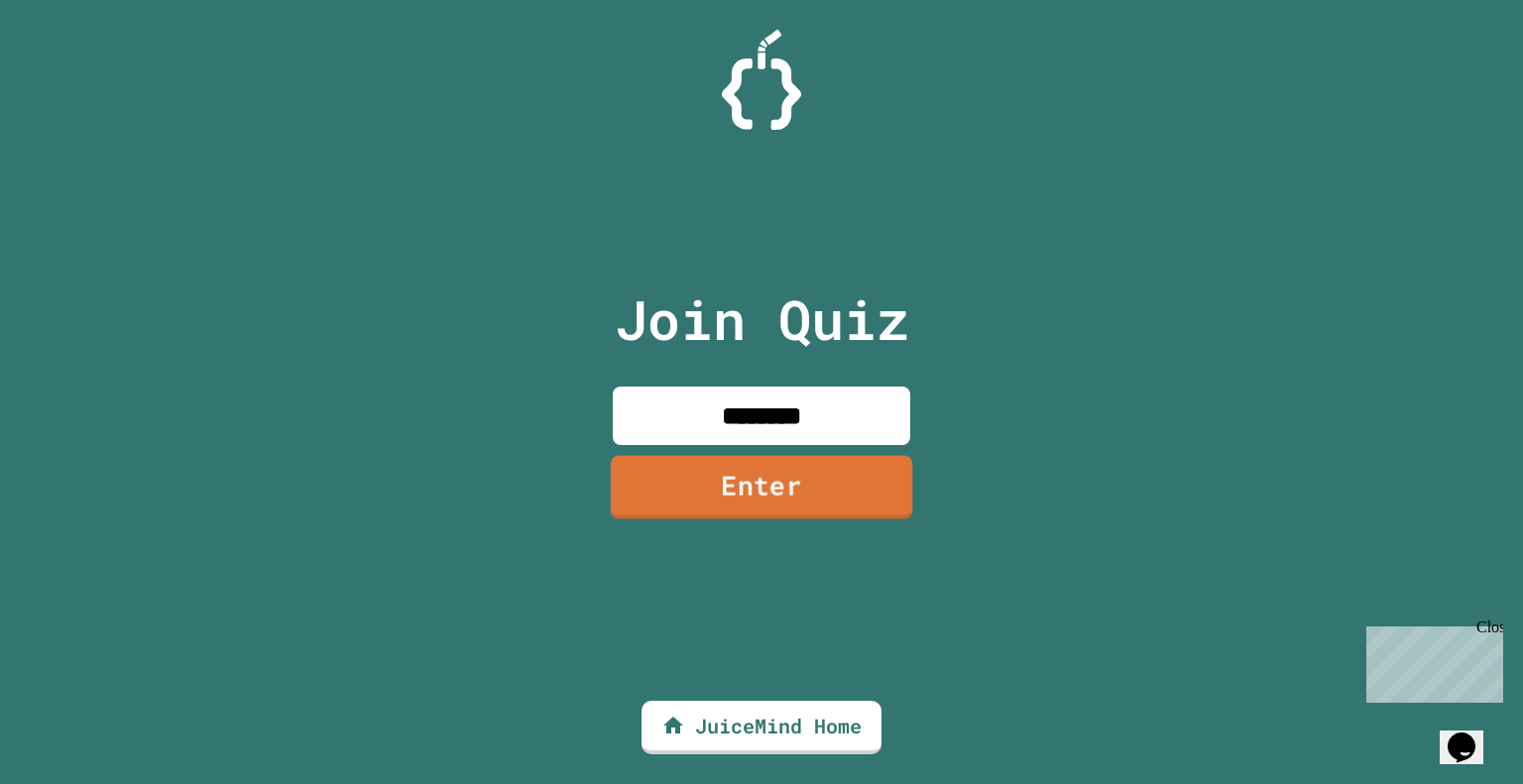 type on "********" 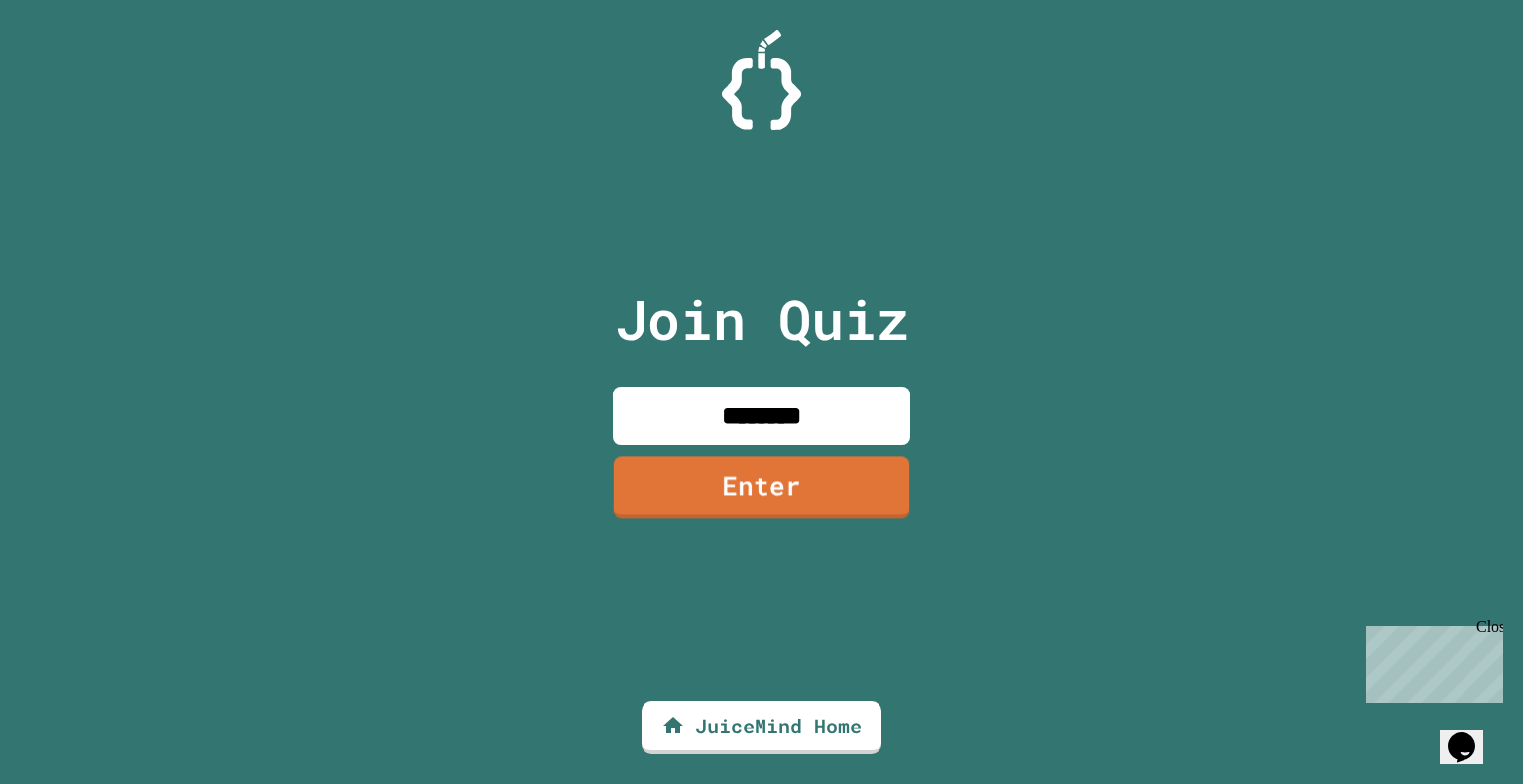 click on "Enter" at bounding box center [762, 487] 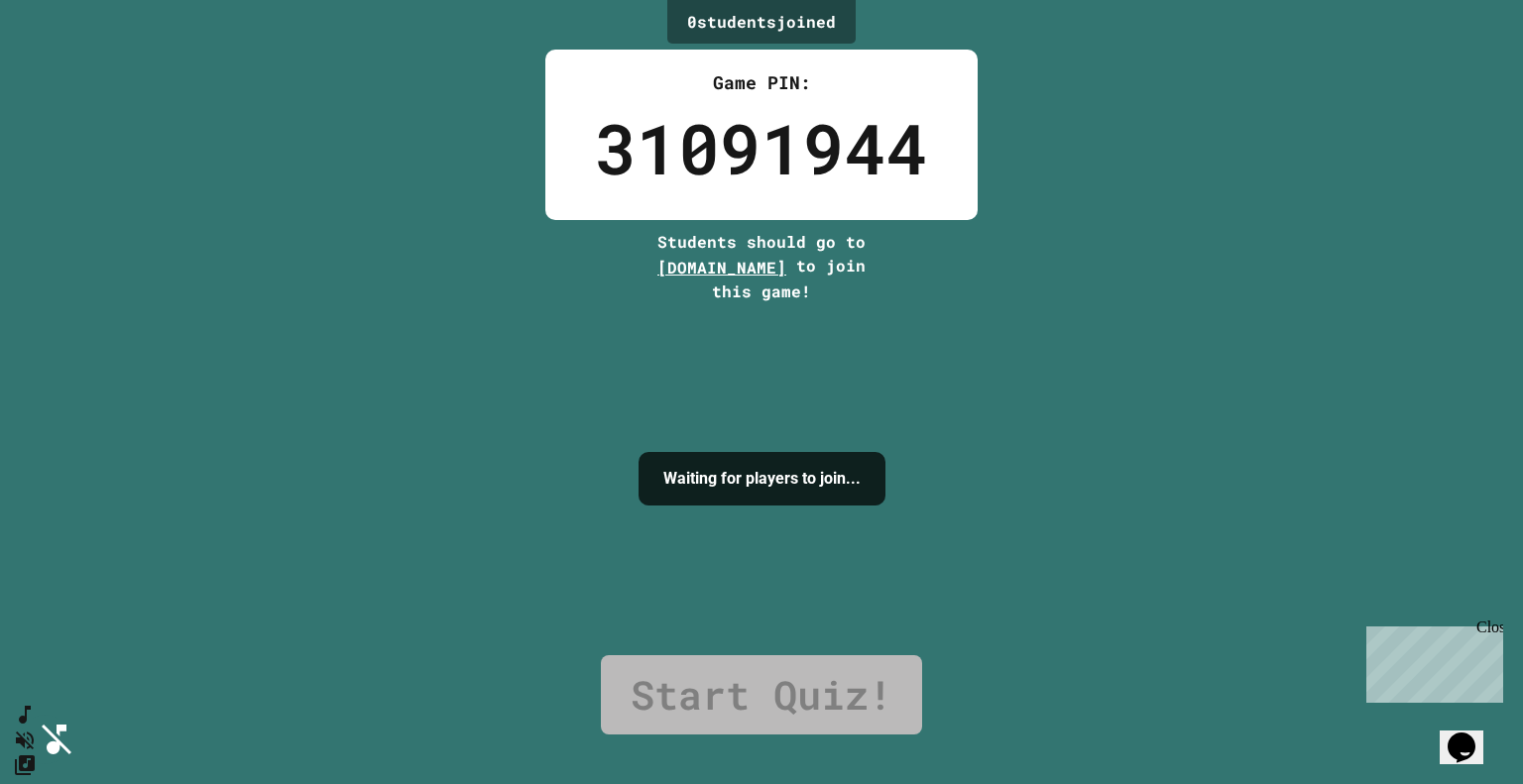 click on "I'm ready!" at bounding box center [761, 1138] 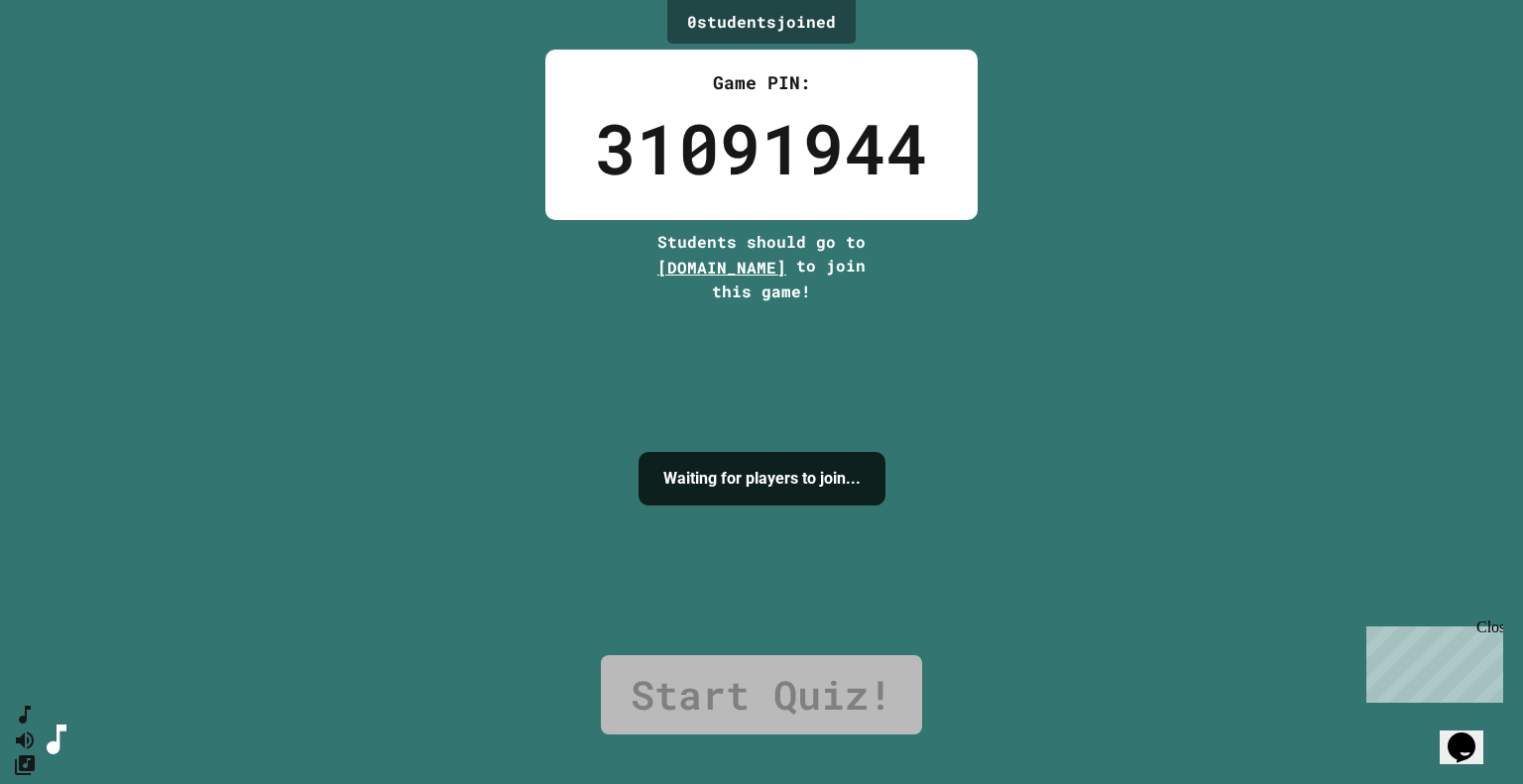 click on "31091944" at bounding box center (762, 148) 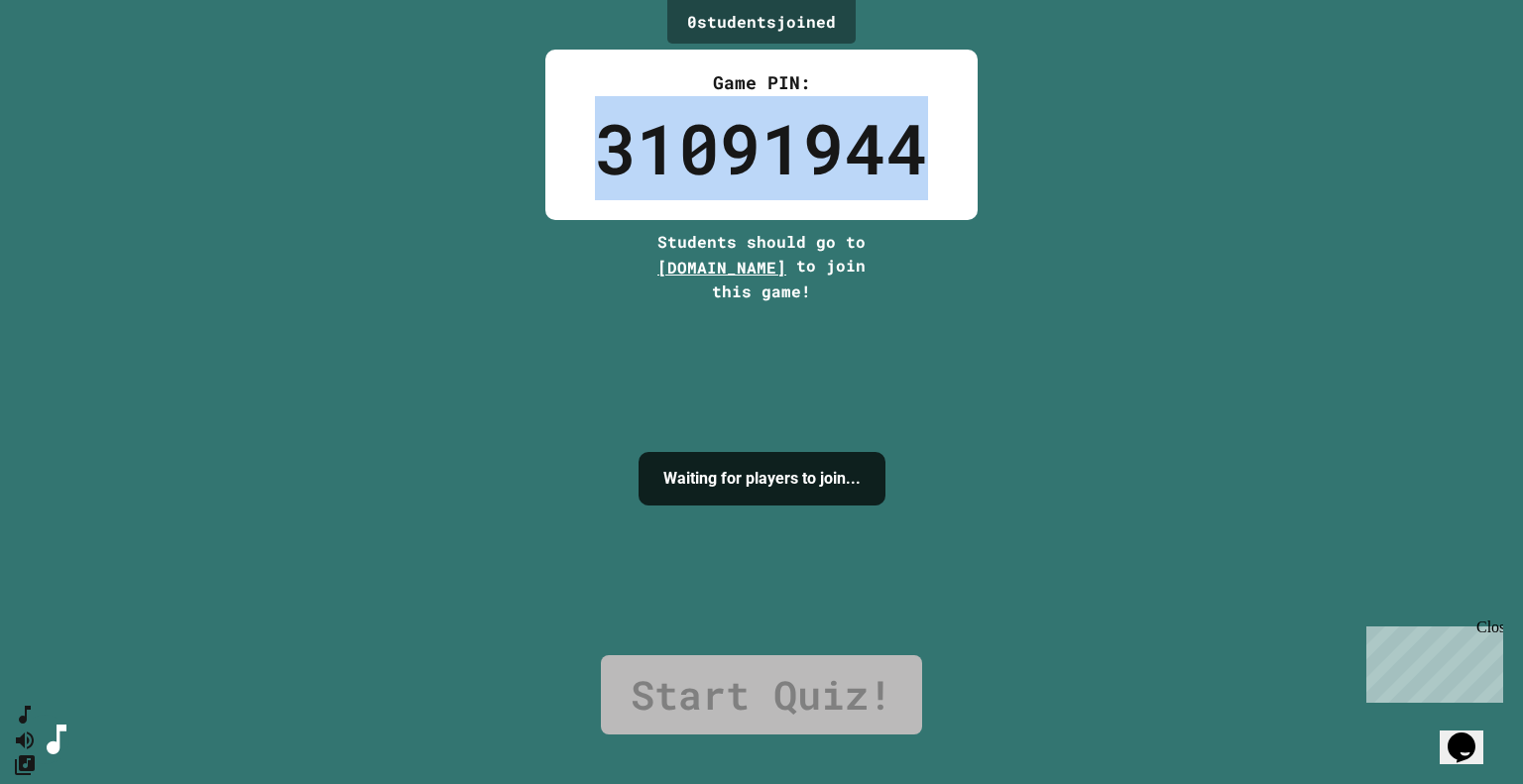 click on "31091944" at bounding box center [762, 148] 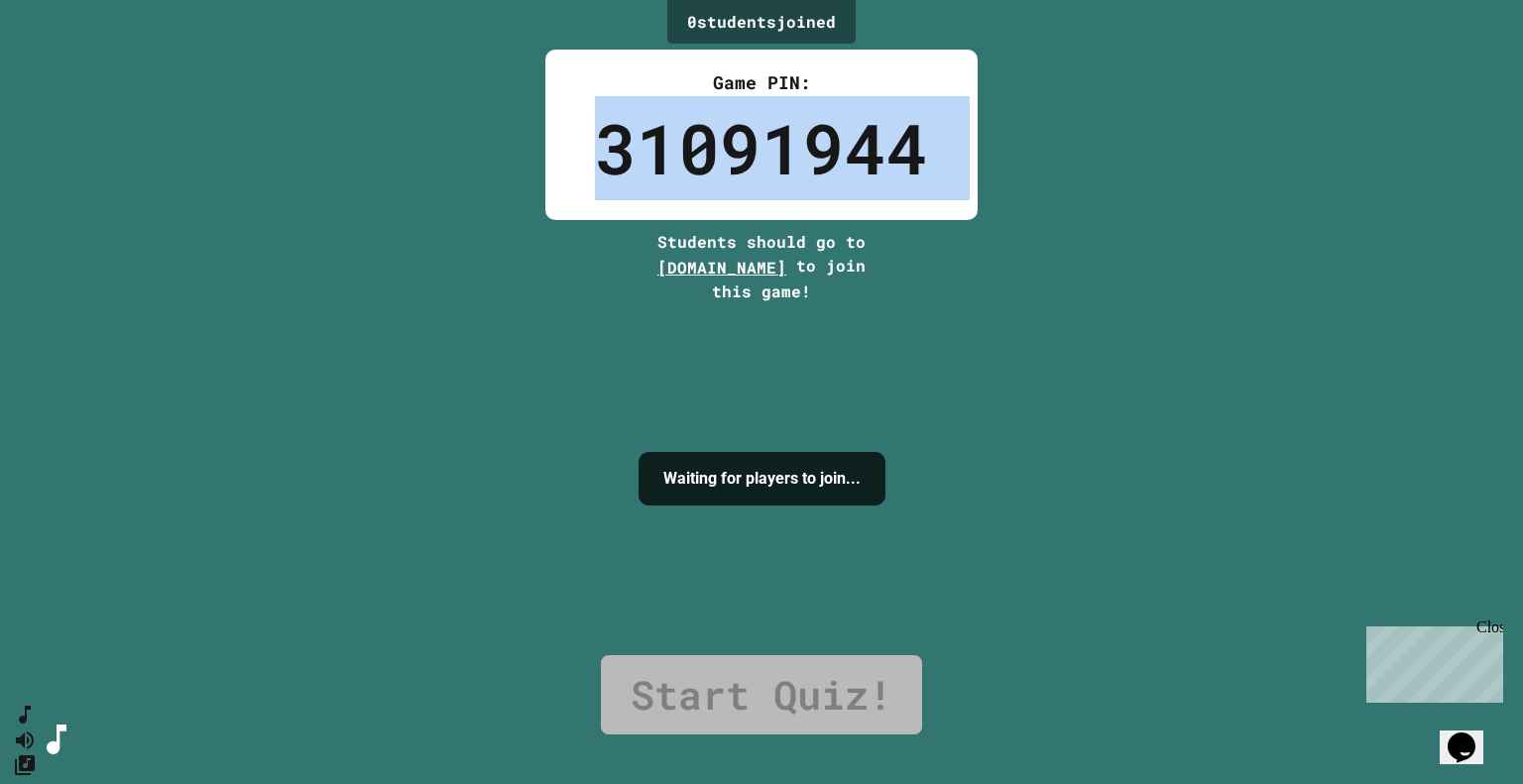copy on "31091944" 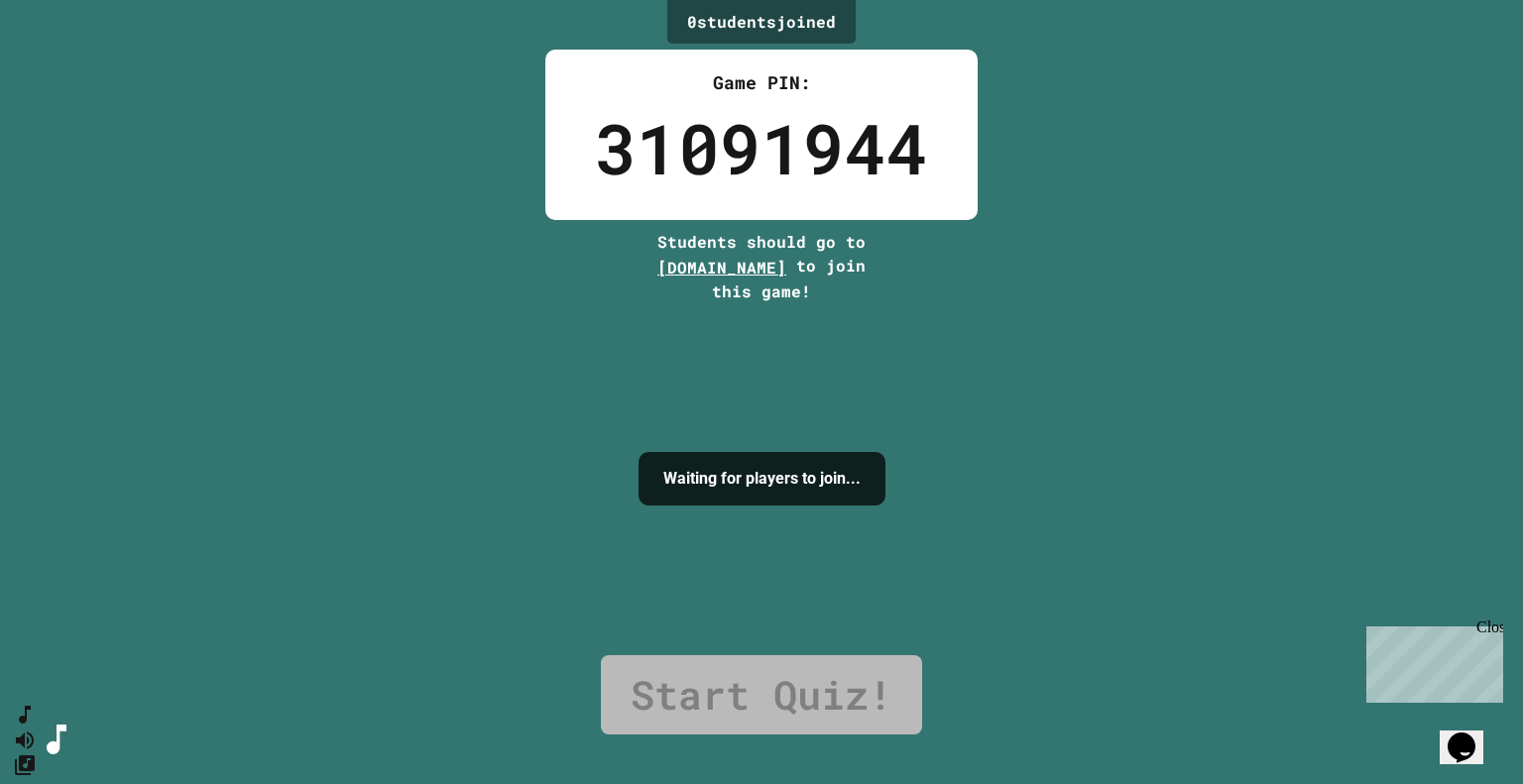 click on "[DOMAIN_NAME]" at bounding box center [722, 267] 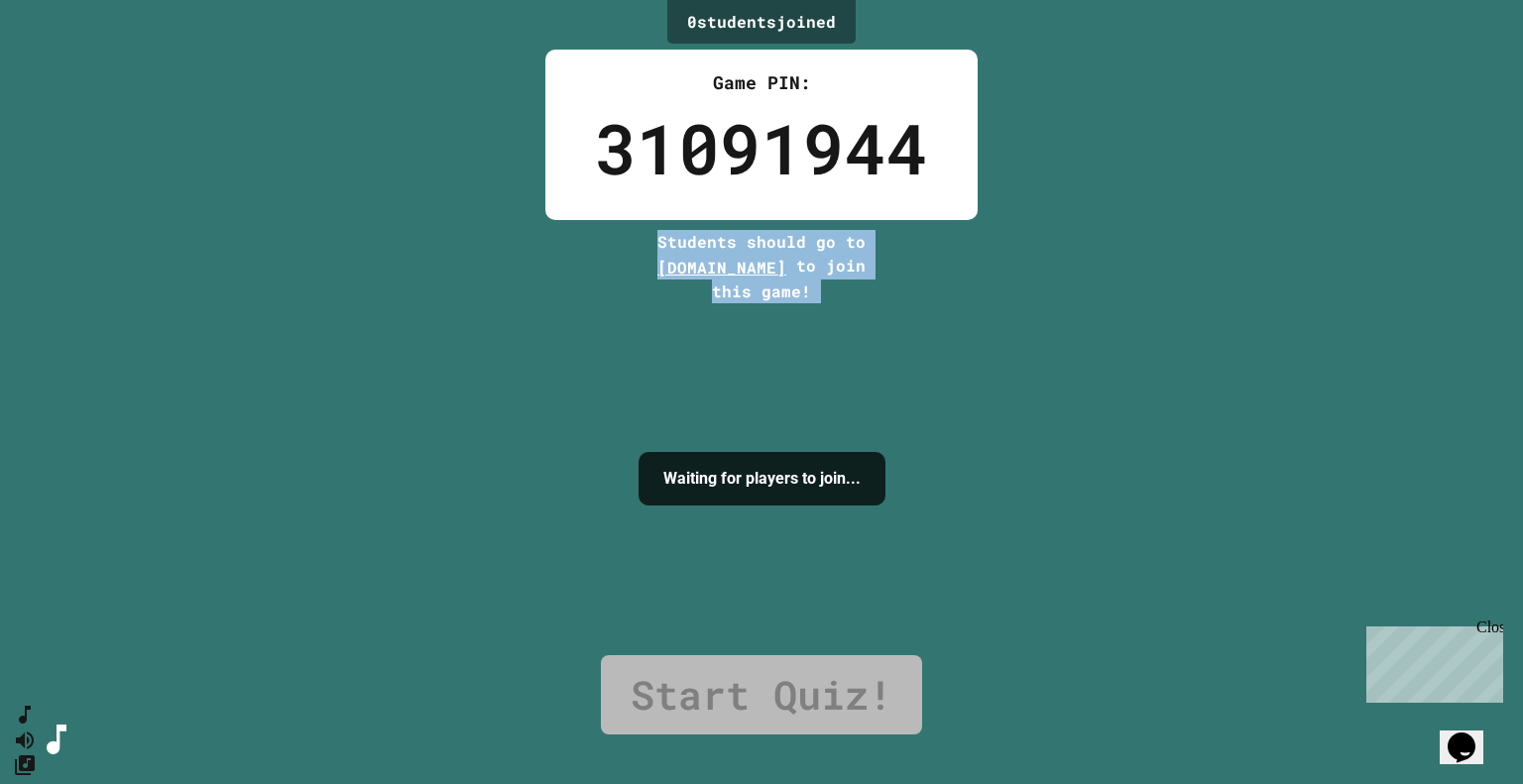 click on "[DOMAIN_NAME]" at bounding box center (722, 267) 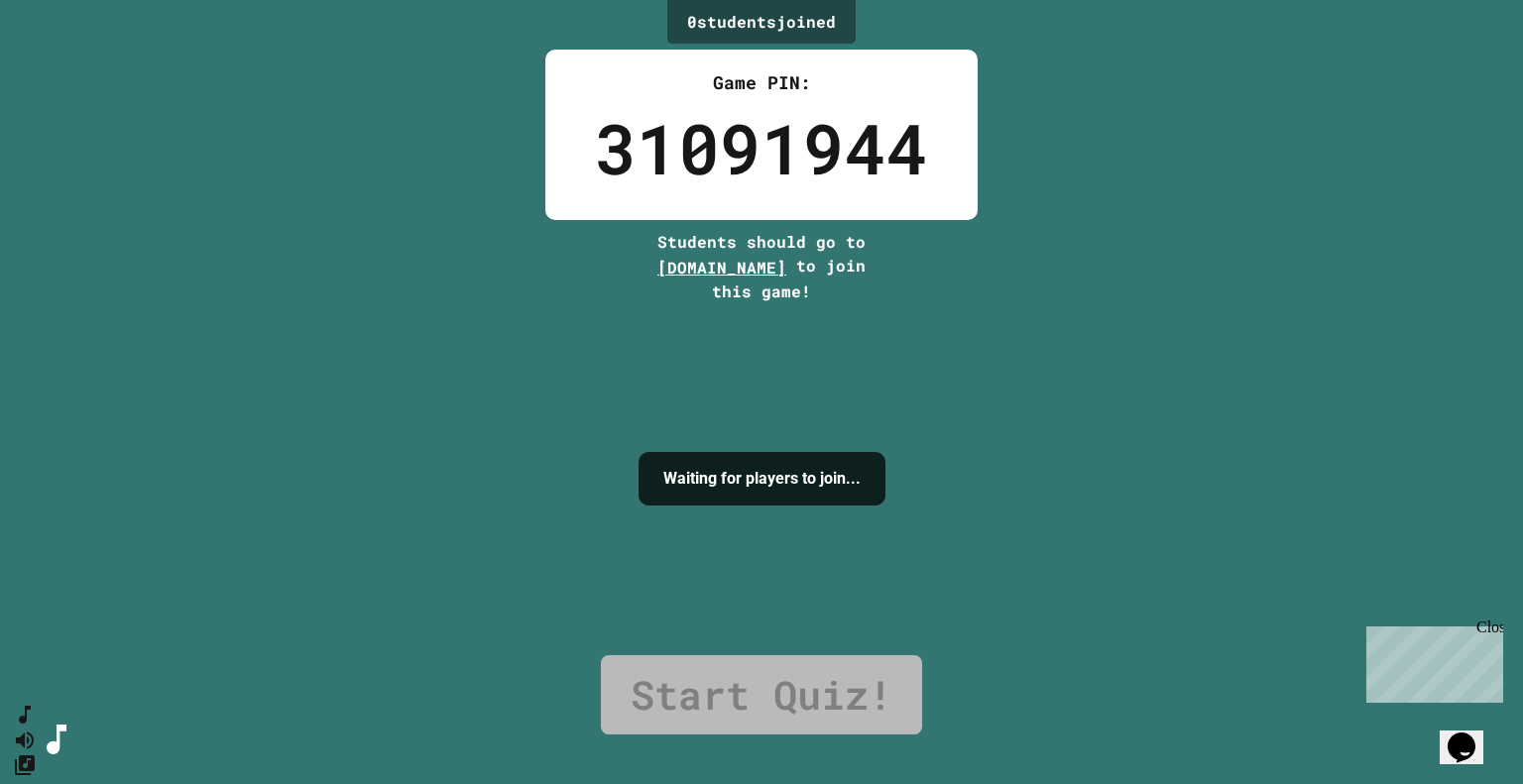 drag, startPoint x: 627, startPoint y: 269, endPoint x: 797, endPoint y: 279, distance: 170.29386 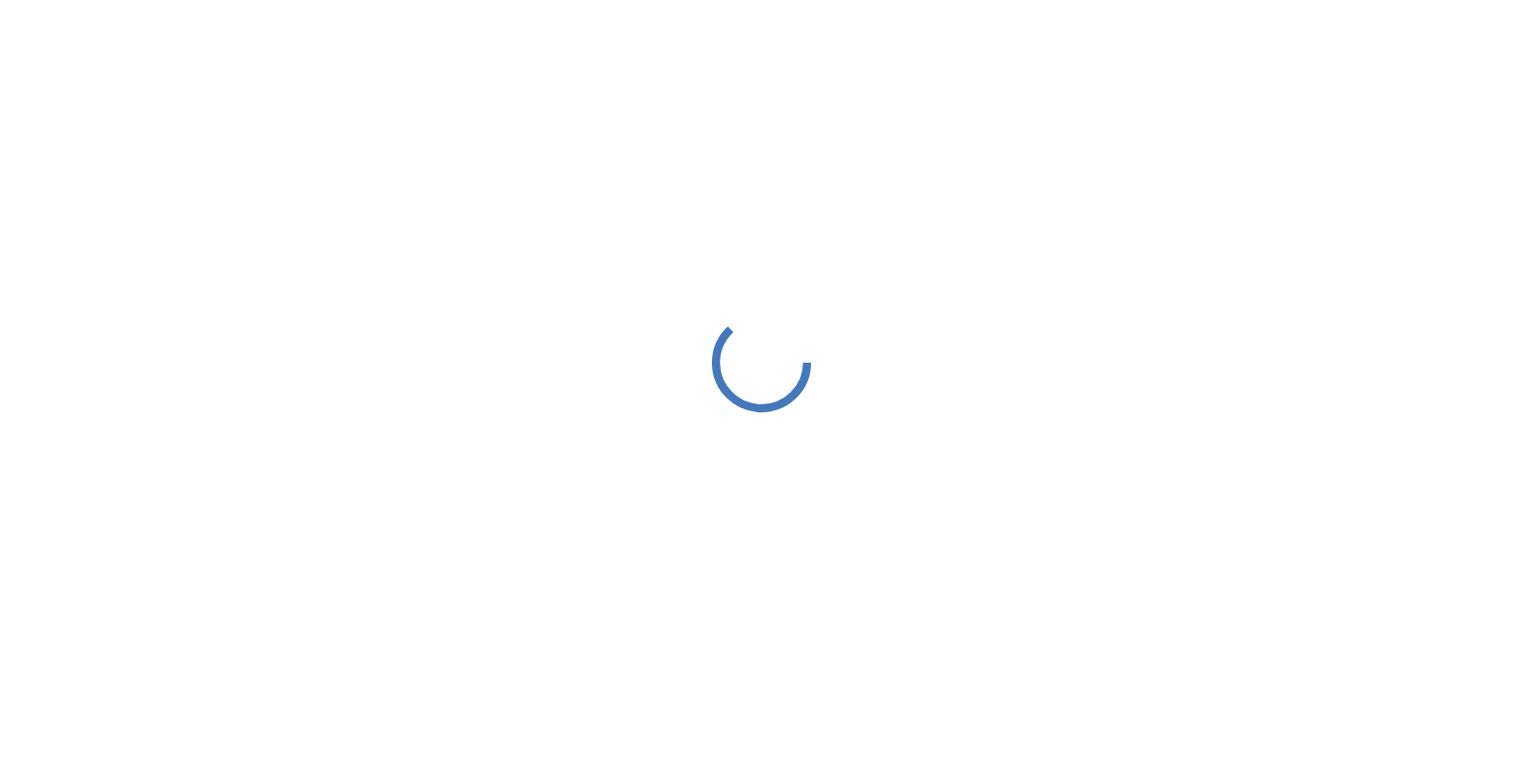 scroll, scrollTop: 0, scrollLeft: 0, axis: both 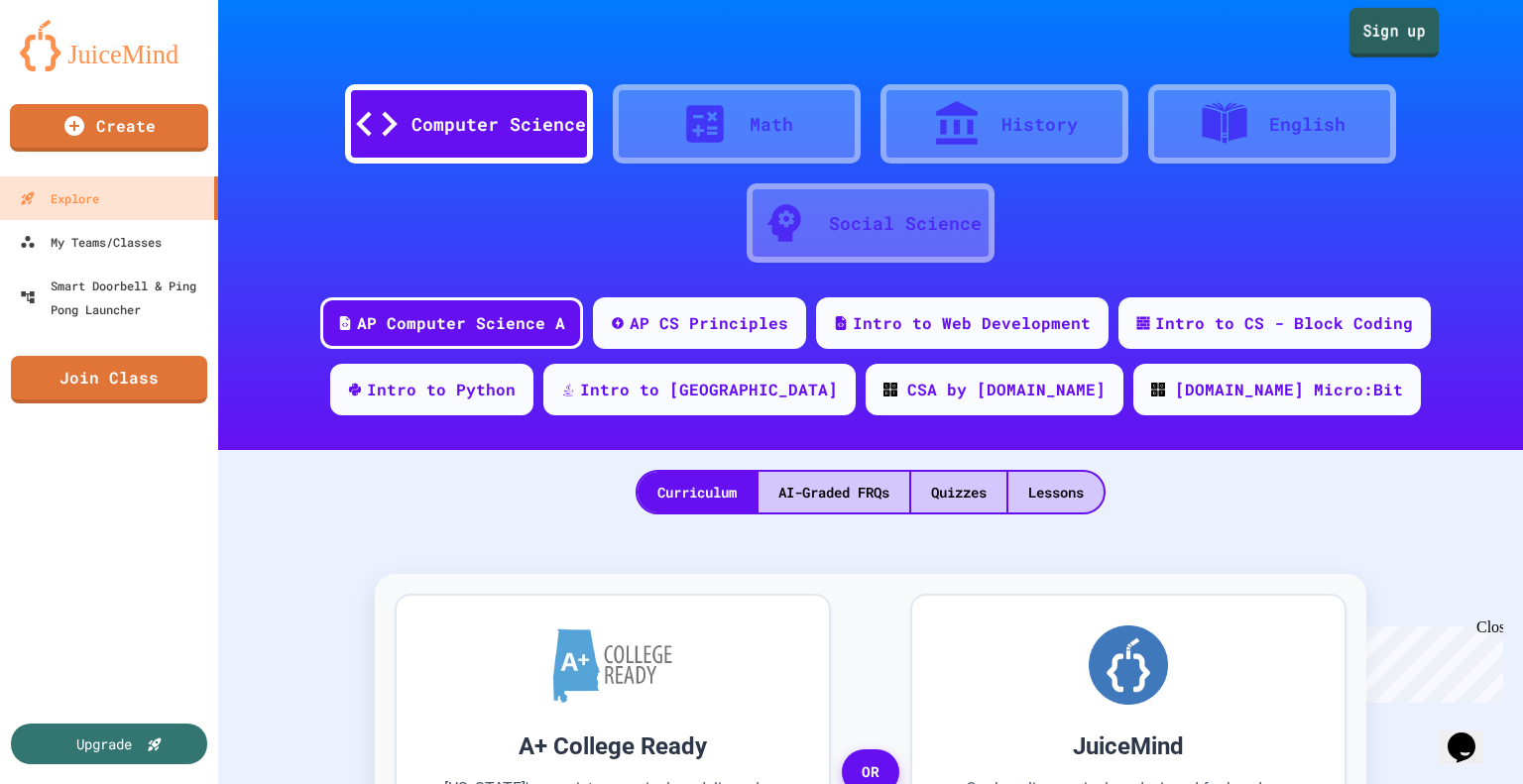 click on "Sign up" at bounding box center [1394, 33] 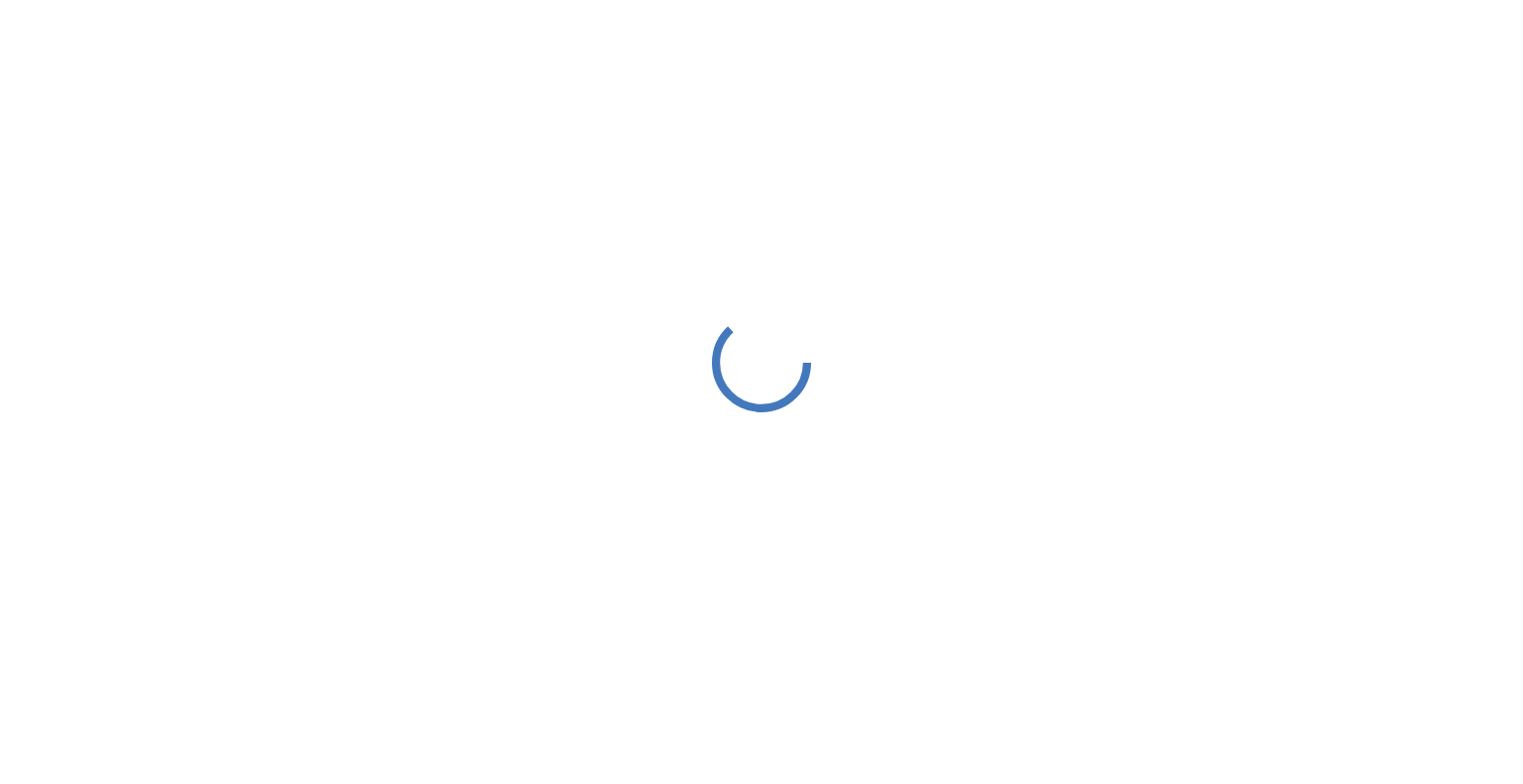 scroll, scrollTop: 0, scrollLeft: 0, axis: both 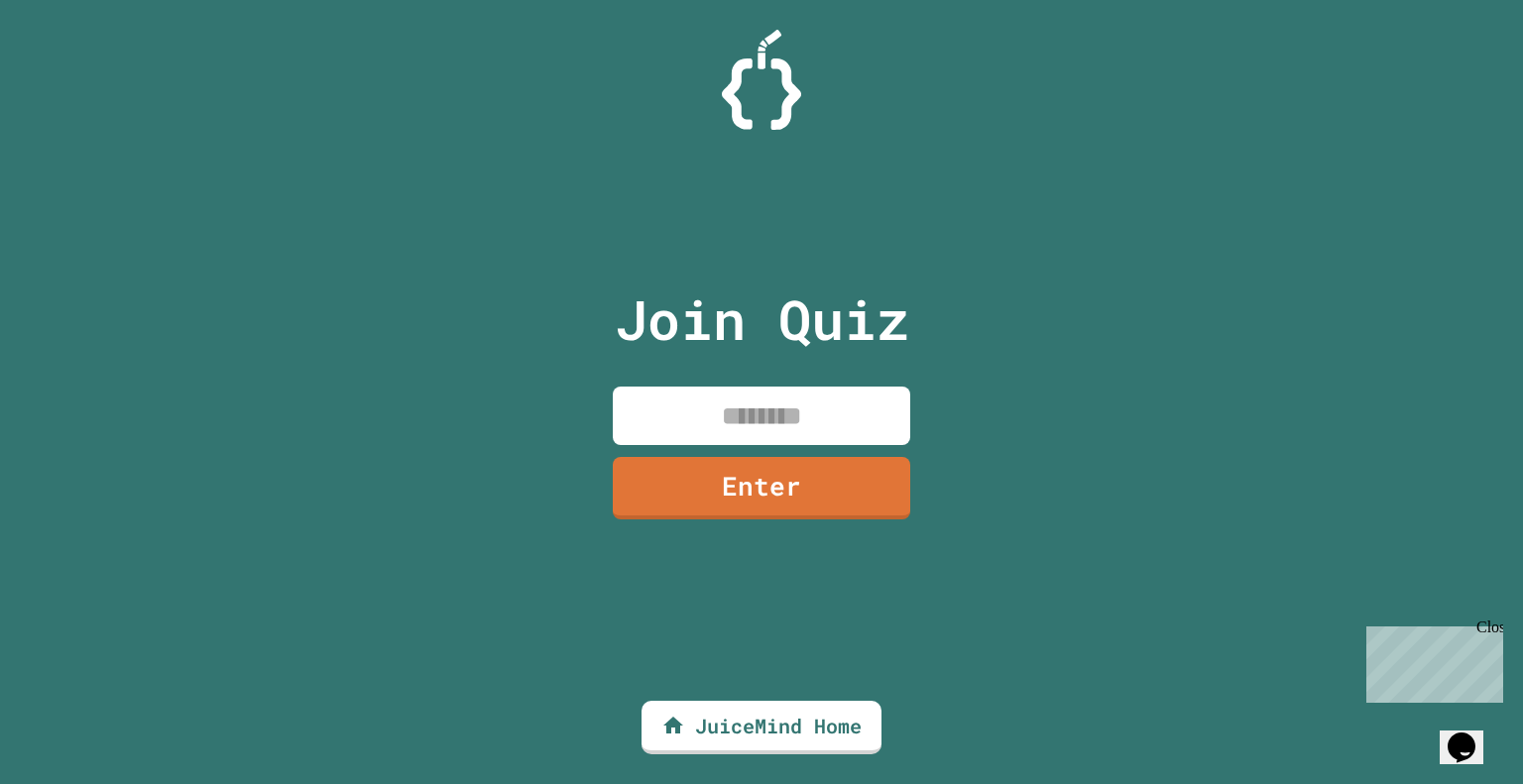 click at bounding box center [762, 415] 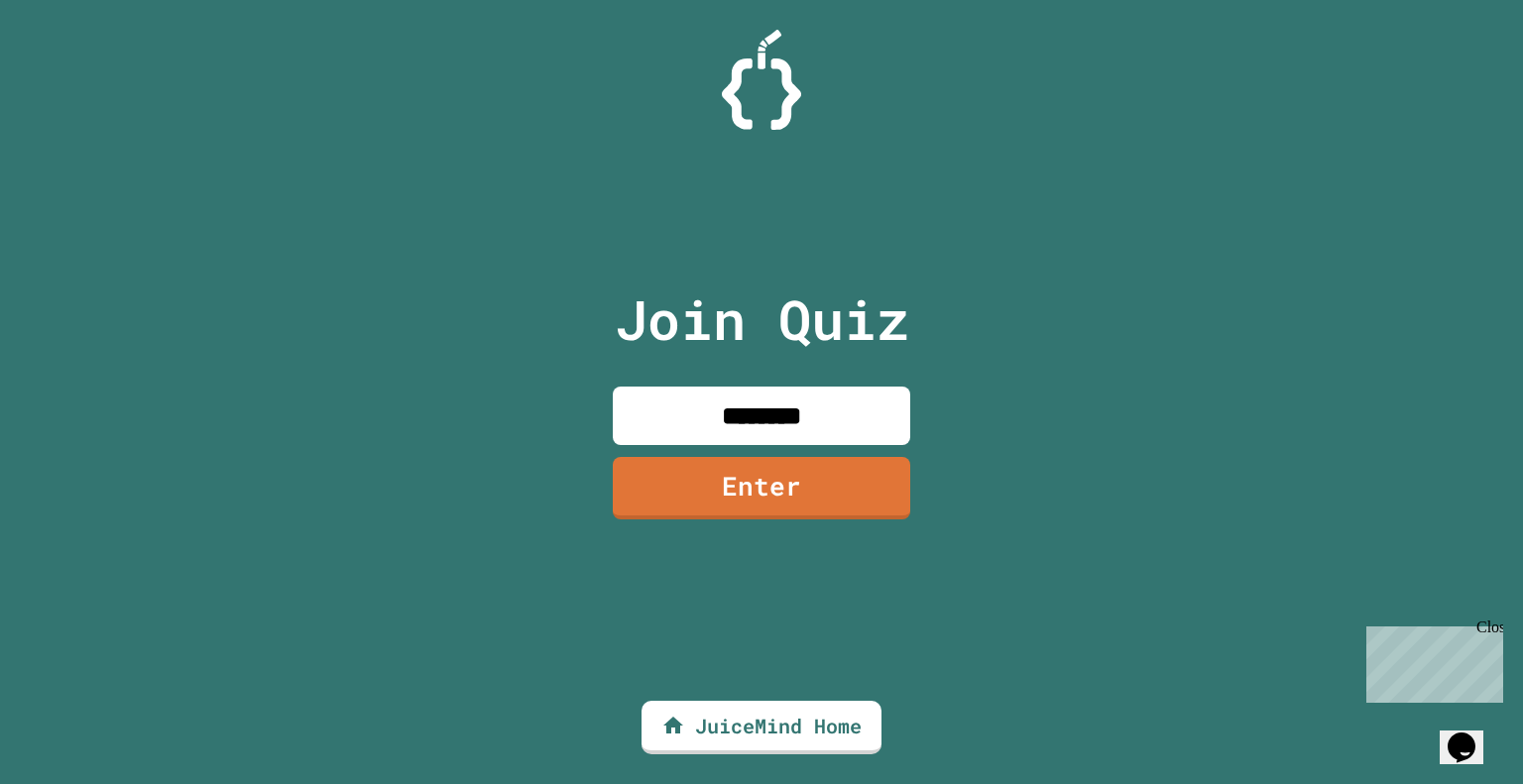 type on "********" 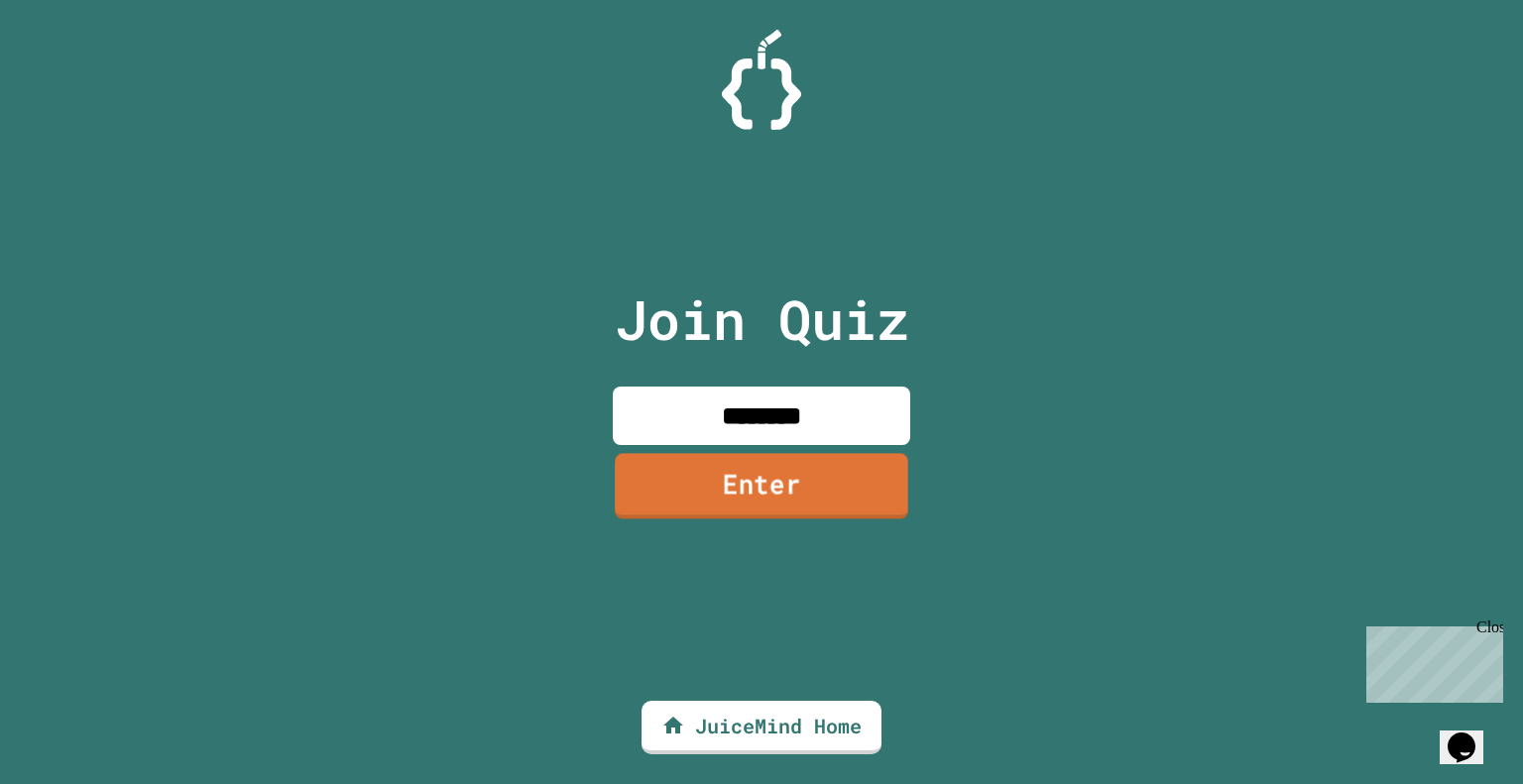 click on "Enter" at bounding box center [762, 486] 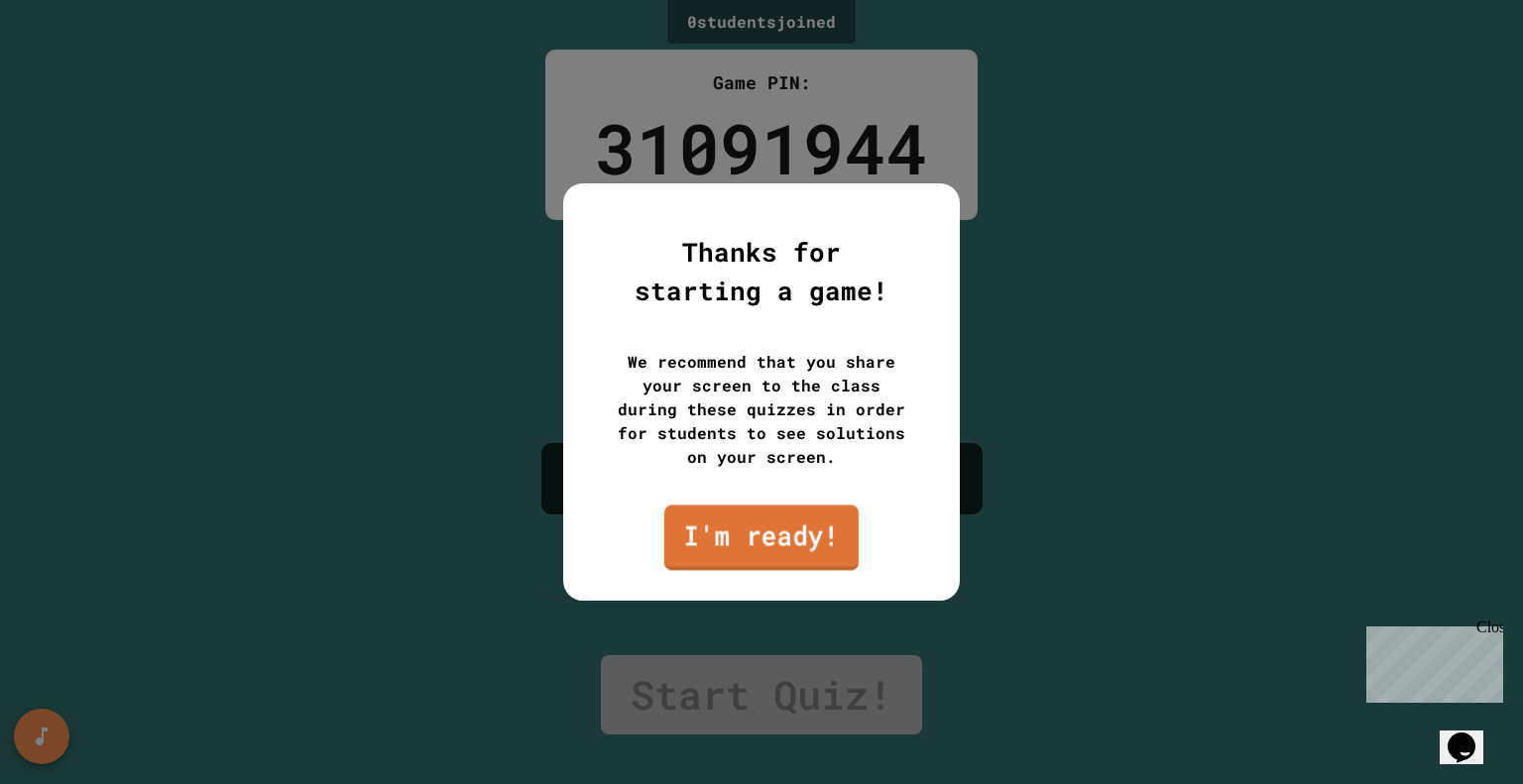 click on "I'm ready!" at bounding box center [762, 537] 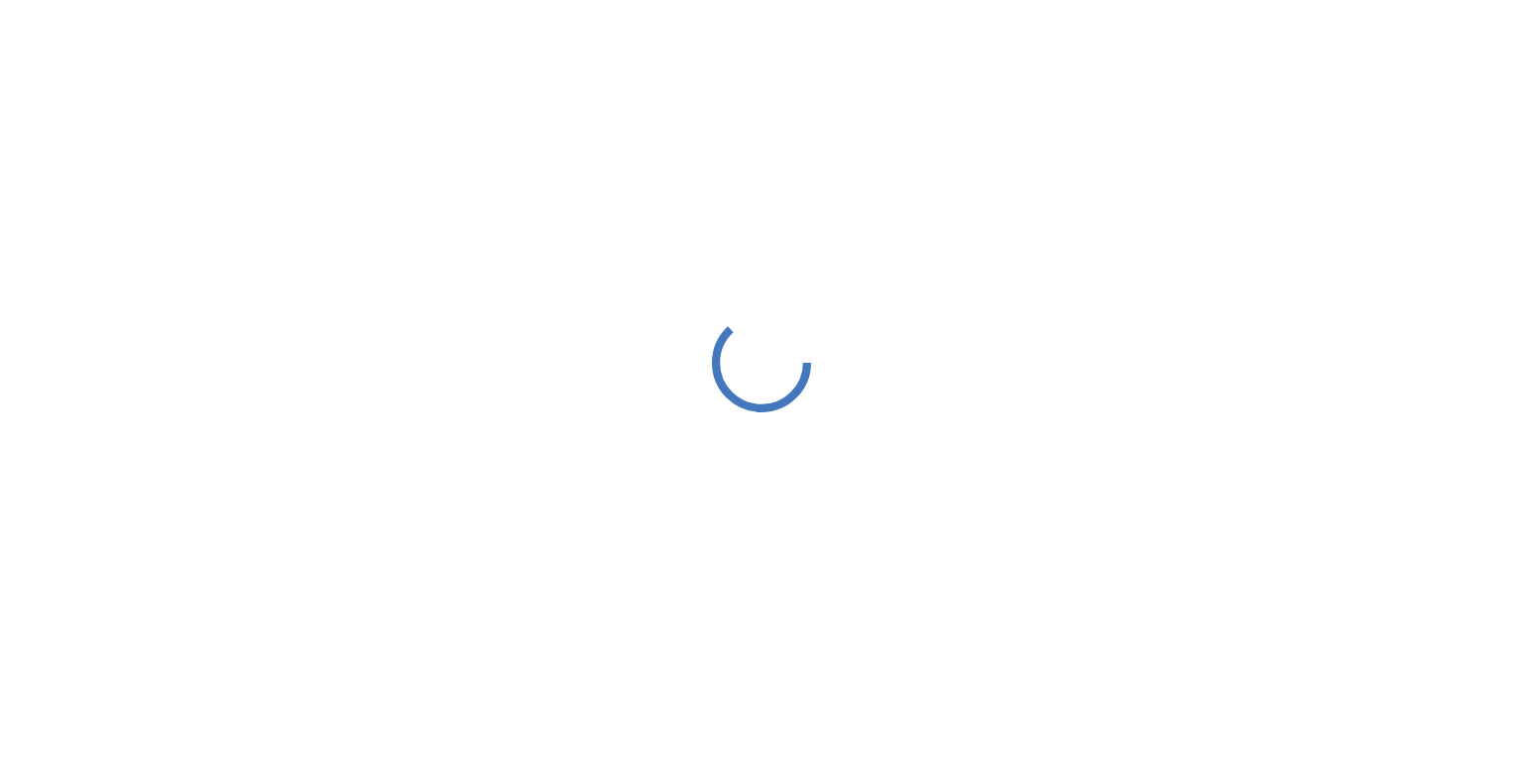 scroll, scrollTop: 0, scrollLeft: 0, axis: both 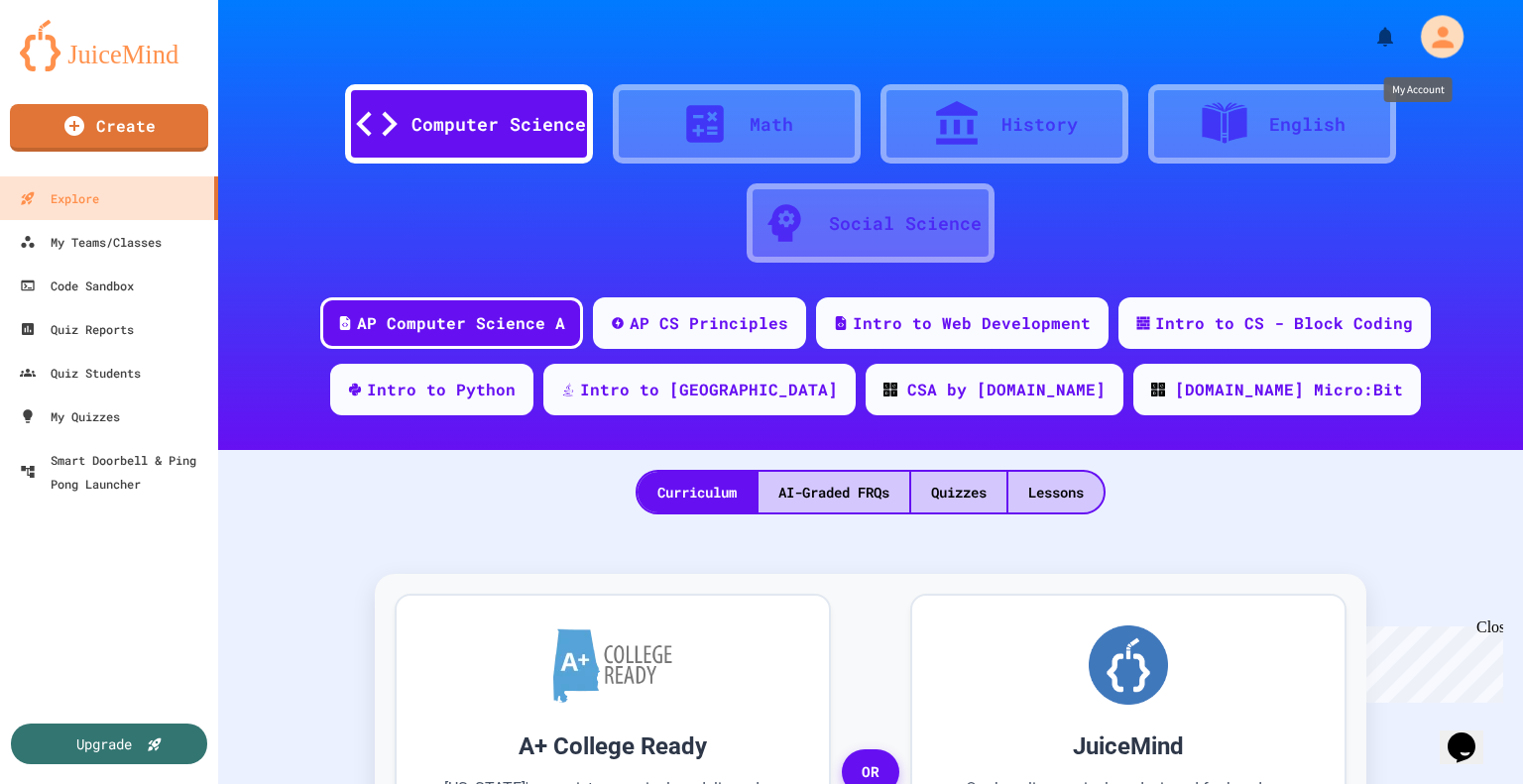 click 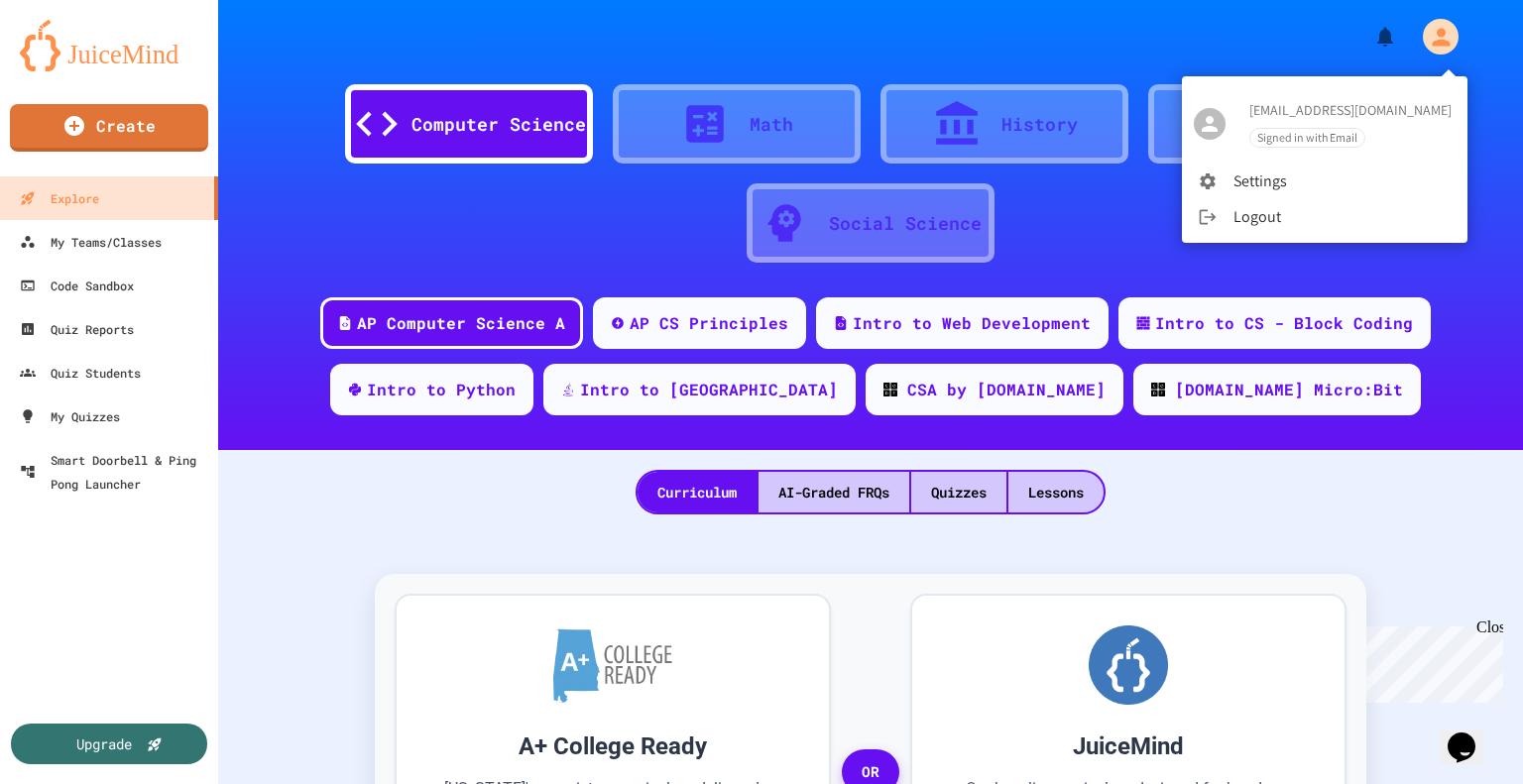 click on "Logout" at bounding box center [1325, 217] 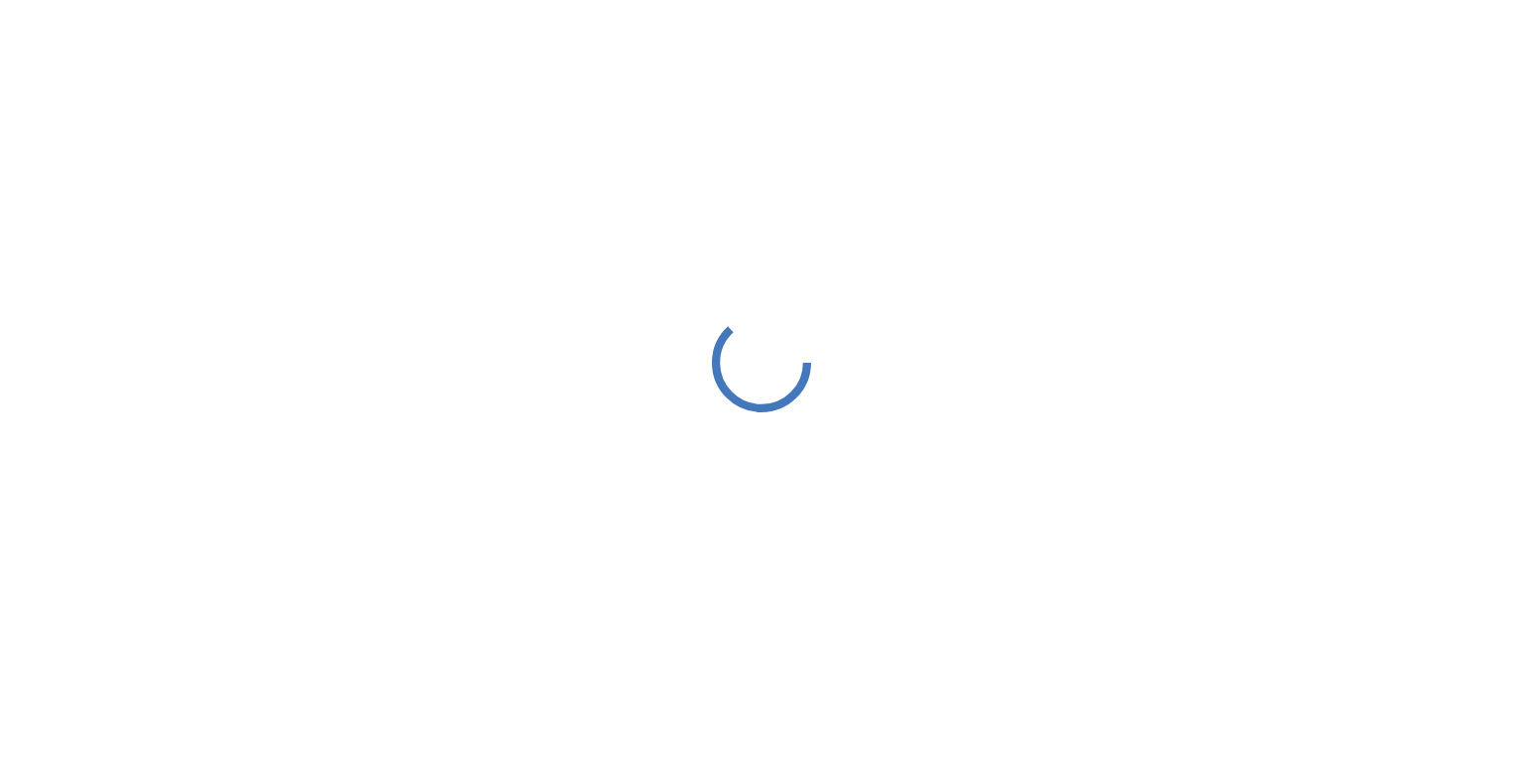 scroll, scrollTop: 0, scrollLeft: 0, axis: both 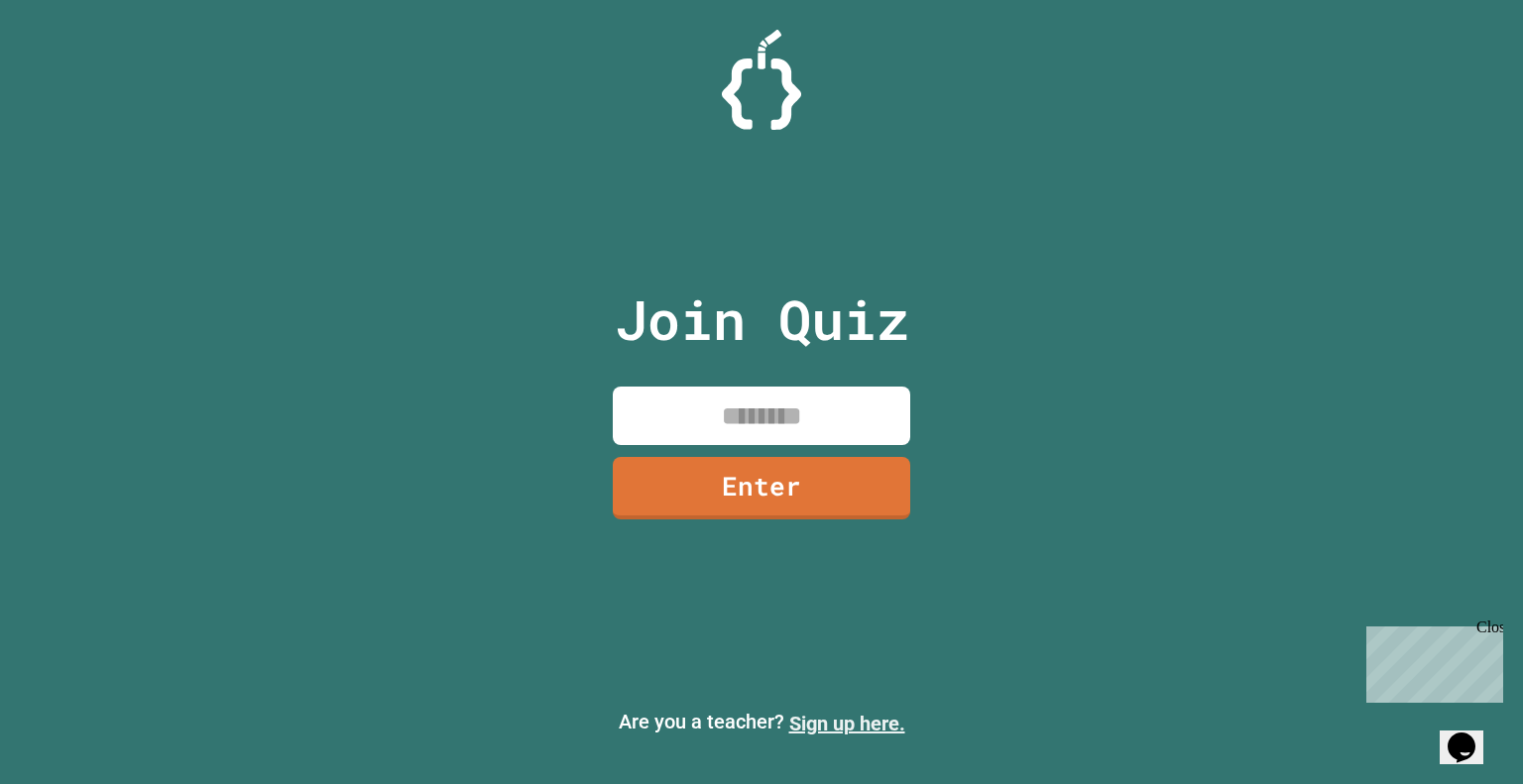 click on "Sign up here." at bounding box center [847, 724] 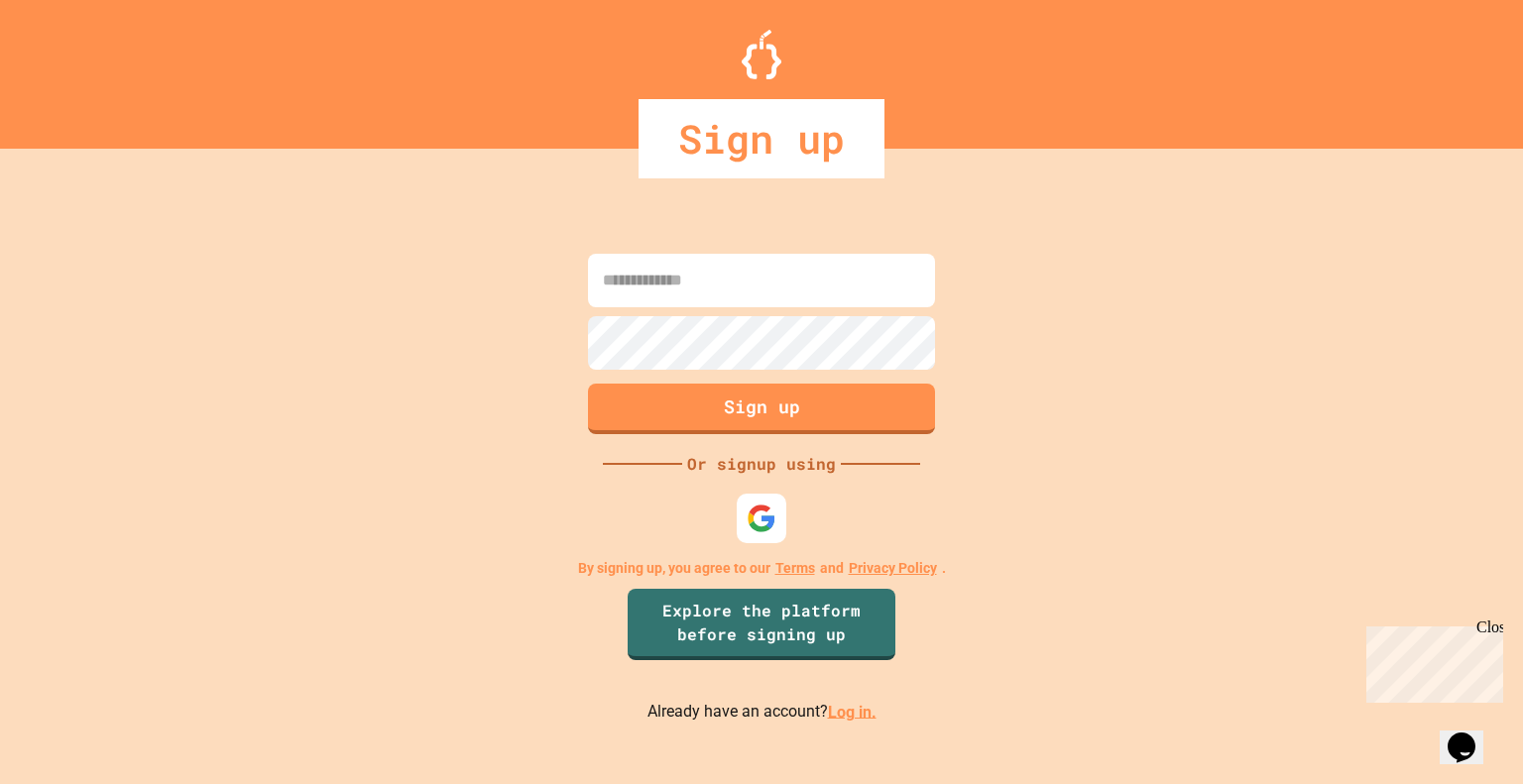 click on "Log in." at bounding box center [852, 711] 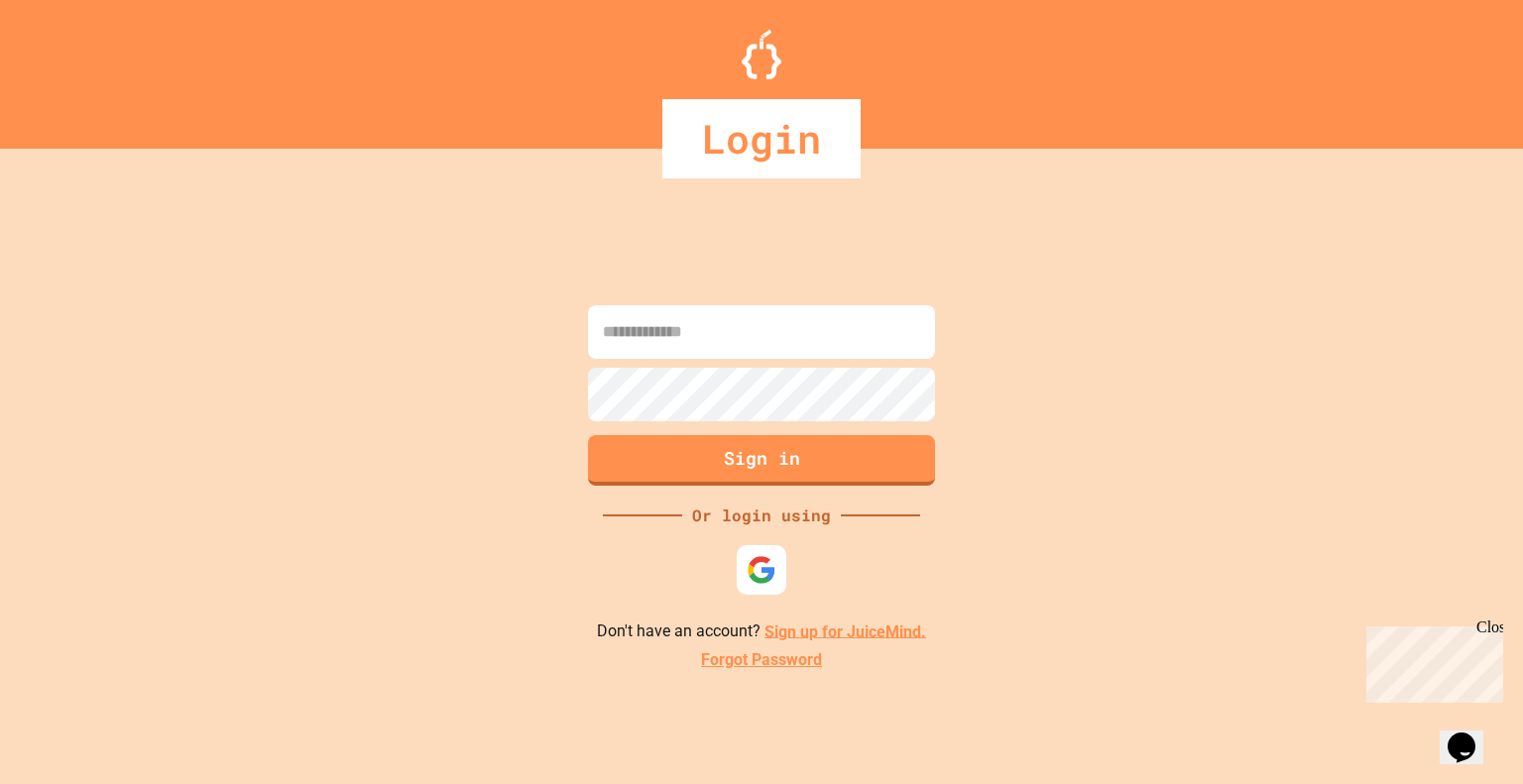 click at bounding box center [762, 332] 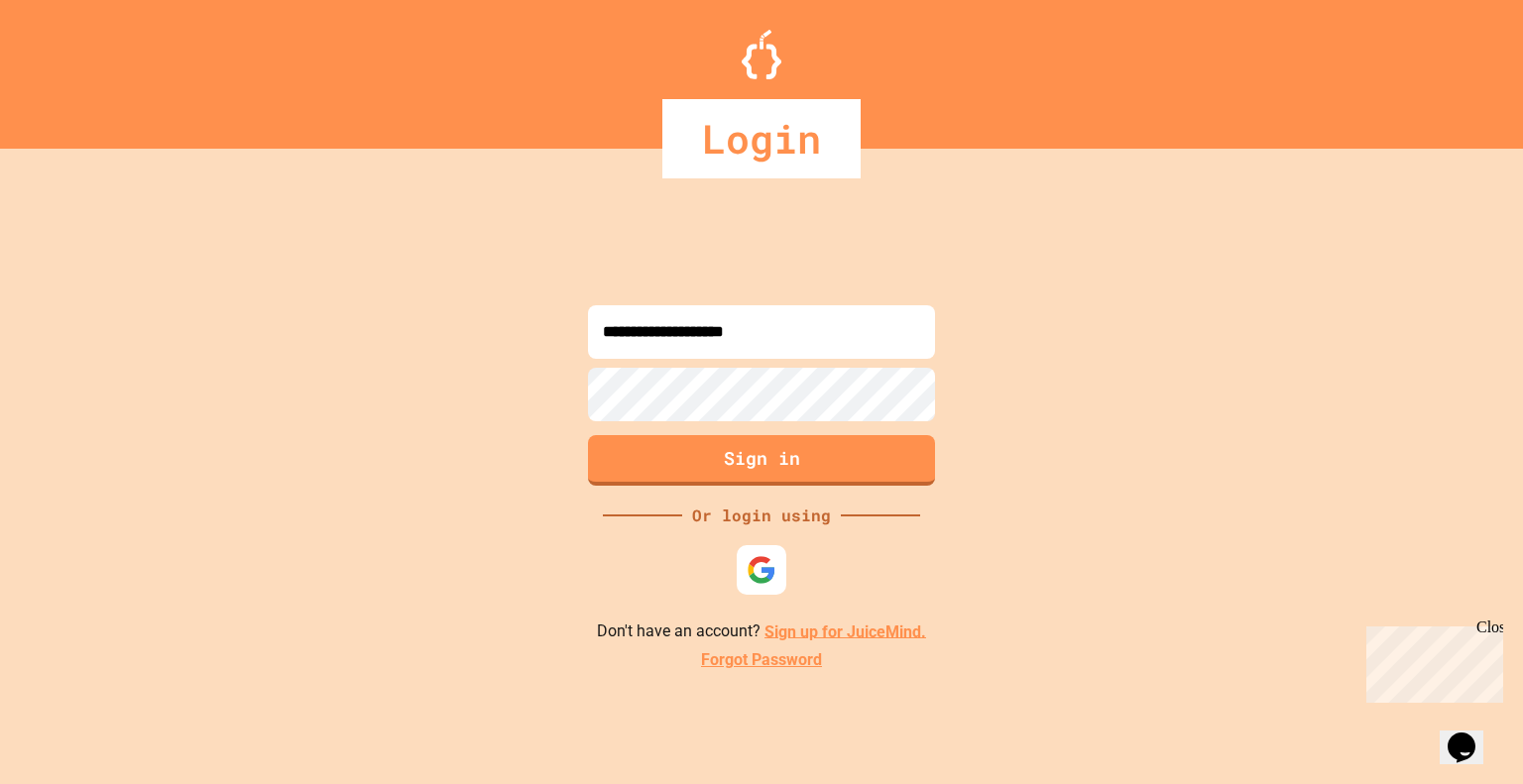 type on "**********" 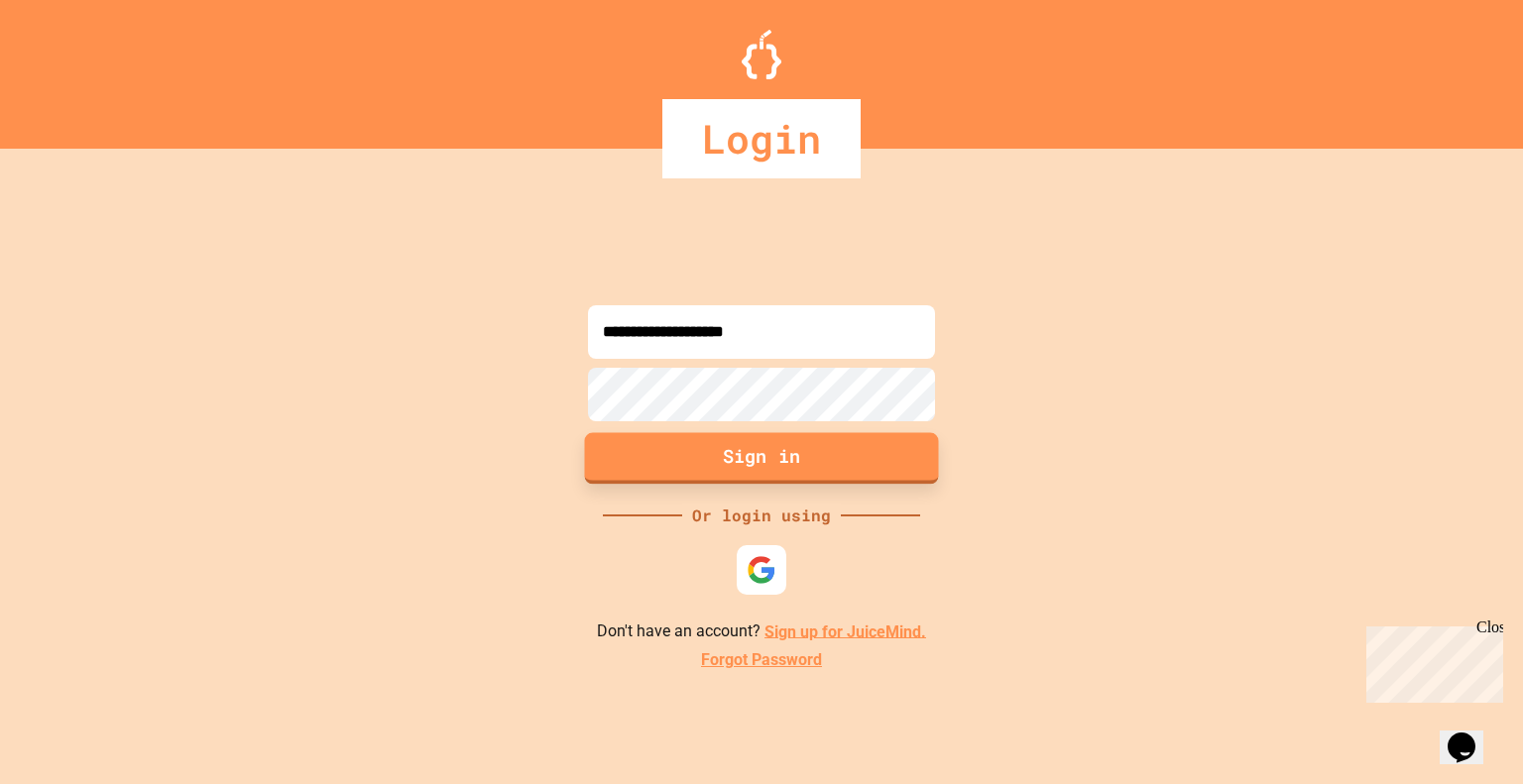 click on "Sign in" at bounding box center (762, 458) 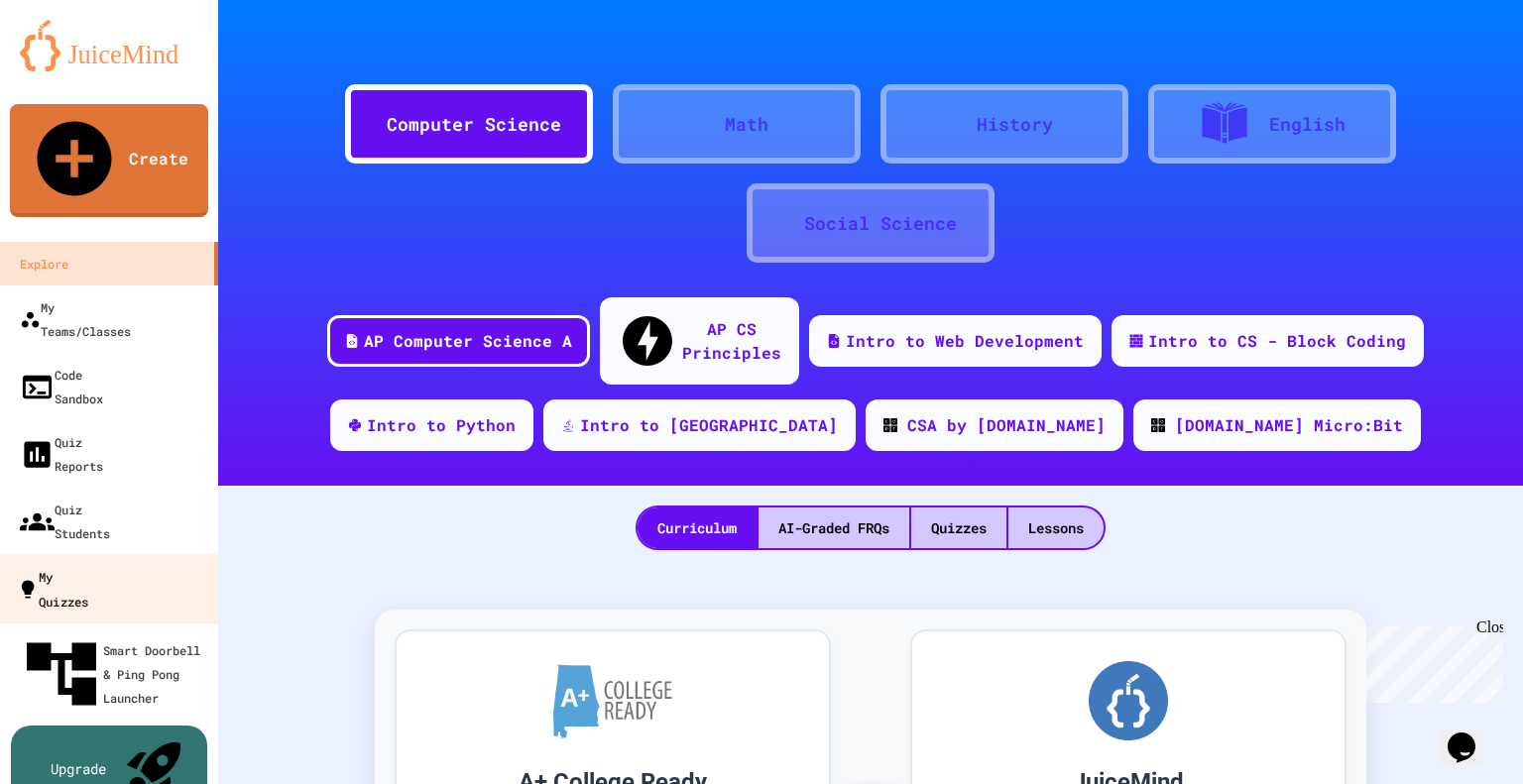 click on "My Quizzes" at bounding box center (109, 589) 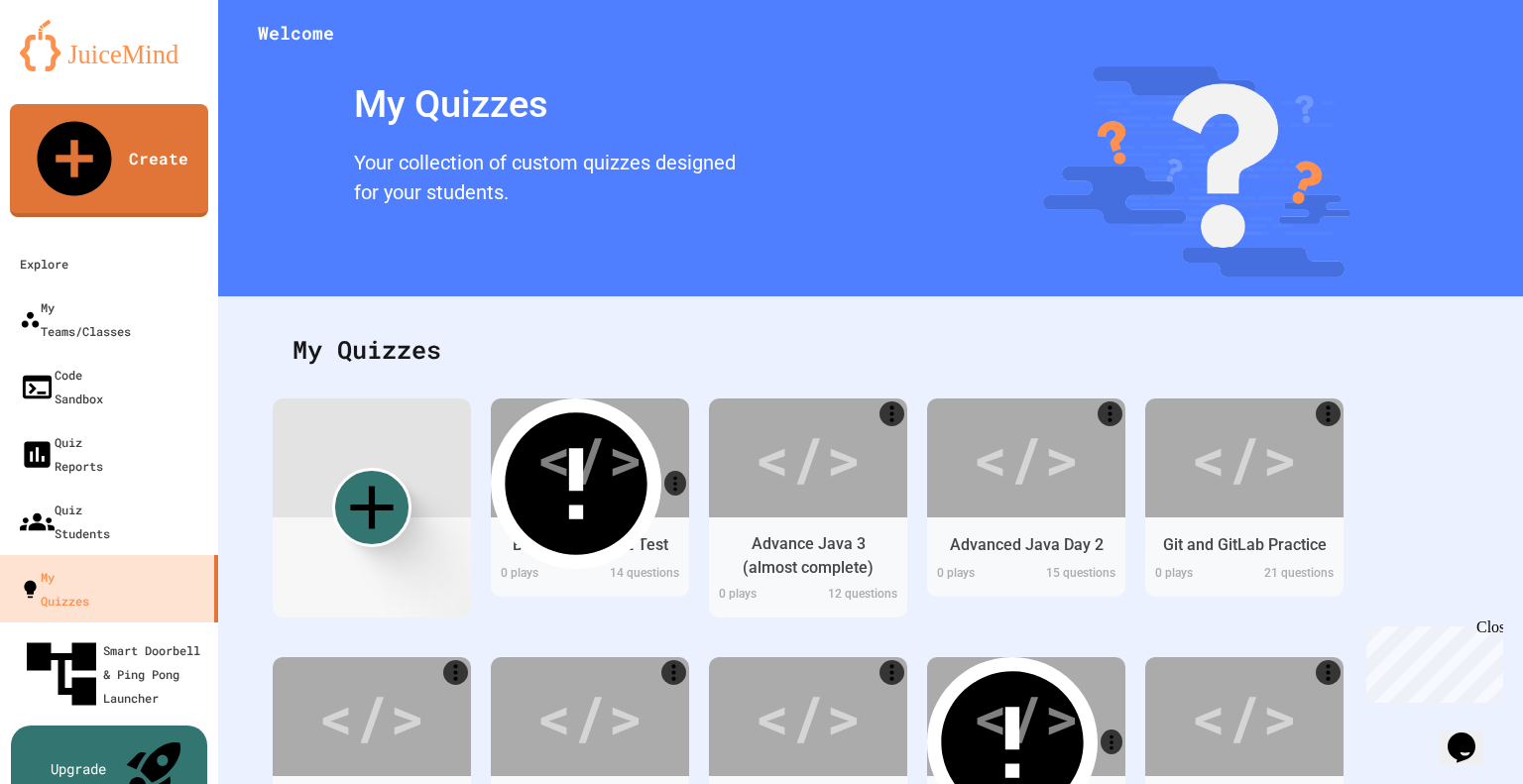 scroll, scrollTop: 297, scrollLeft: 0, axis: vertical 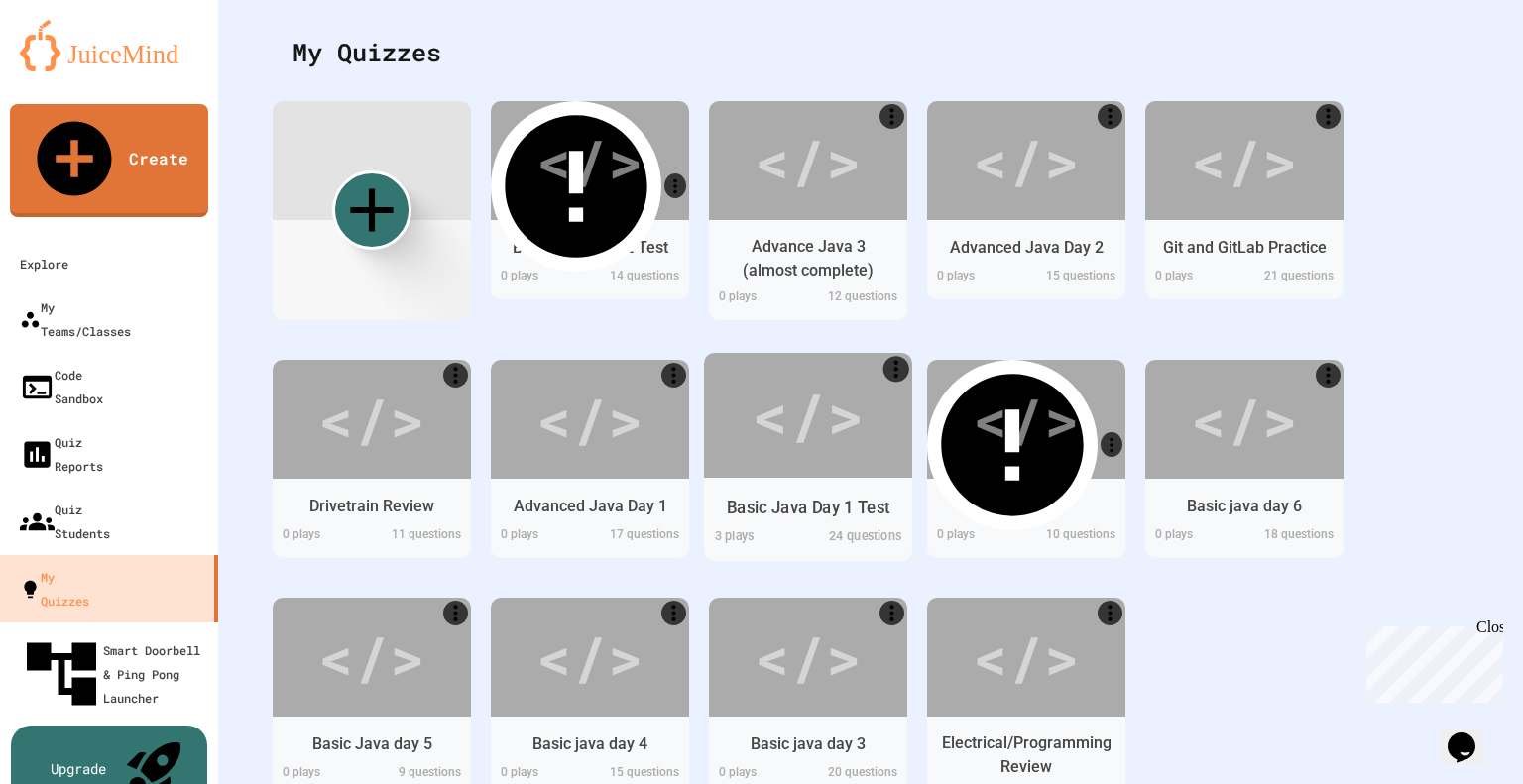 click on "</>" at bounding box center [807, 414] 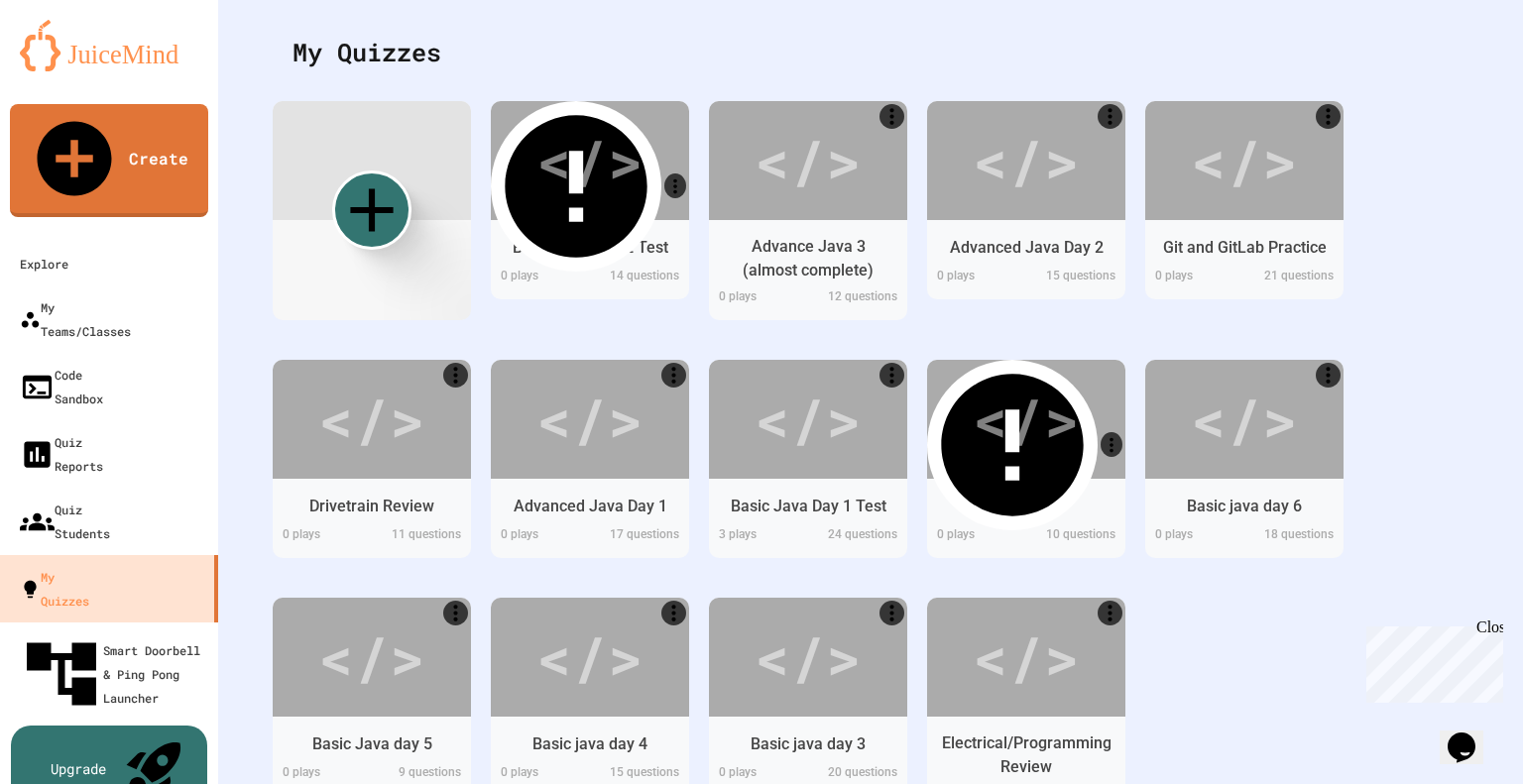 click on "Start" at bounding box center (413, 1105) 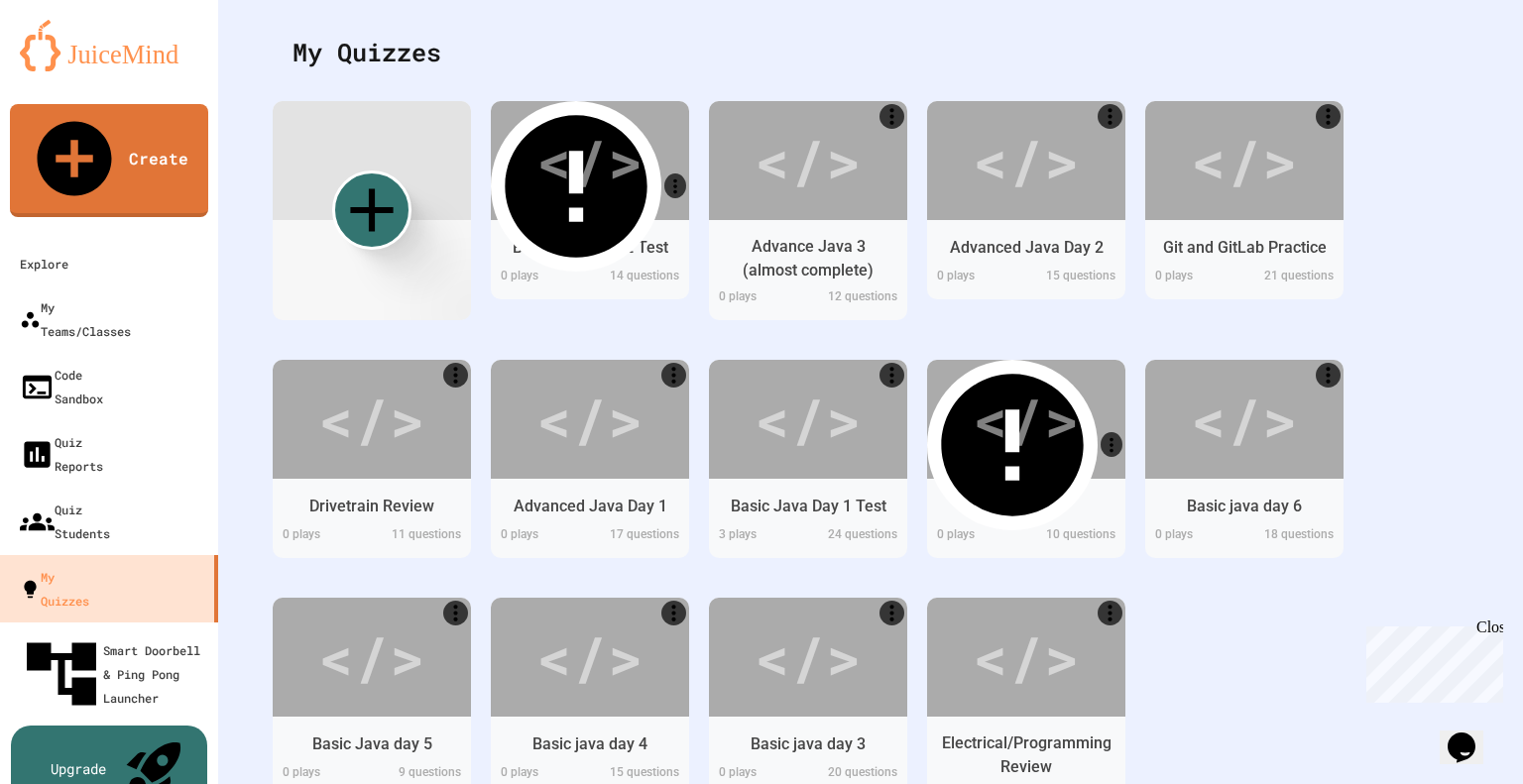 click on "Start" at bounding box center (819, 1799) 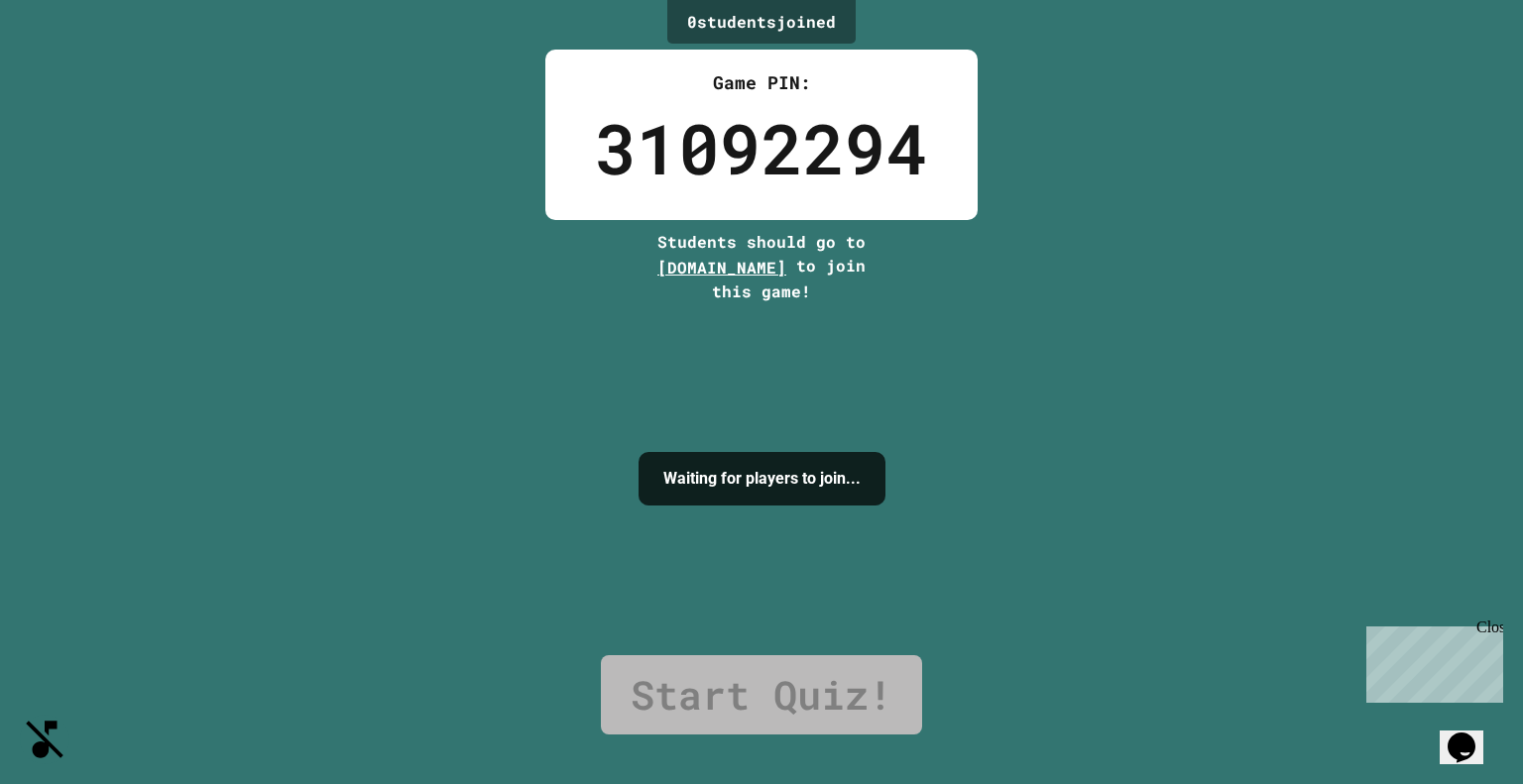 click on "I'm ready!" at bounding box center [762, 1139] 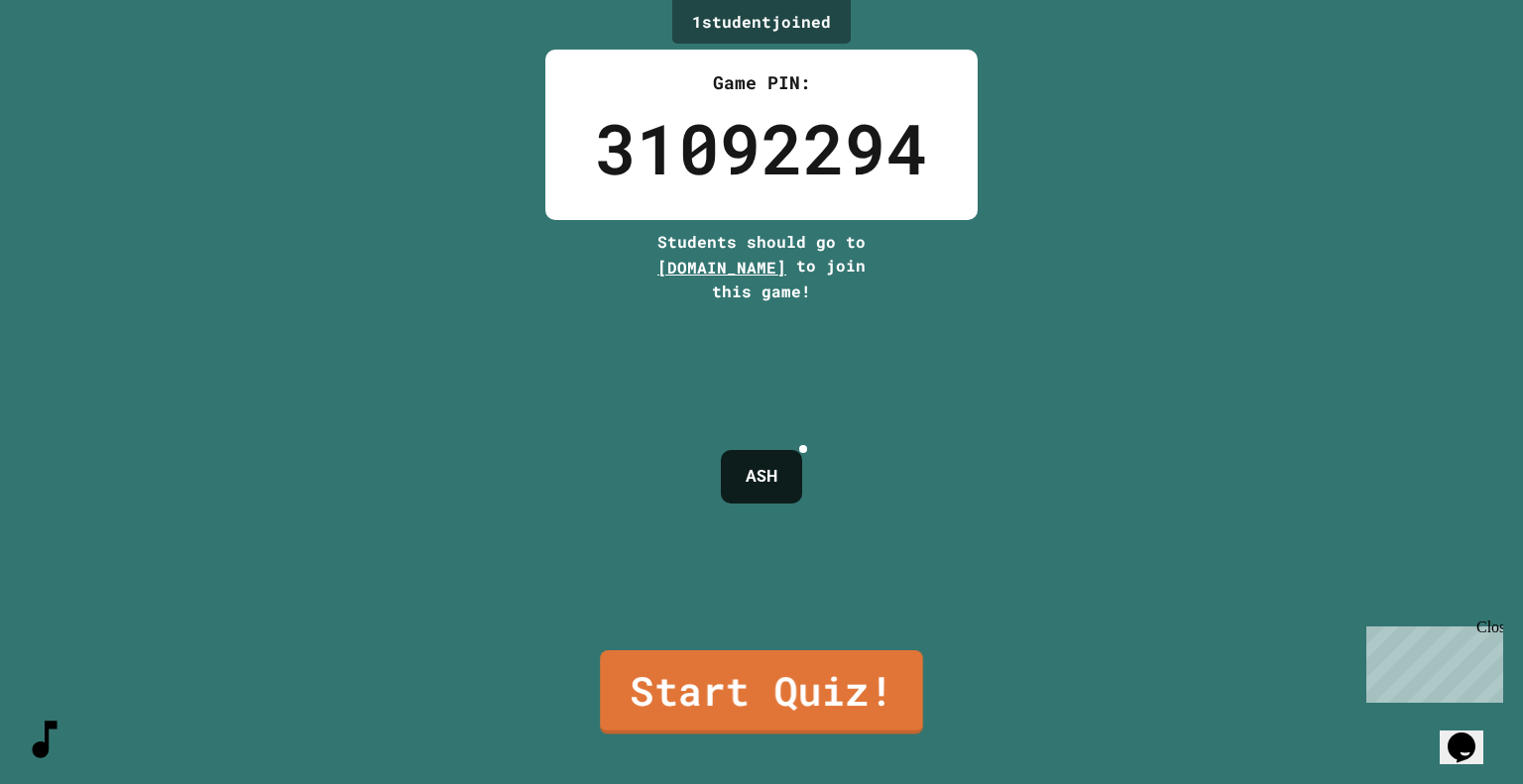 click on "Start Quiz!" at bounding box center [762, 692] 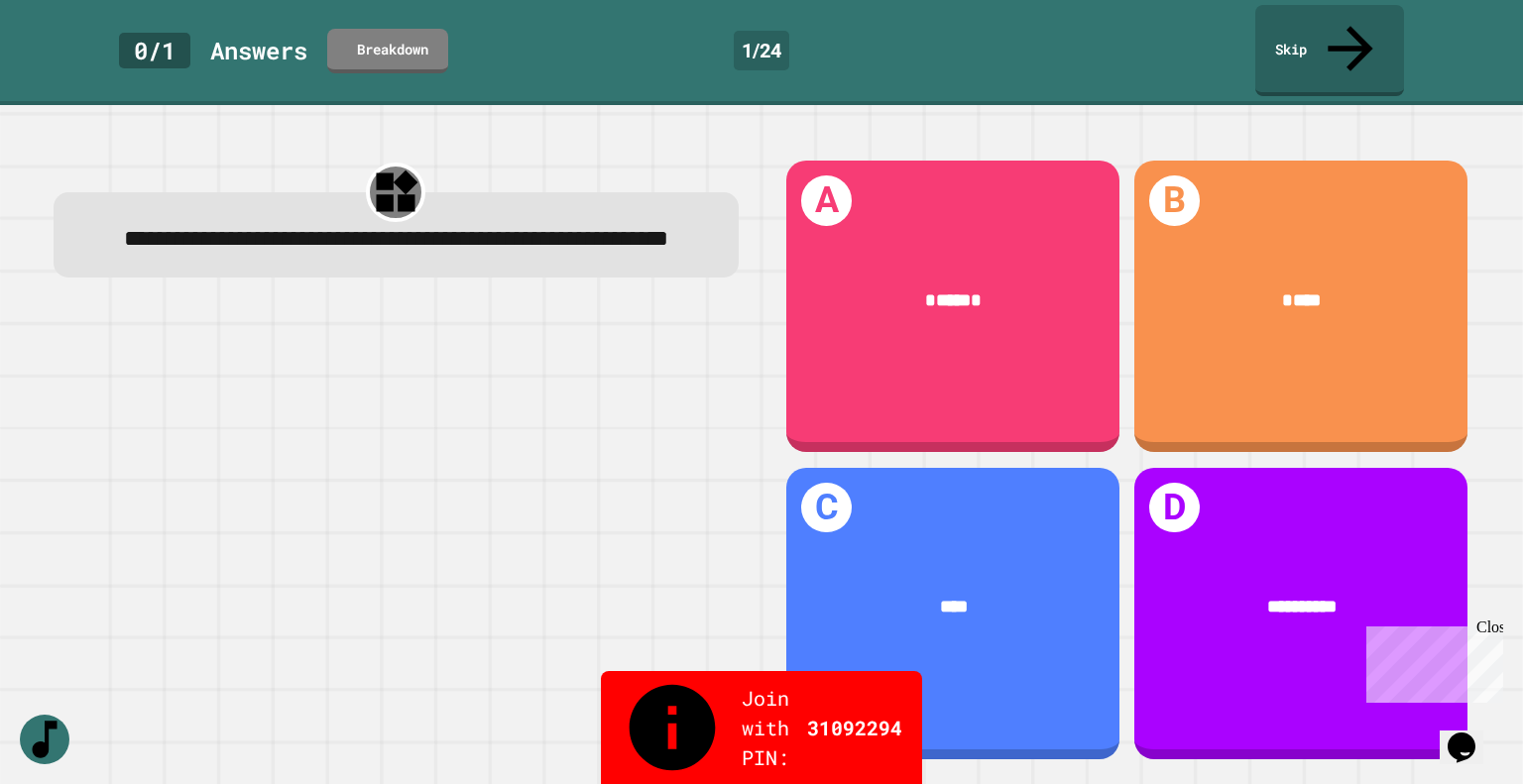click on "*****" at bounding box center [953, 300] 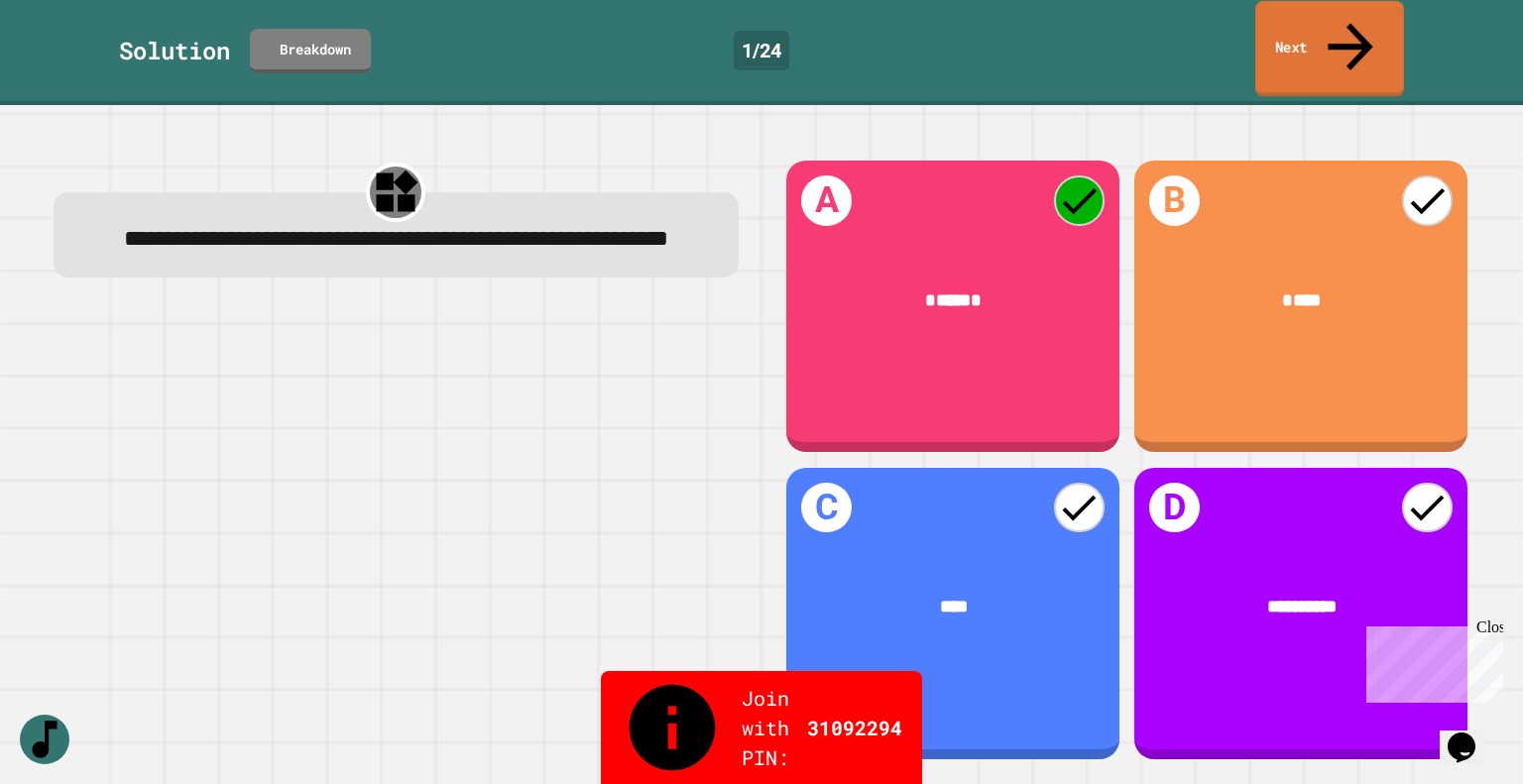 click on "Next" at bounding box center [1330, 49] 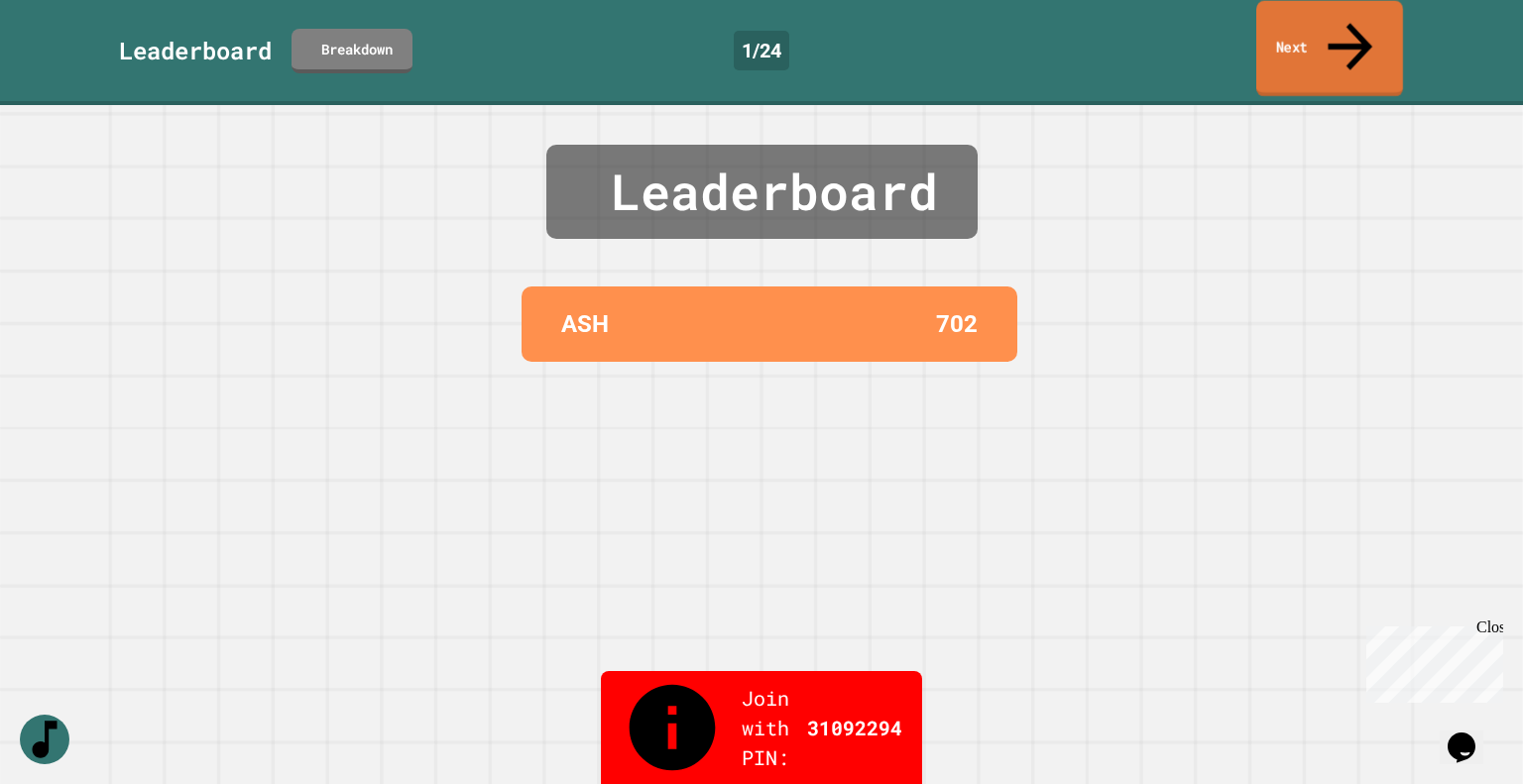 click on "Leaderboard ASH 702" at bounding box center (762, 444) 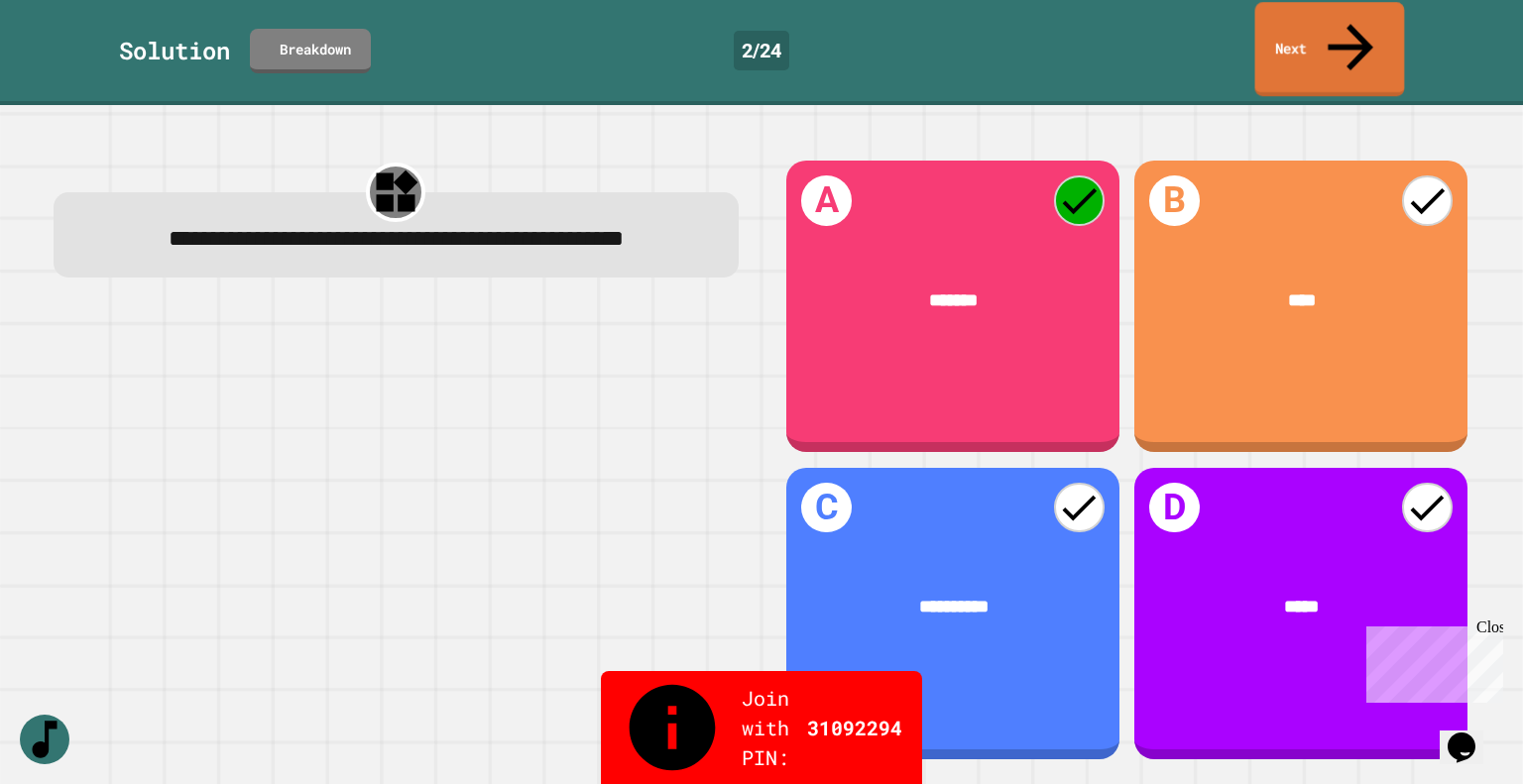 click on "Next" at bounding box center [1330, 49] 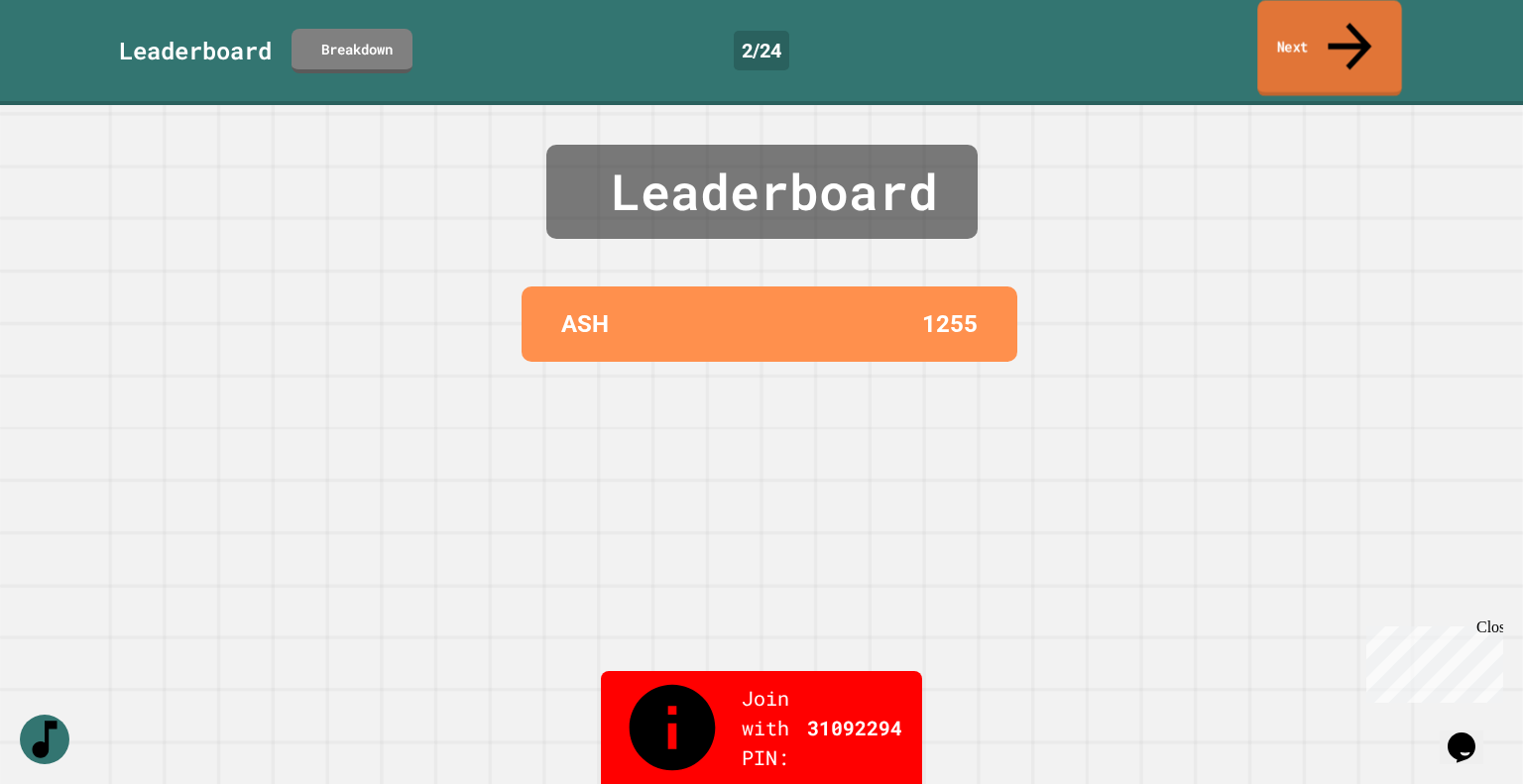 click on "Next" at bounding box center [1330, 48] 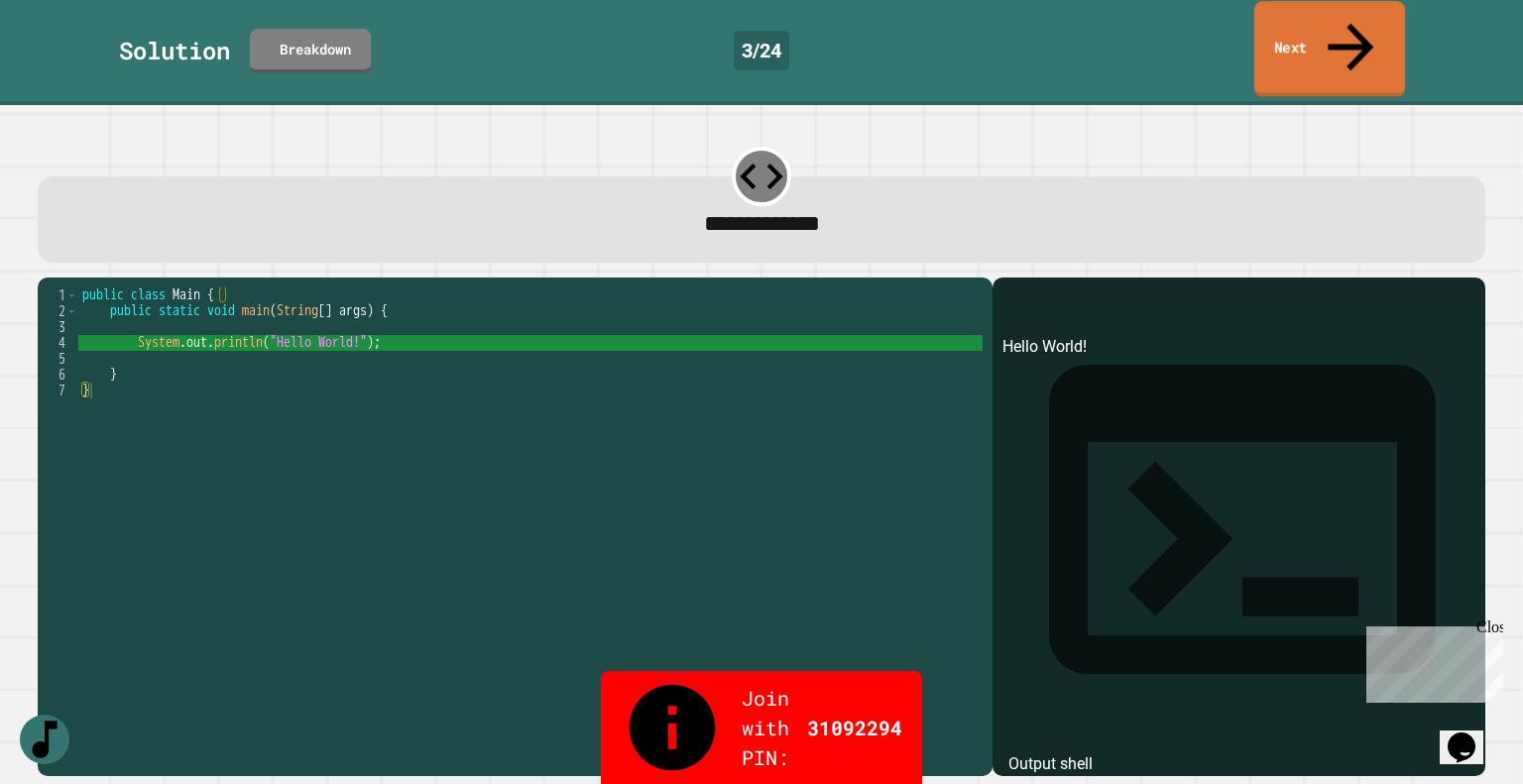 click on "Next" at bounding box center (1330, 49) 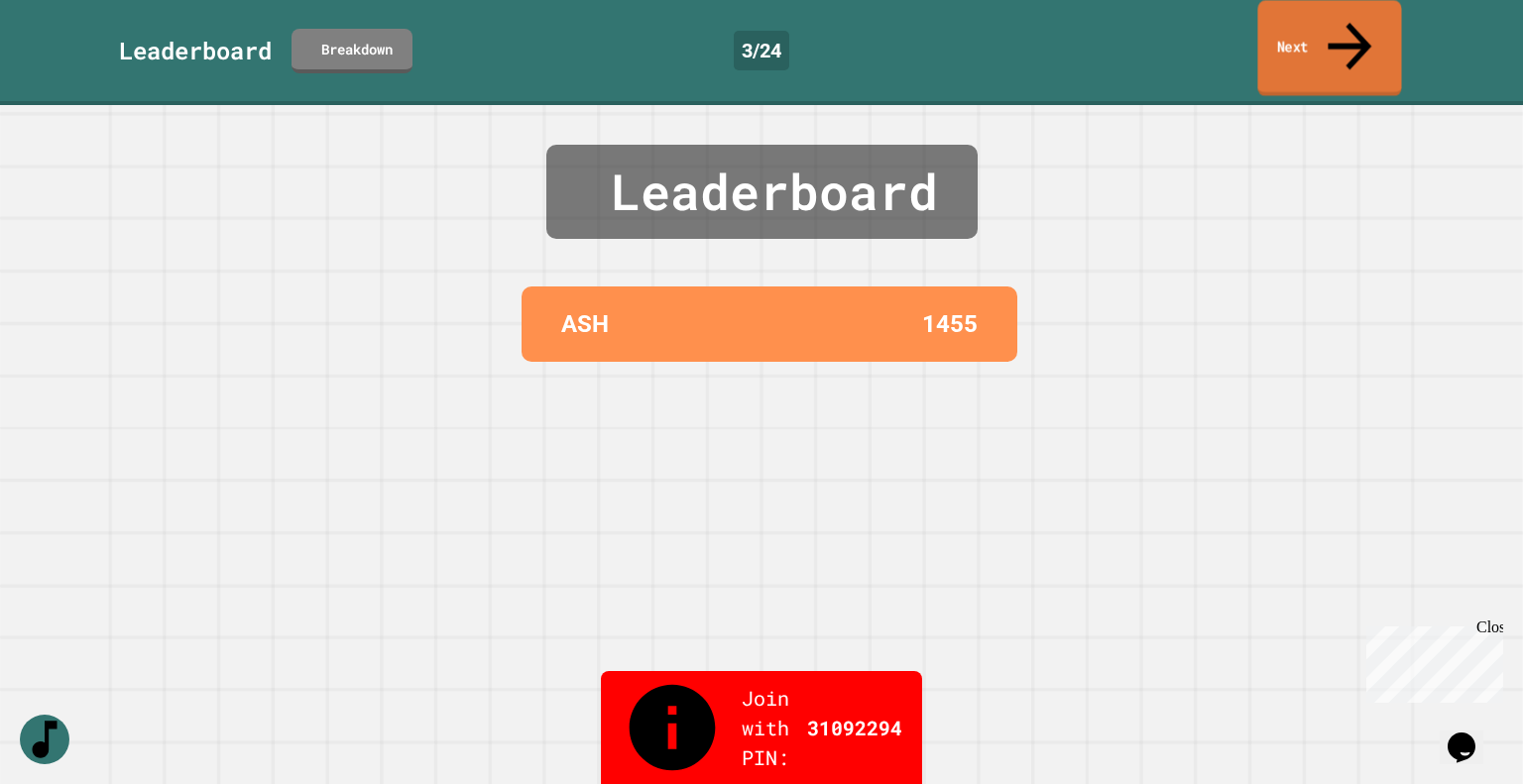 click on "Next" at bounding box center [1329, 48] 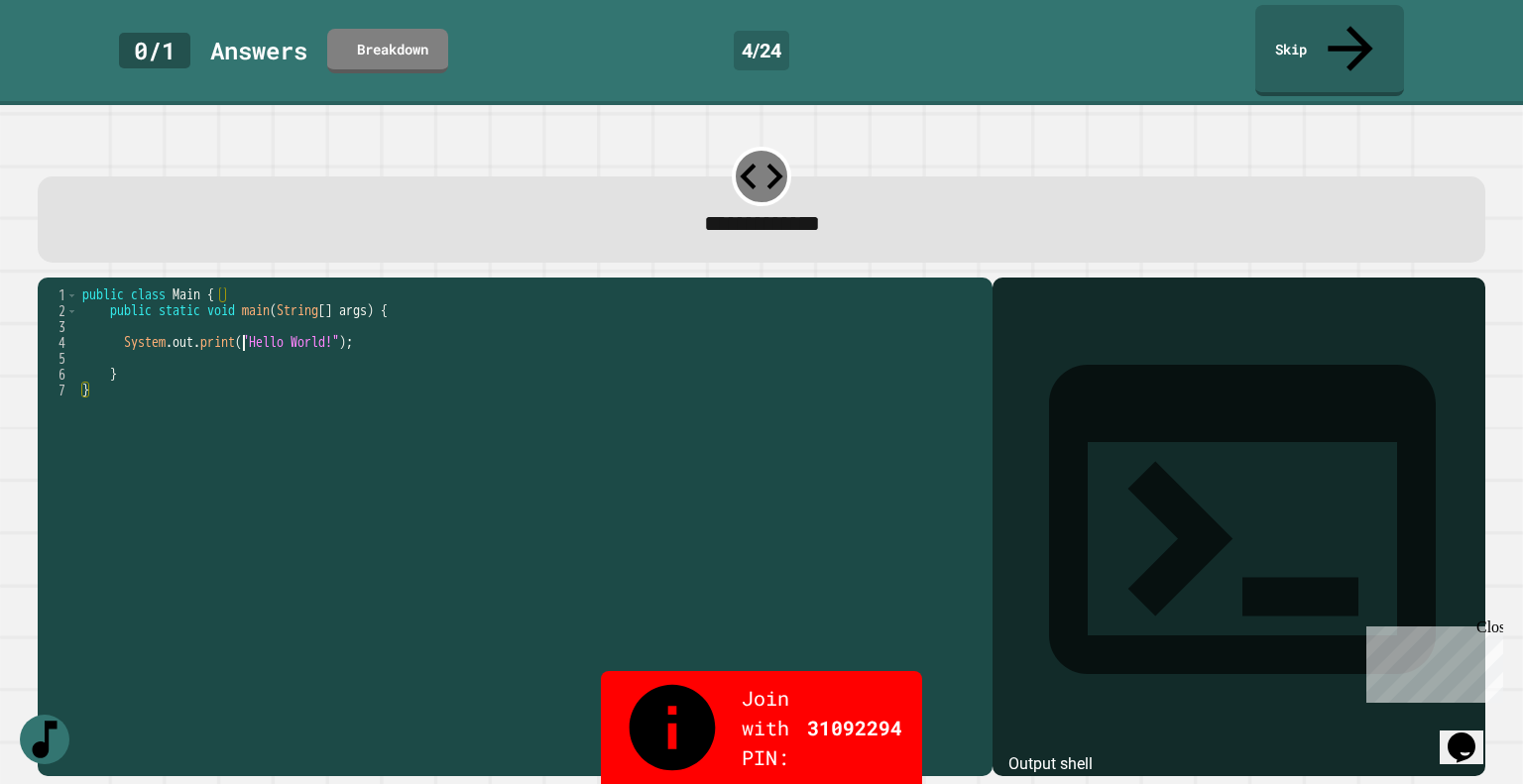 drag, startPoint x: 244, startPoint y: 296, endPoint x: 262, endPoint y: 301, distance: 18.681542 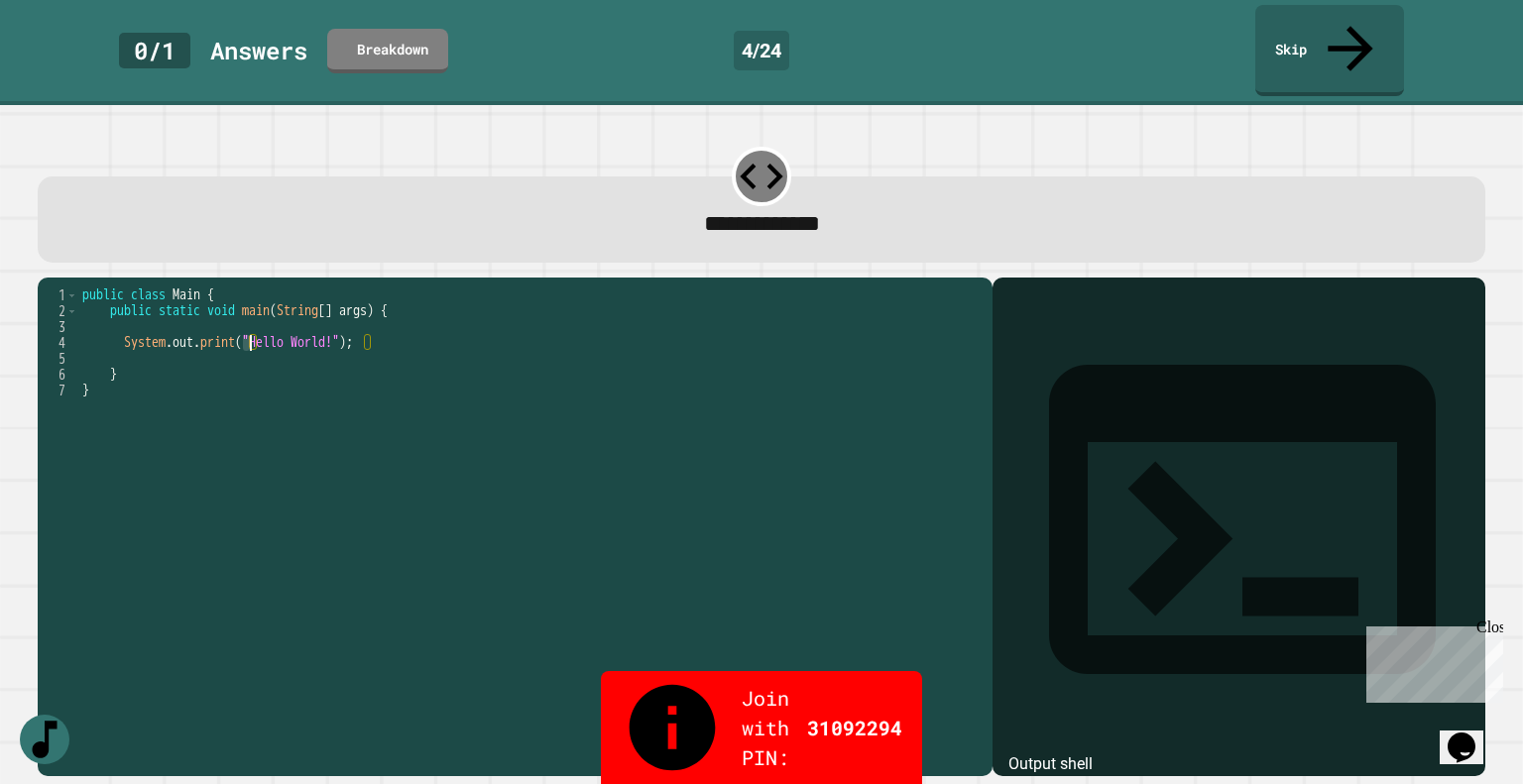 type on "**********" 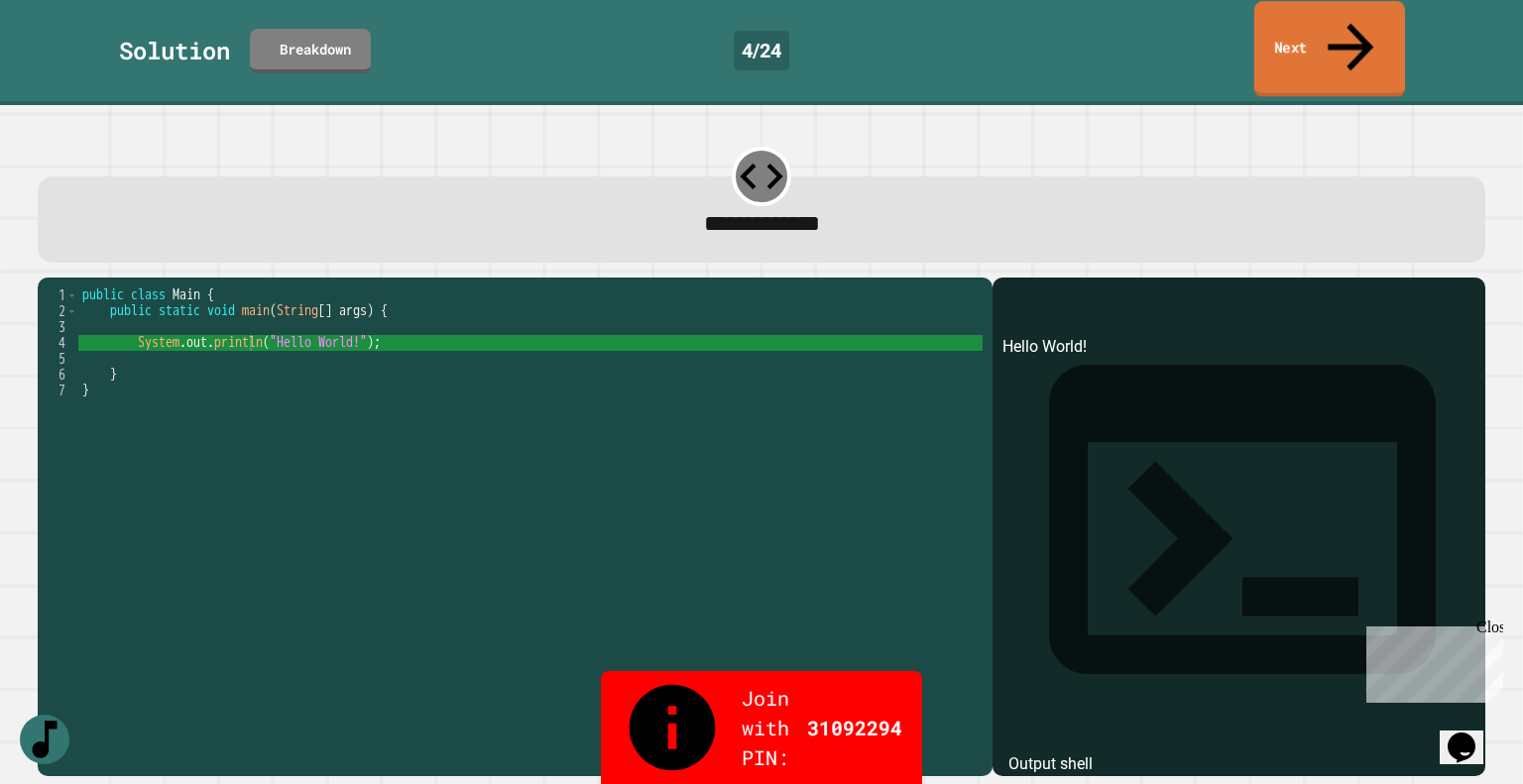 click on "Next" at bounding box center [1330, 49] 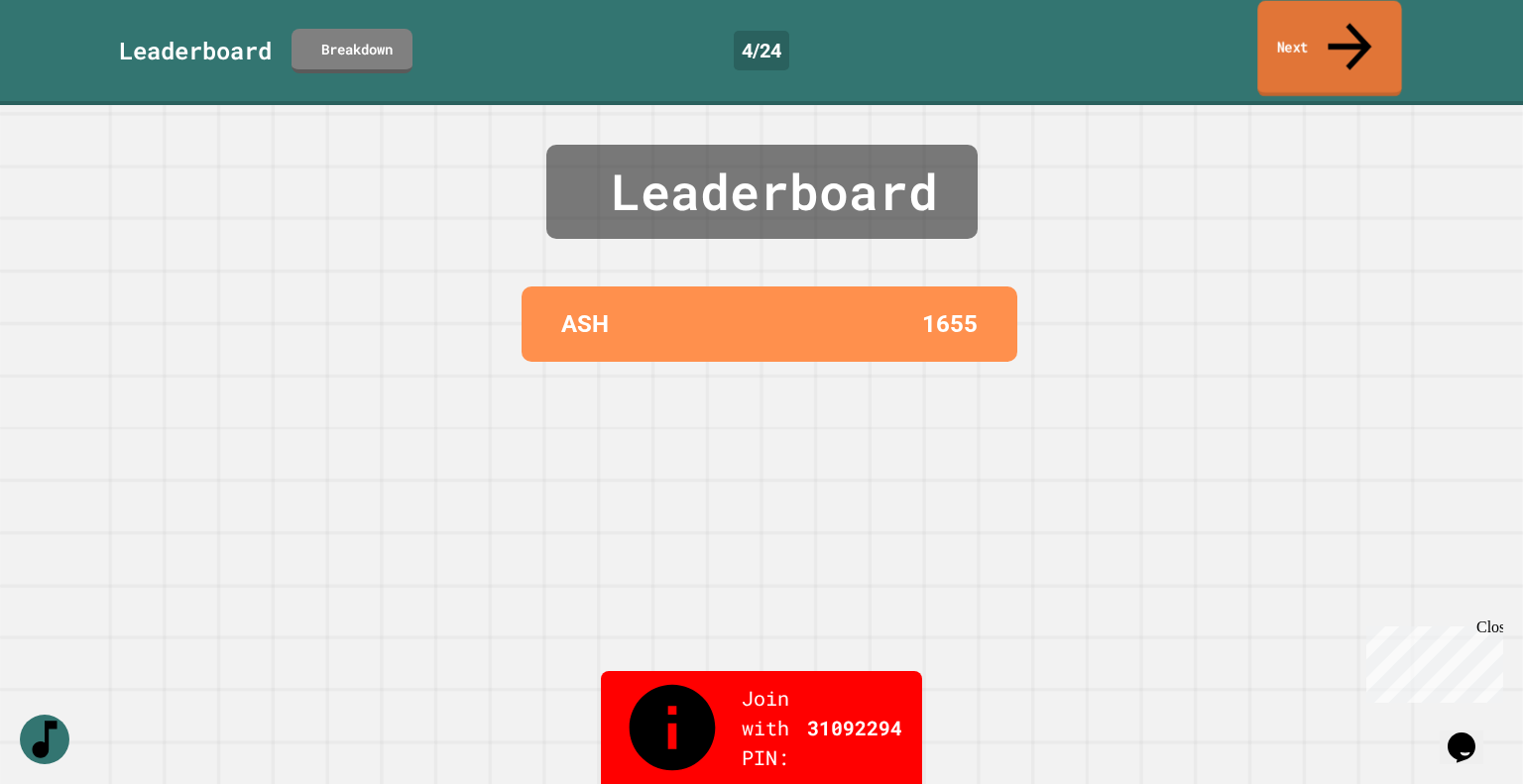 click on "Next" at bounding box center (1329, 49) 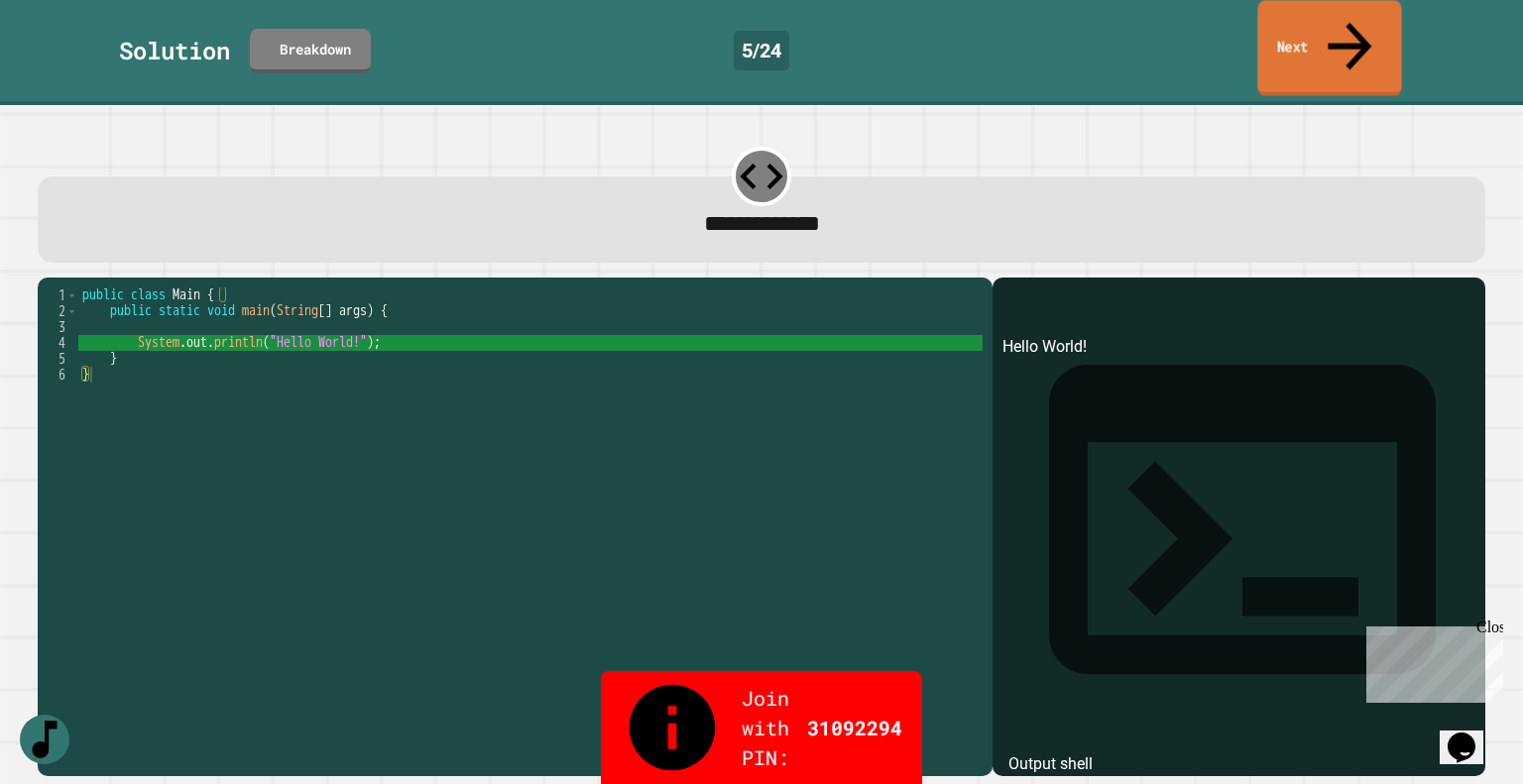 click on "Next" at bounding box center (1329, 48) 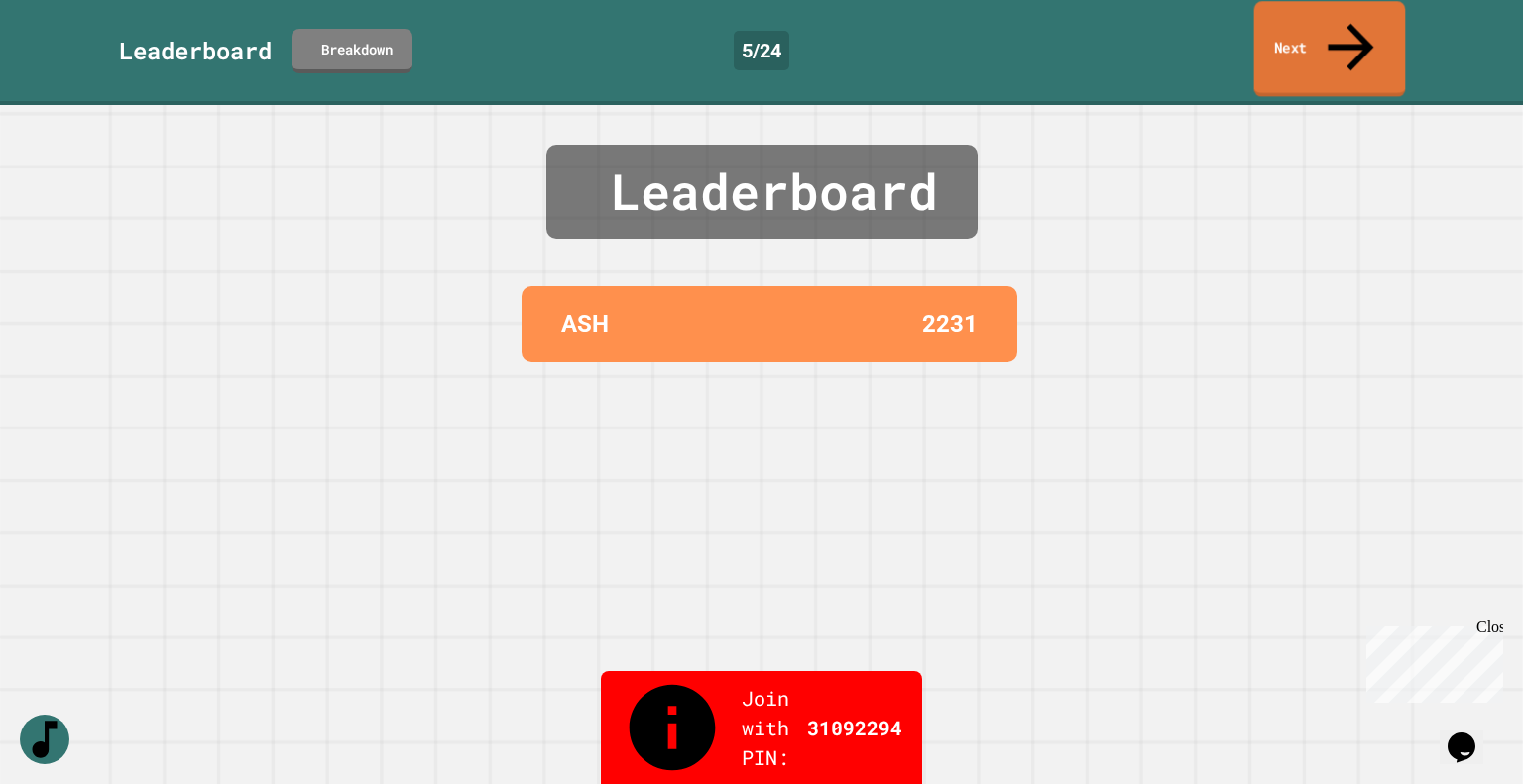 click on "Next" at bounding box center (1330, 49) 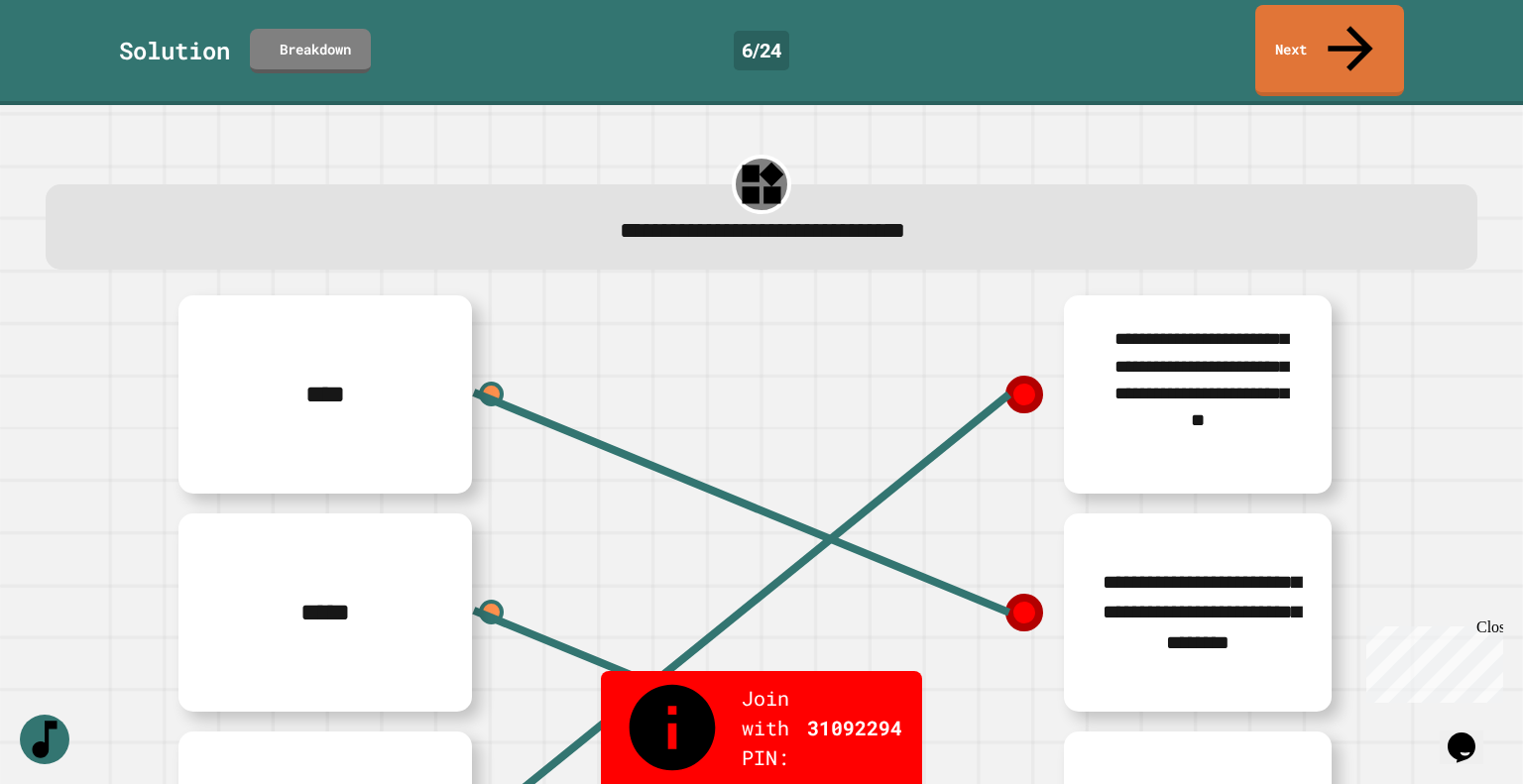 scroll, scrollTop: 99, scrollLeft: 0, axis: vertical 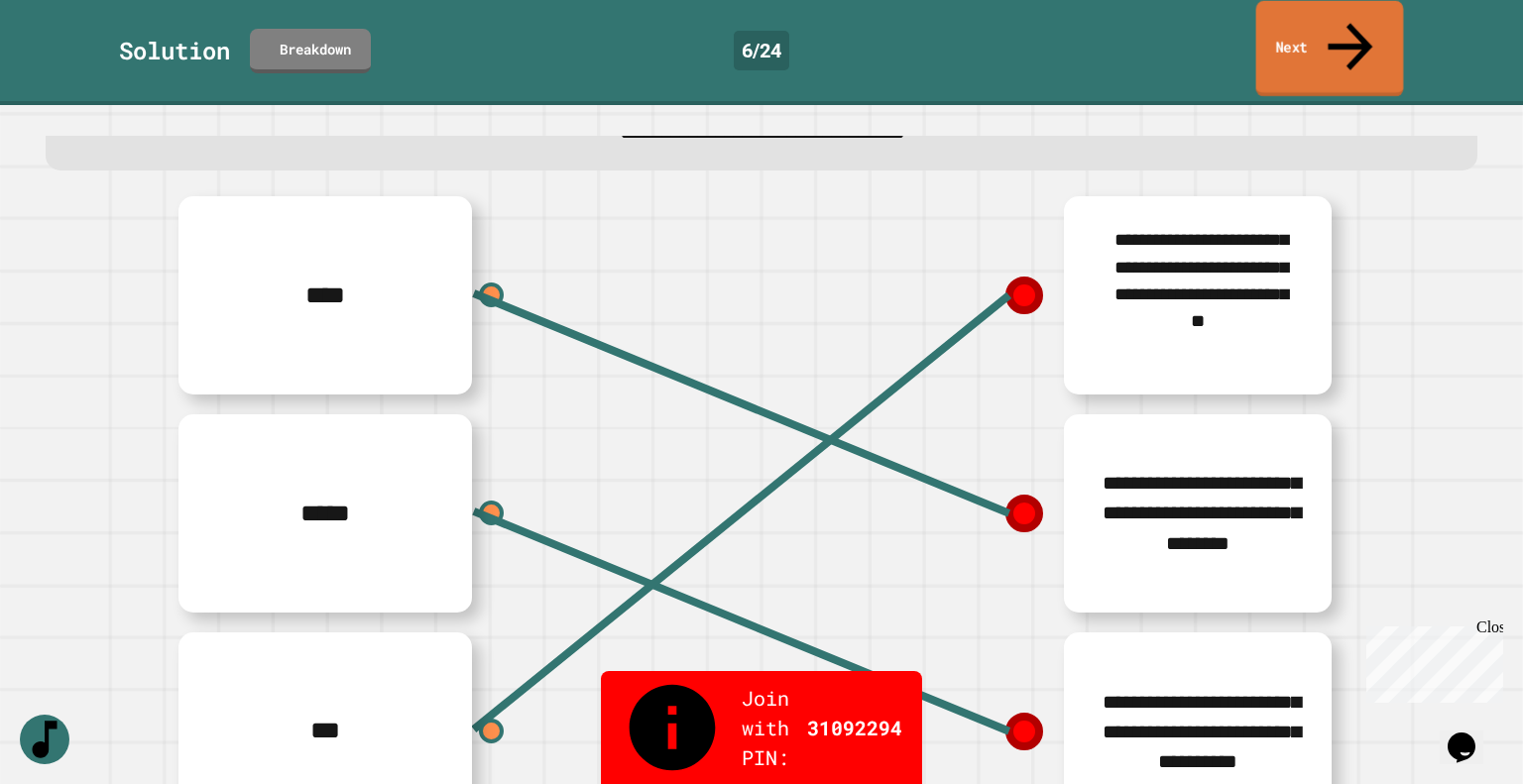 click on "Next" at bounding box center (1330, 49) 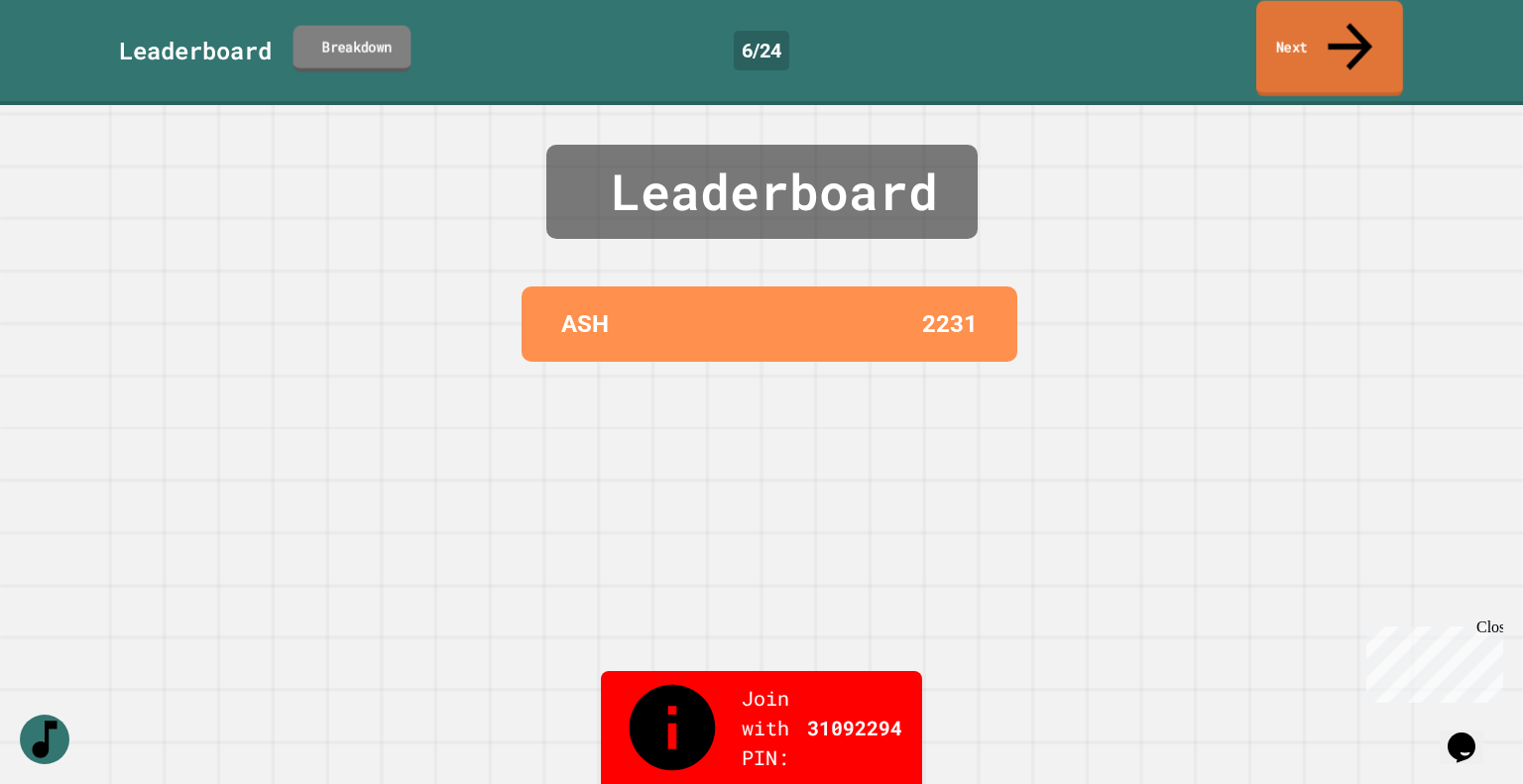 click on "Breakdown" at bounding box center (352, 48) 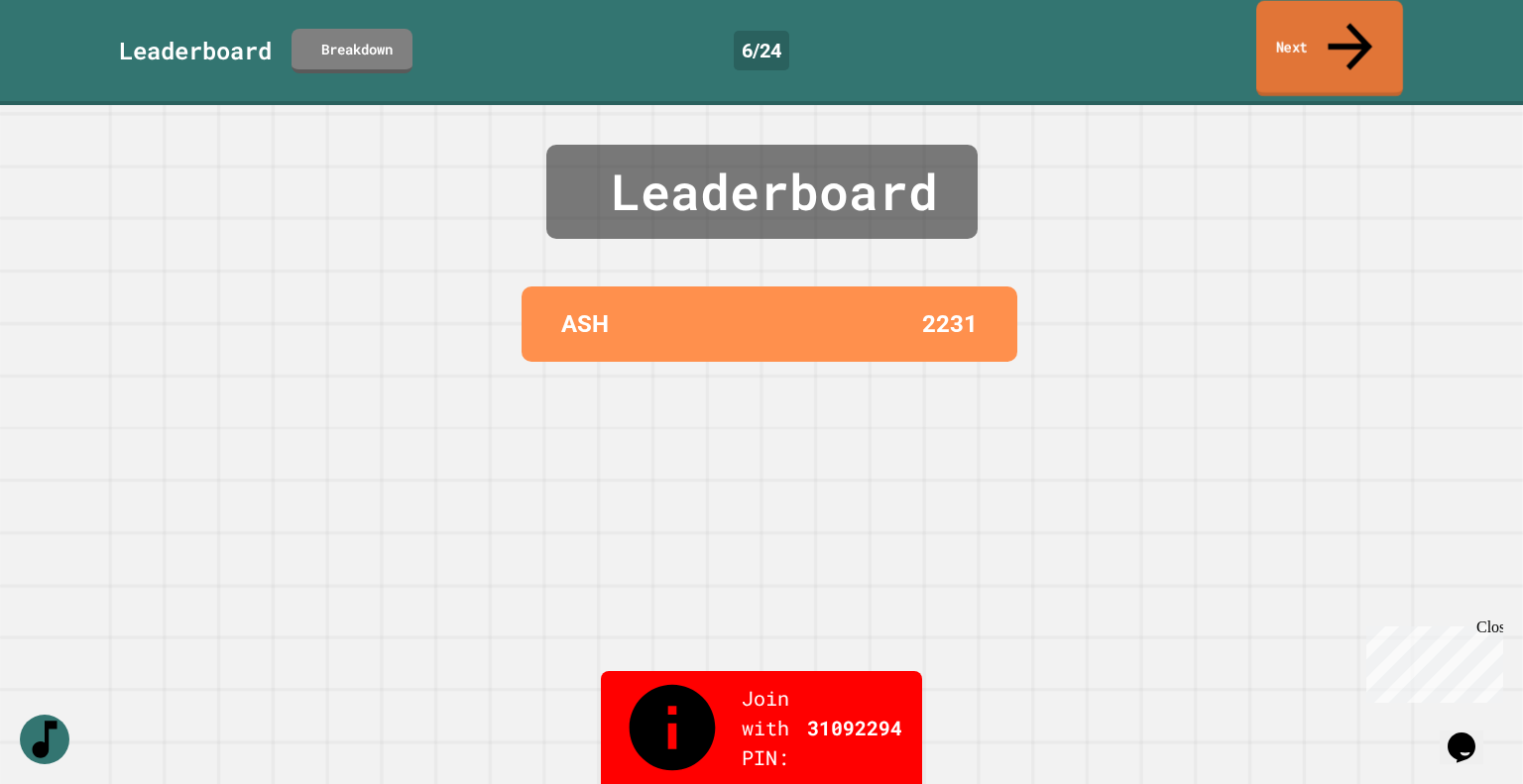 click 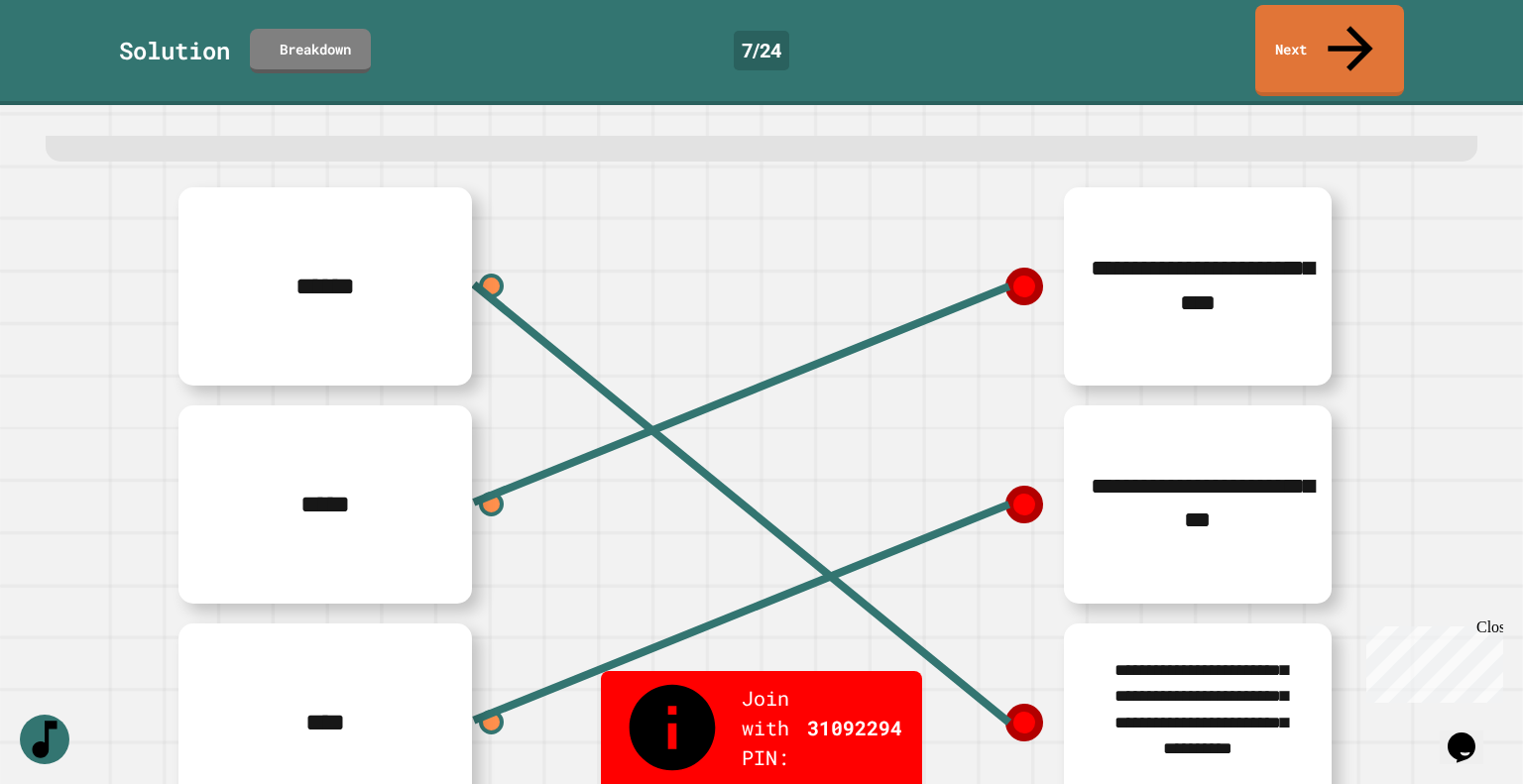scroll, scrollTop: 140, scrollLeft: 0, axis: vertical 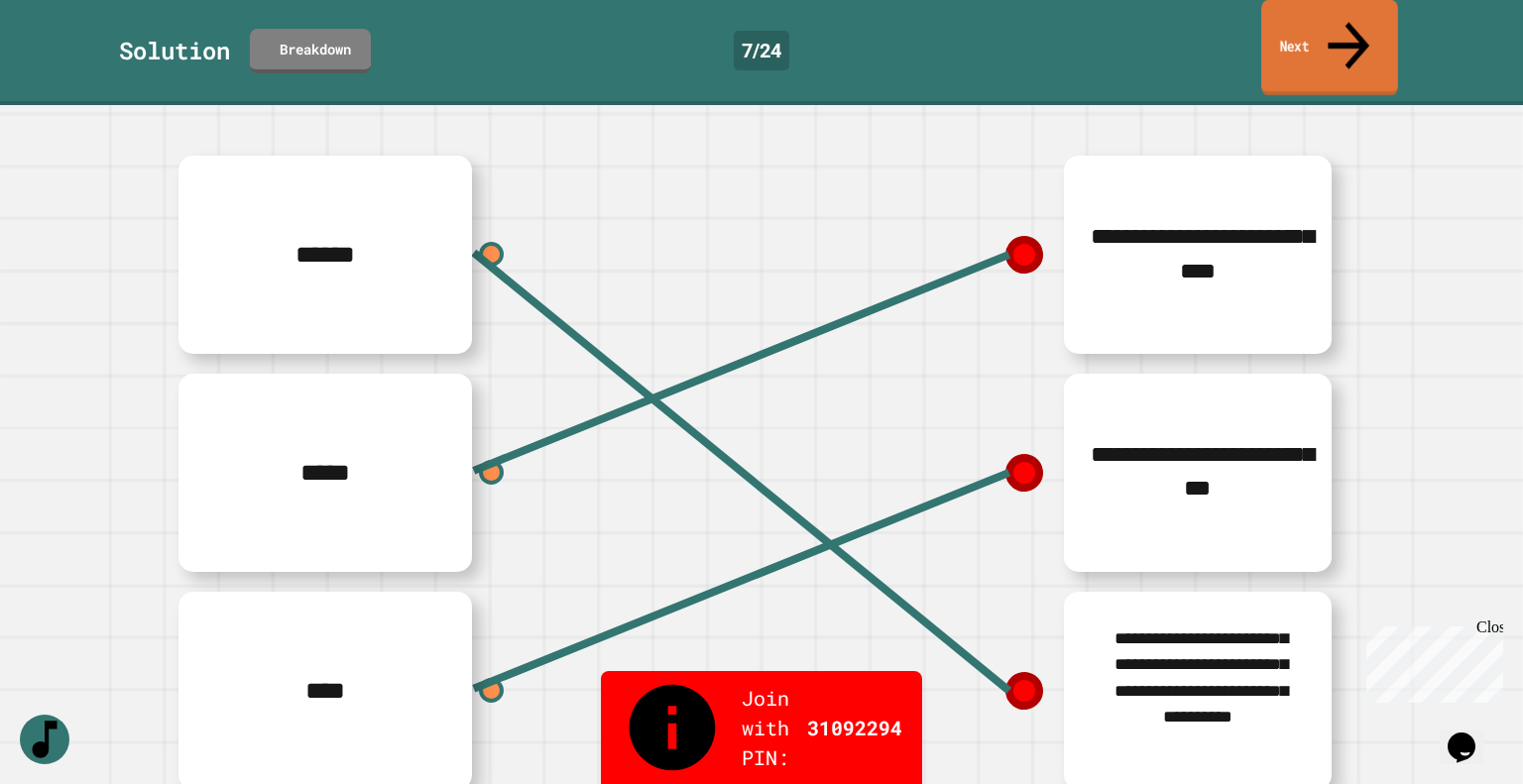 click on "Next" at bounding box center (1330, 48) 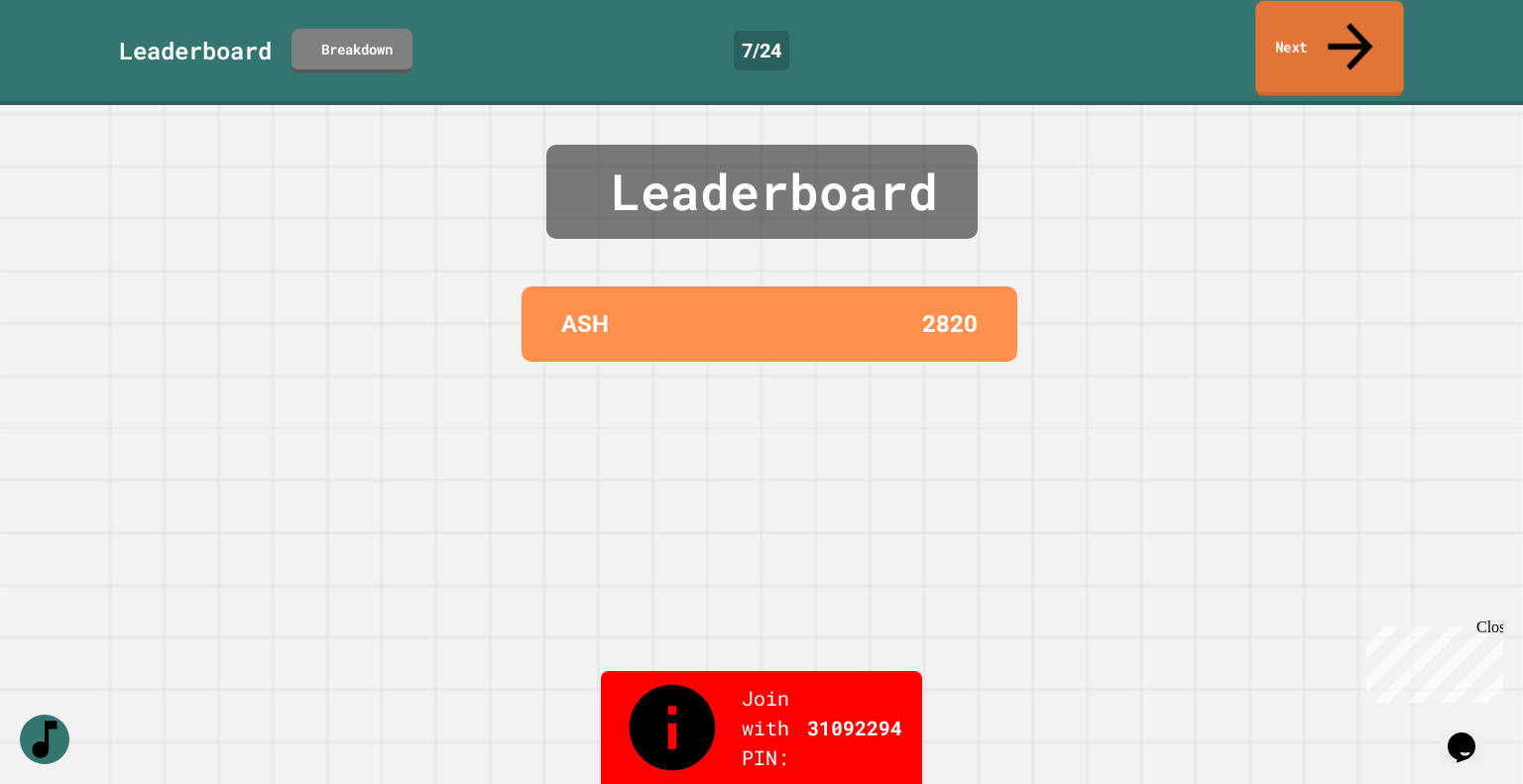 click on "Next" at bounding box center (1329, 49) 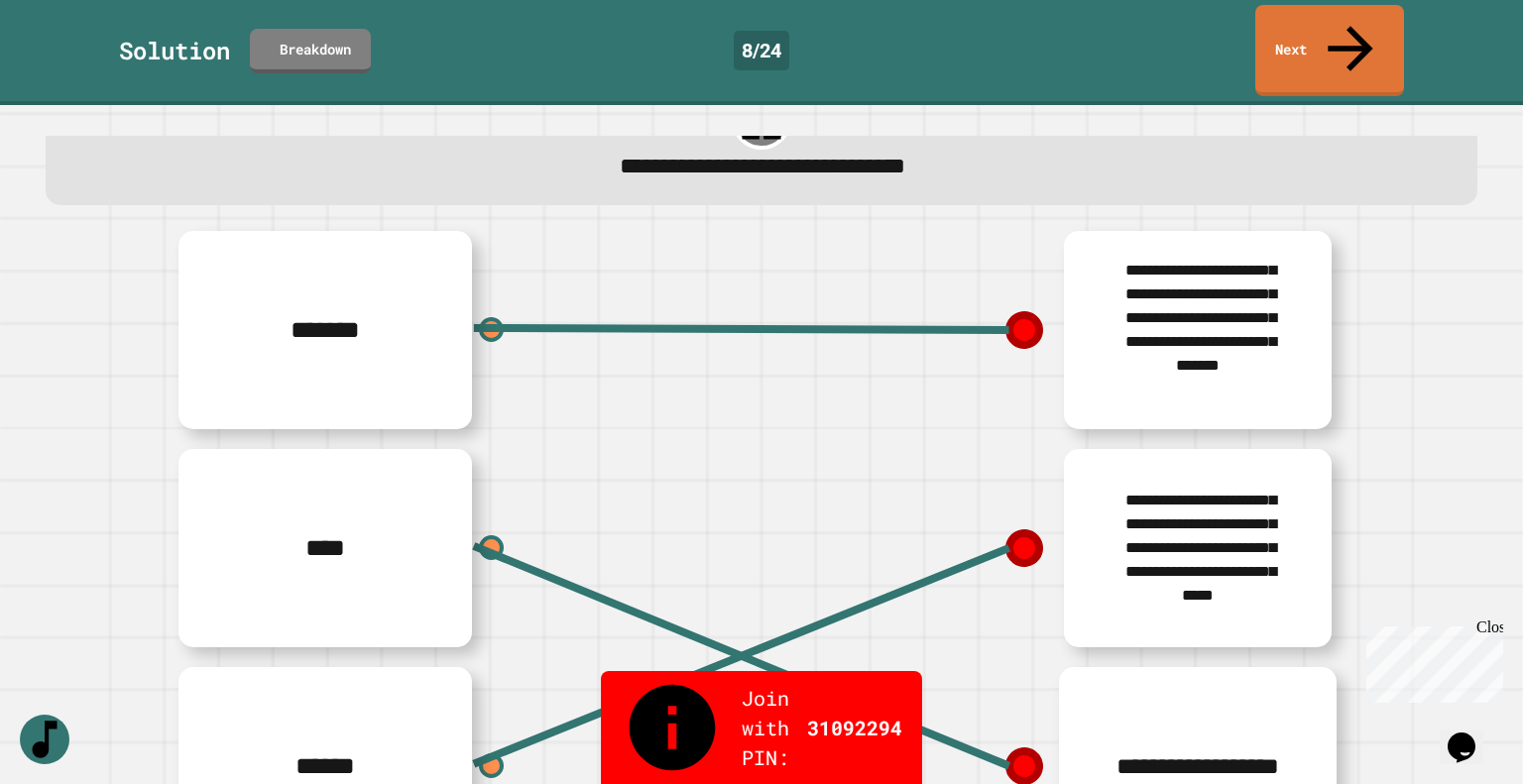 scroll, scrollTop: 140, scrollLeft: 0, axis: vertical 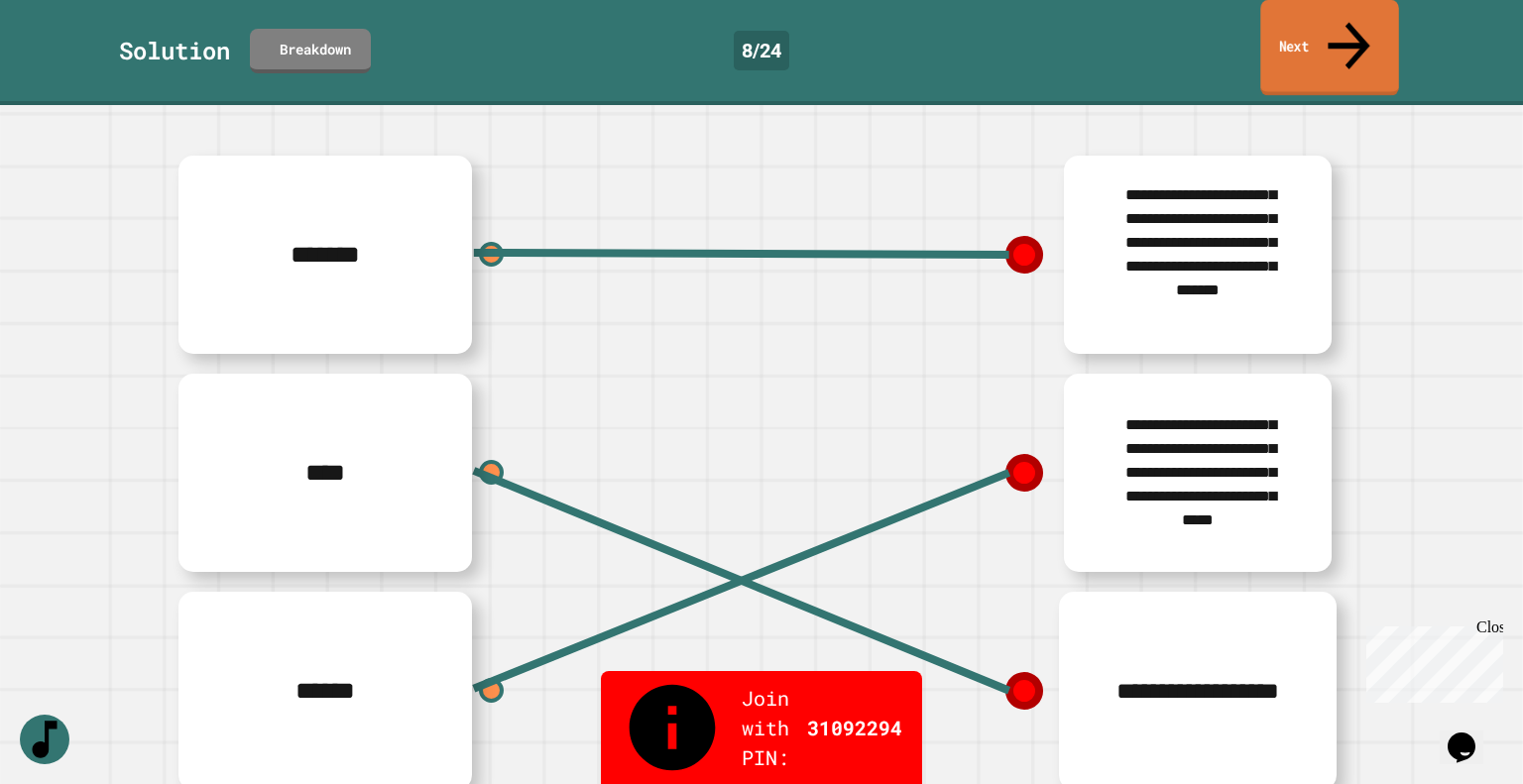 click on "Next" at bounding box center (1329, 48) 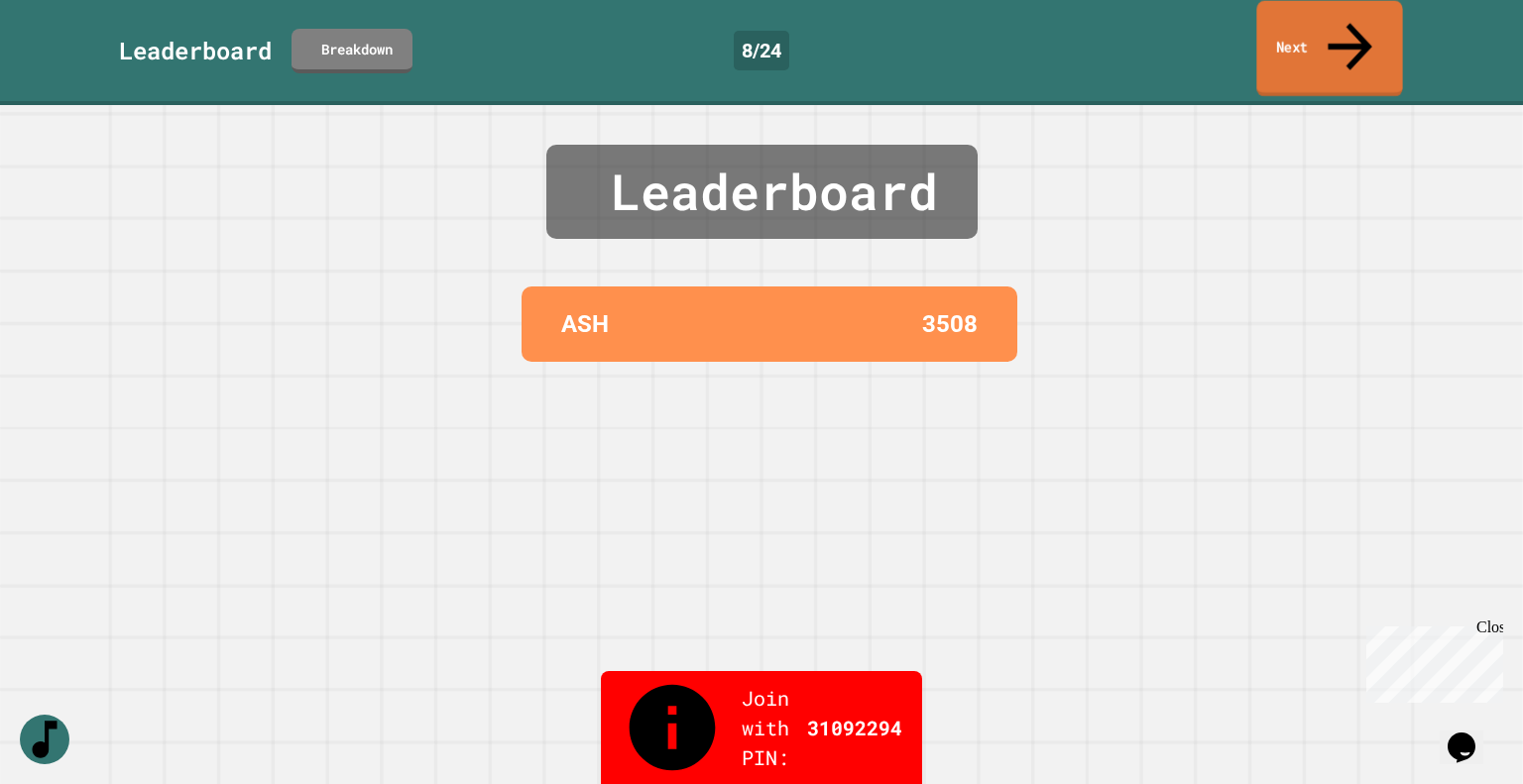 click on "Next" at bounding box center [1329, 49] 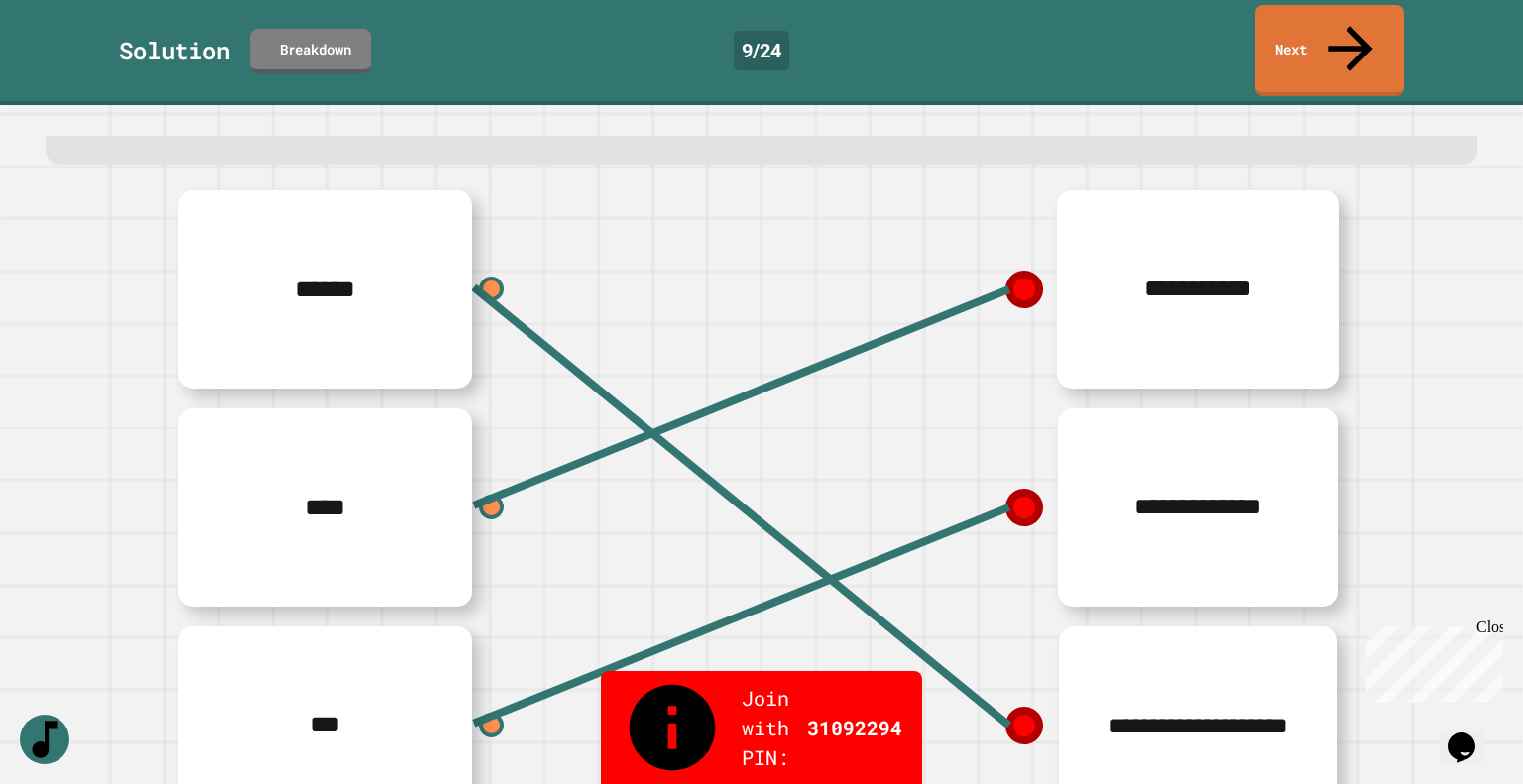 scroll, scrollTop: 140, scrollLeft: 0, axis: vertical 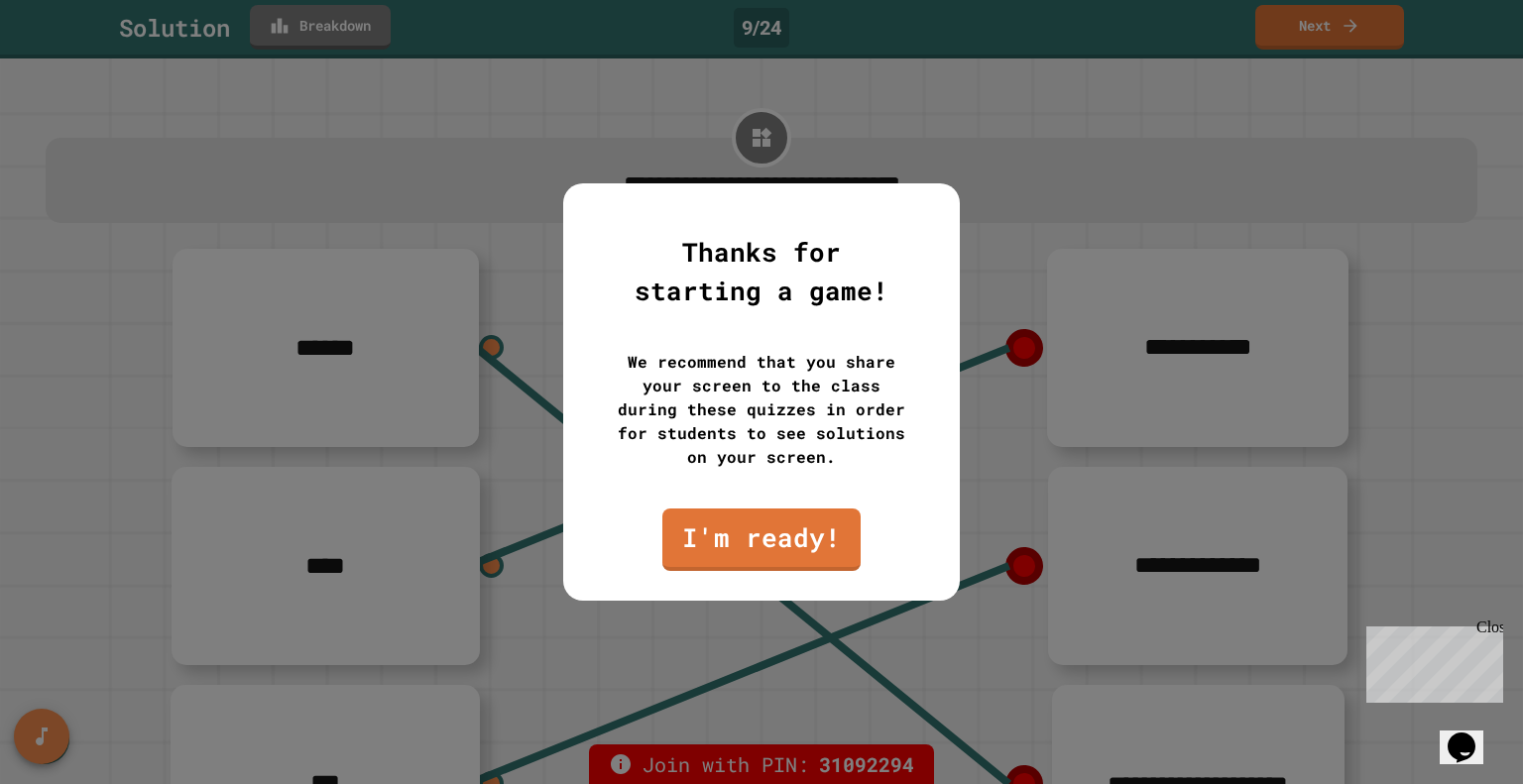 type on "*" 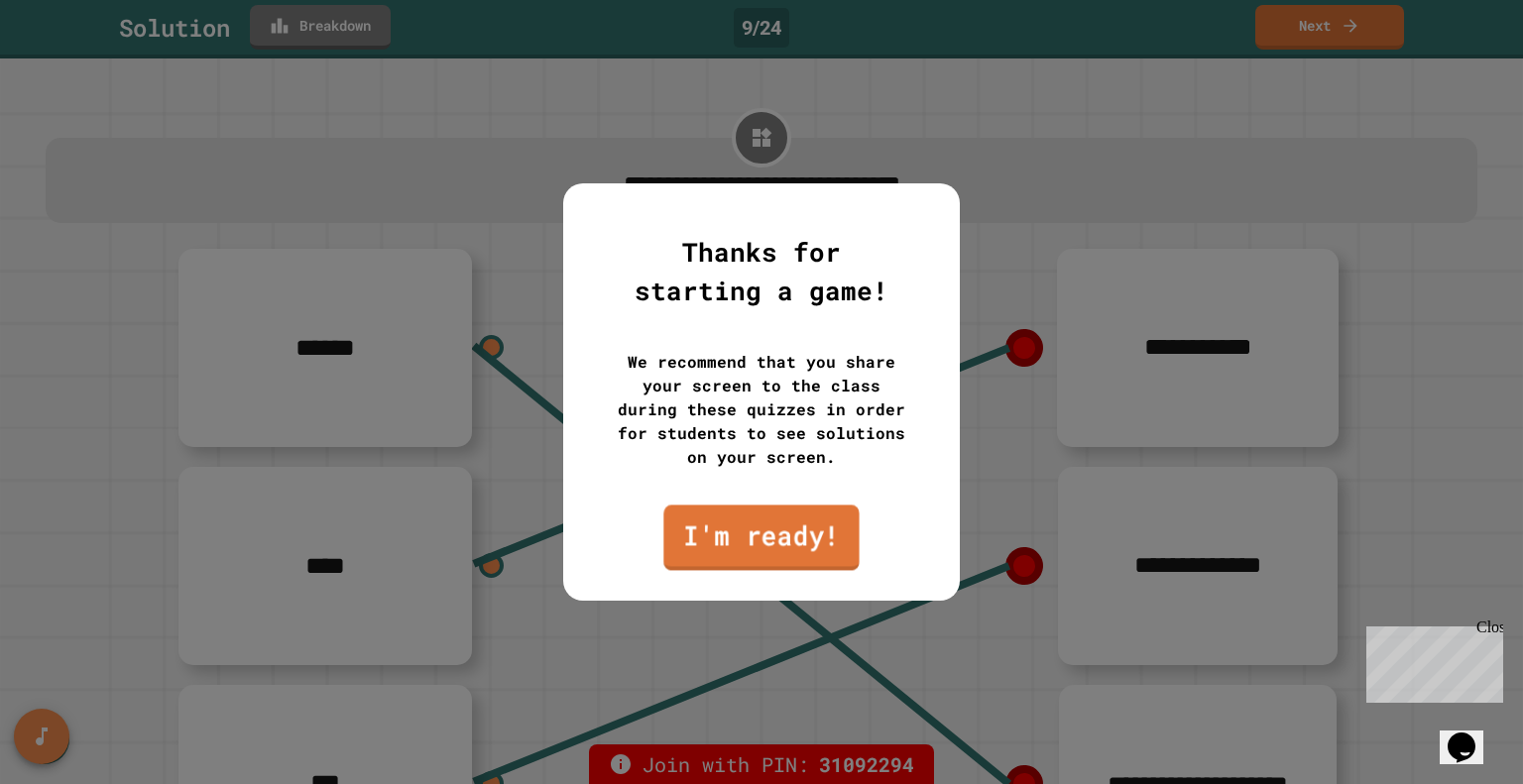 click on "I'm ready!" at bounding box center (761, 537) 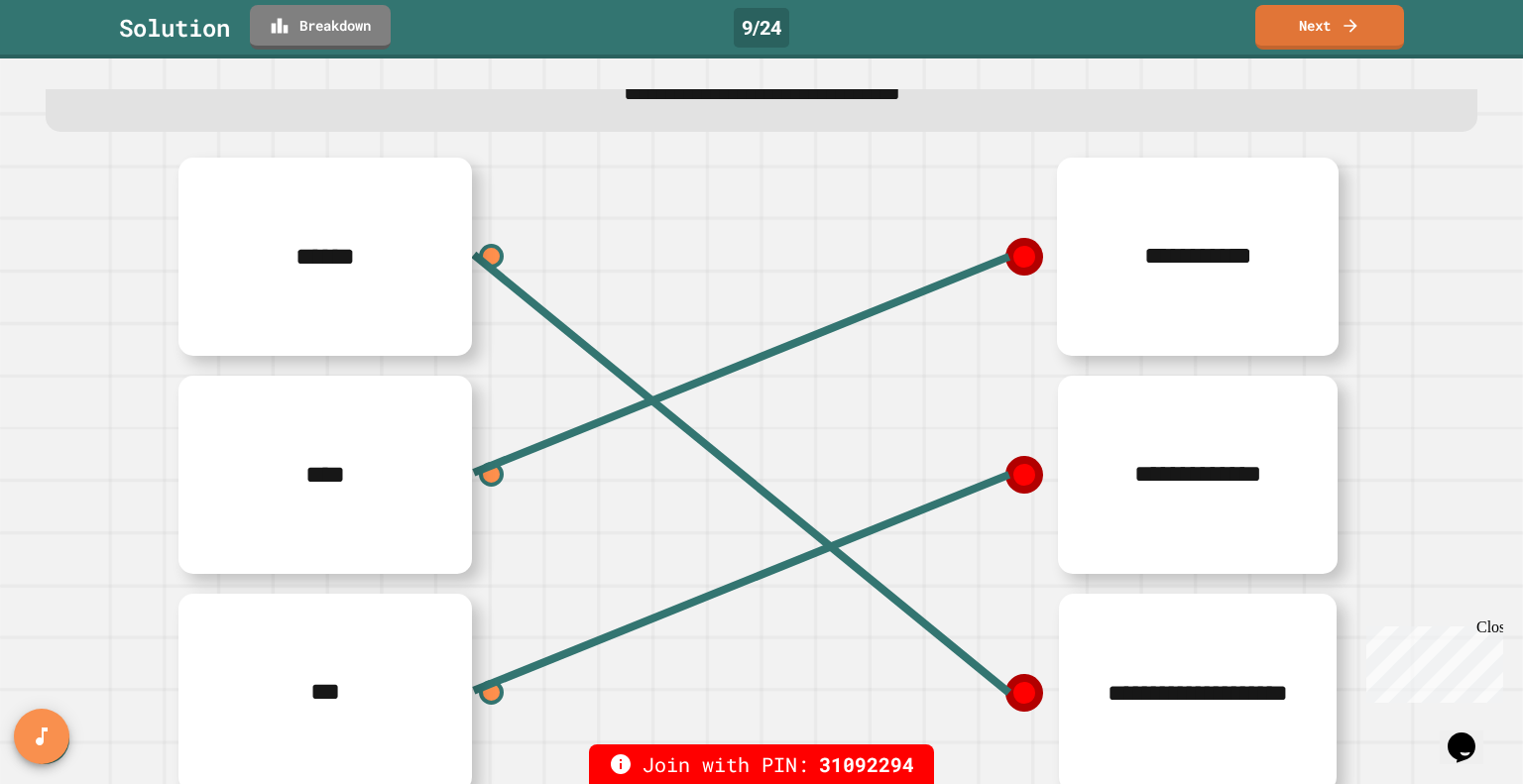 scroll, scrollTop: 140, scrollLeft: 0, axis: vertical 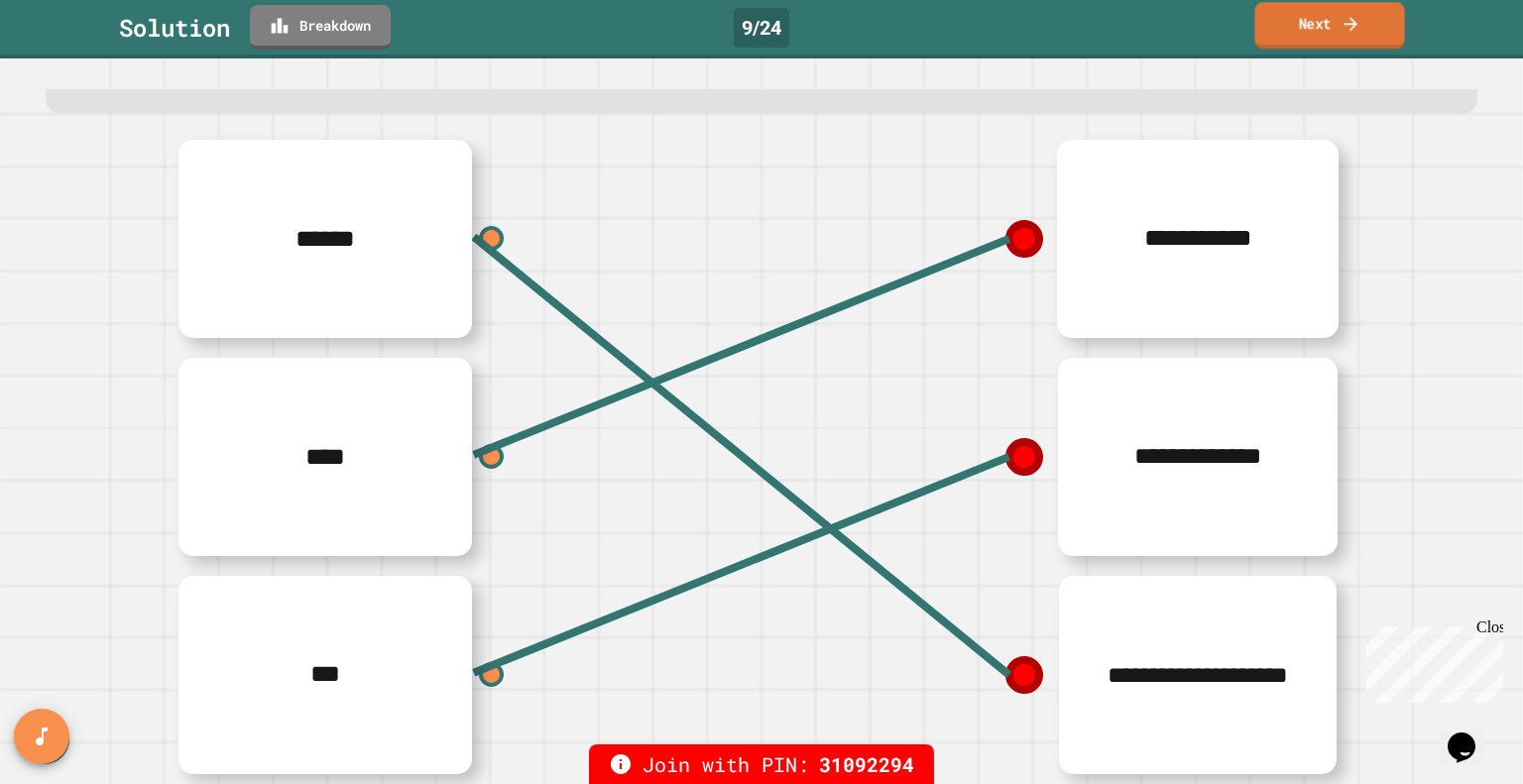 click on "Next" at bounding box center [1329, 25] 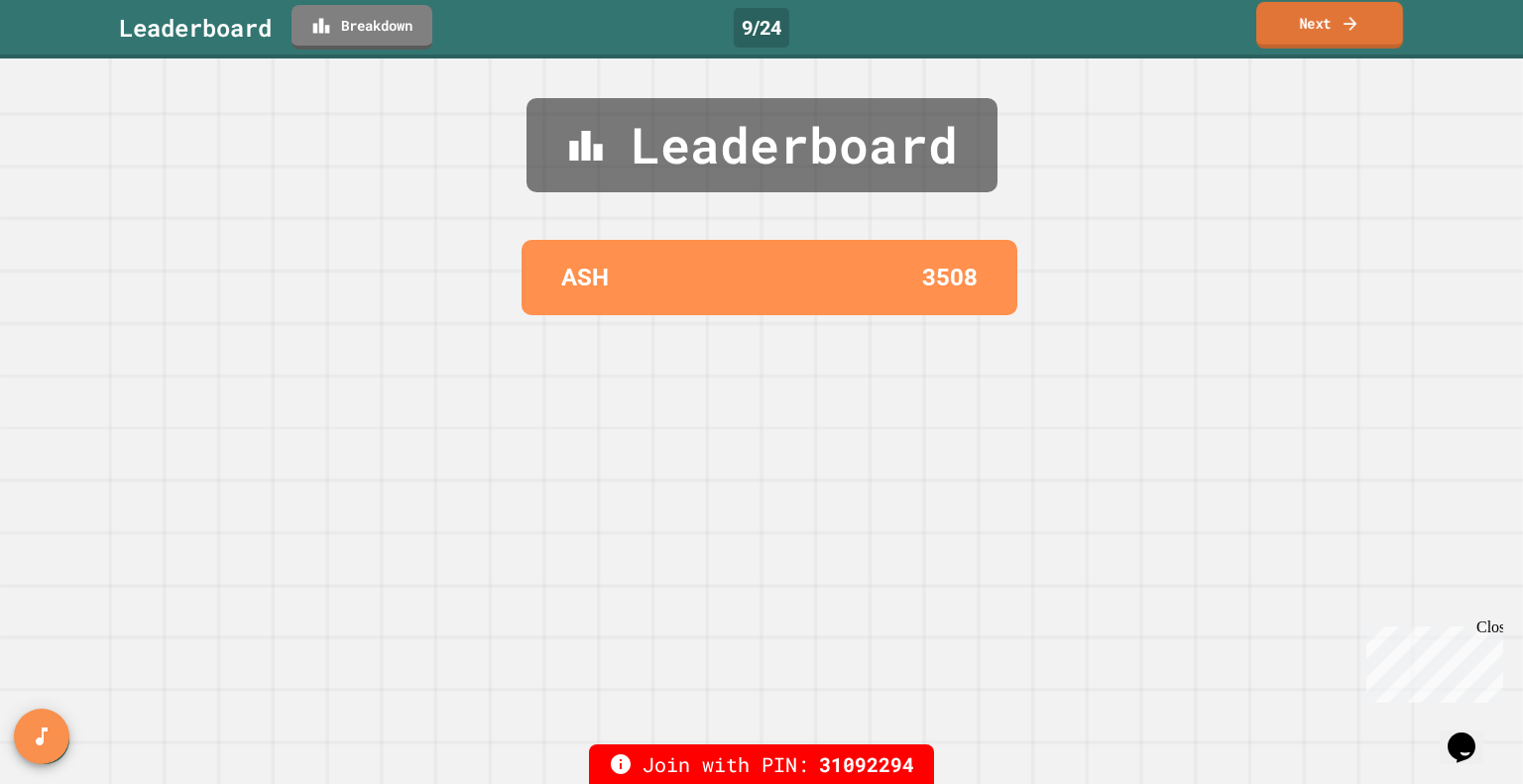 click 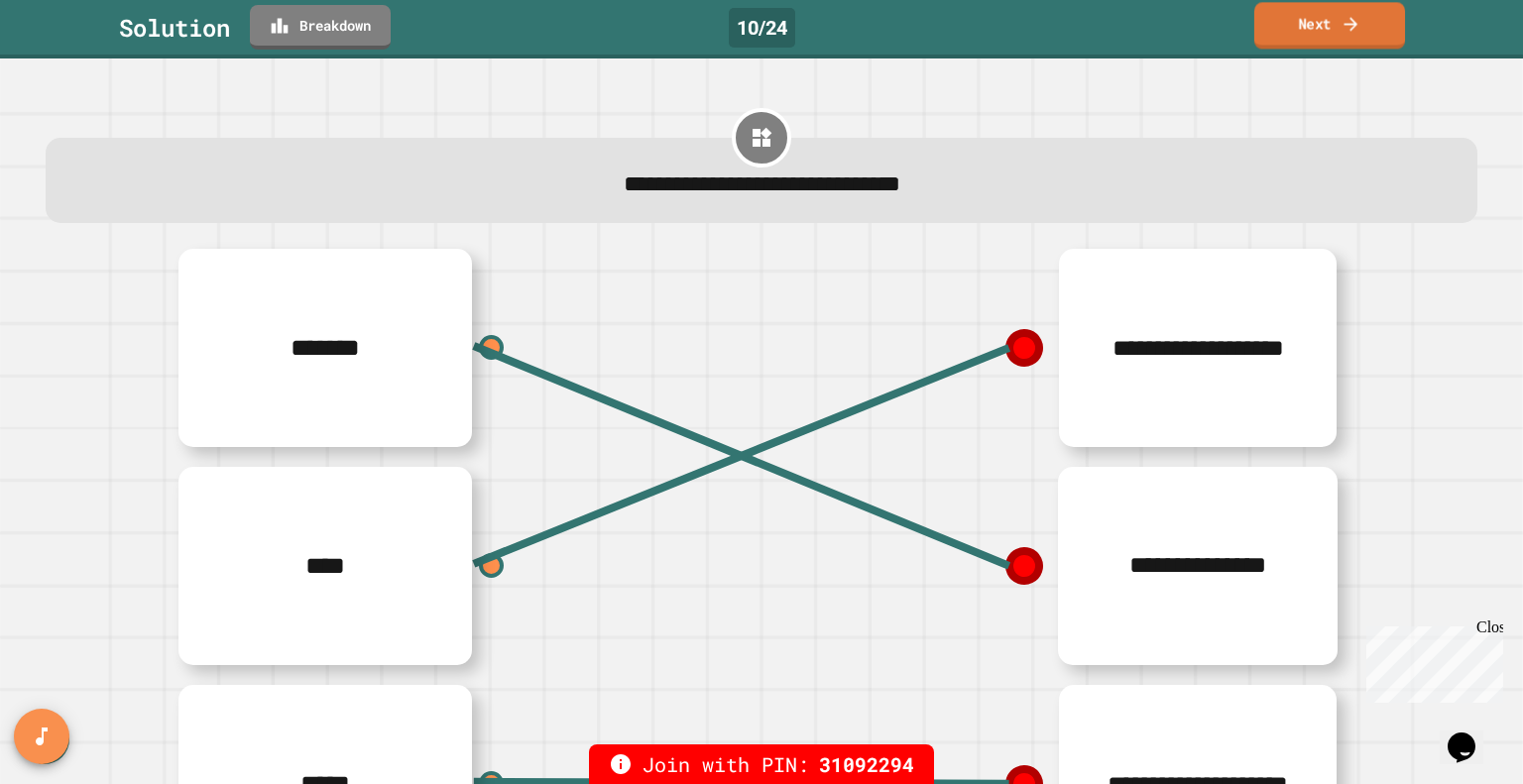 click on "Next" at bounding box center [1330, 25] 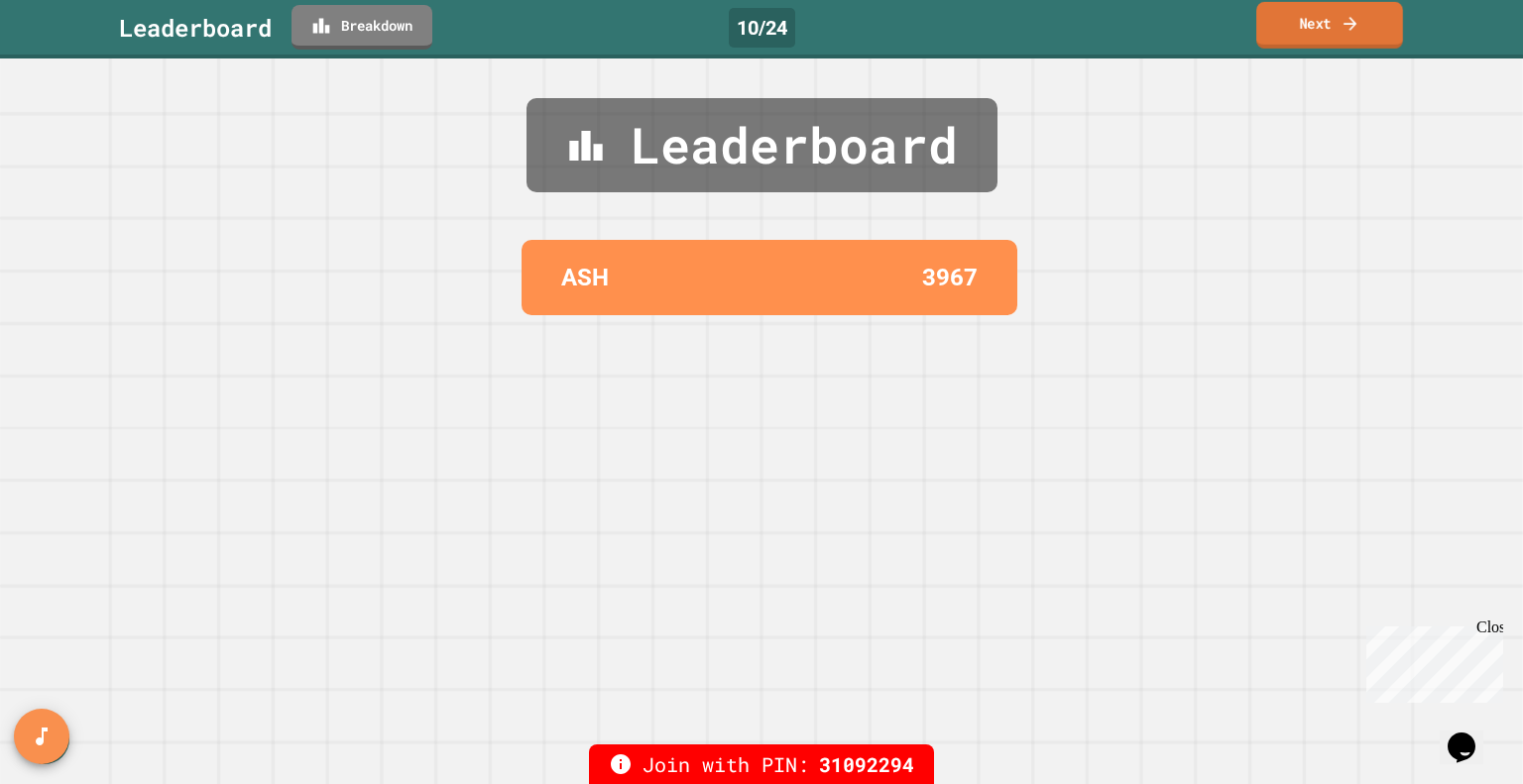 click on "Next" at bounding box center (1330, 25) 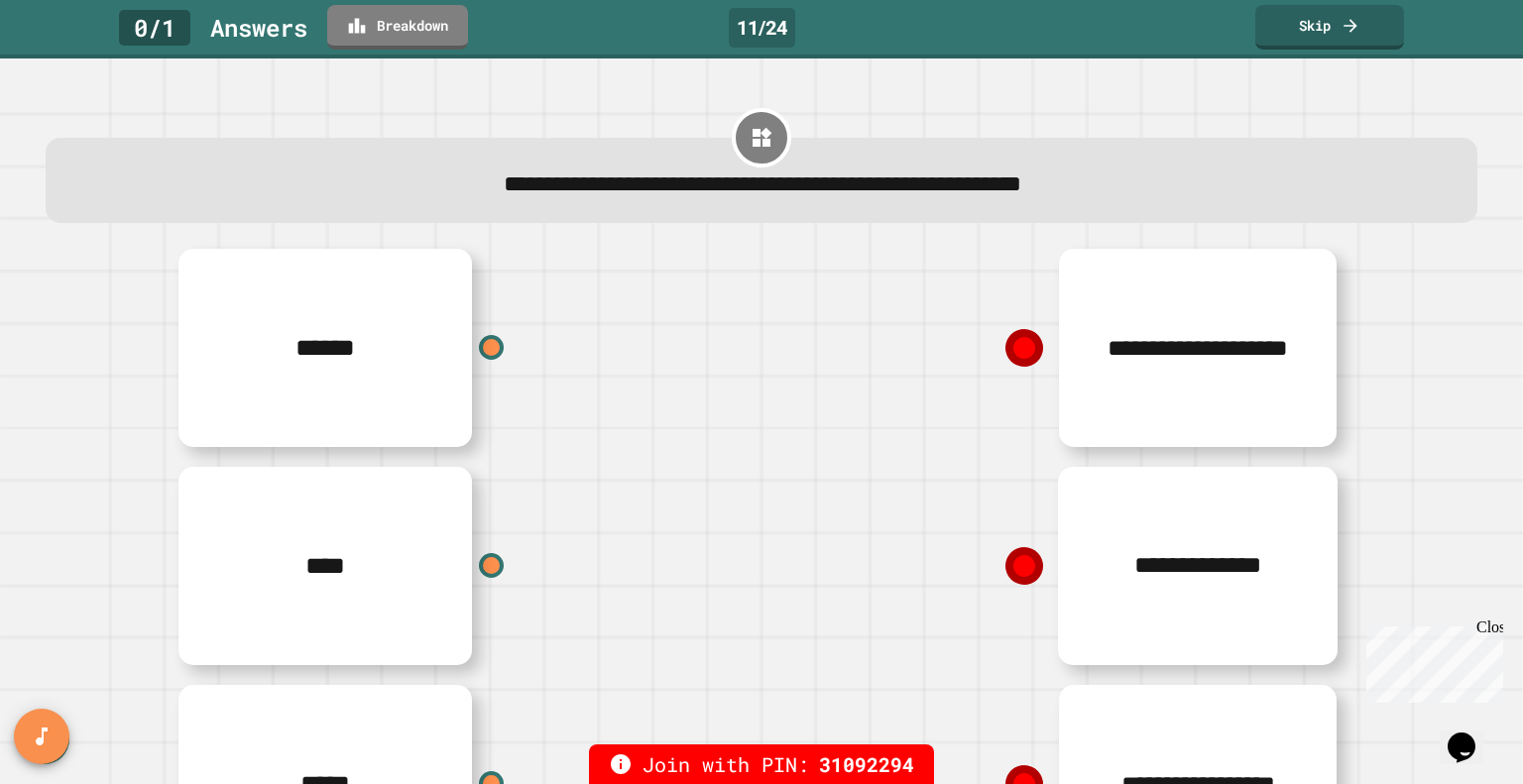 scroll, scrollTop: 99, scrollLeft: 0, axis: vertical 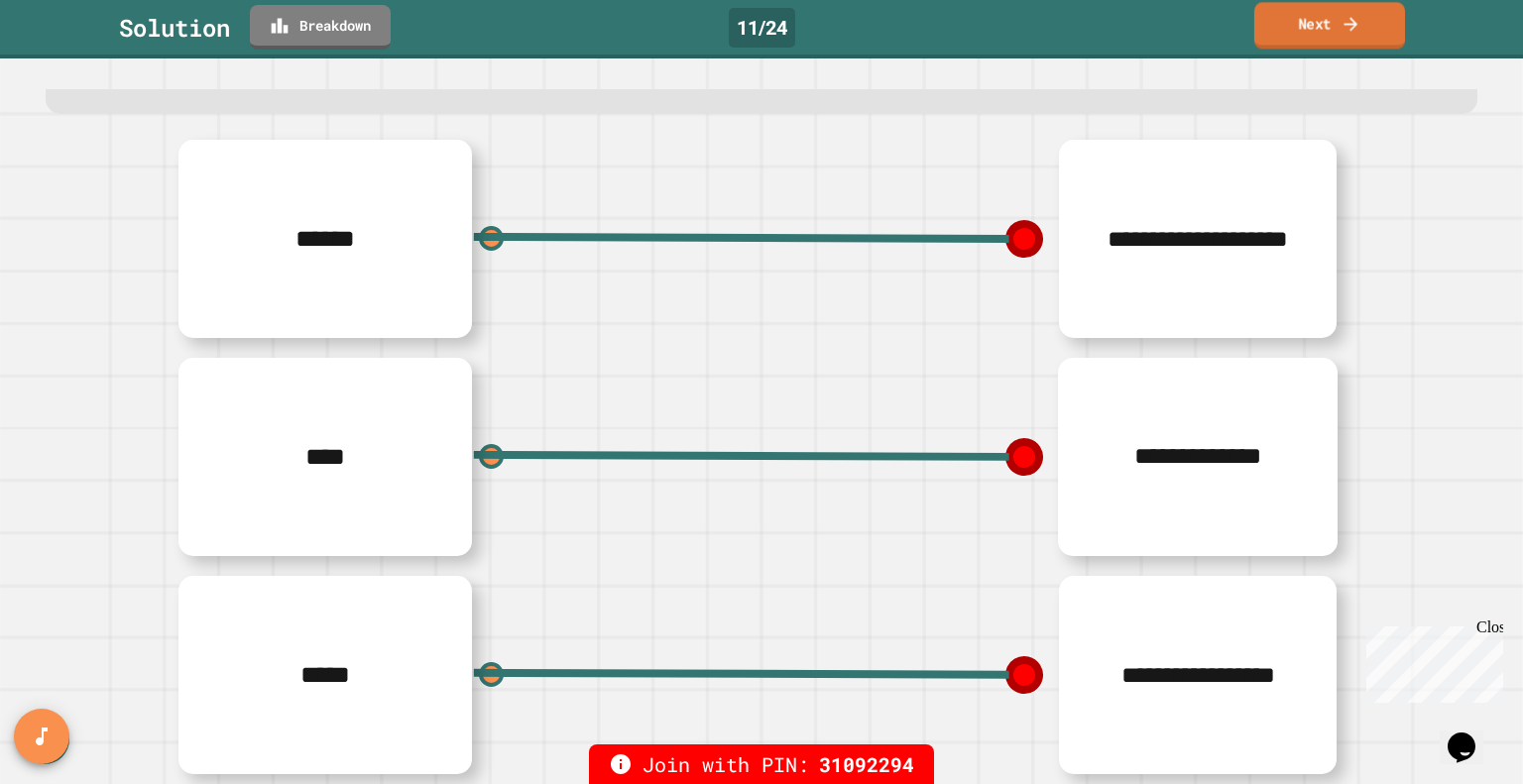 click on "Next" at bounding box center [1330, 25] 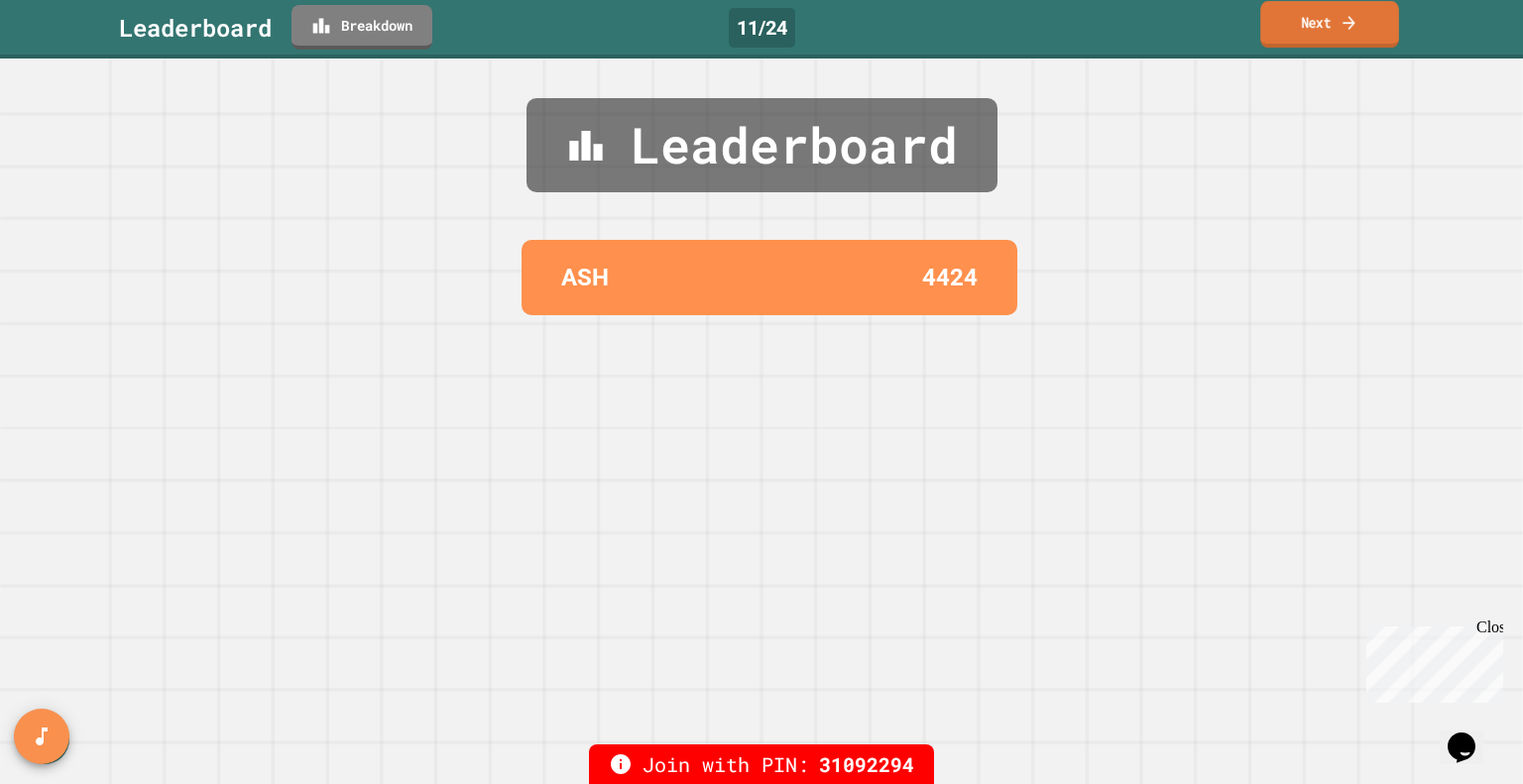 click on "Next" at bounding box center (1330, 24) 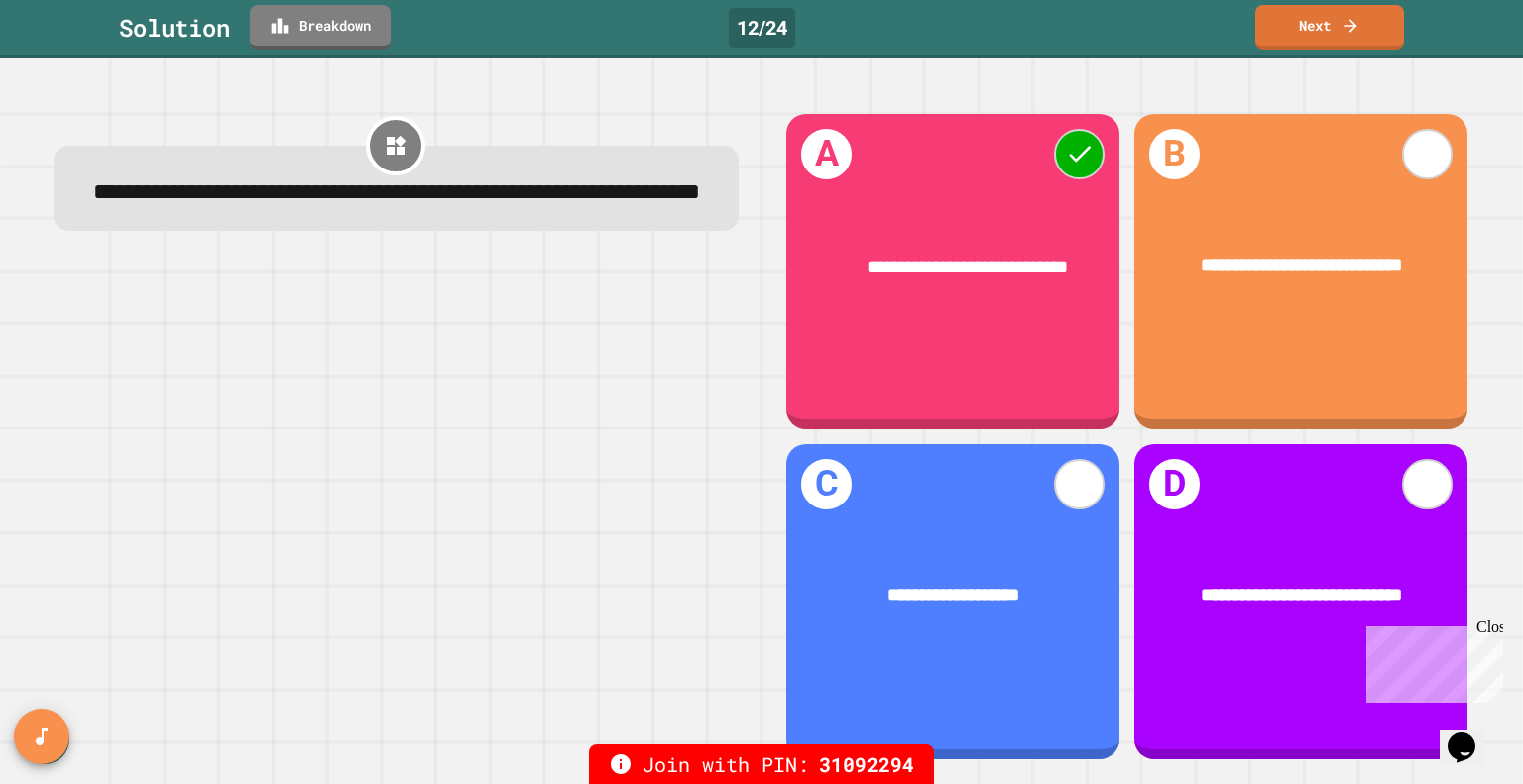 click on "Next" at bounding box center (1330, 27) 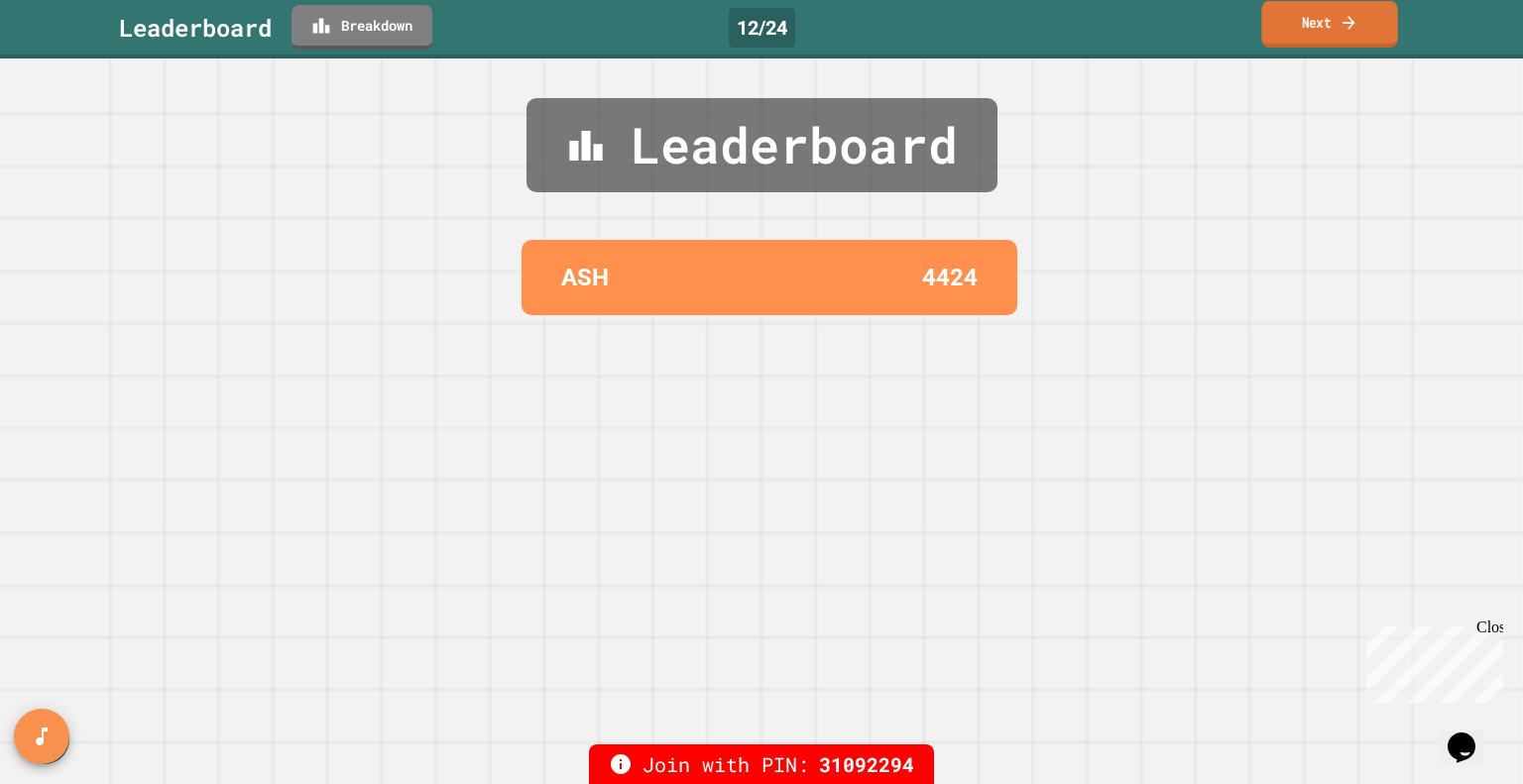 click on "Next" at bounding box center (1329, 24) 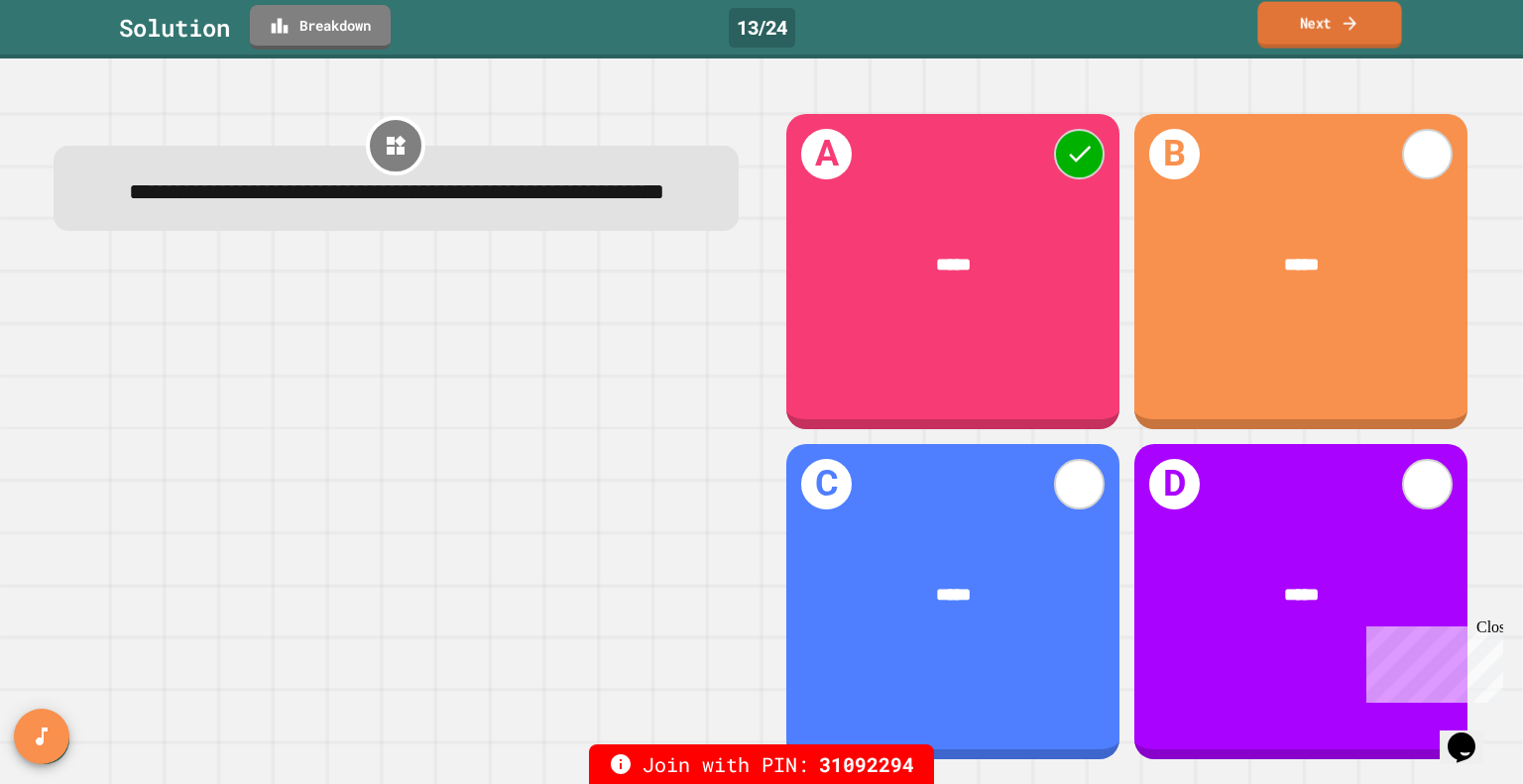 click on "Next" at bounding box center [1329, 25] 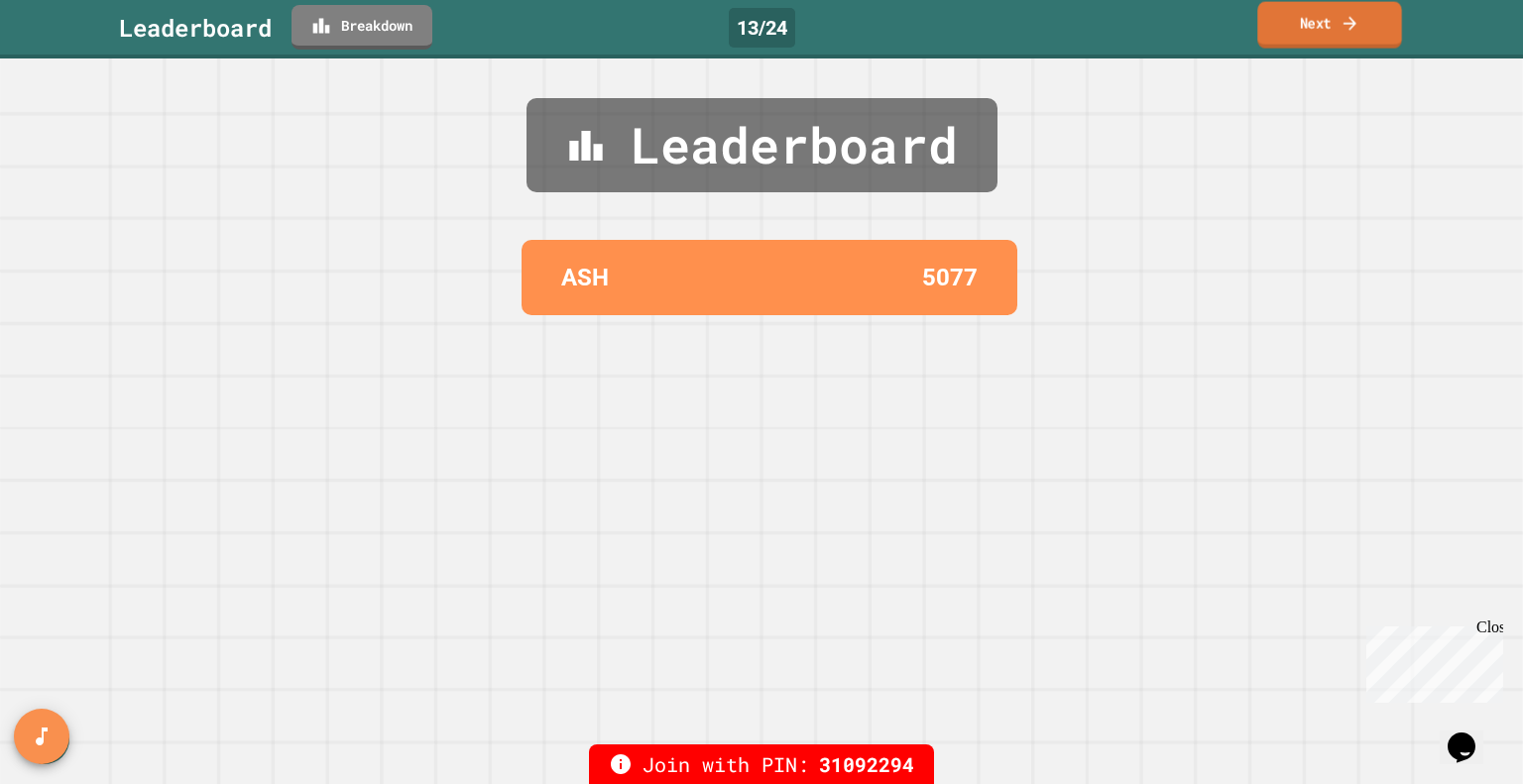 click on "Next" at bounding box center [1329, 25] 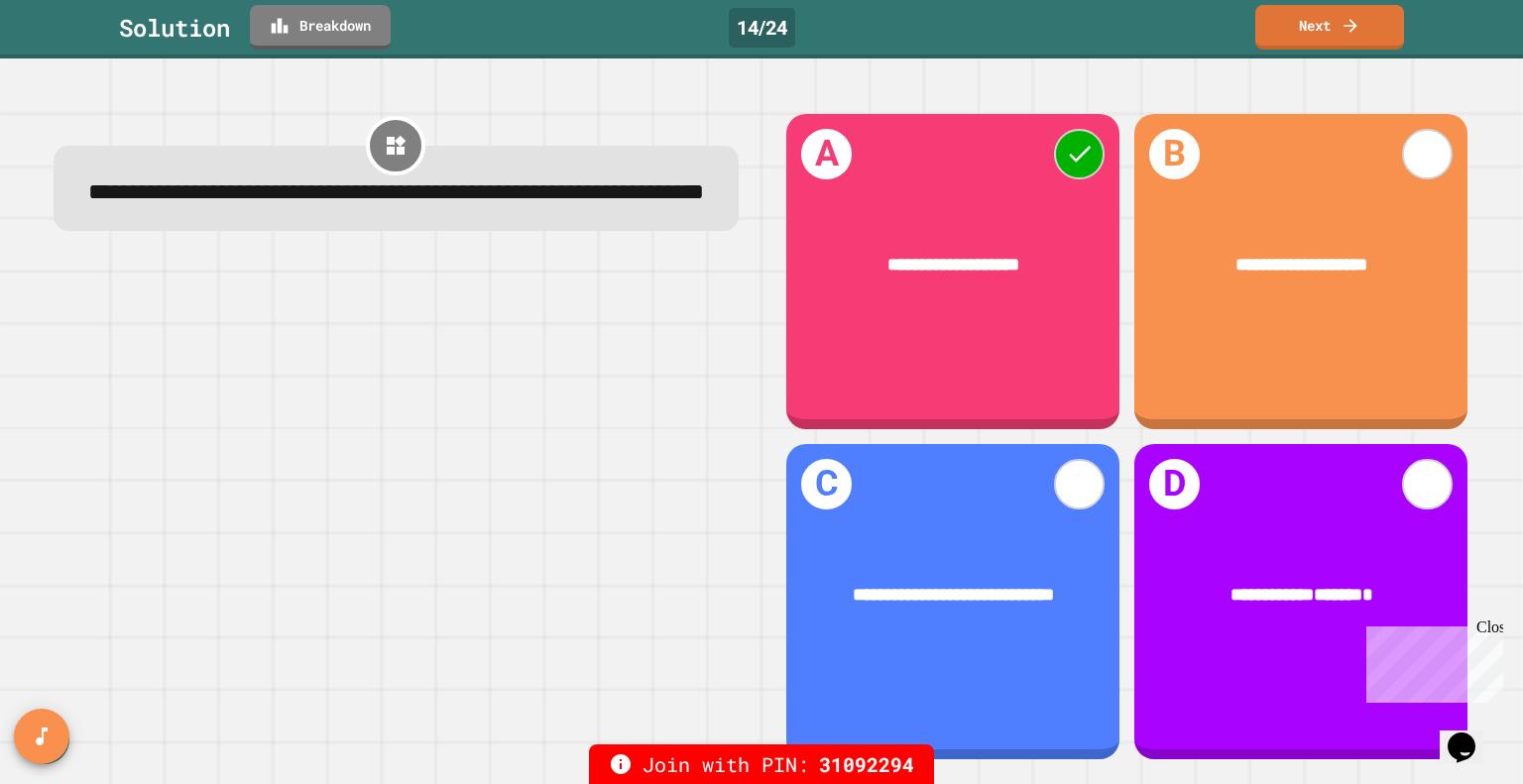 click on "**********" at bounding box center (1301, 596) 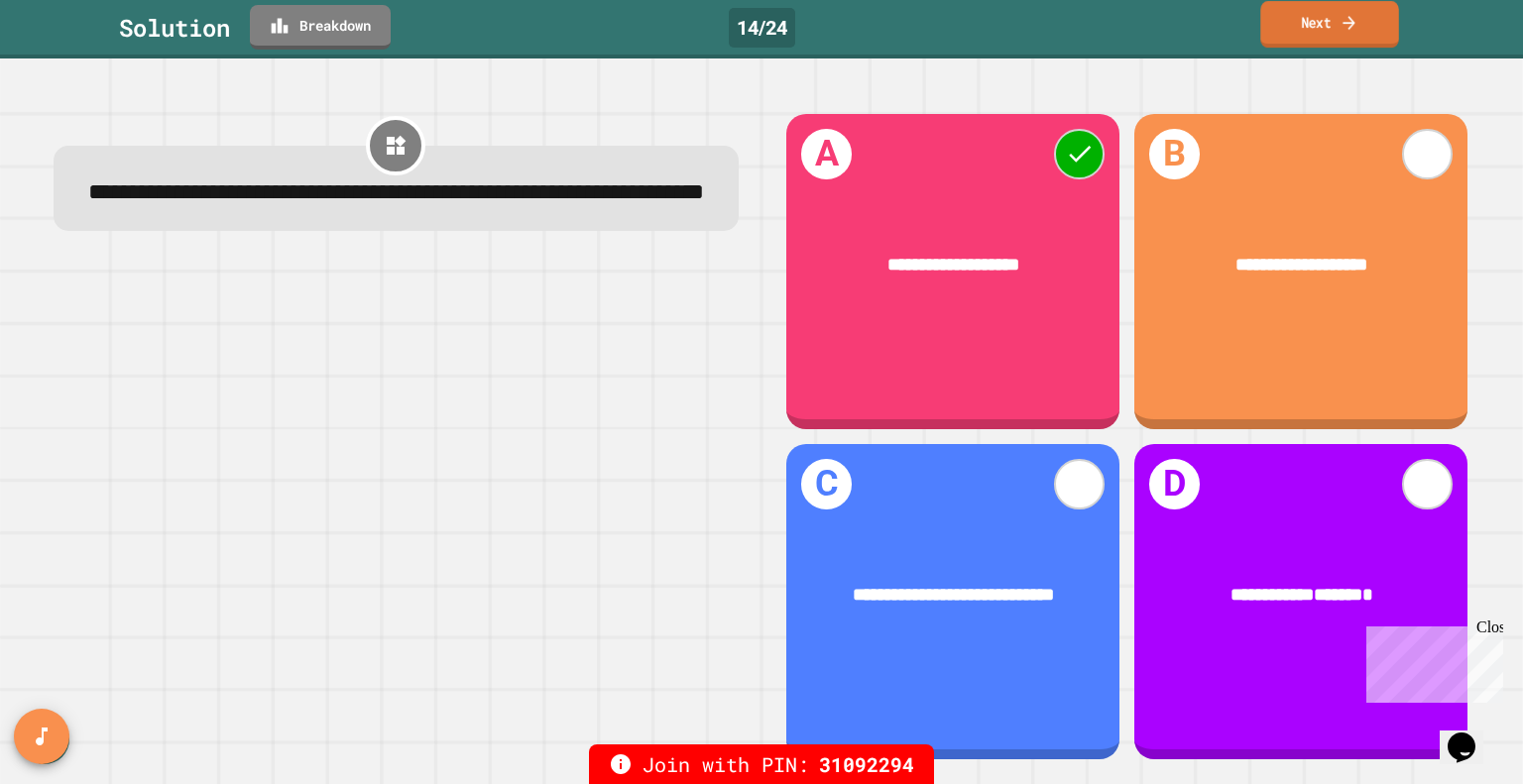 click on "Next" at bounding box center [1329, 24] 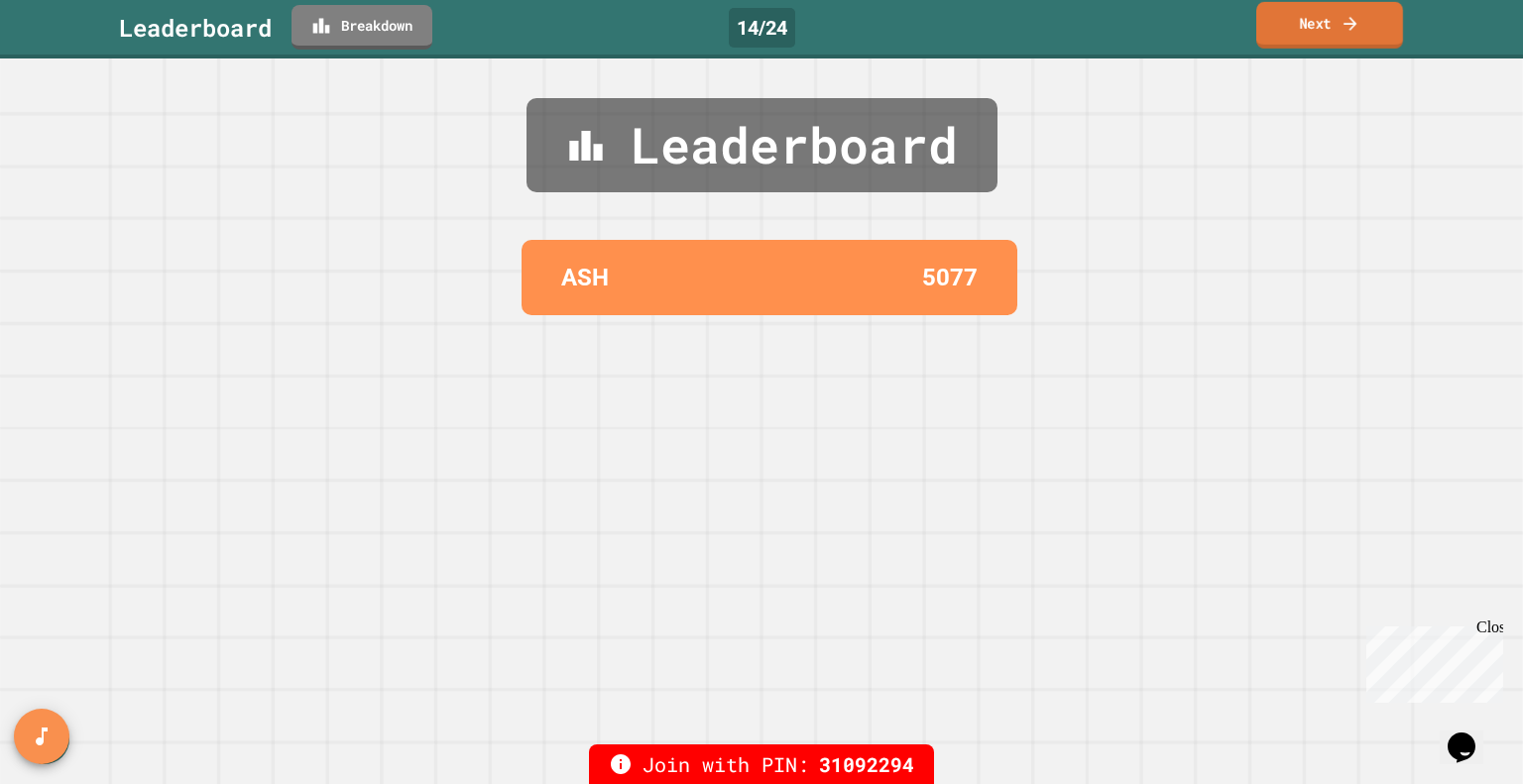 click on "Next" at bounding box center [1330, 25] 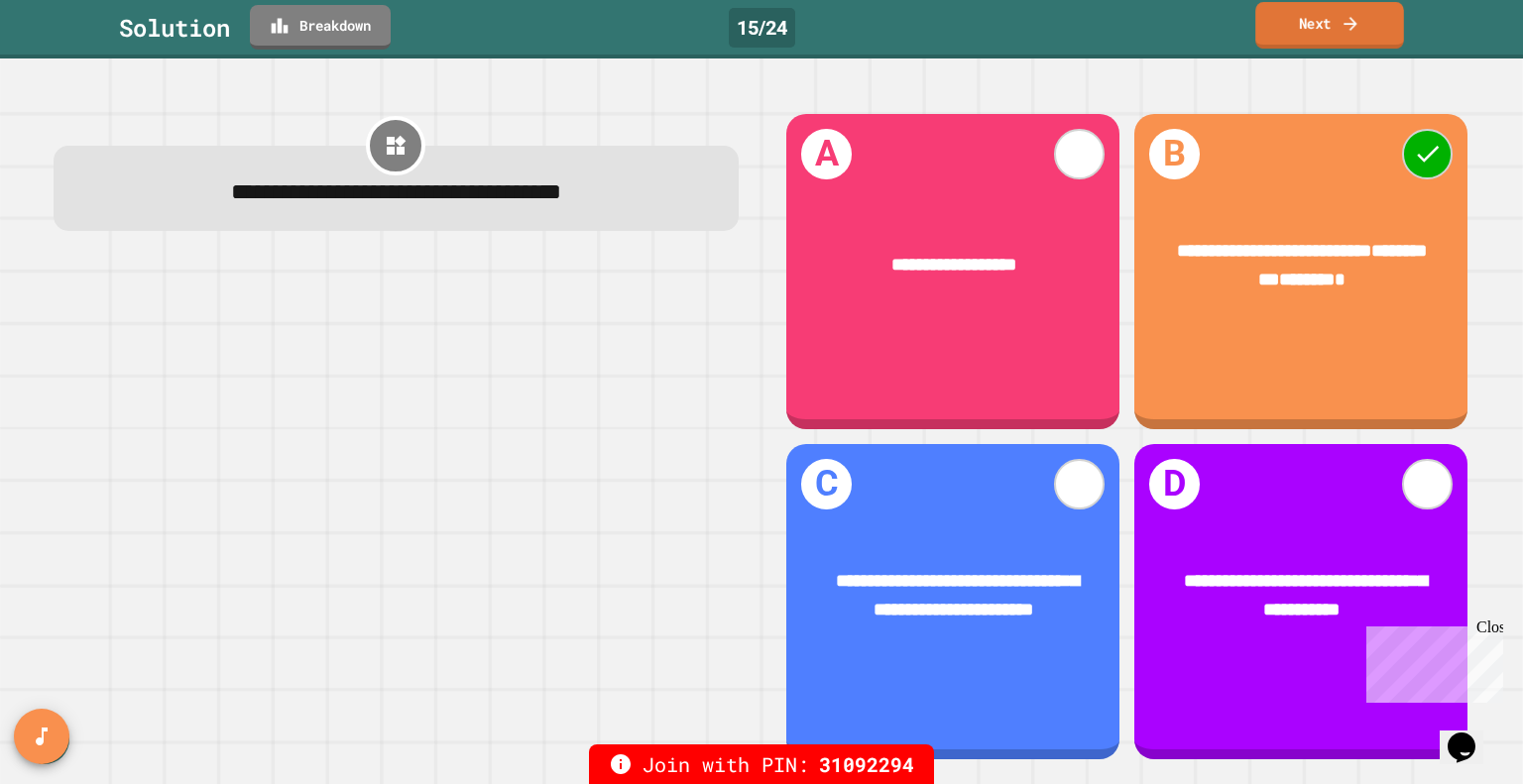 click on "Next" at bounding box center (1330, 25) 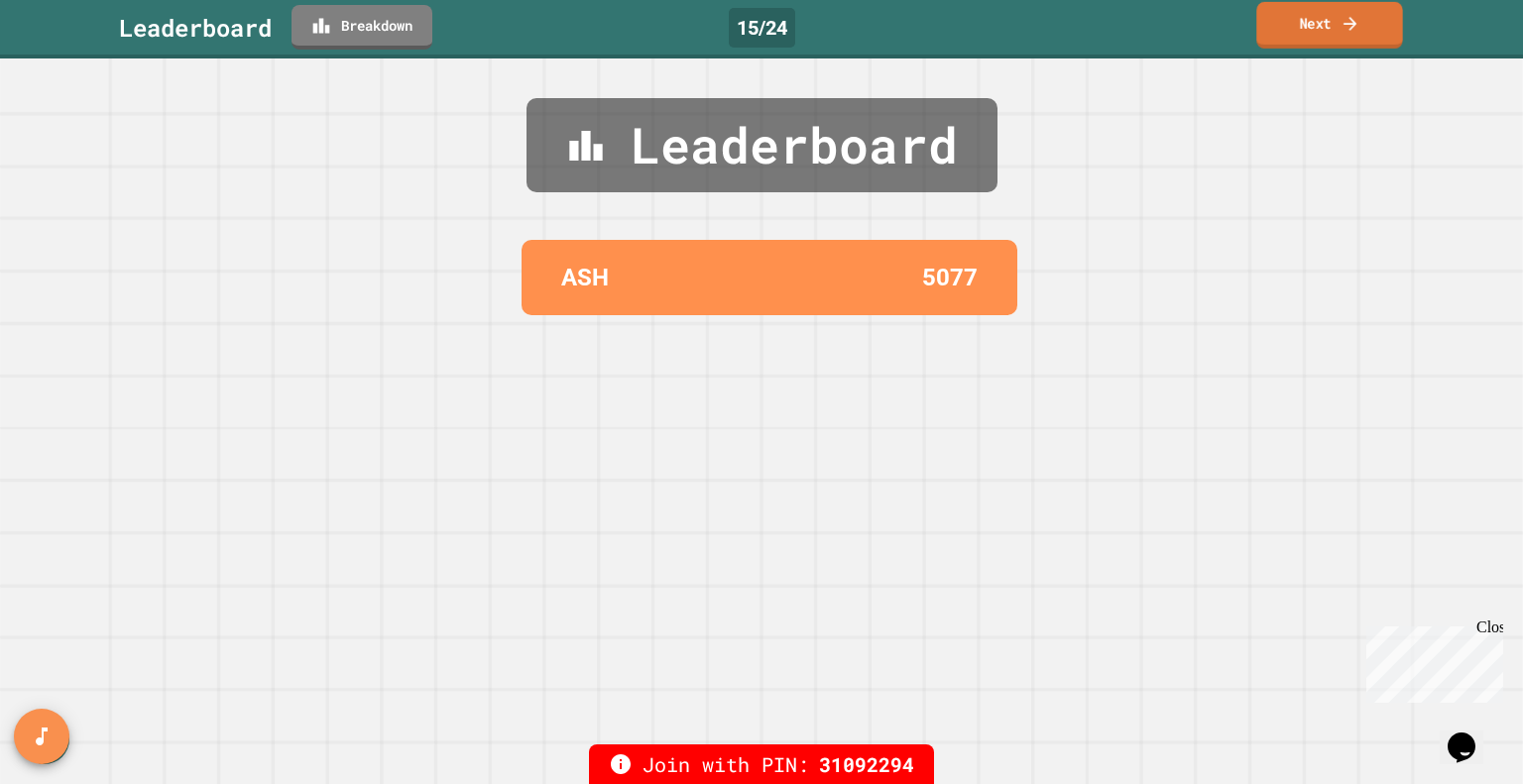 click on "Next" at bounding box center [1329, 25] 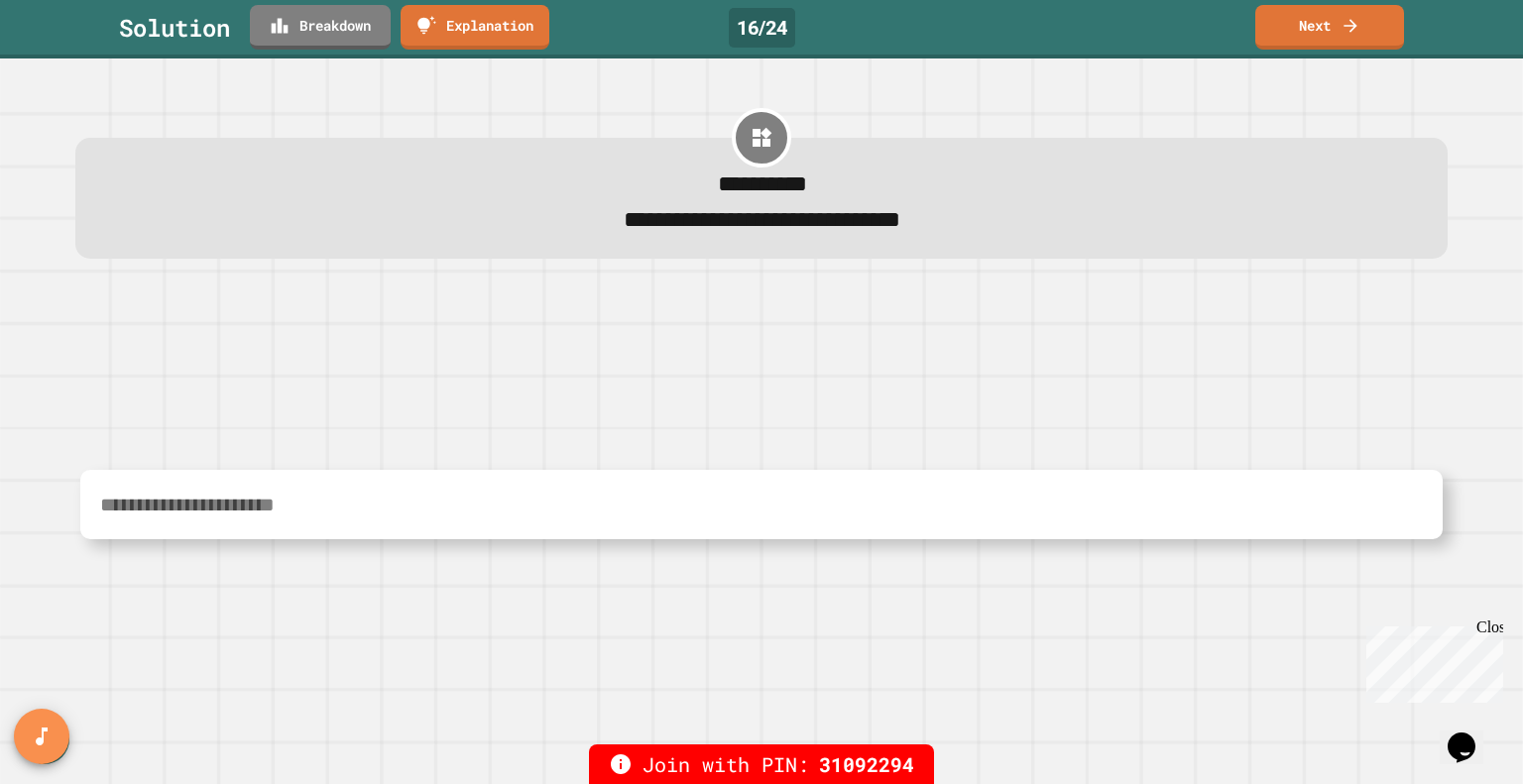 click at bounding box center [762, 504] 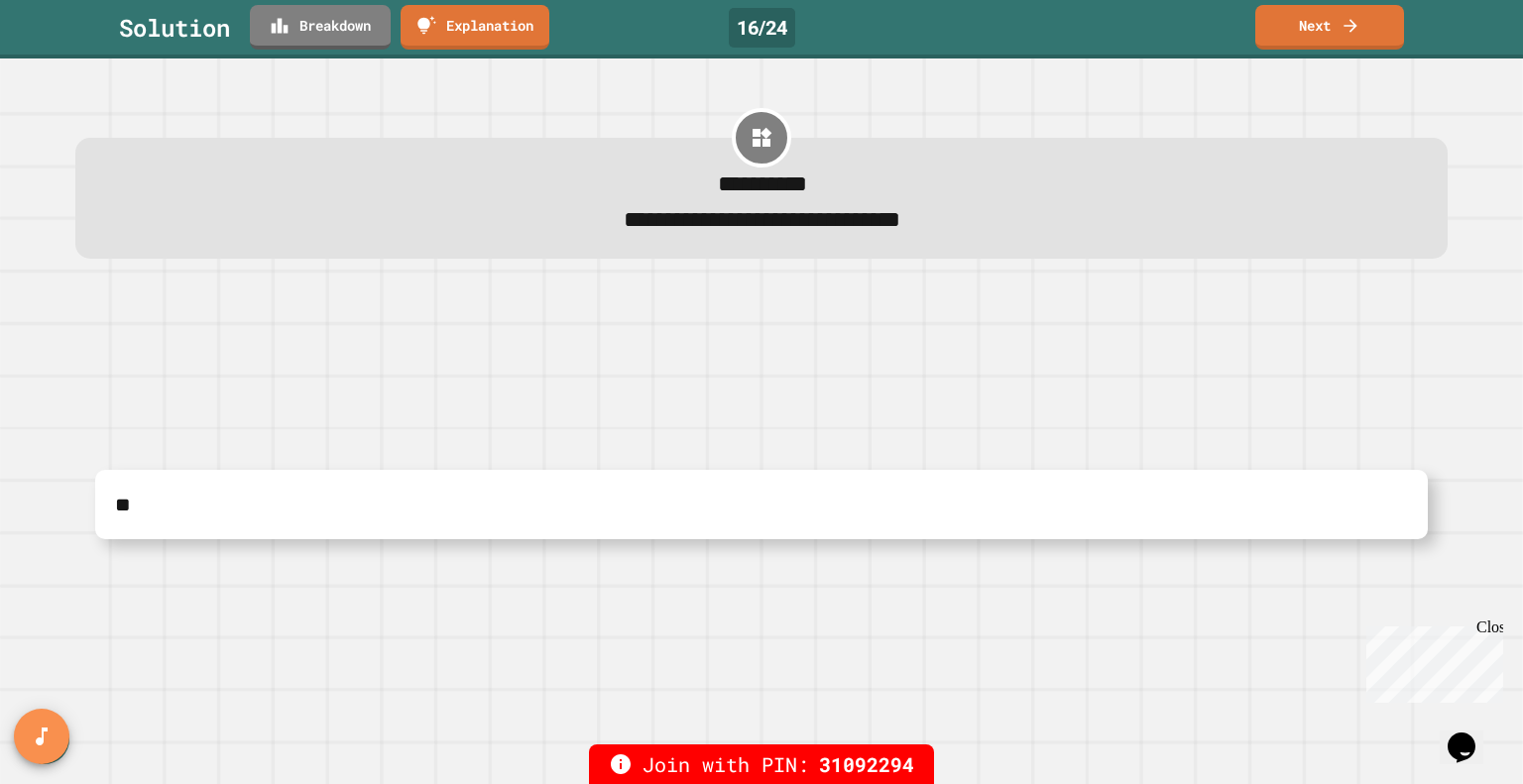 type on "**" 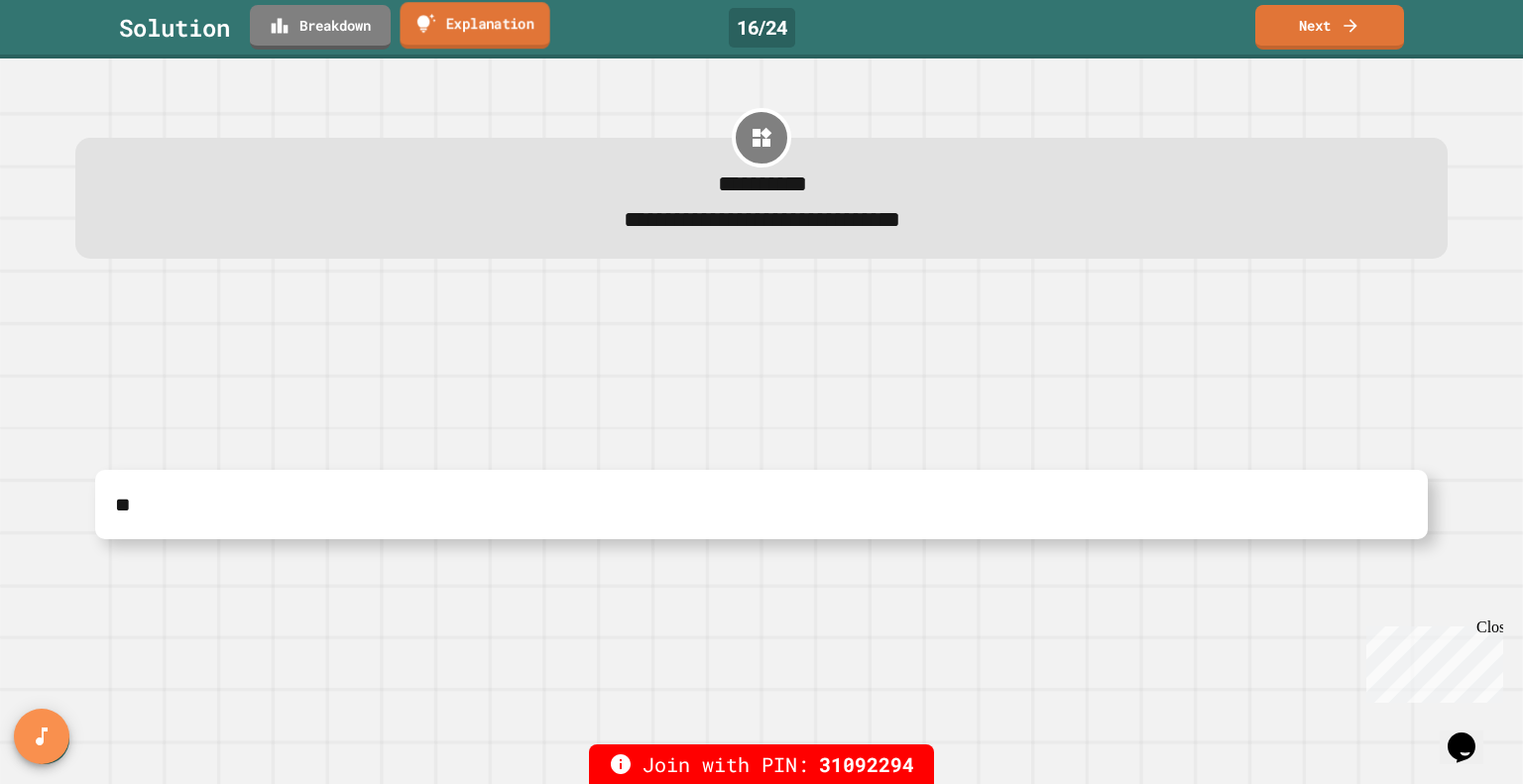 click on "Explanation" at bounding box center [474, 25] 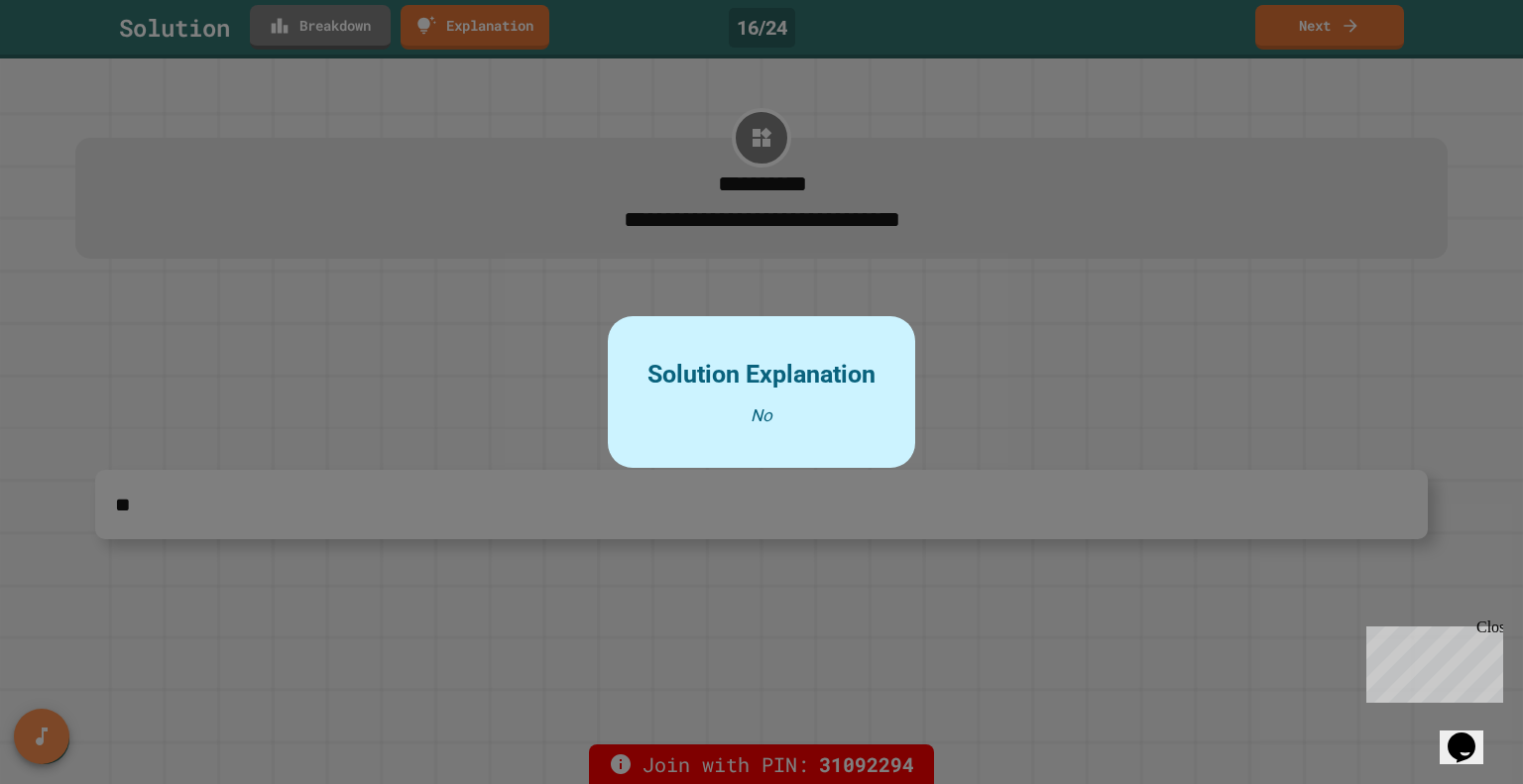 click at bounding box center [762, 392] 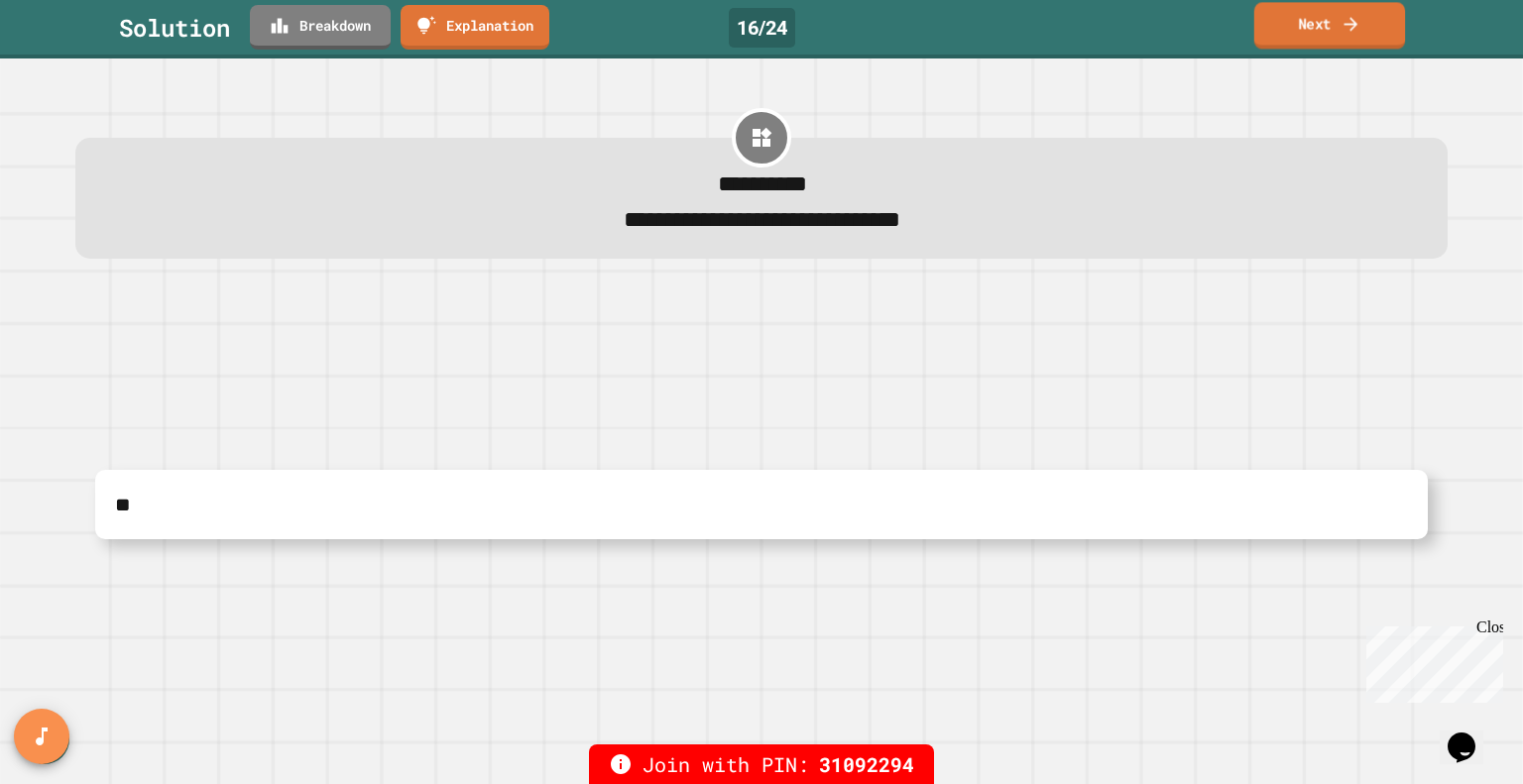 click on "Next" at bounding box center [1330, 25] 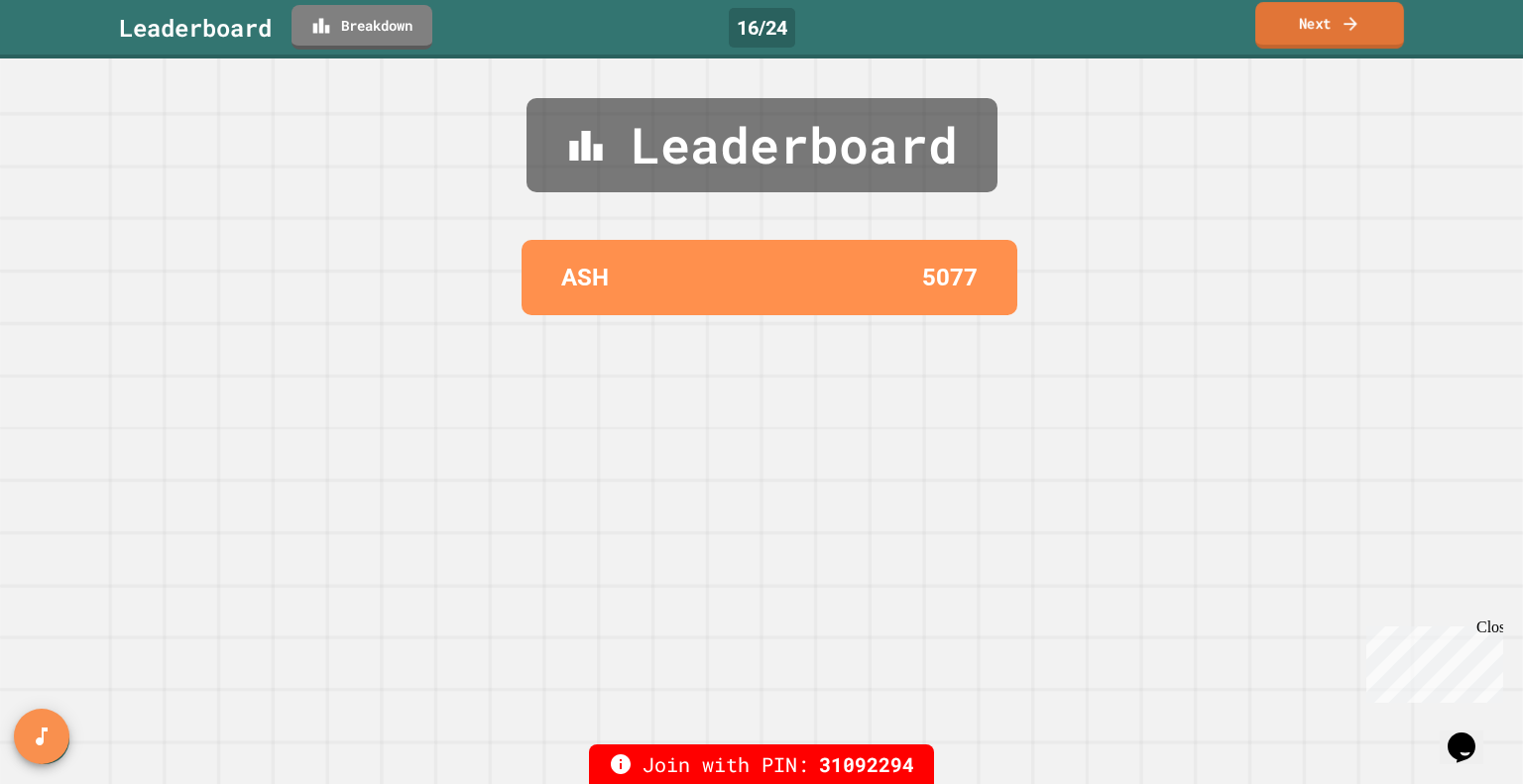 click 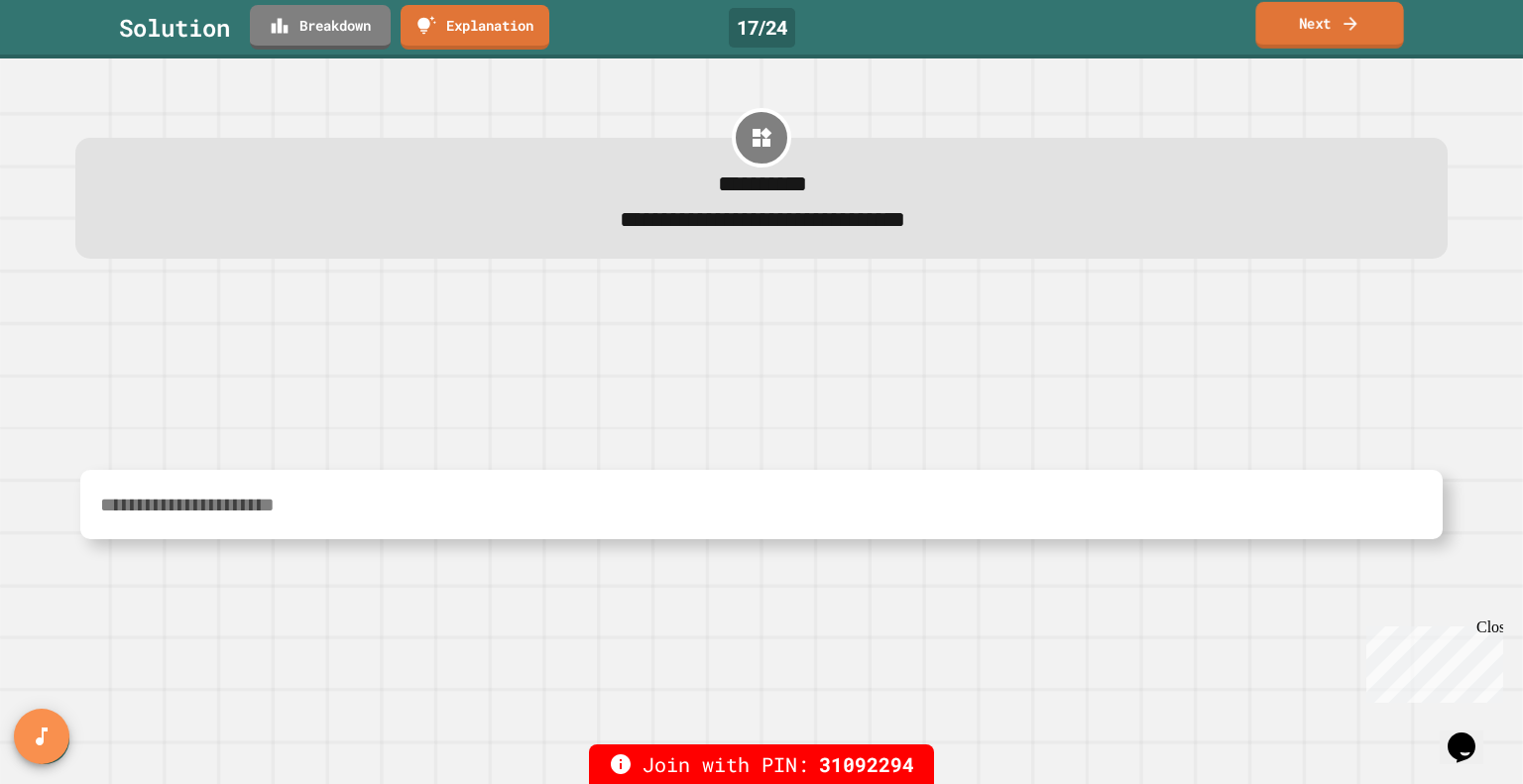 click on "Next" at bounding box center [1329, 25] 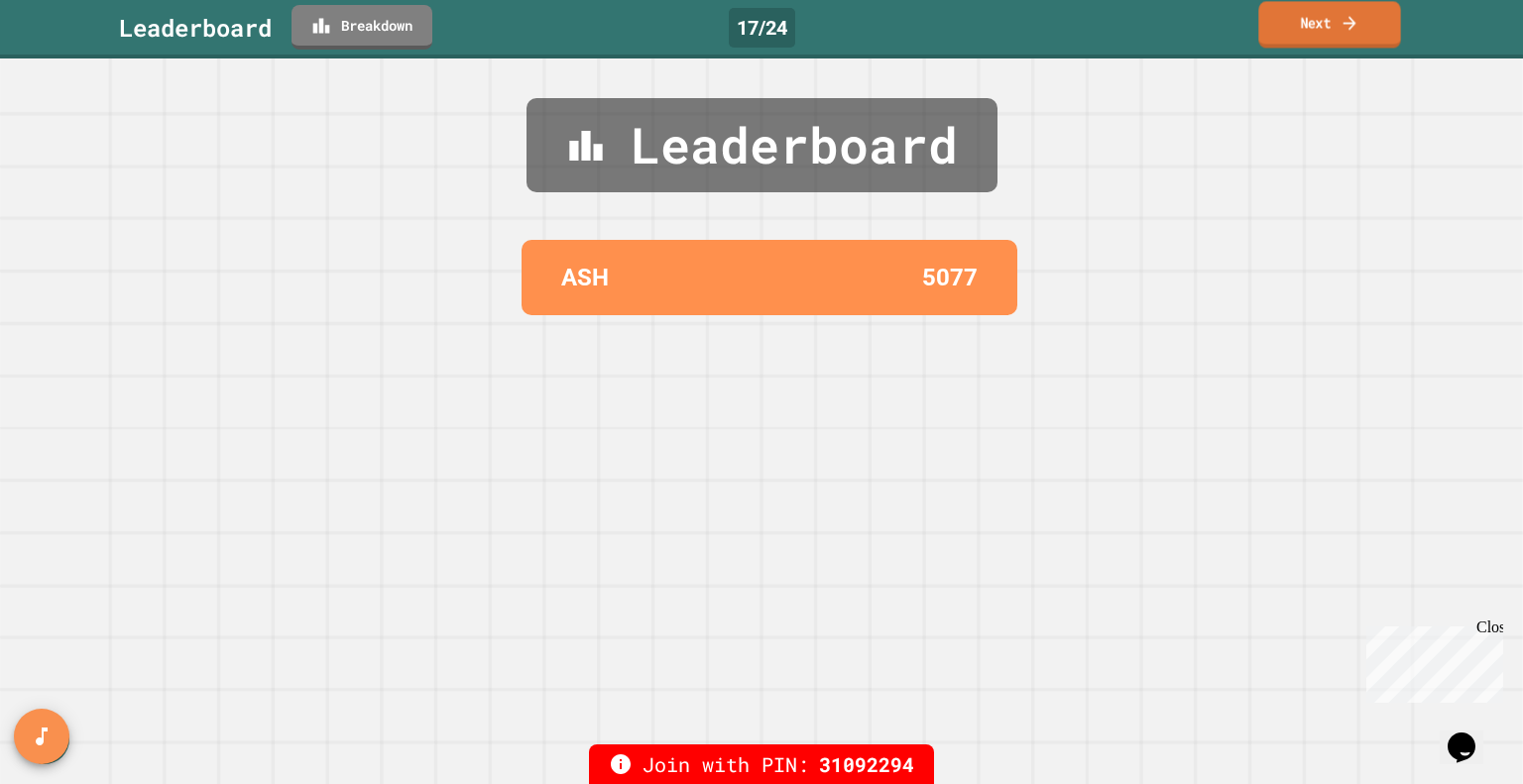 click 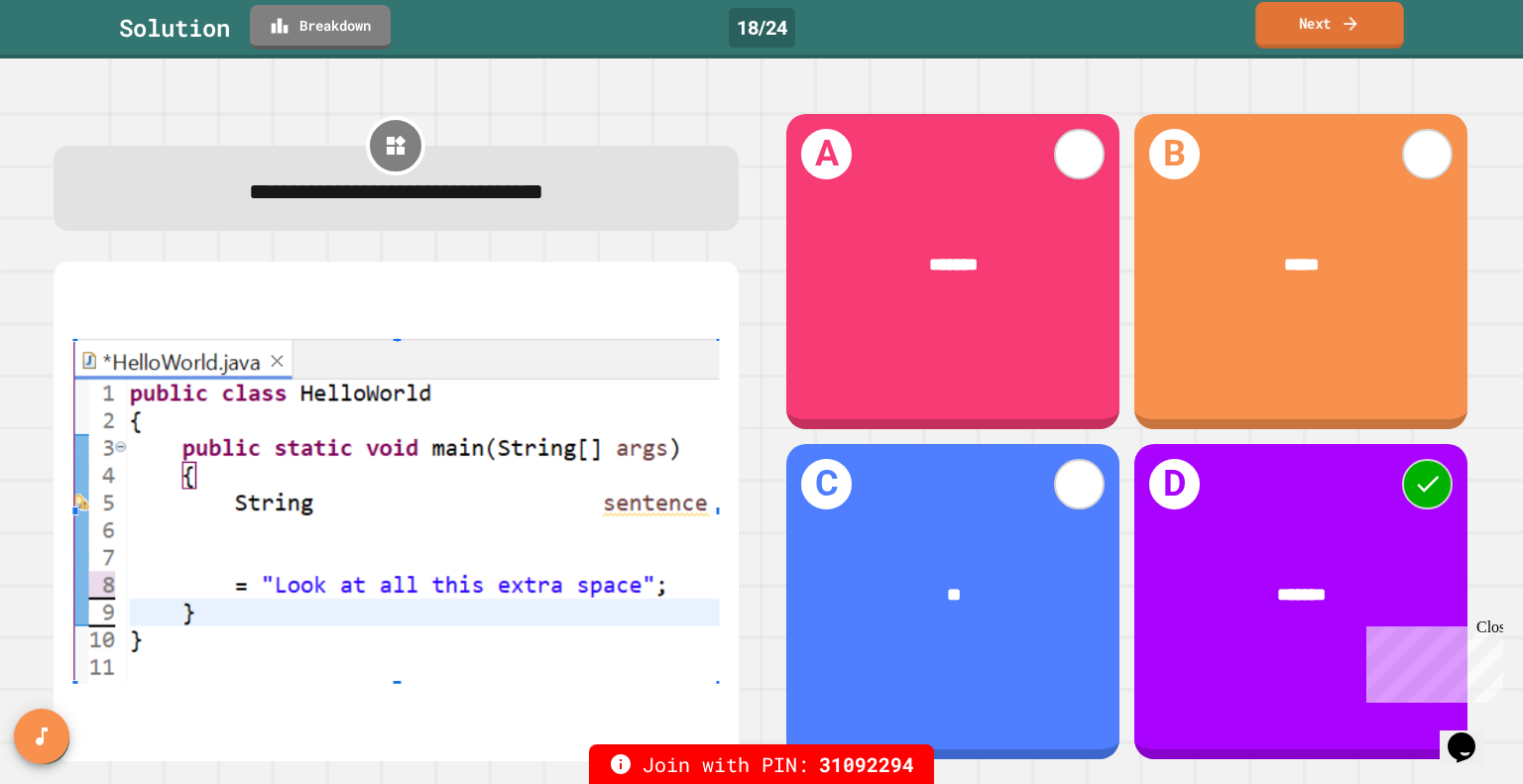 click on "Next" at bounding box center (1329, 25) 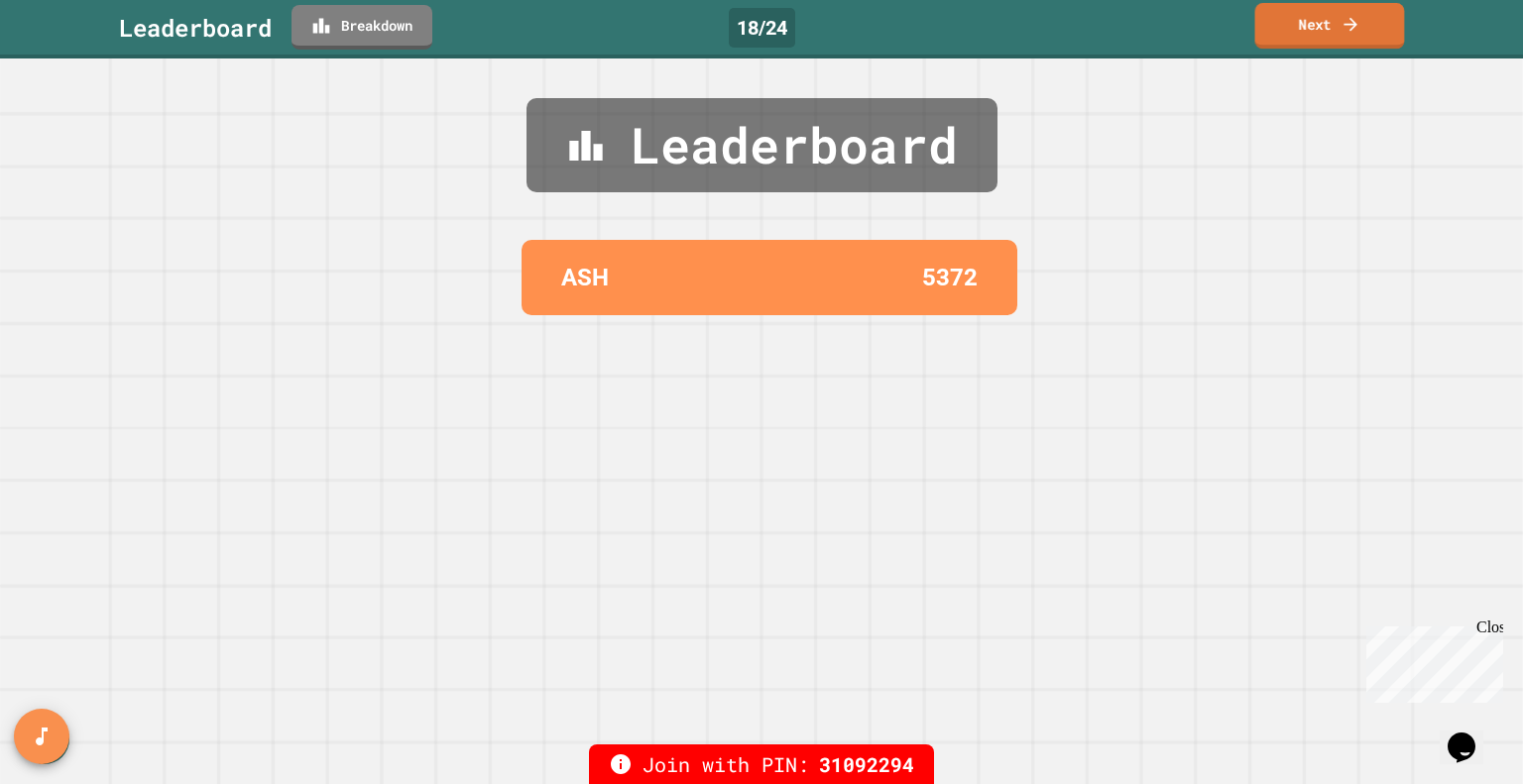 click on "Next" at bounding box center (1330, 26) 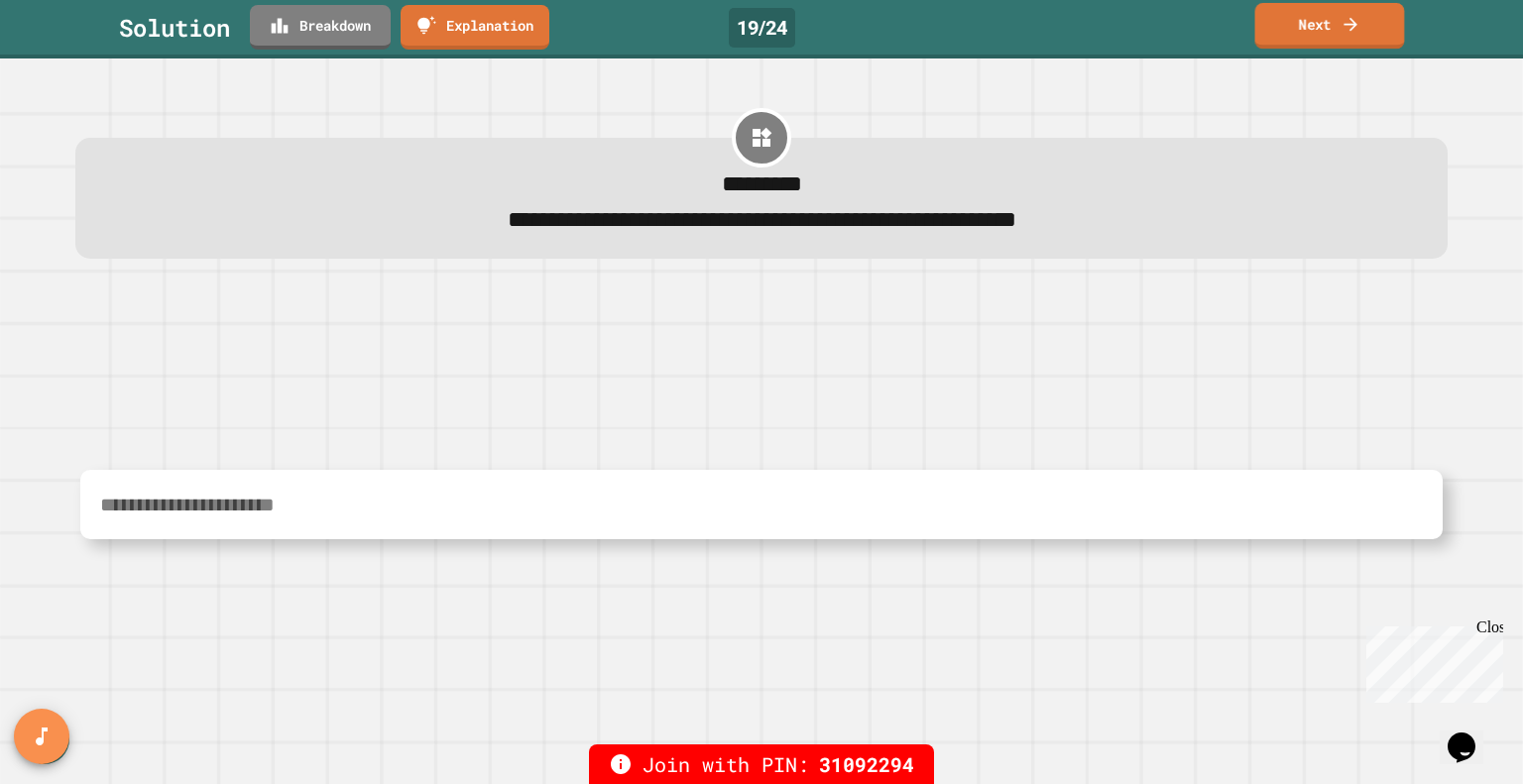 click on "Next" at bounding box center (1330, 26) 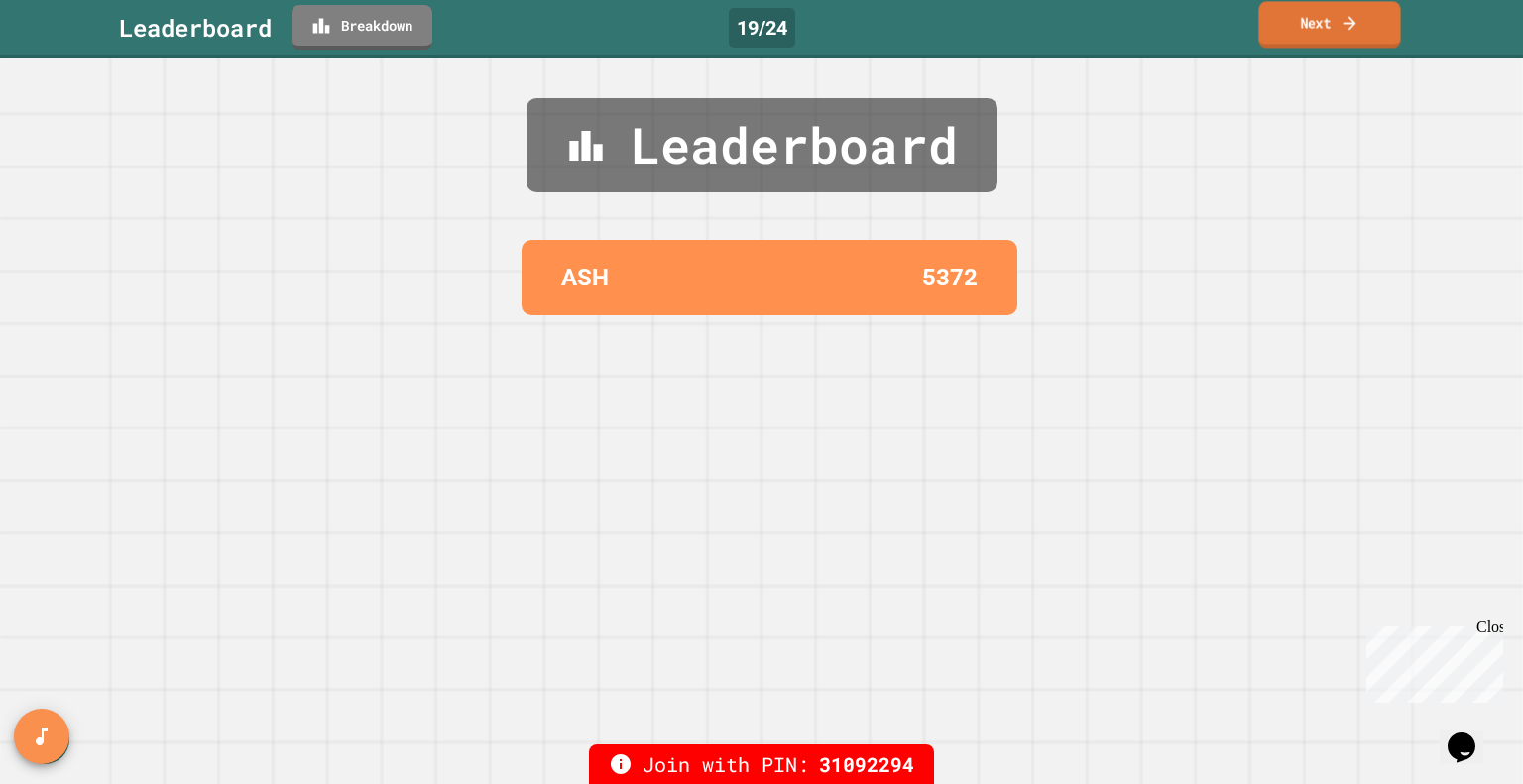 click on "Next" at bounding box center [1329, 24] 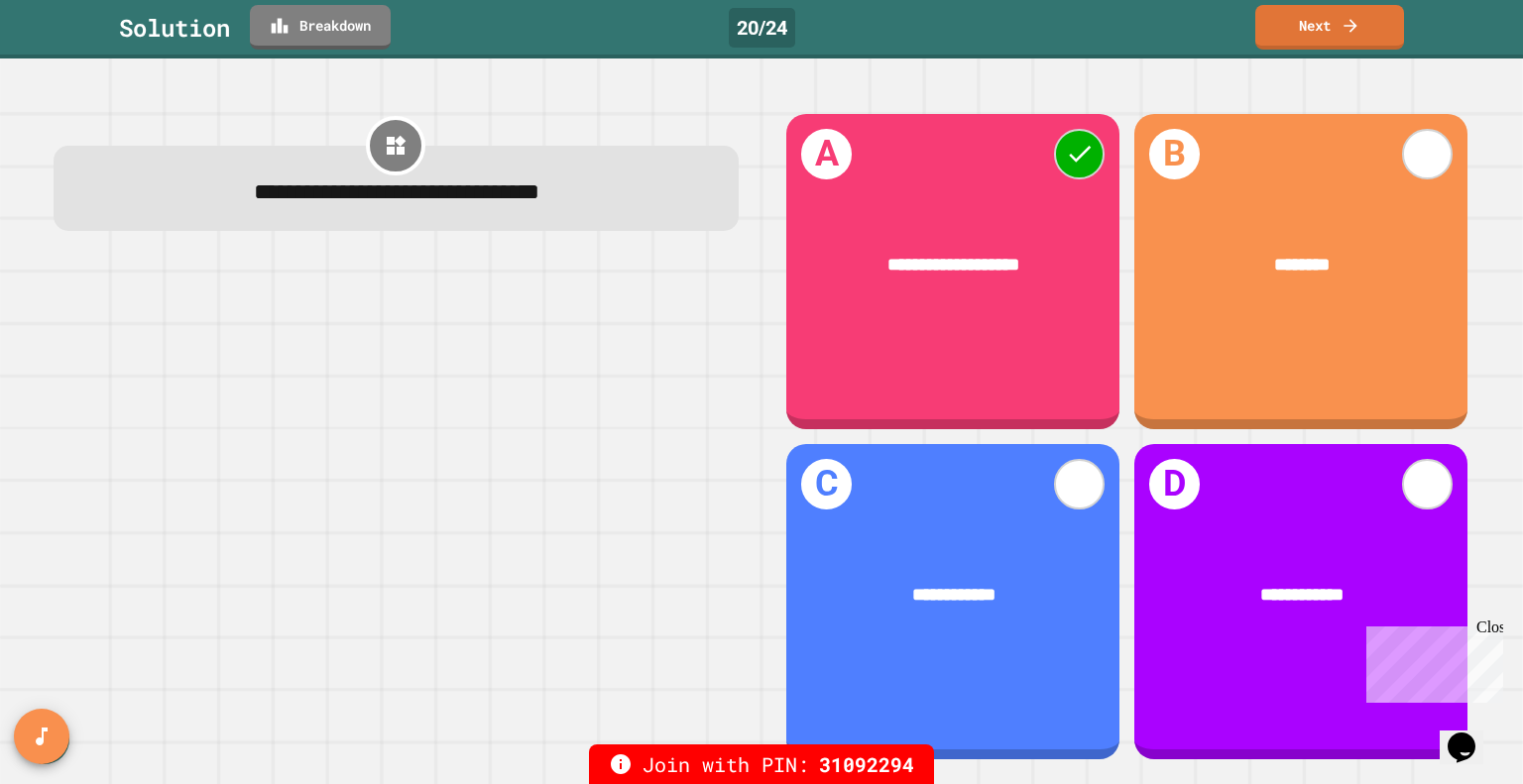 click on "Next" at bounding box center [1330, 27] 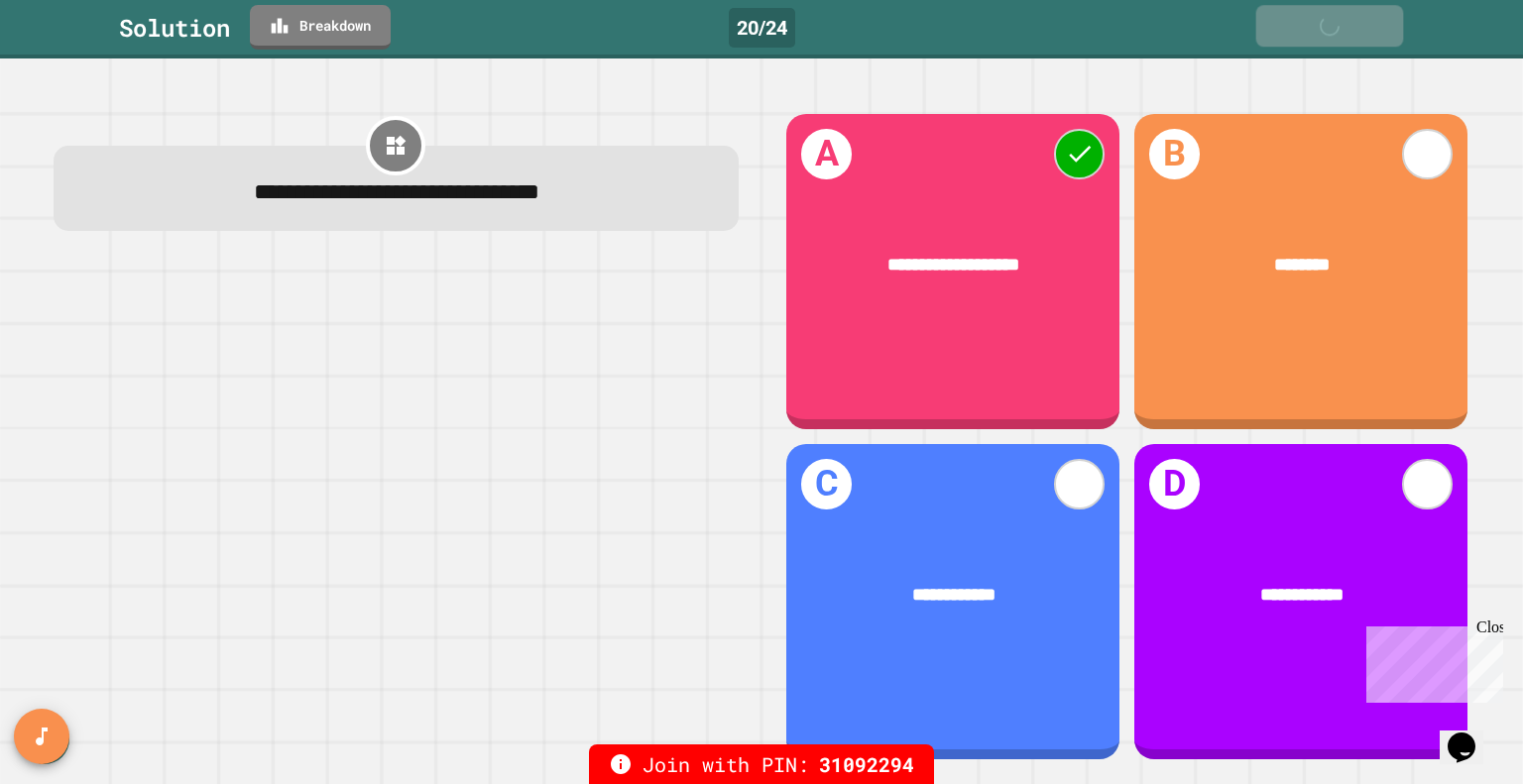 click on "Next" at bounding box center [1330, 27] 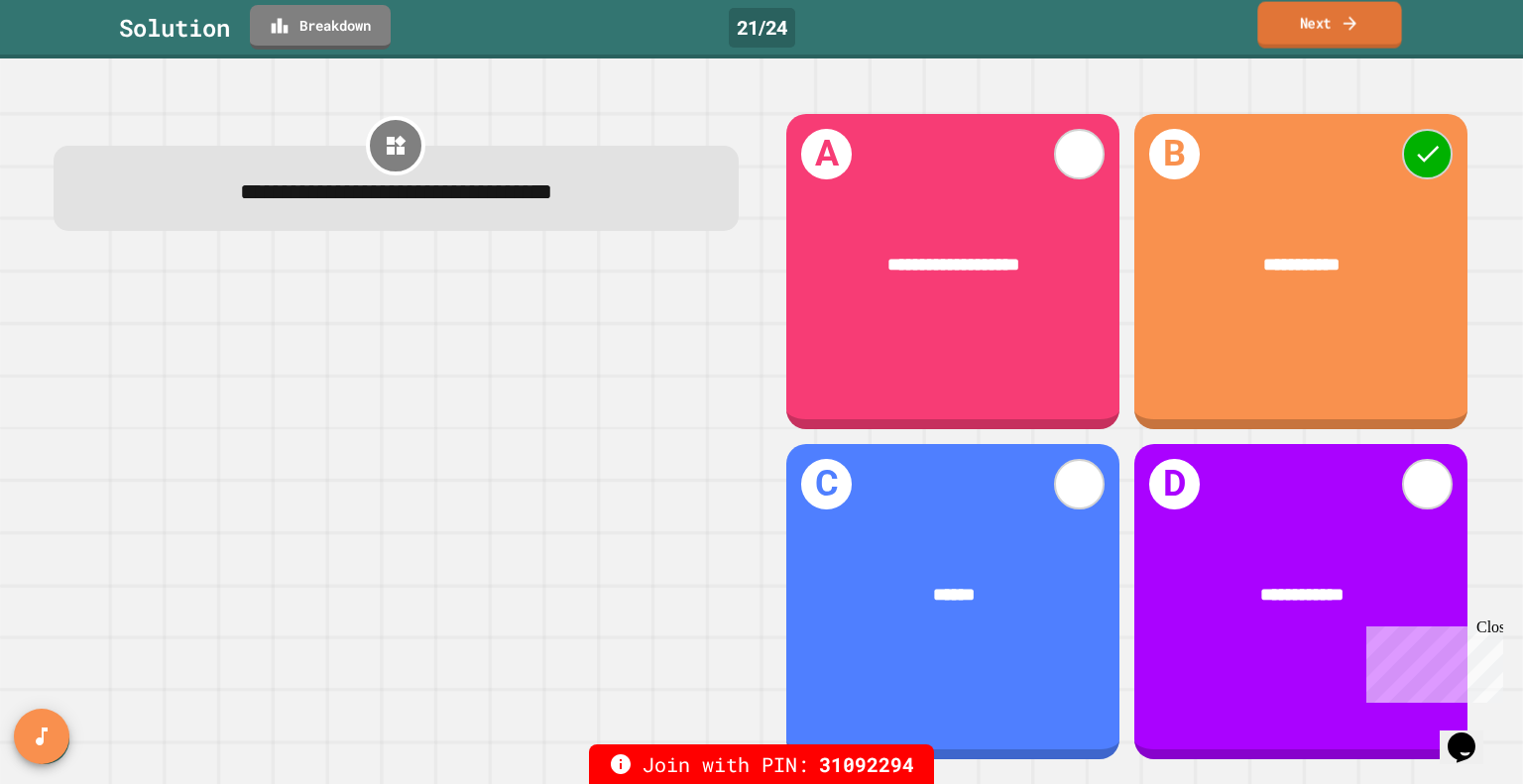 click on "Next" at bounding box center [1329, 25] 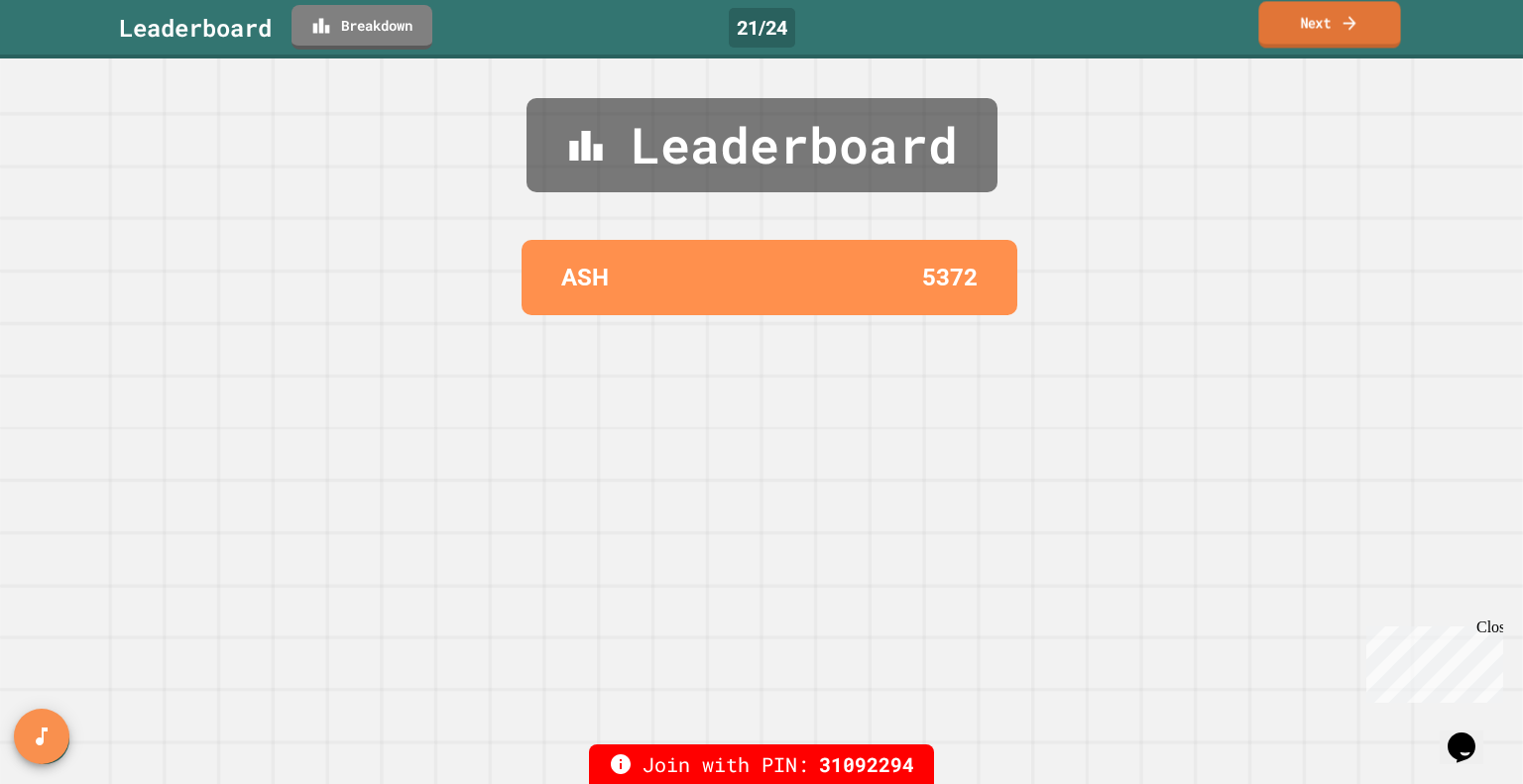 click on "Next" at bounding box center (1329, 24) 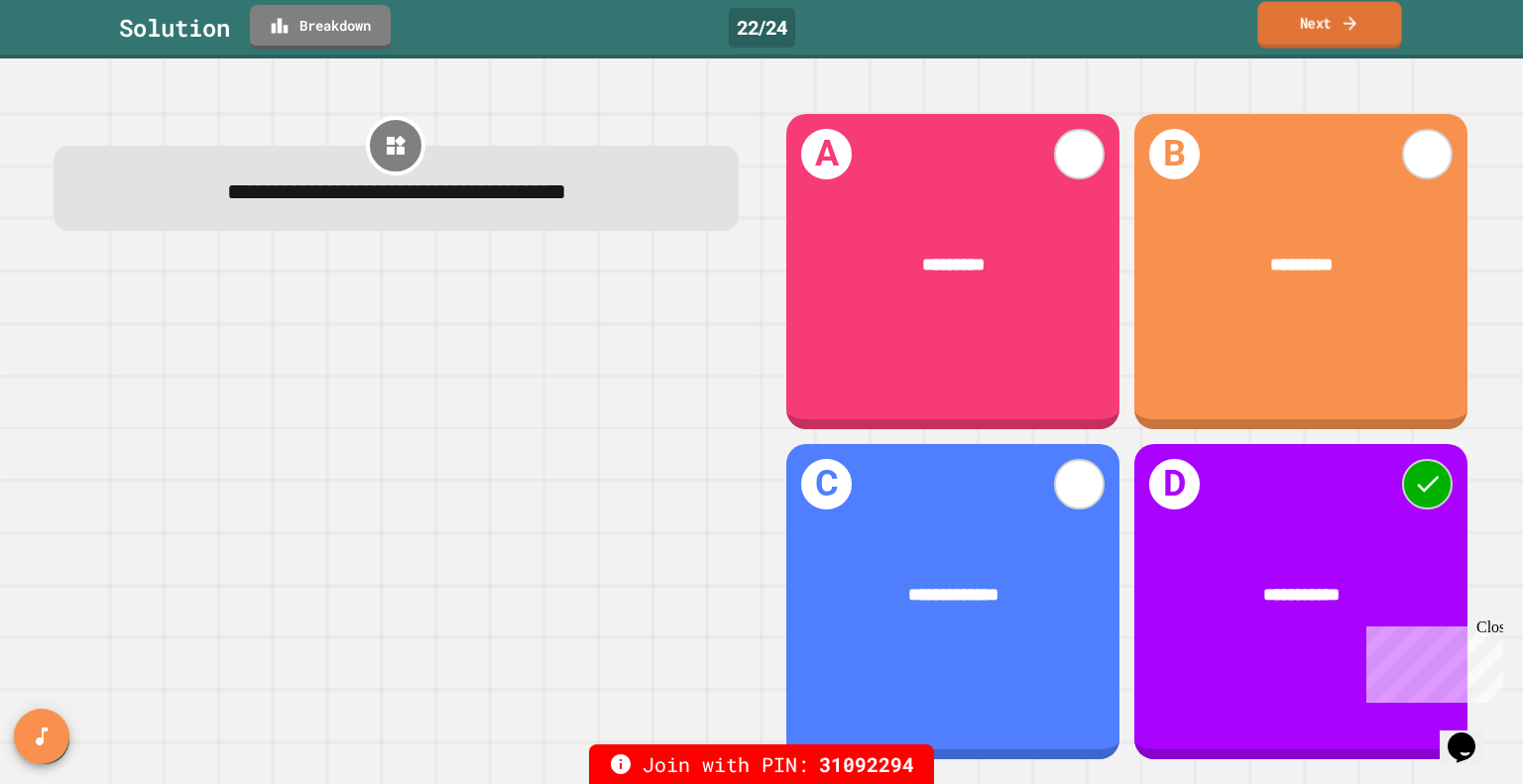 click on "Next" at bounding box center [1329, 25] 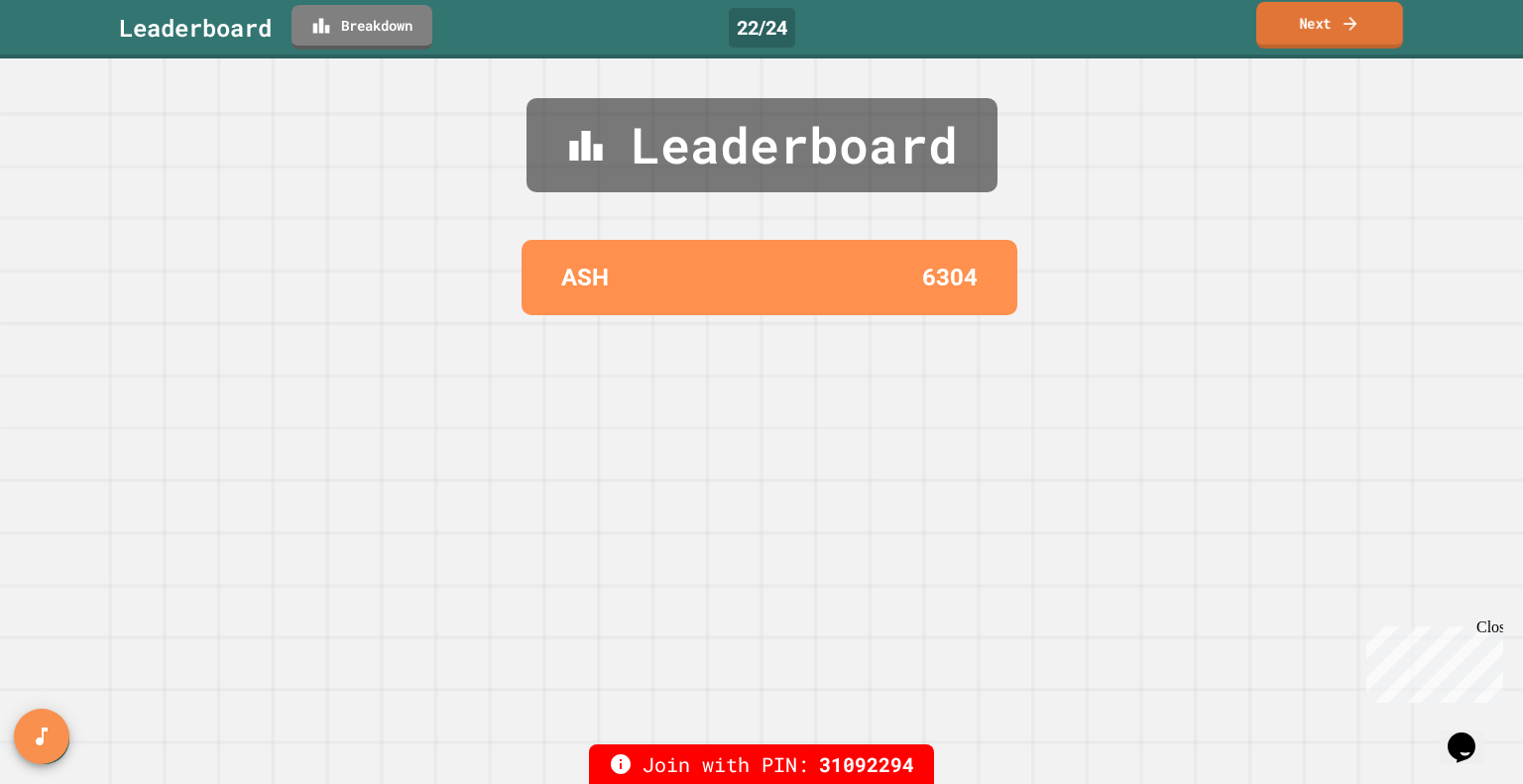 click on "Next" at bounding box center [1330, 25] 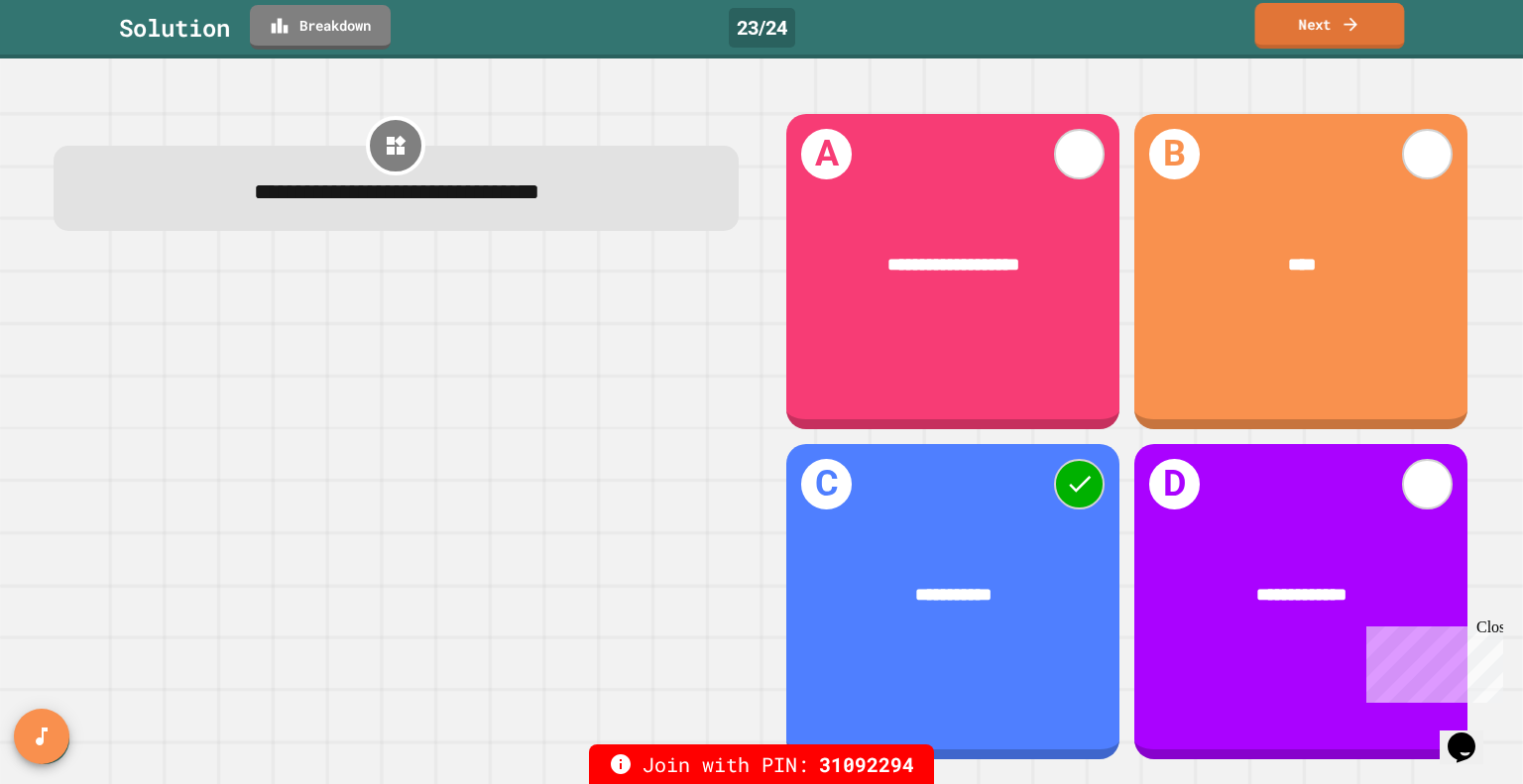click on "Next" at bounding box center [1330, 26] 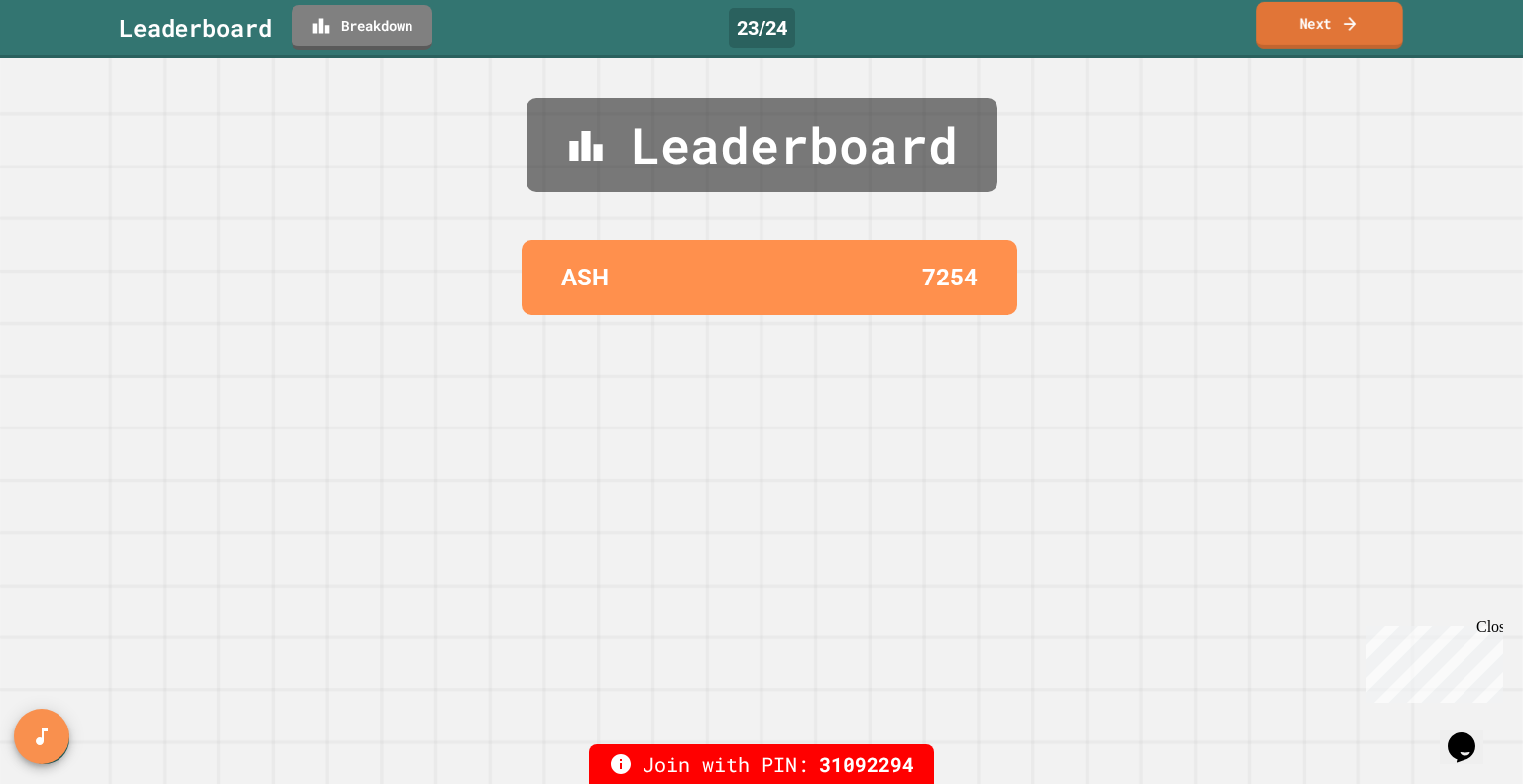 click on "Next" at bounding box center (1330, 25) 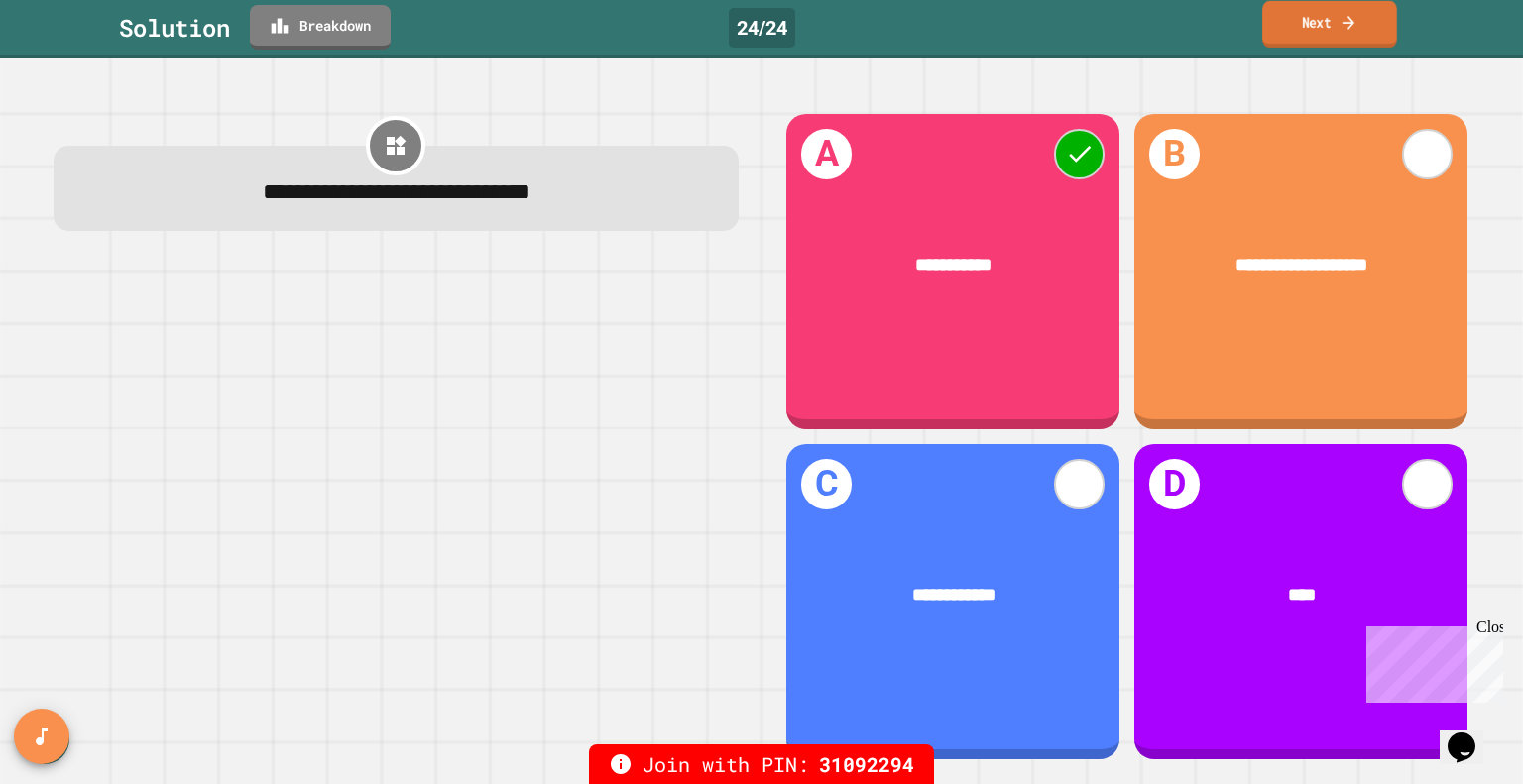 click on "Next" at bounding box center (1330, 24) 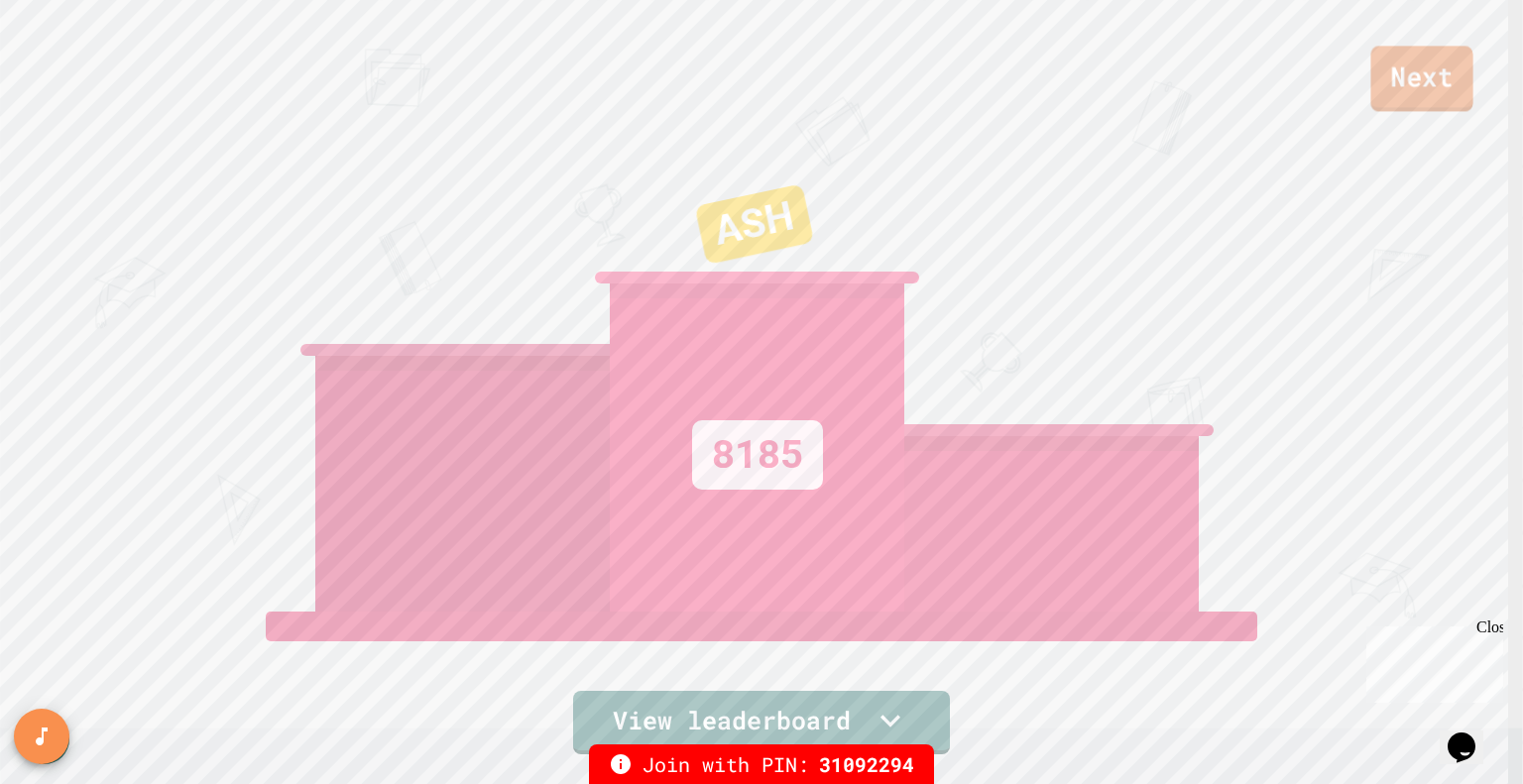 click on "Next" at bounding box center [1421, 78] 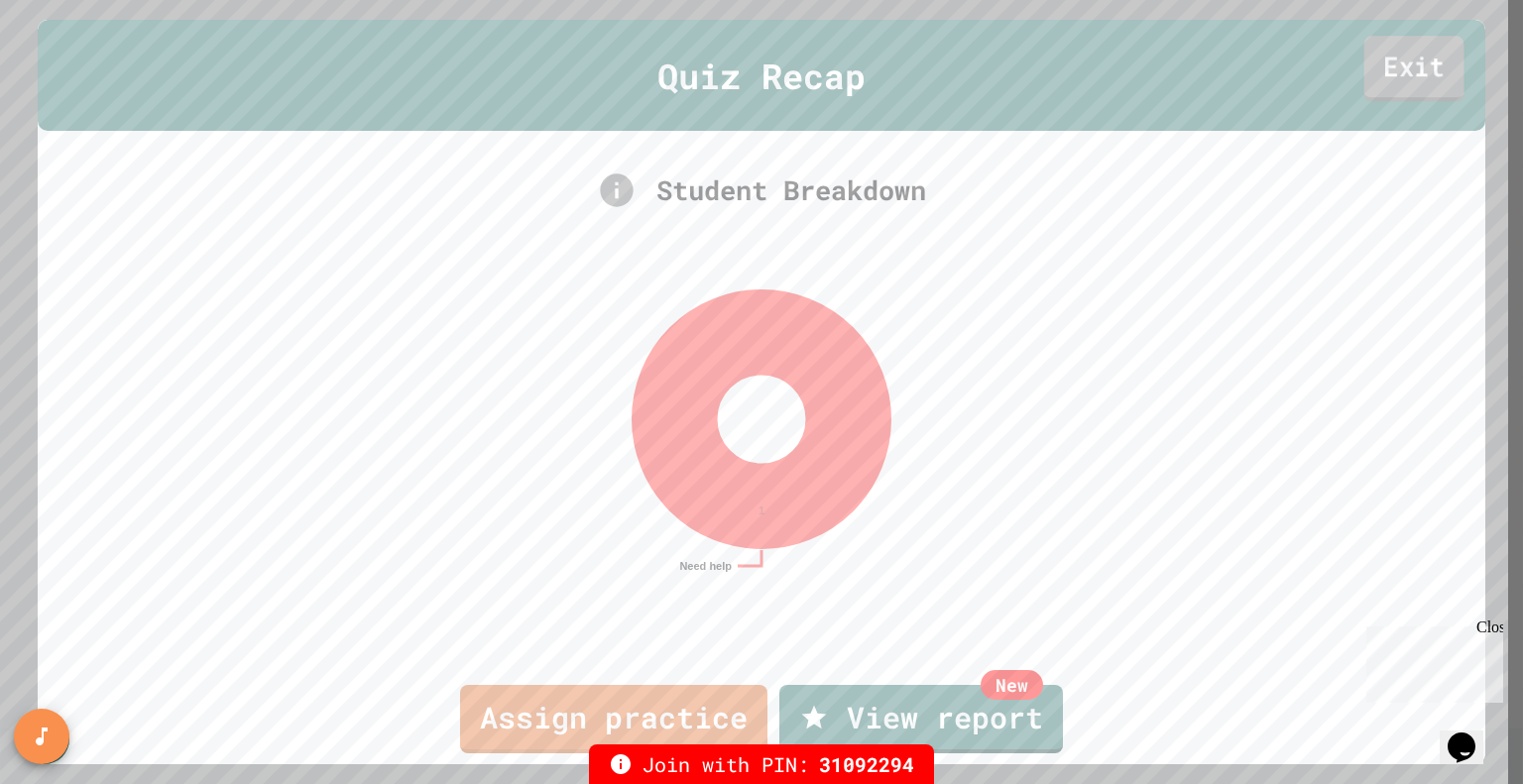 click on "Exit" at bounding box center (1413, 68) 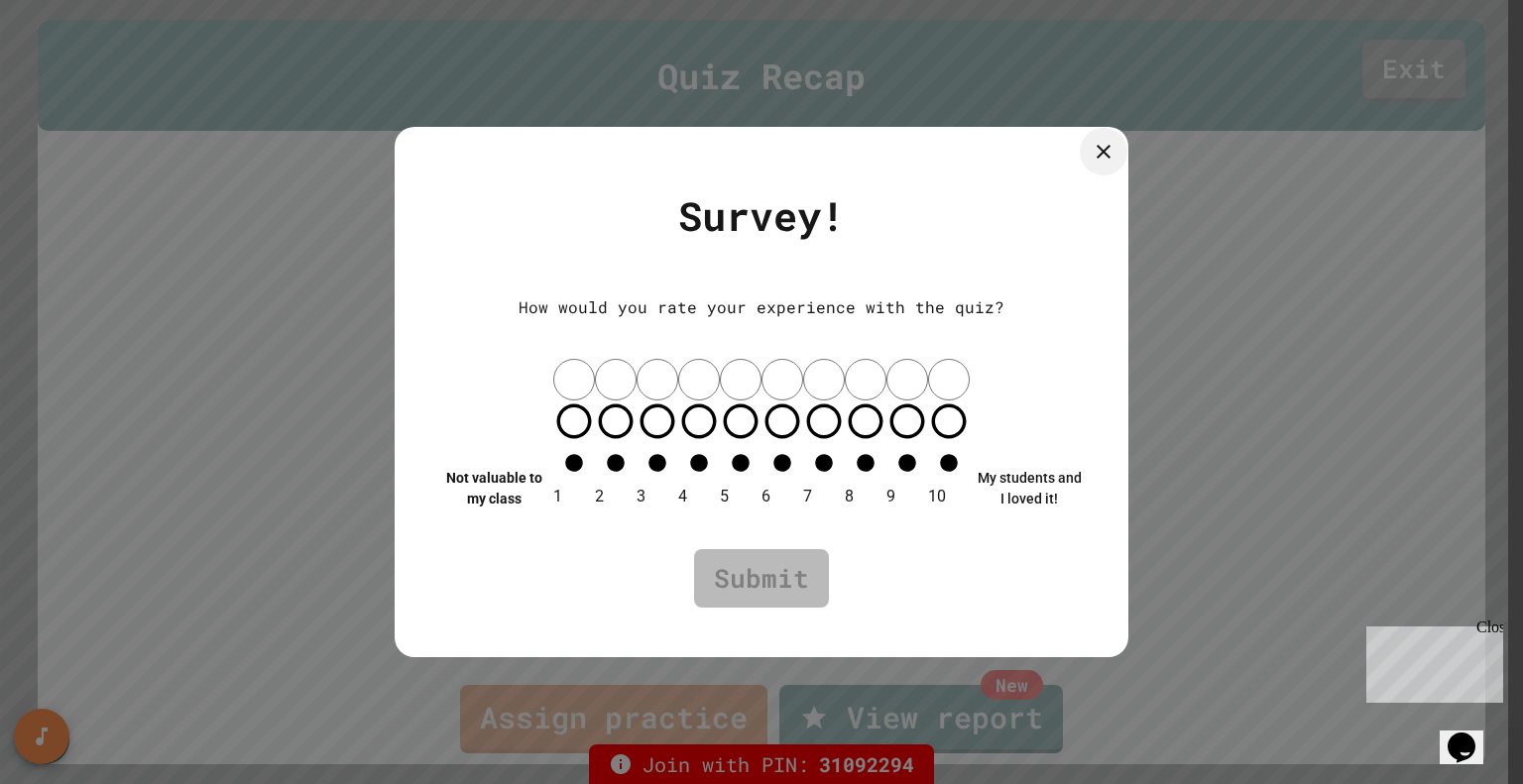 click 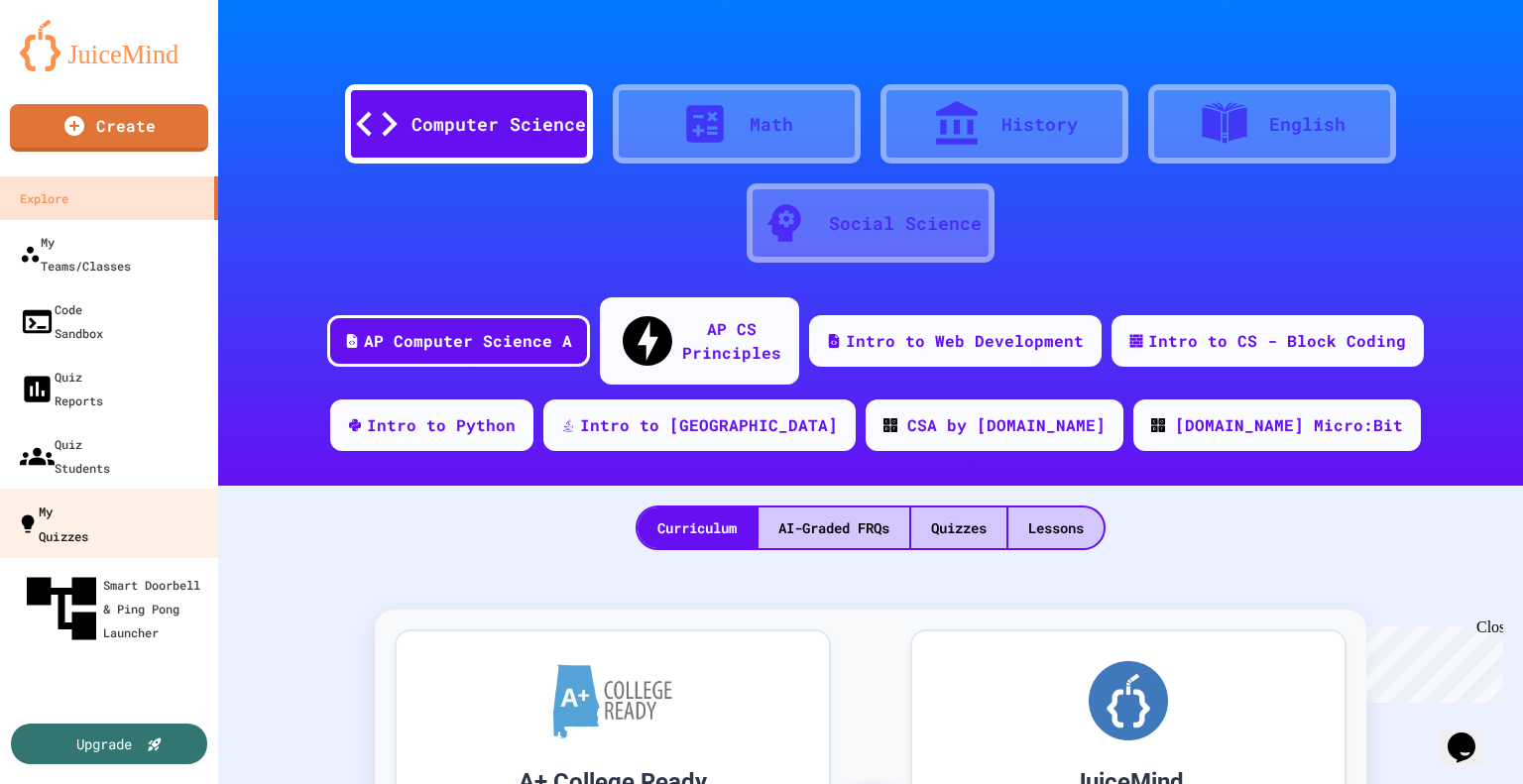click on "My Quizzes" at bounding box center (109, 523) 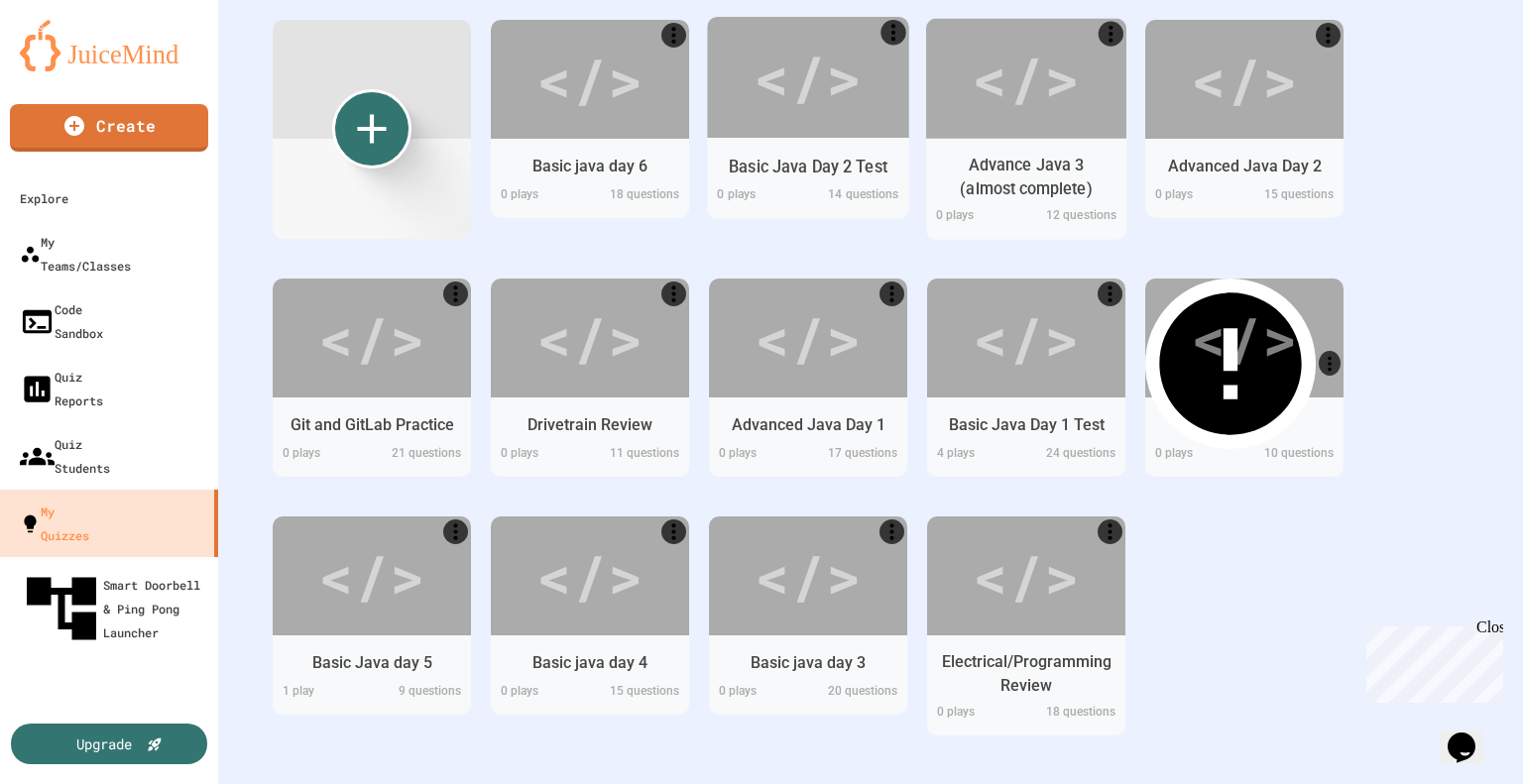 scroll, scrollTop: 396, scrollLeft: 0, axis: vertical 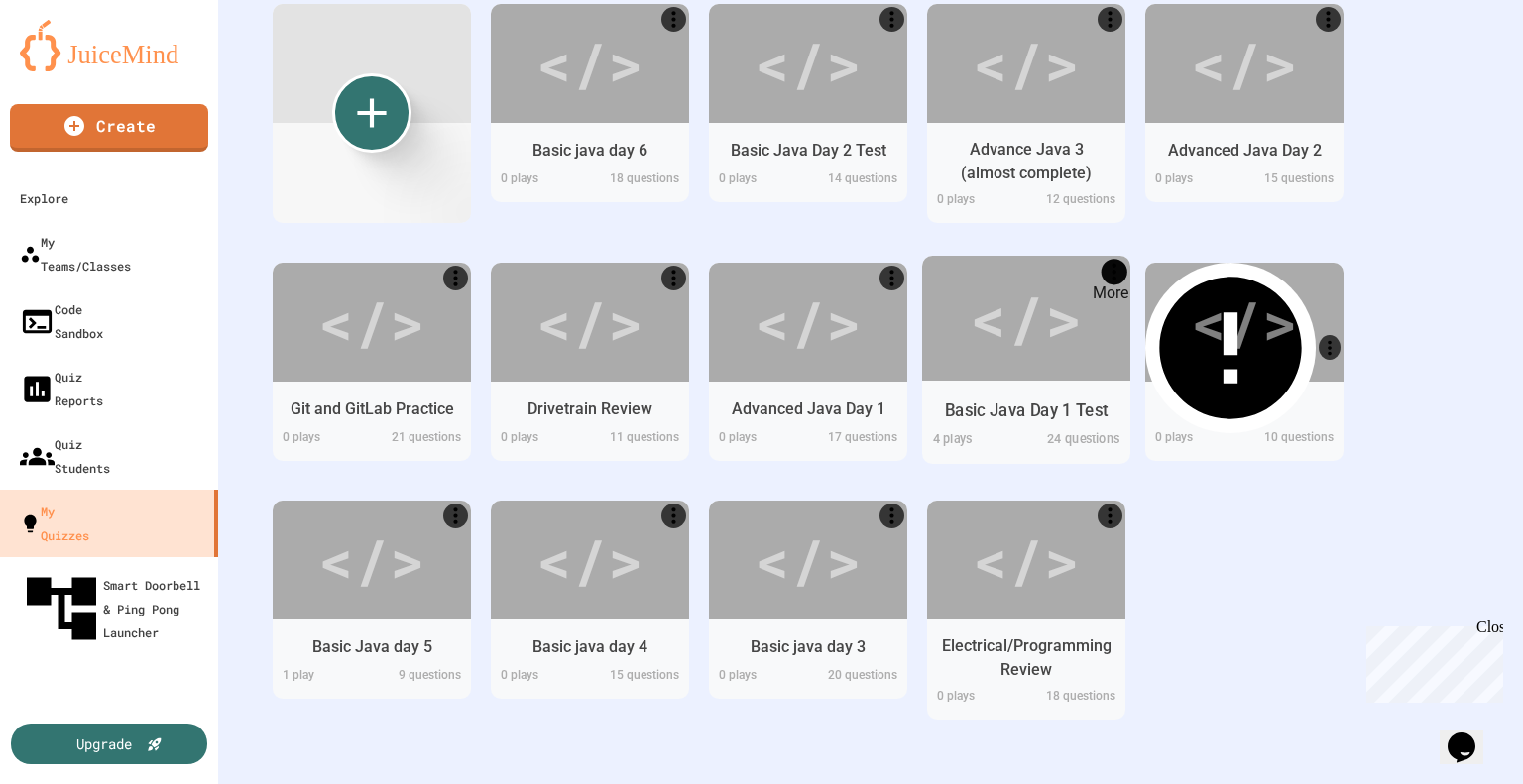 click 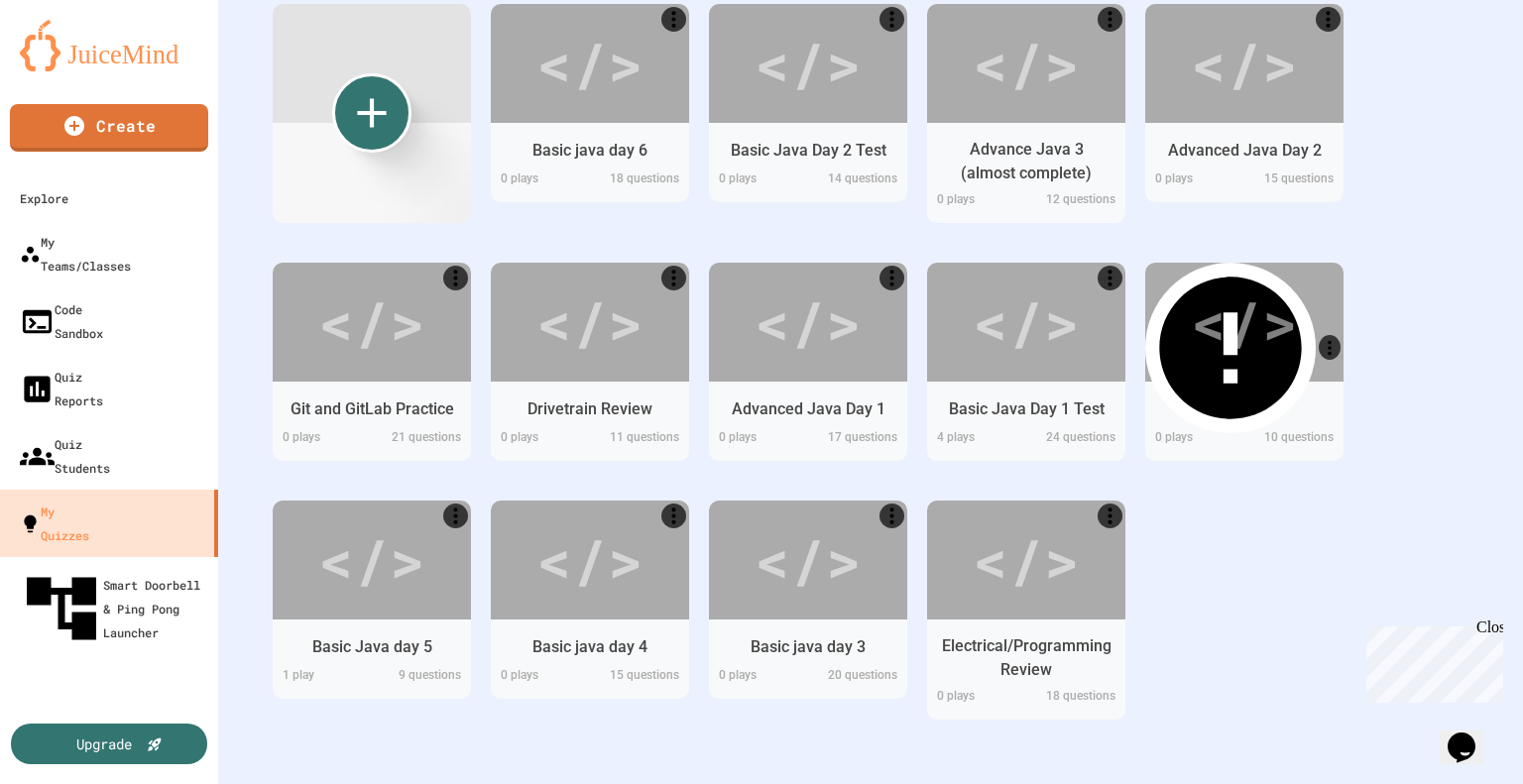 click at bounding box center [762, 786] 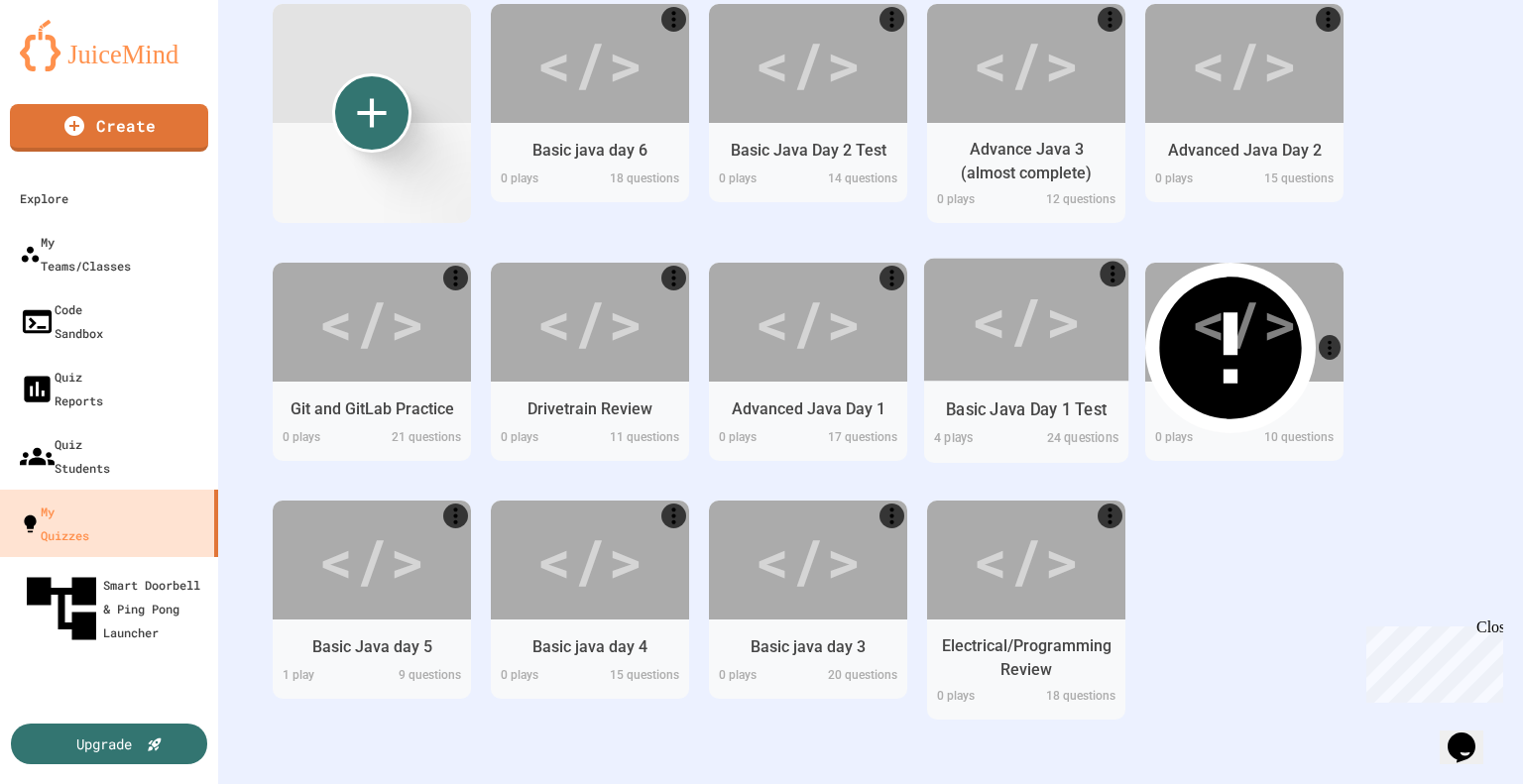 click on "Basic Java Day 1 Test 4 play s 24 questions" at bounding box center (1026, 421) 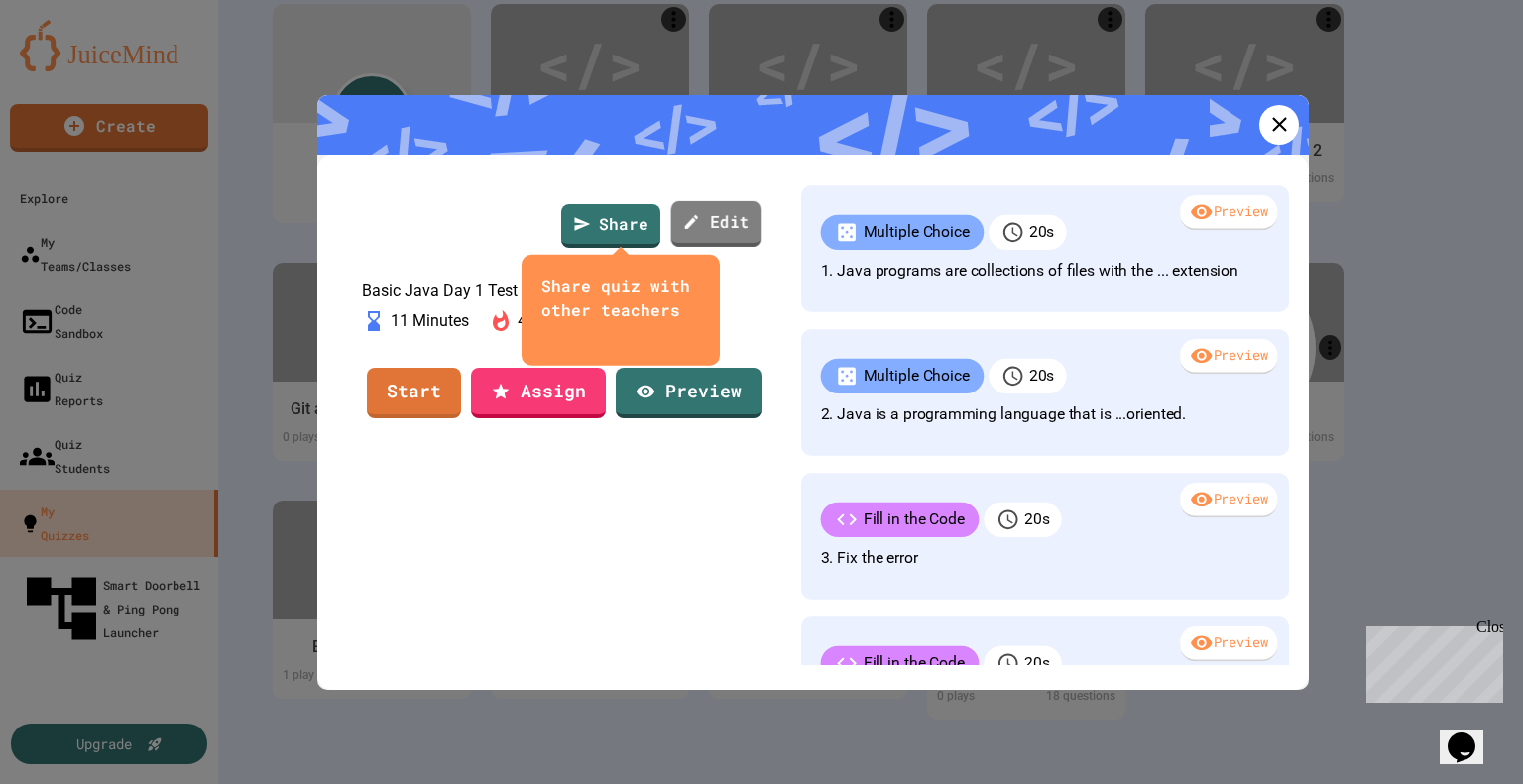 click on "Edit" at bounding box center (716, 223) 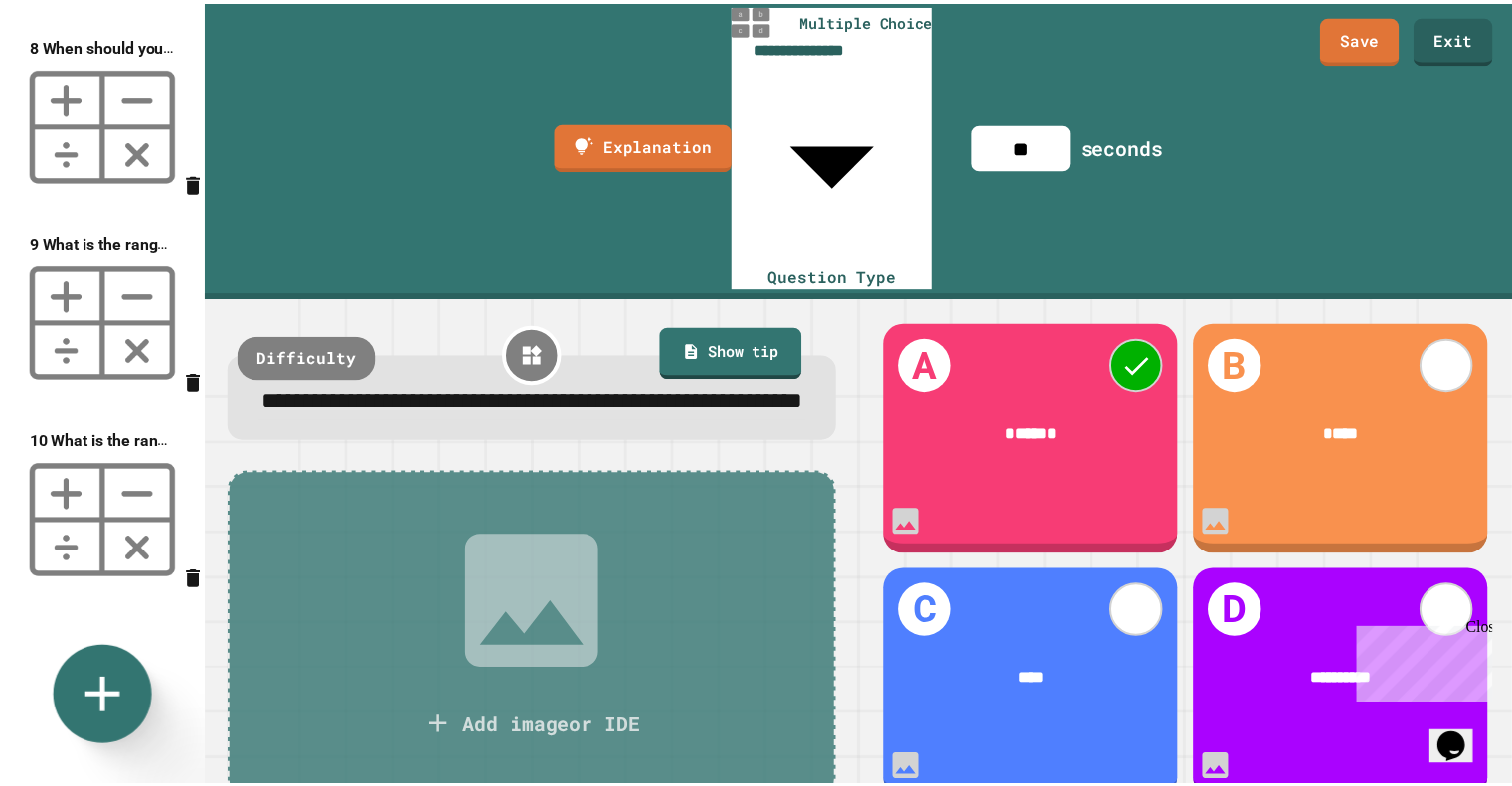 scroll, scrollTop: 1353, scrollLeft: 0, axis: vertical 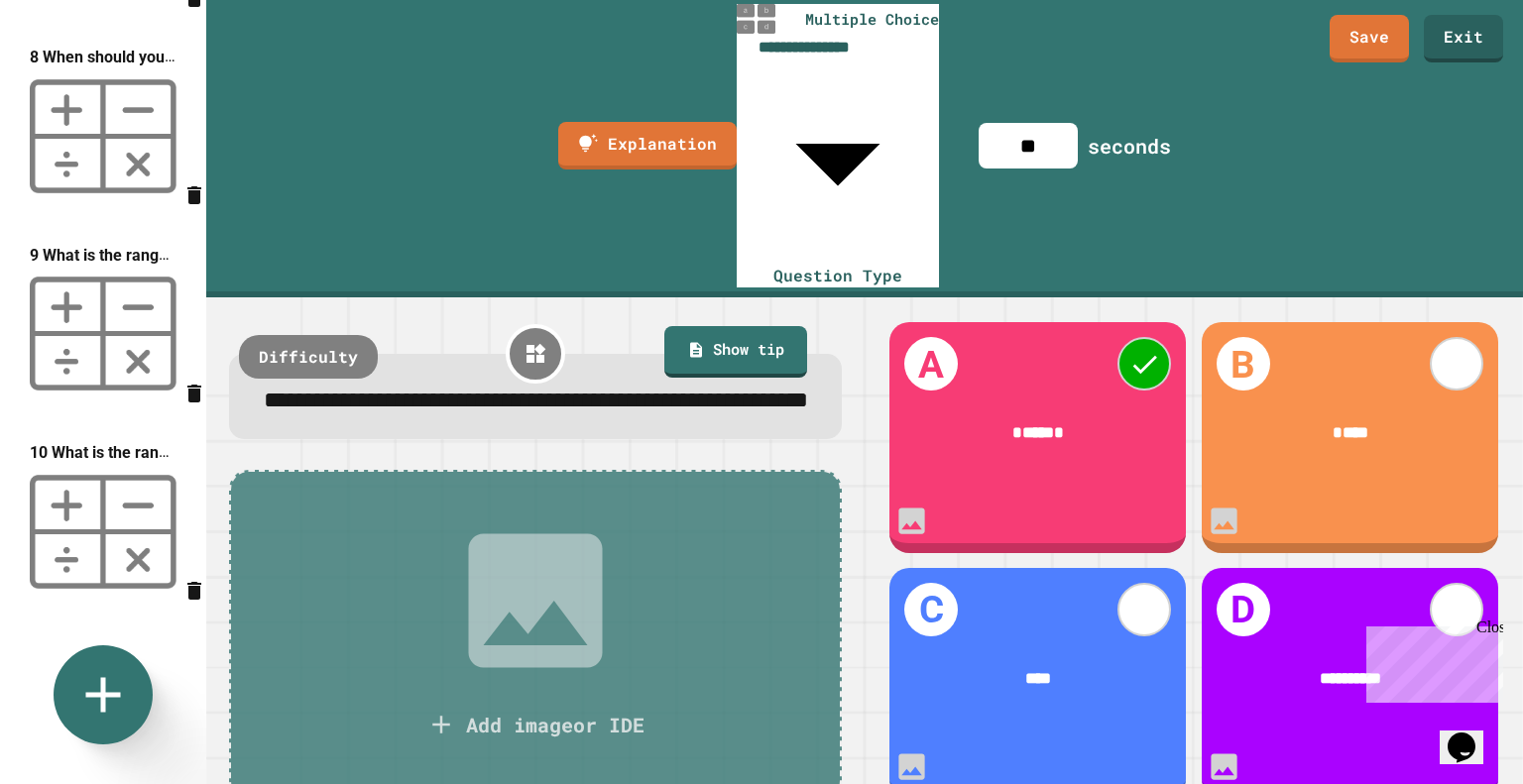 click at bounding box center (103, 333) 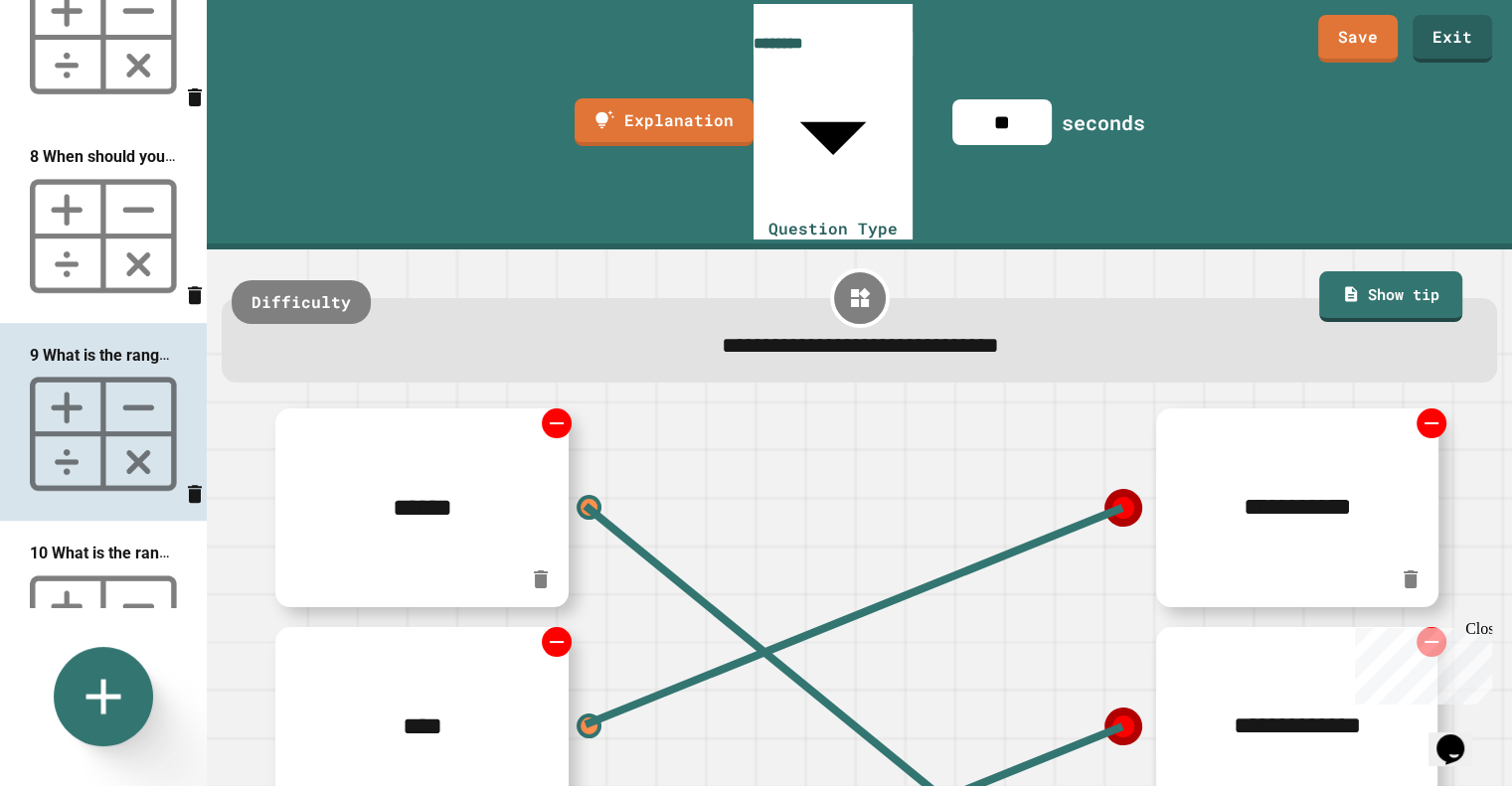 click at bounding box center [103, 236] 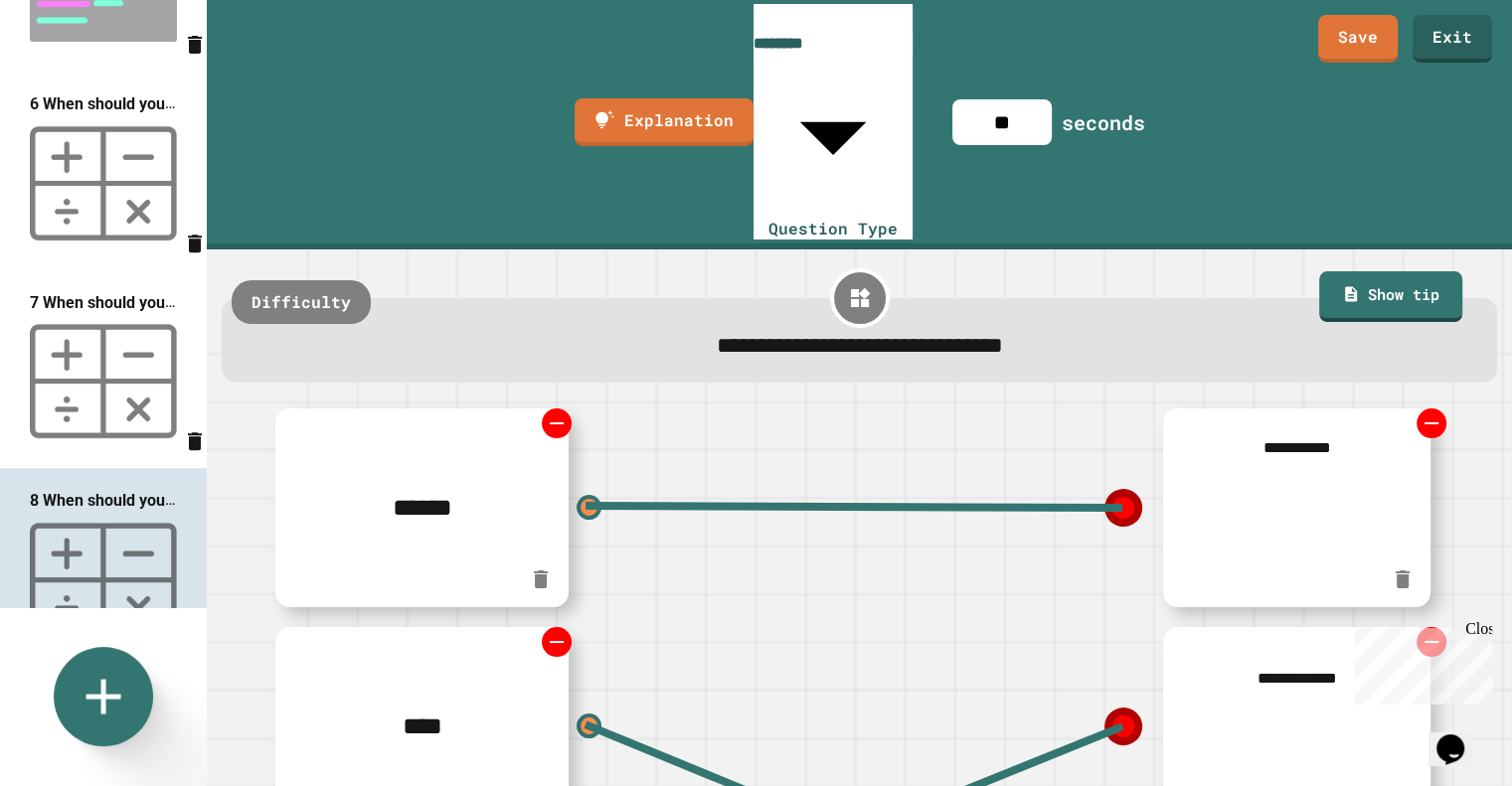 scroll, scrollTop: 857, scrollLeft: 0, axis: vertical 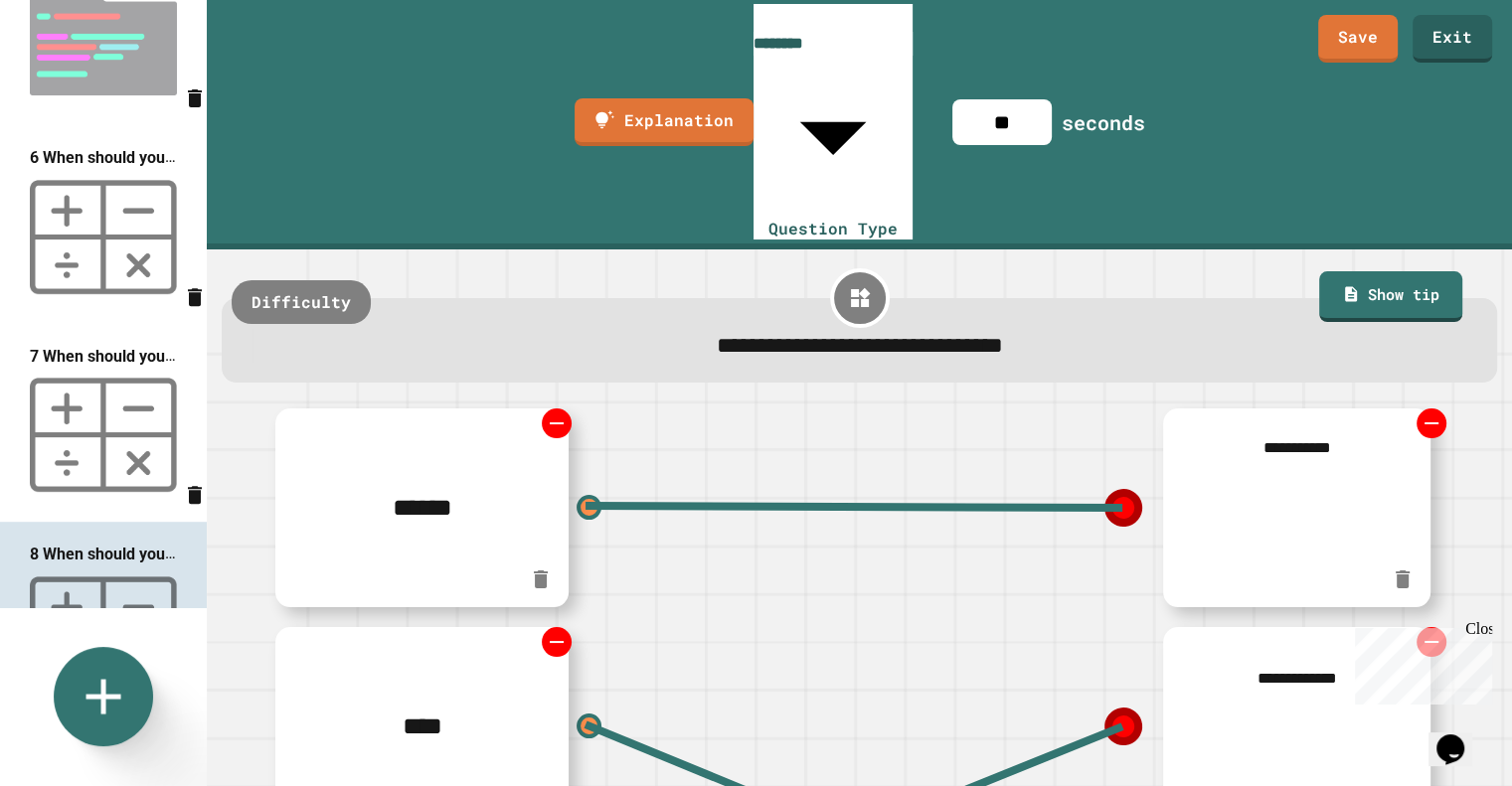 click at bounding box center [103, 434] 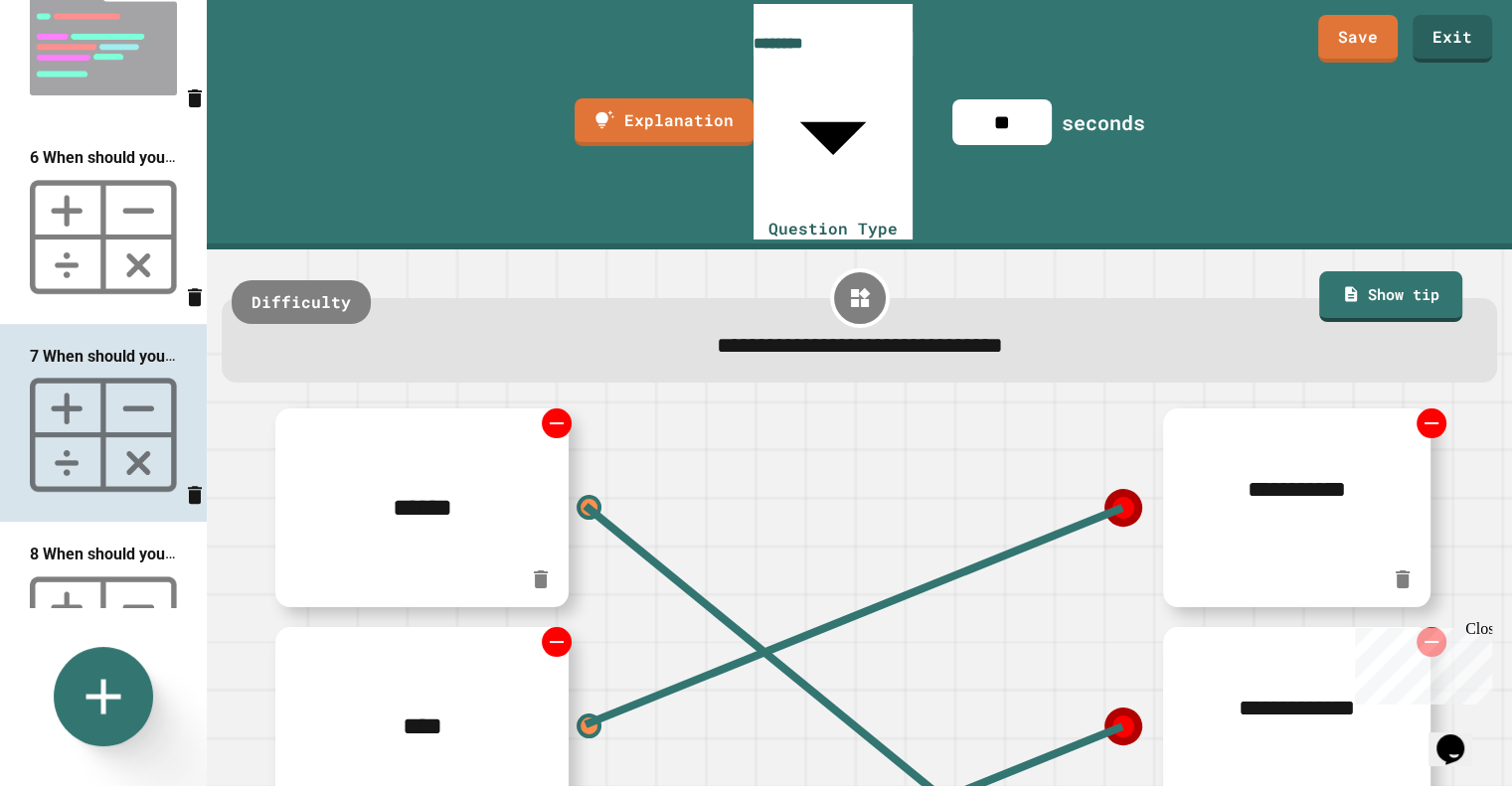 click at bounding box center (103, 236) 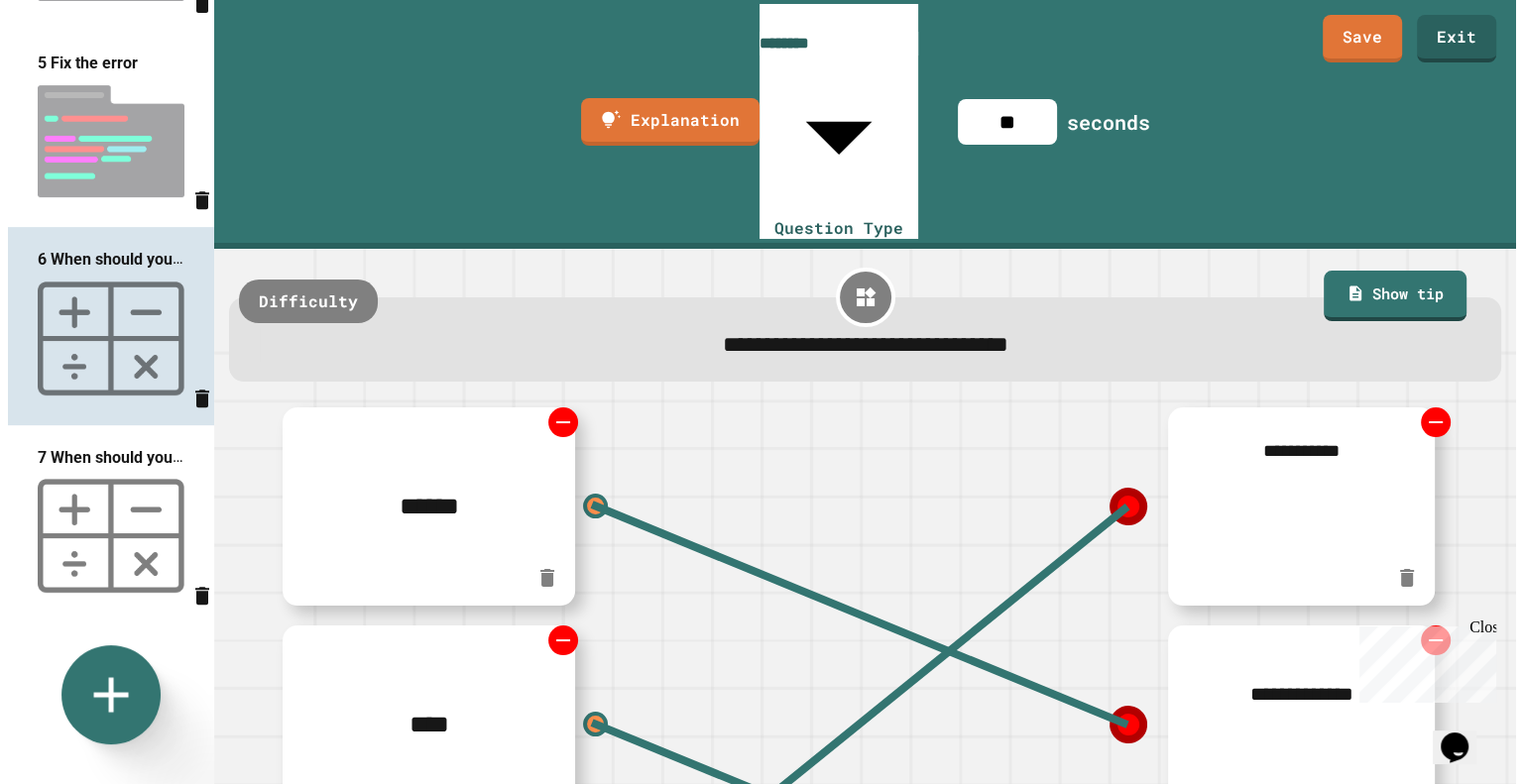 scroll, scrollTop: 656, scrollLeft: 0, axis: vertical 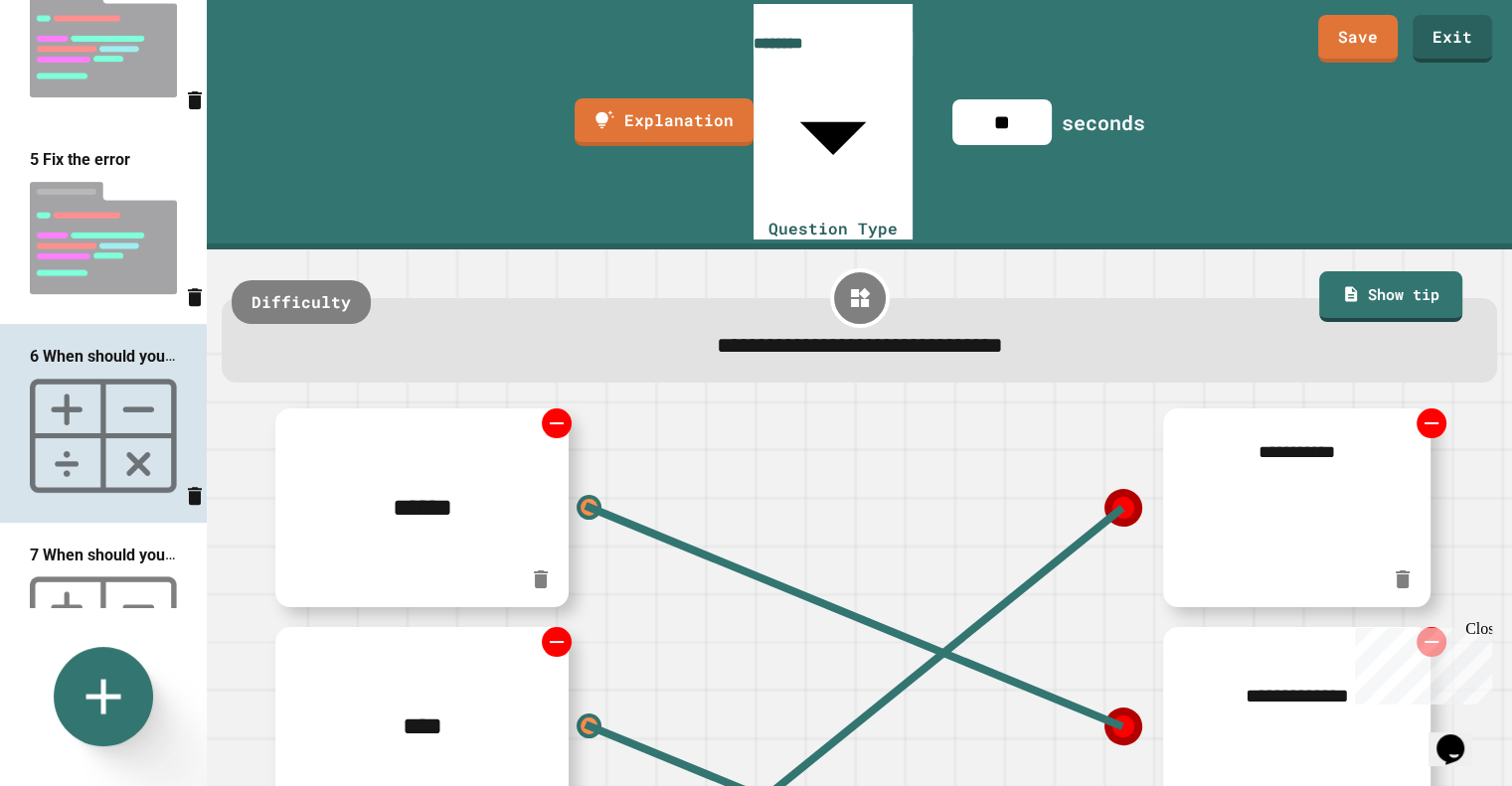 click at bounding box center (103, 237) 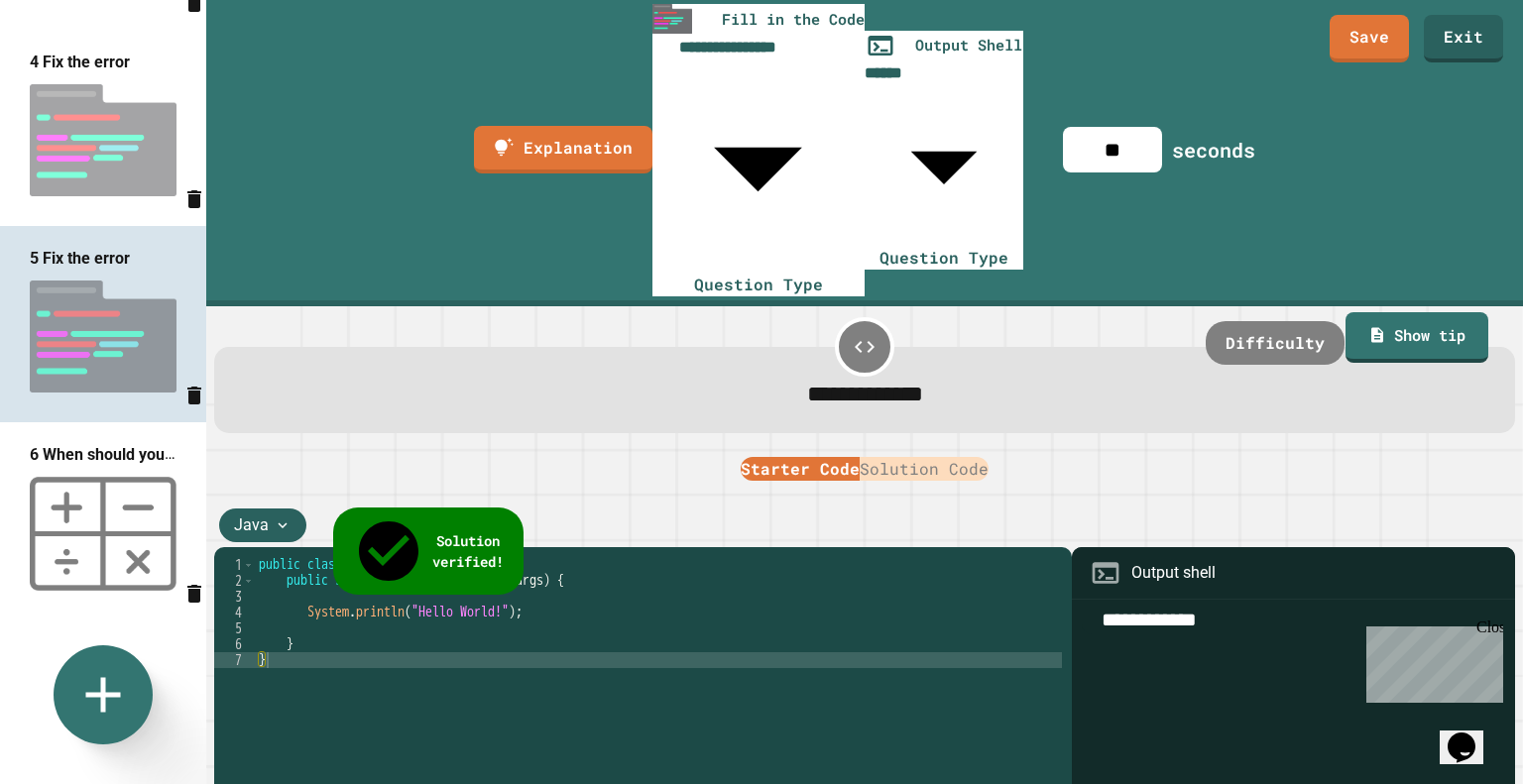 click at bounding box center [103, 140] 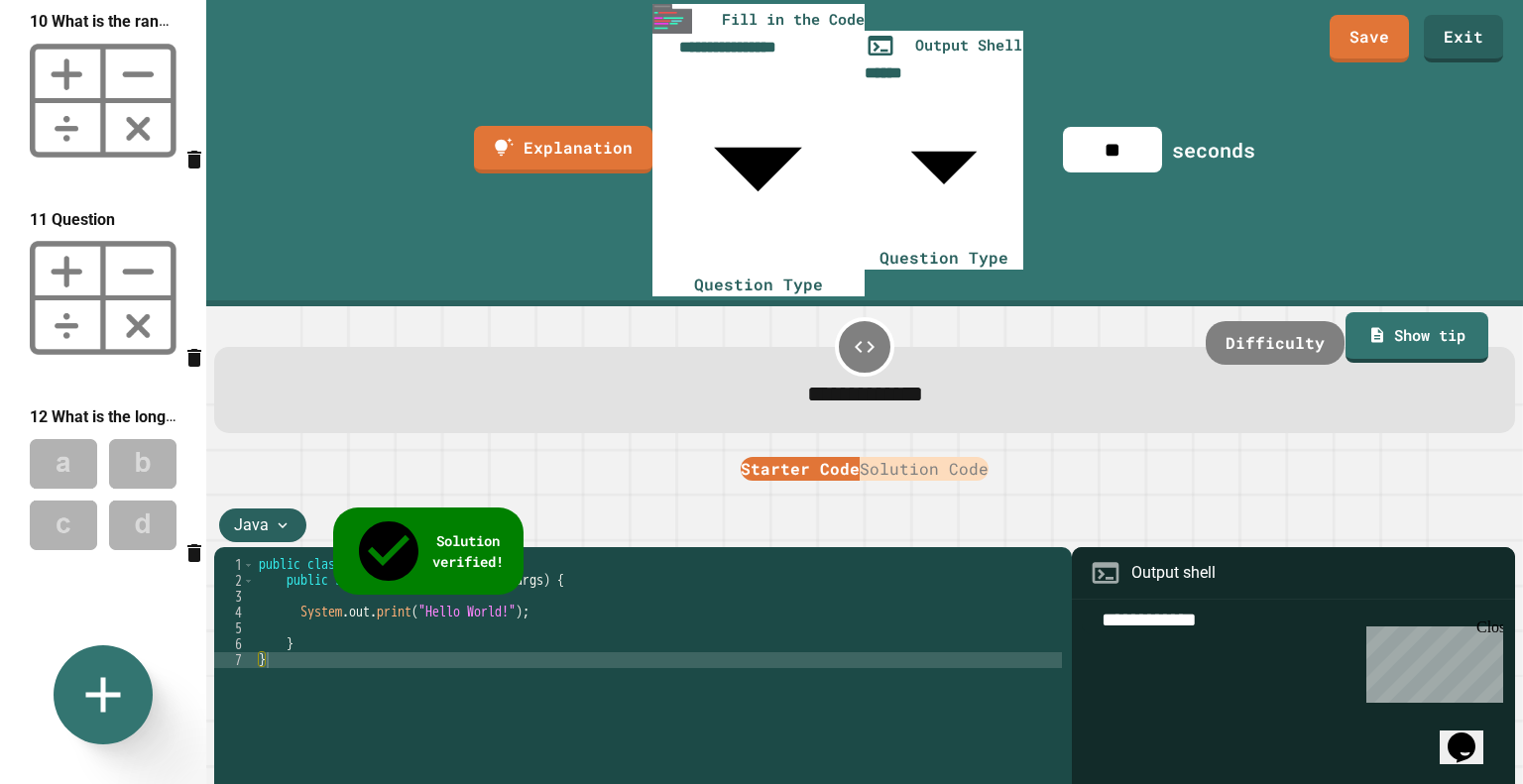 scroll, scrollTop: 1982, scrollLeft: 0, axis: vertical 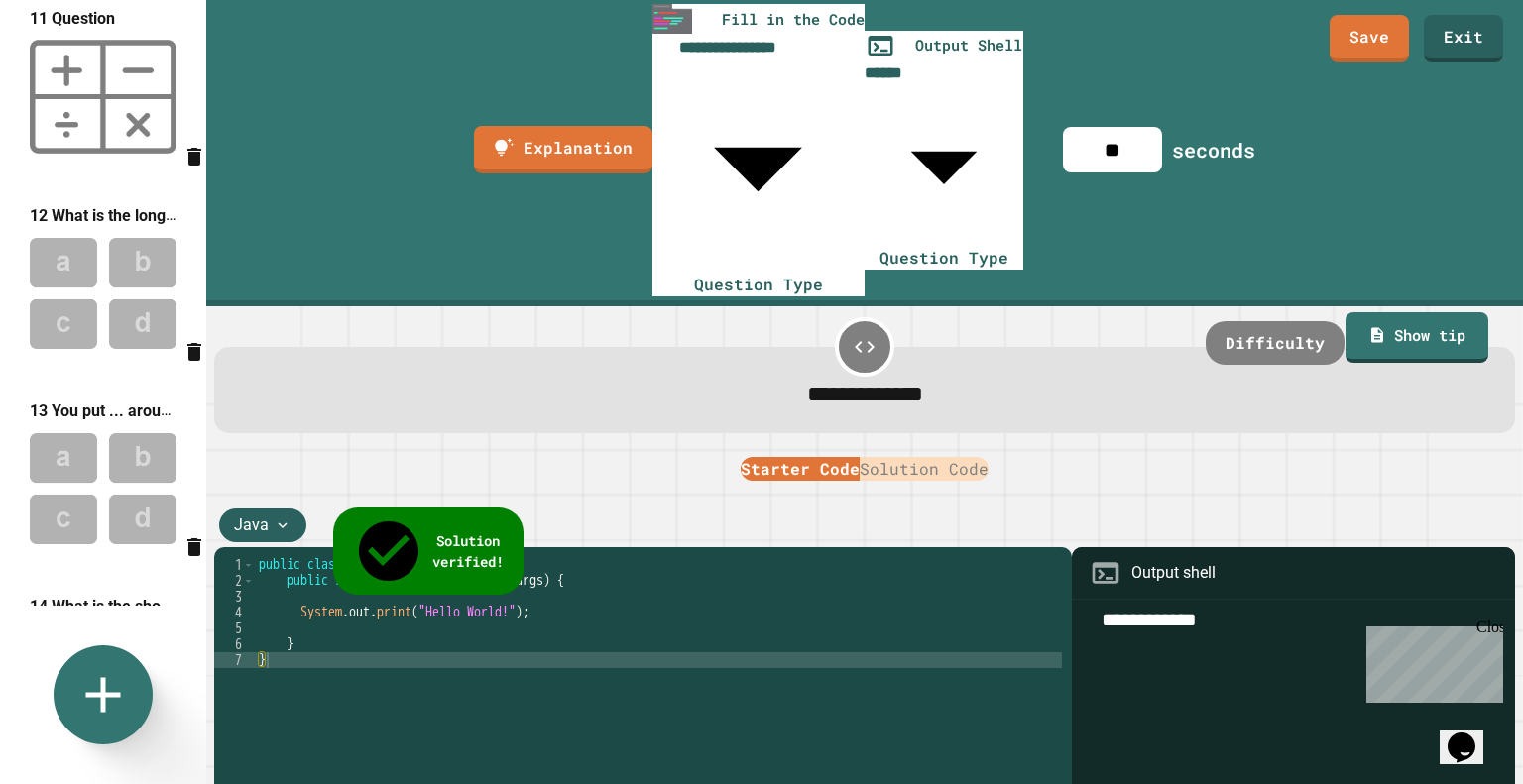 click at bounding box center [103, 293] 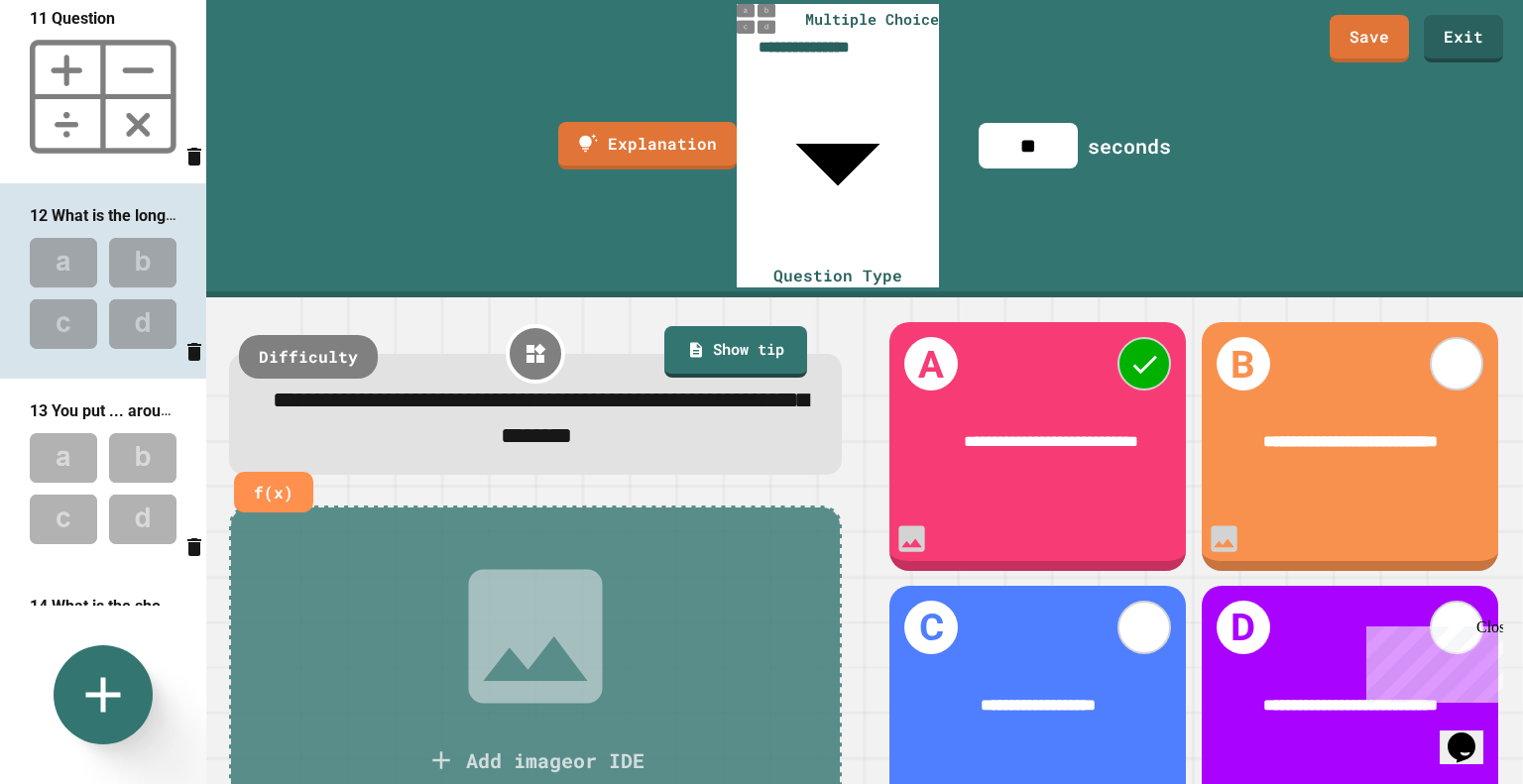 click on "**********" at bounding box center [540, 418] 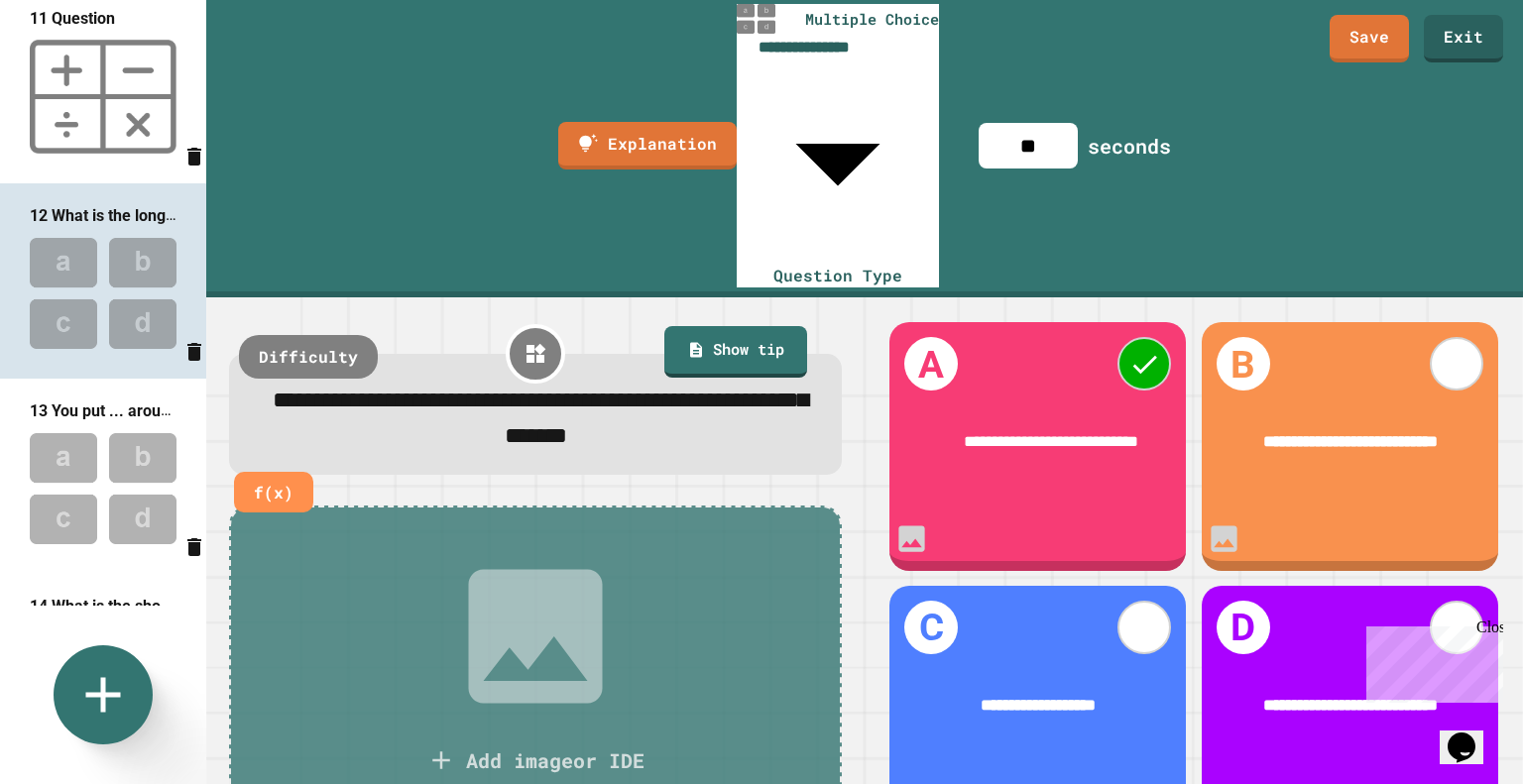 click at bounding box center [103, 489] 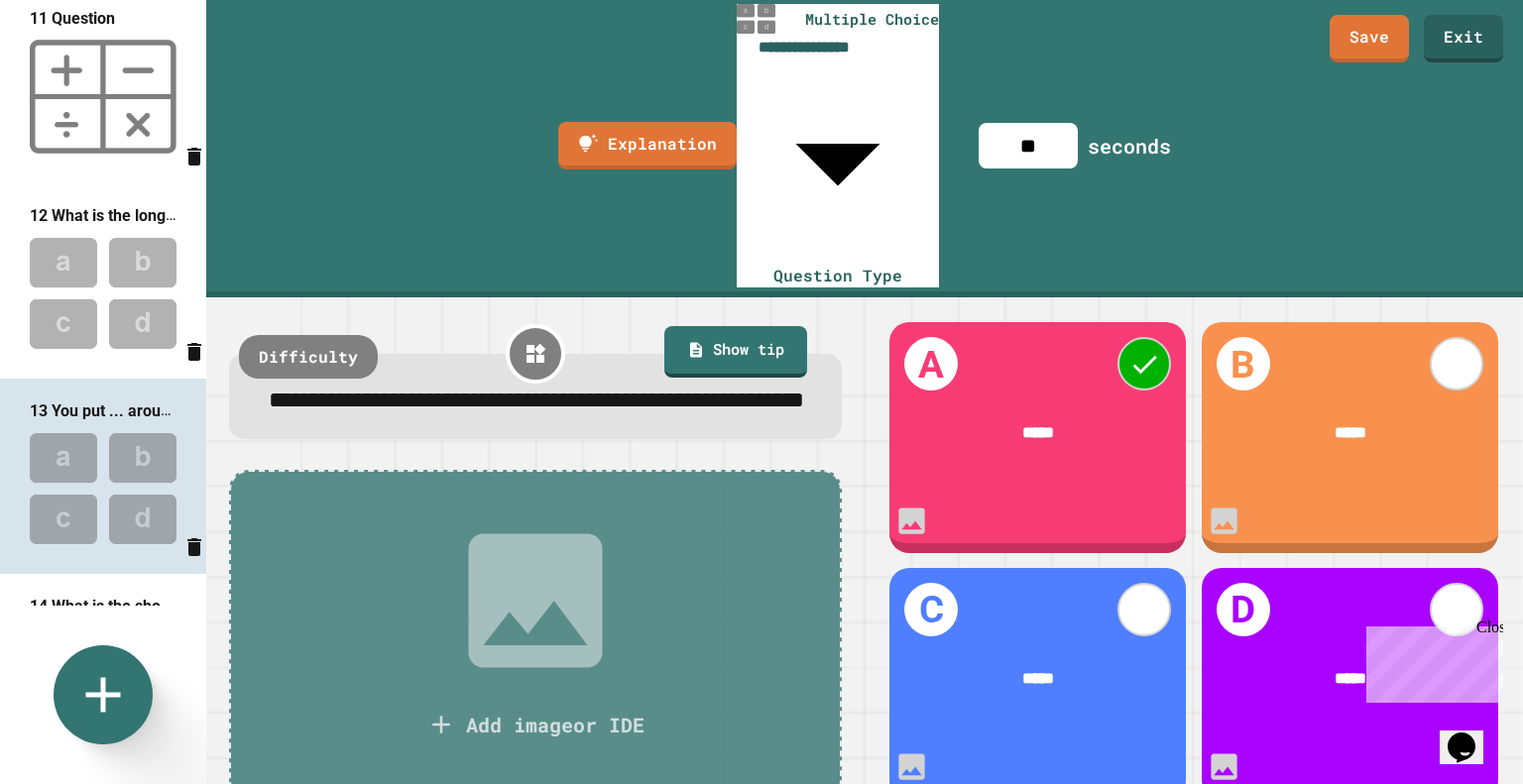 click at bounding box center [103, 684] 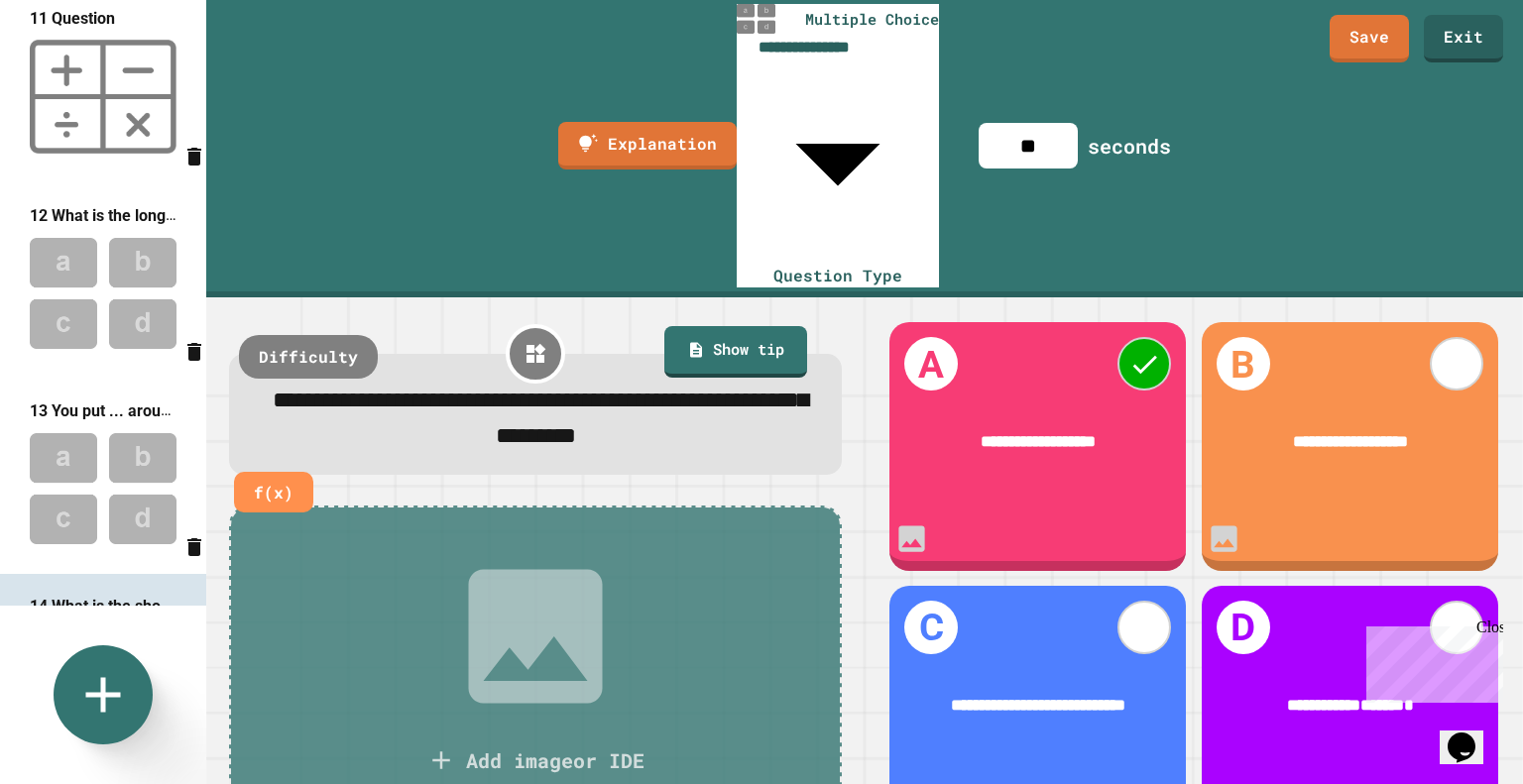 click on "**********" at bounding box center [540, 418] 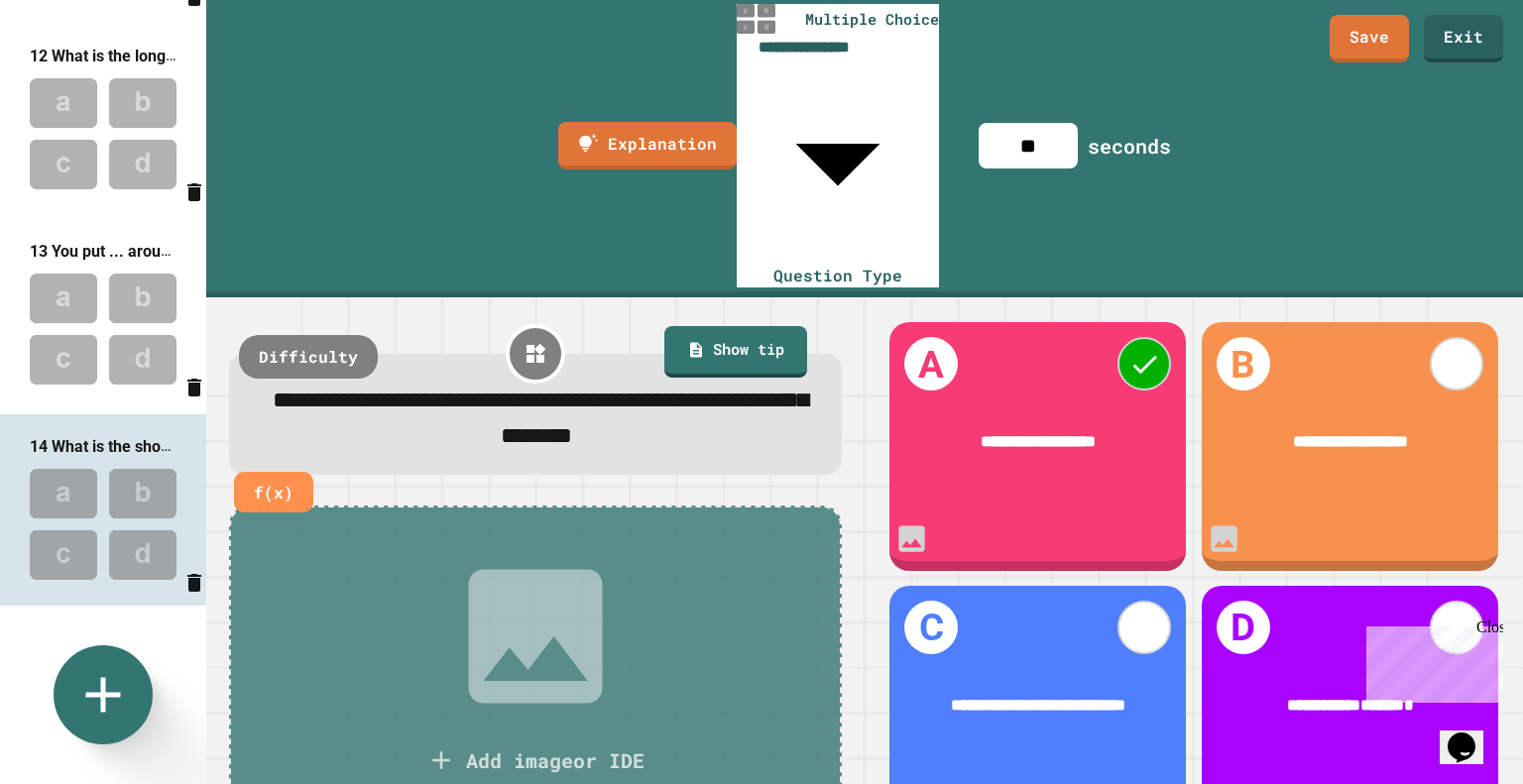 scroll, scrollTop: 2181, scrollLeft: 0, axis: vertical 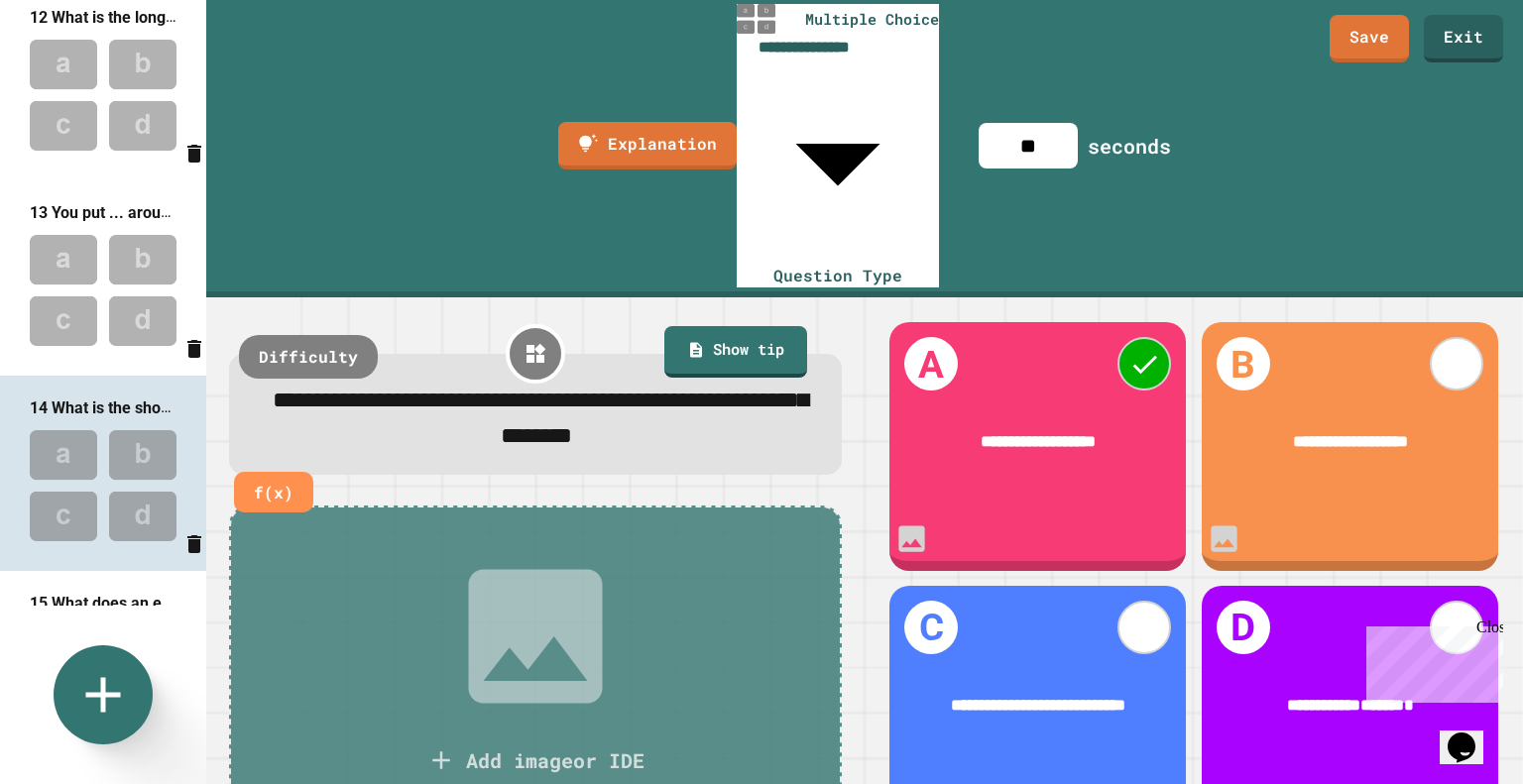 click at bounding box center (103, 681) 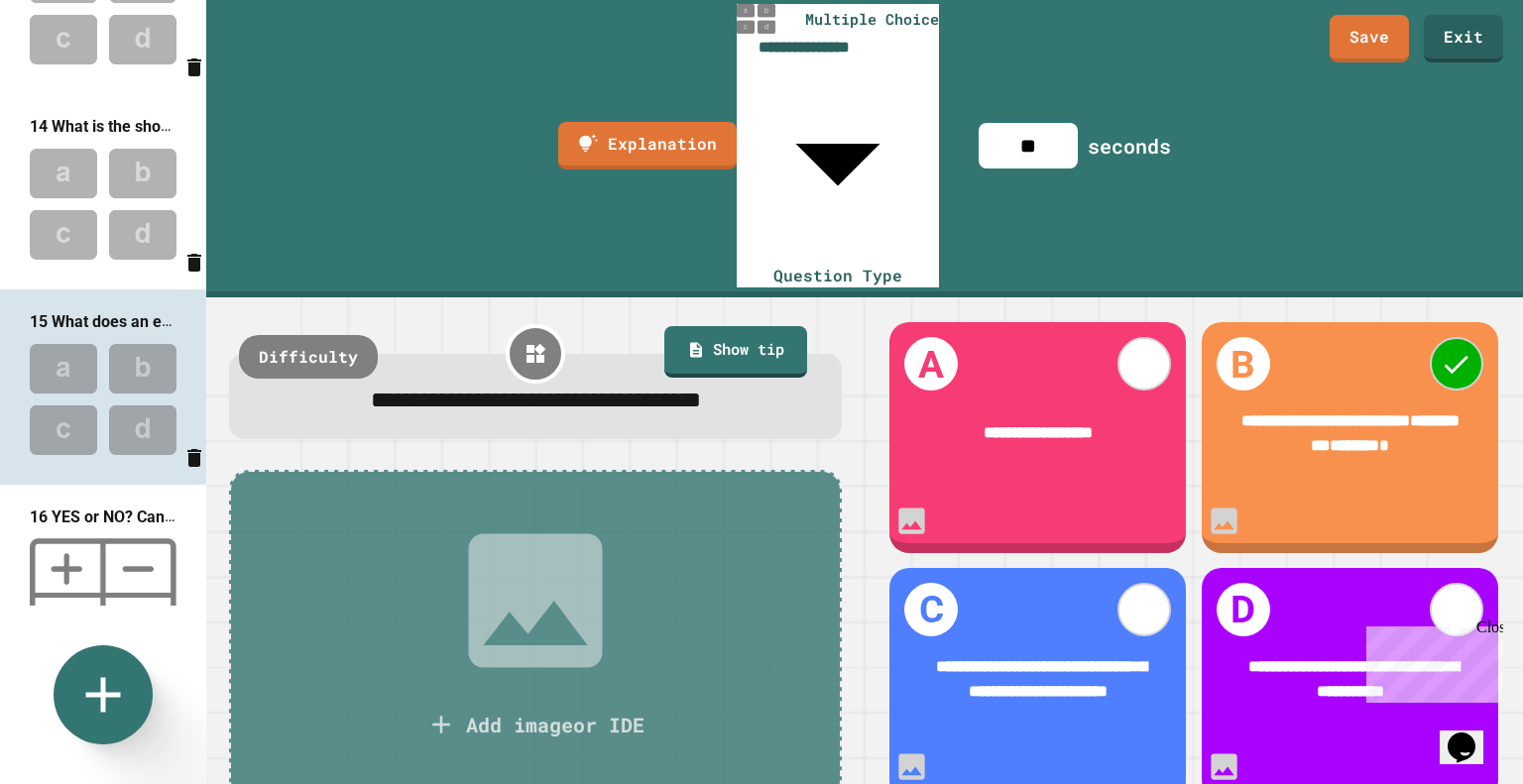 scroll, scrollTop: 2478, scrollLeft: 0, axis: vertical 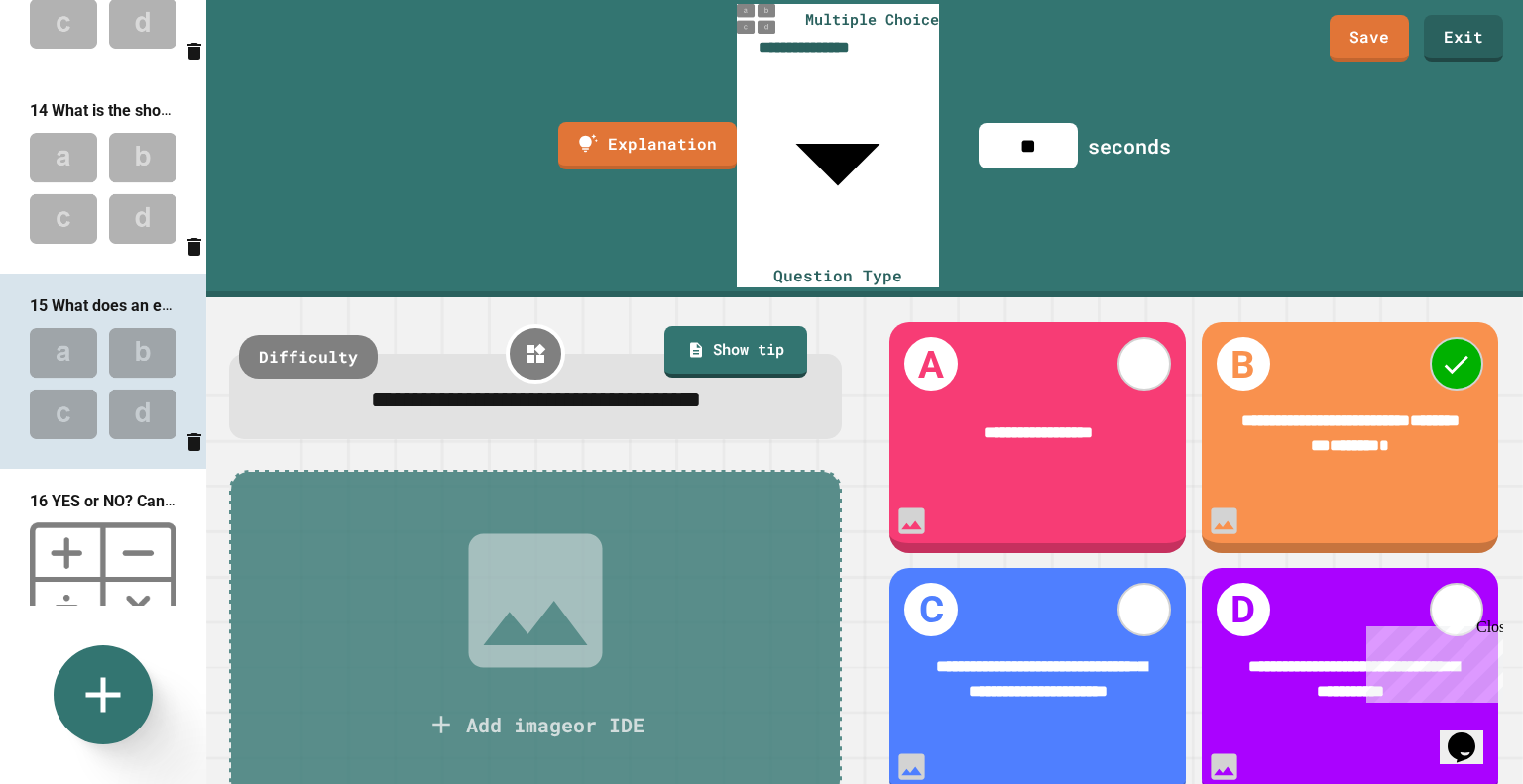 click at bounding box center [103, 579] 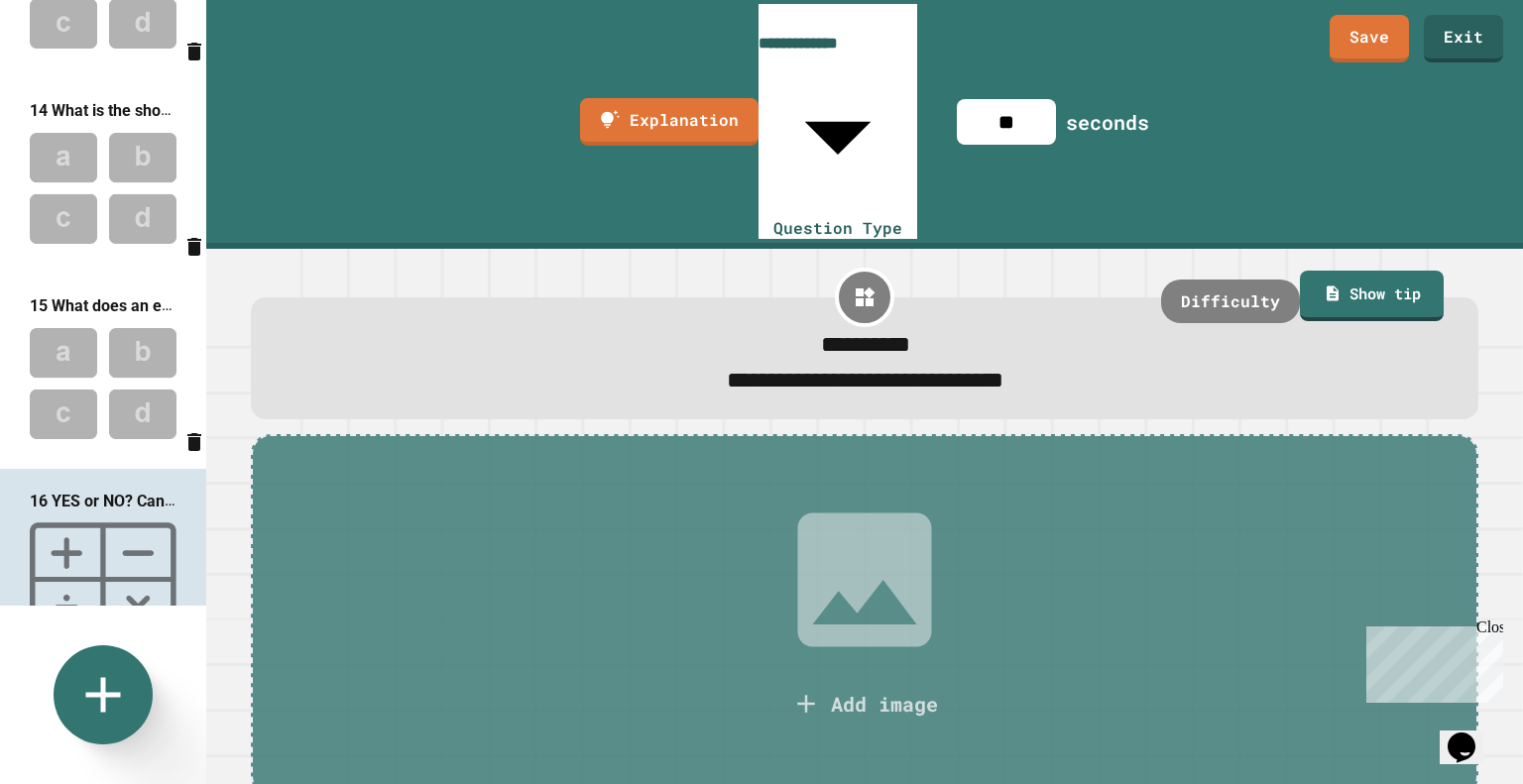 click at bounding box center [103, 777] 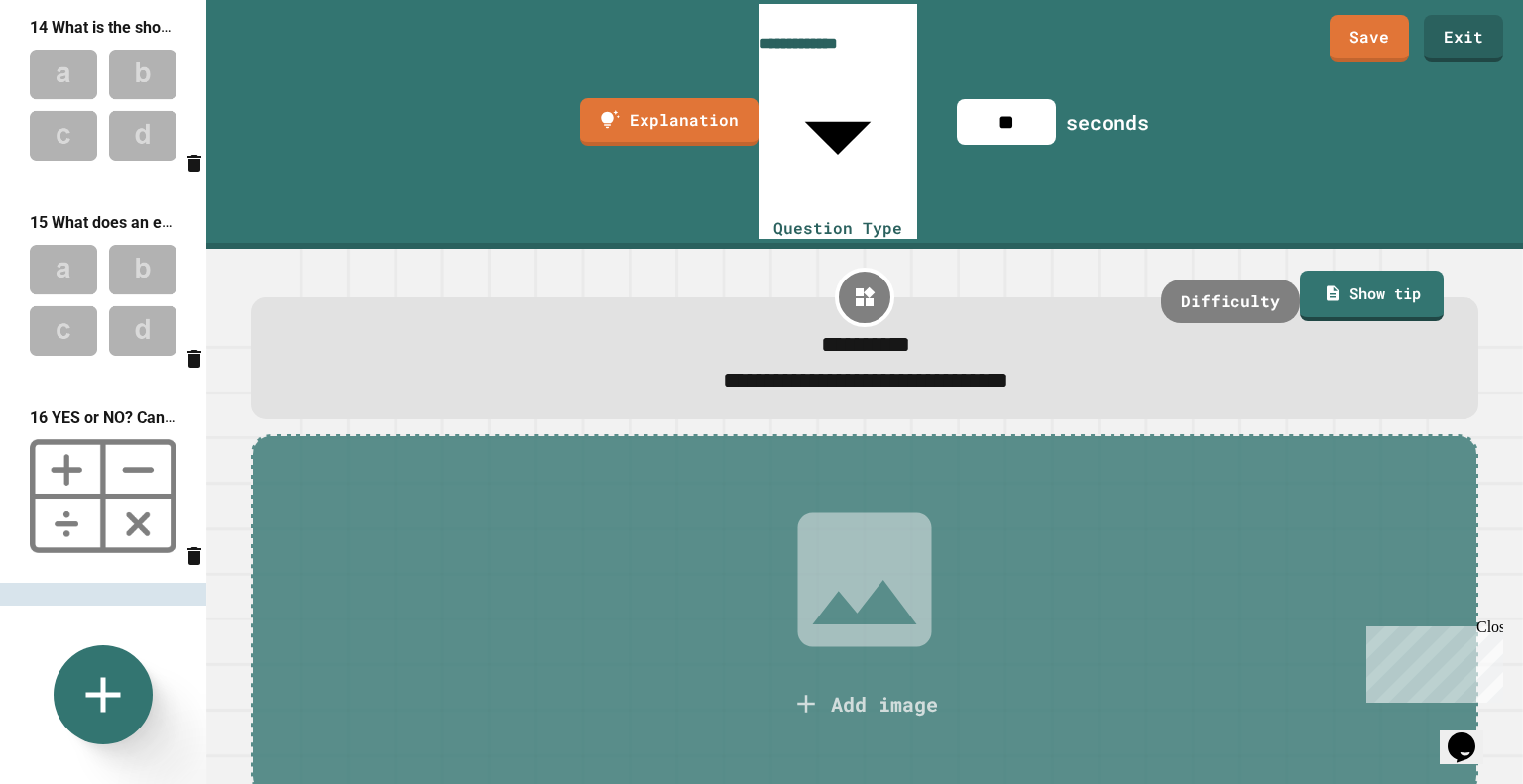 scroll, scrollTop: 2577, scrollLeft: 0, axis: vertical 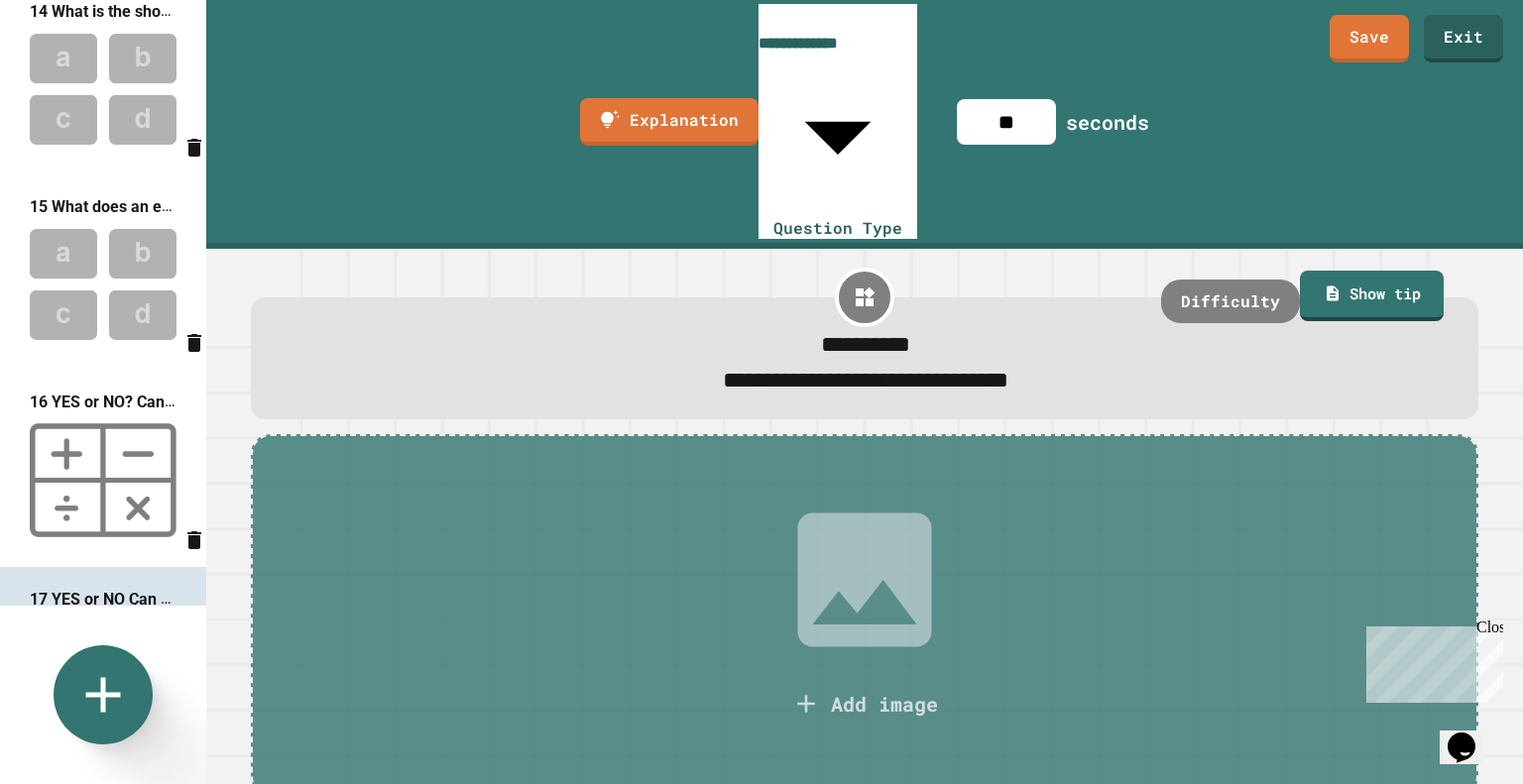 click at bounding box center [103, 480] 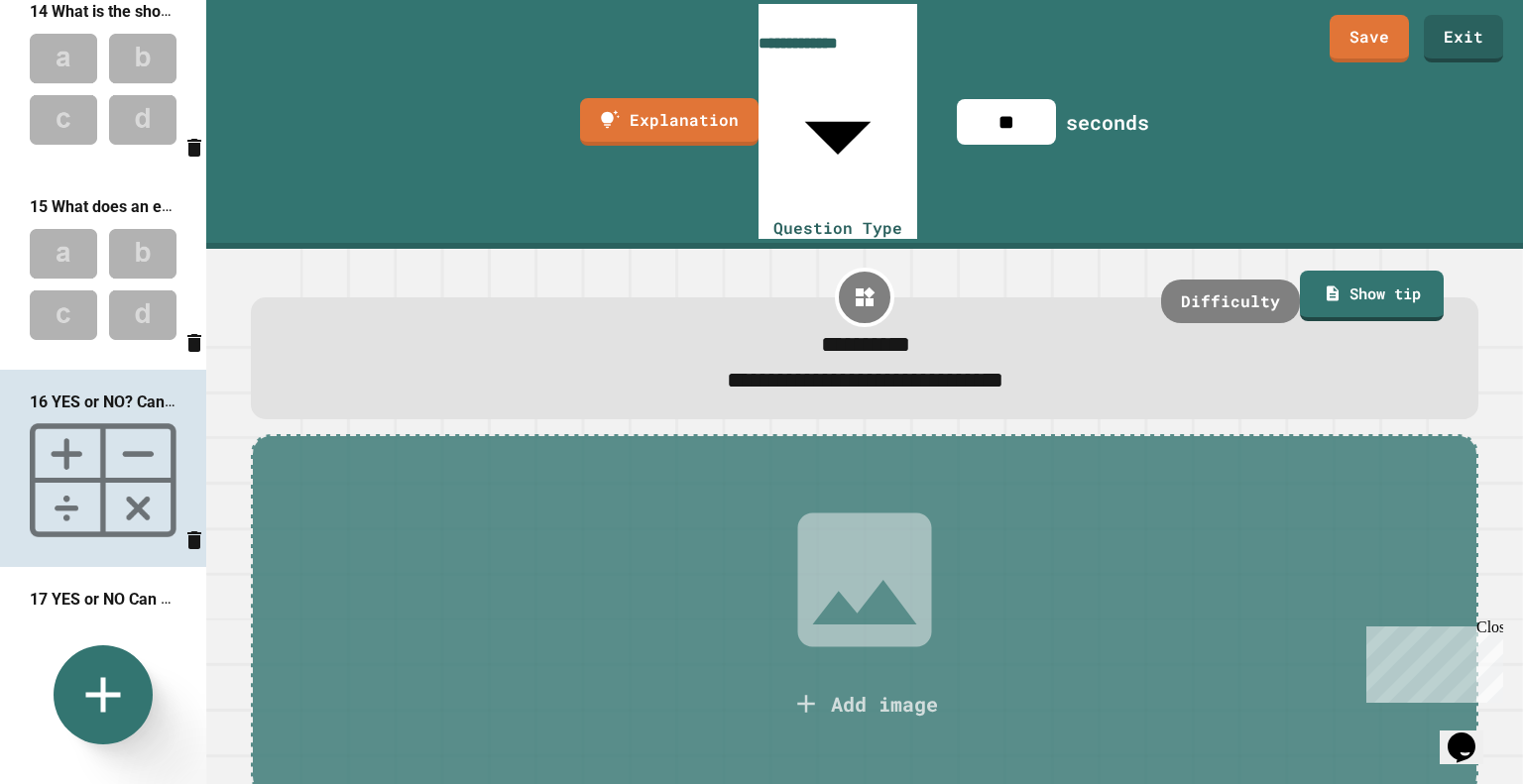 click at bounding box center [103, 678] 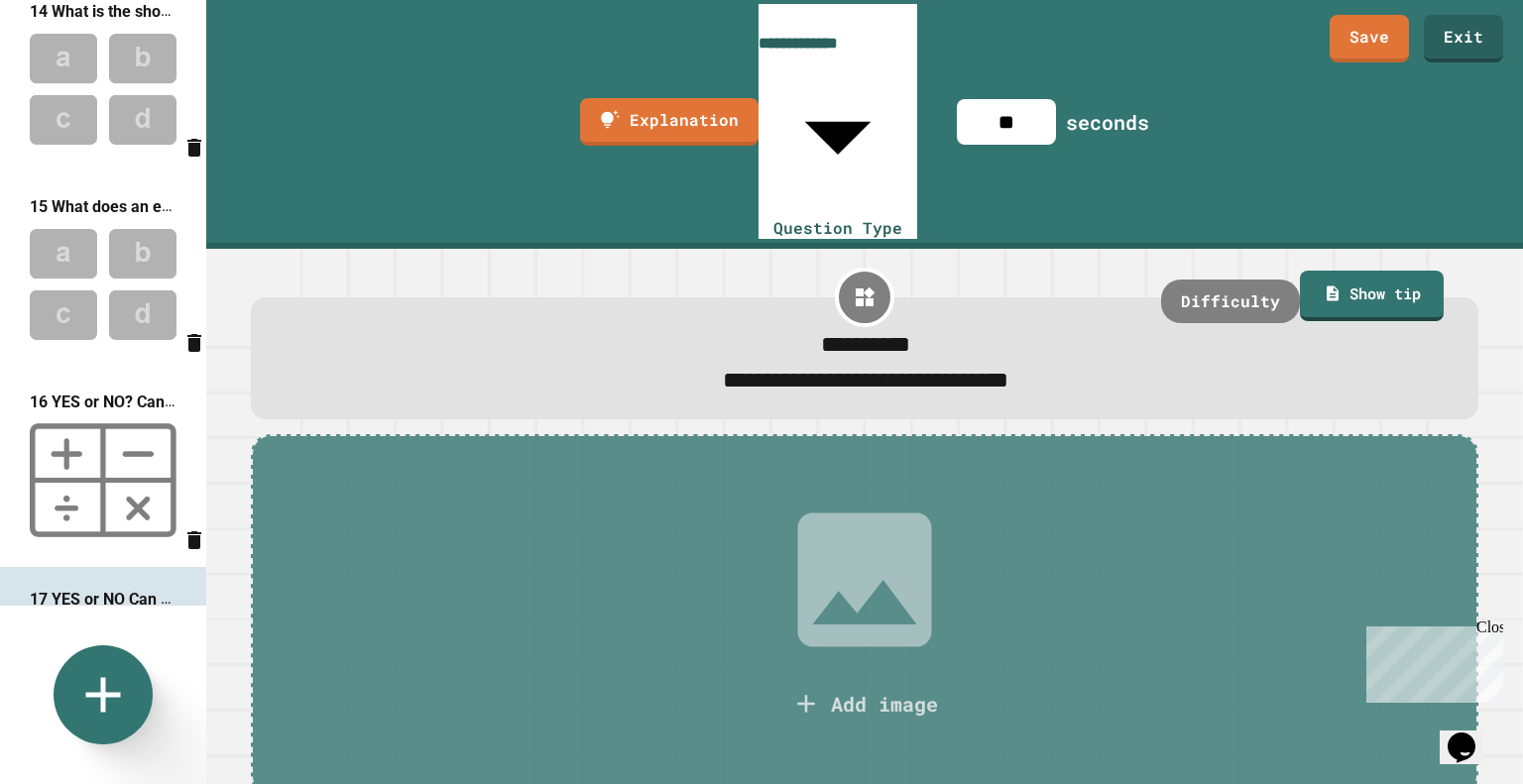 click at bounding box center [103, 480] 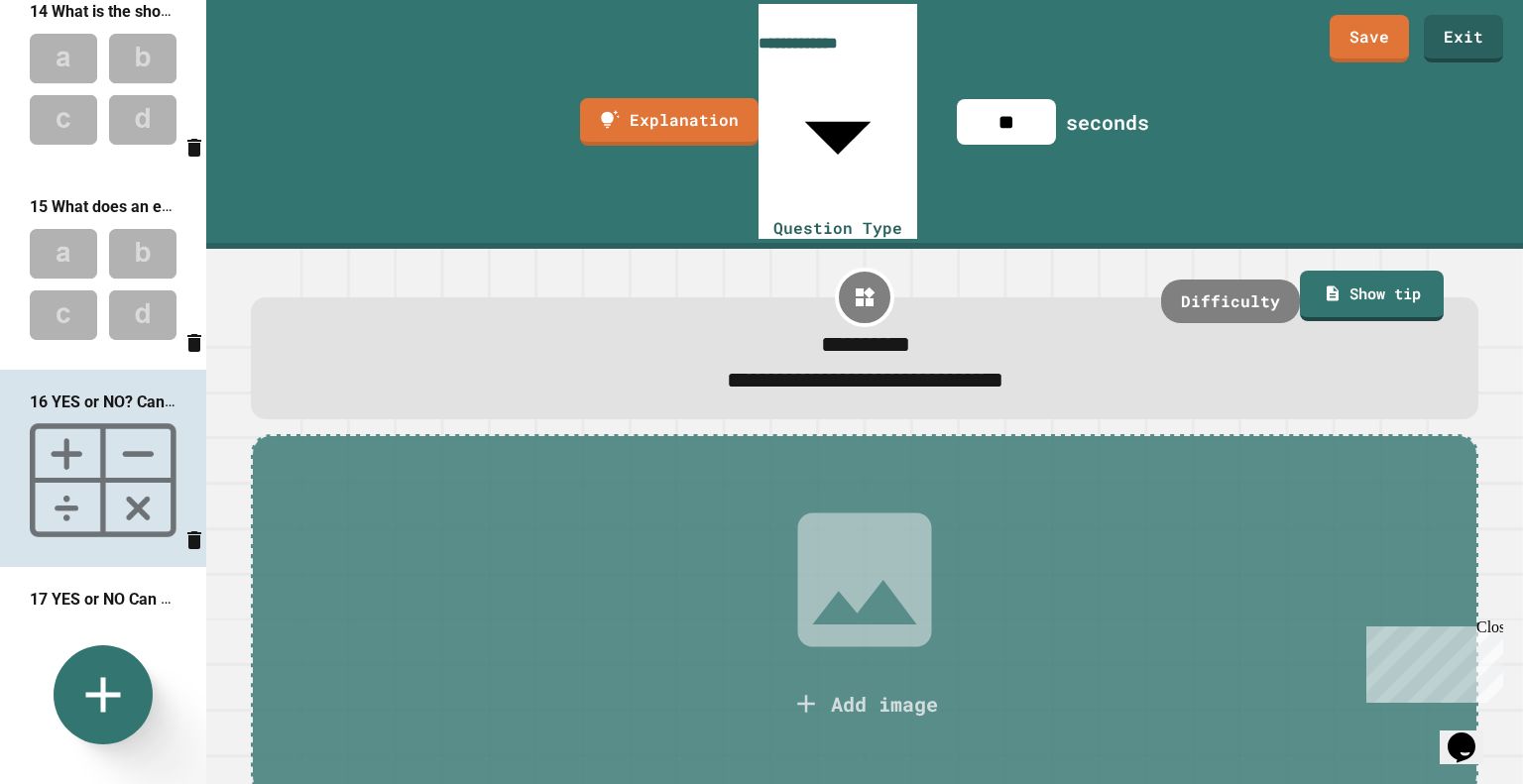 click at bounding box center [103, 678] 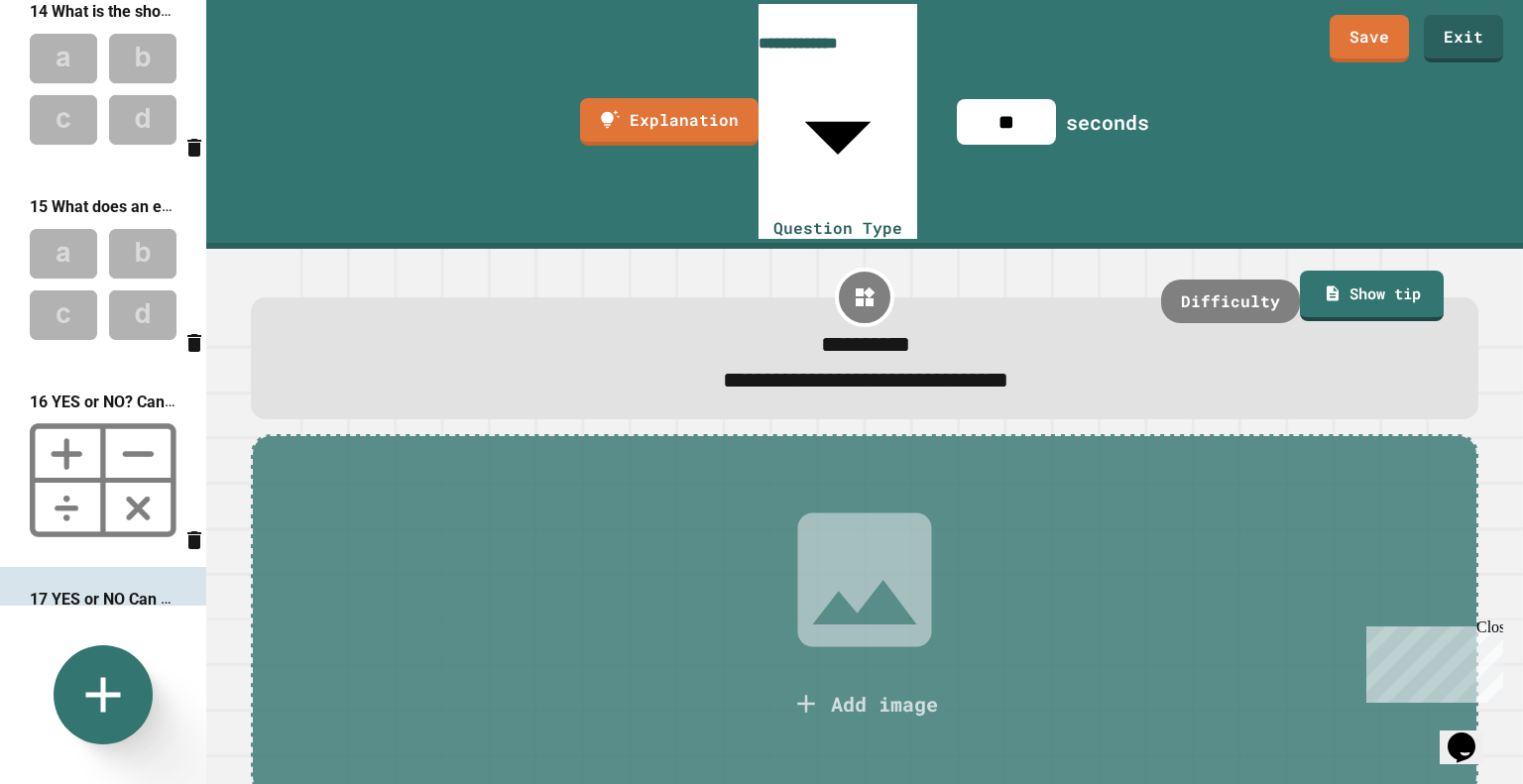 click on "**********" at bounding box center [865, 382] 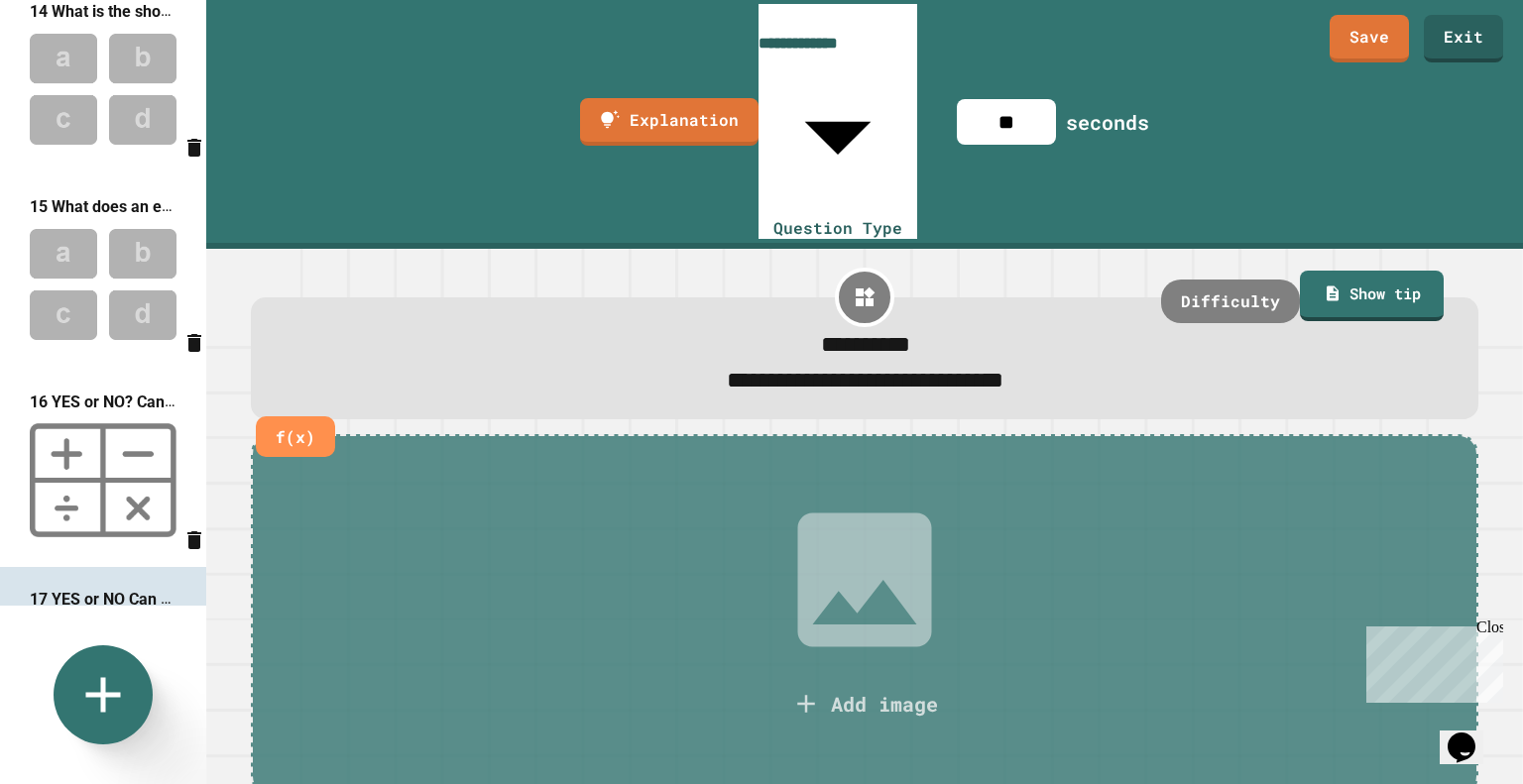 type 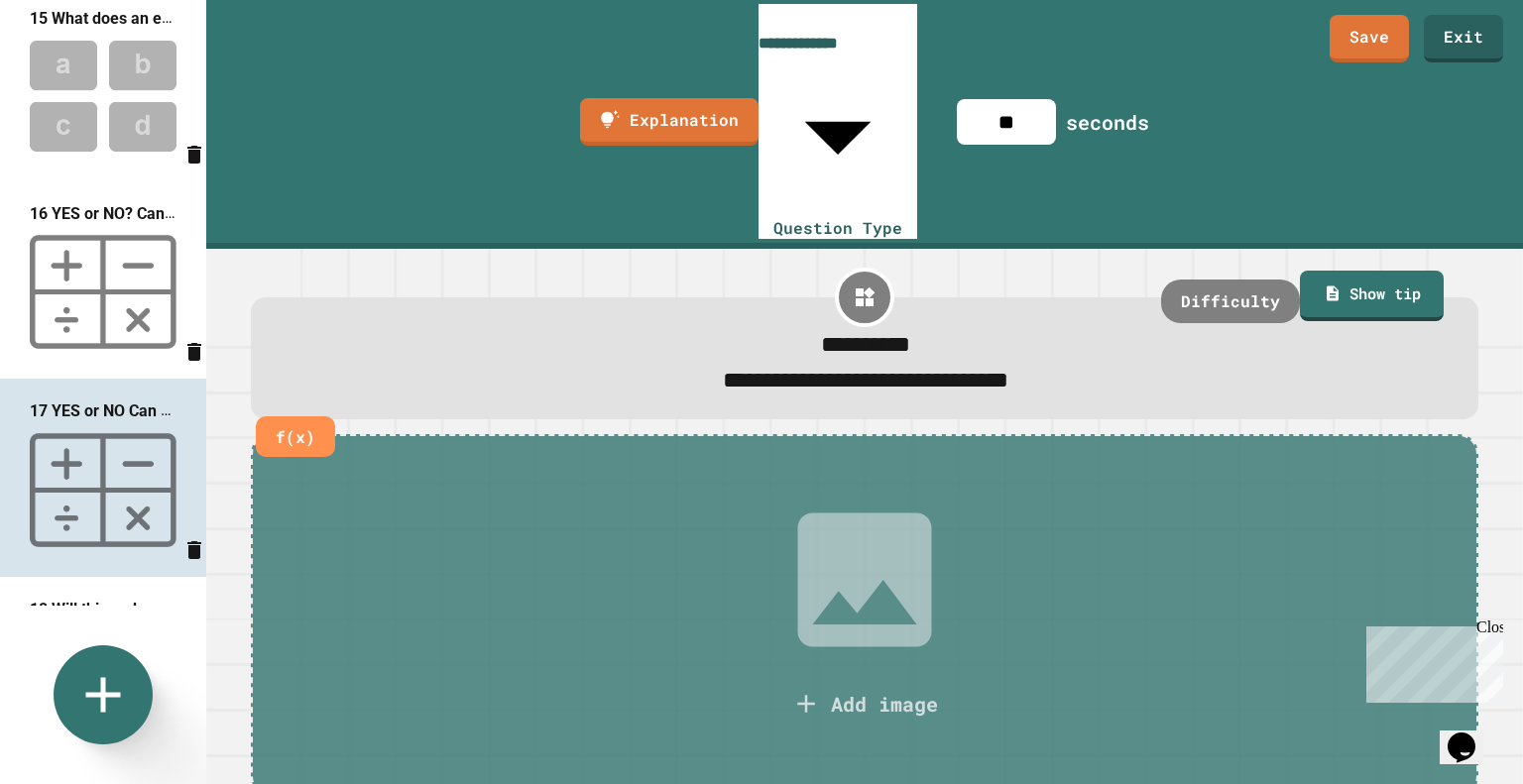 scroll, scrollTop: 2874, scrollLeft: 0, axis: vertical 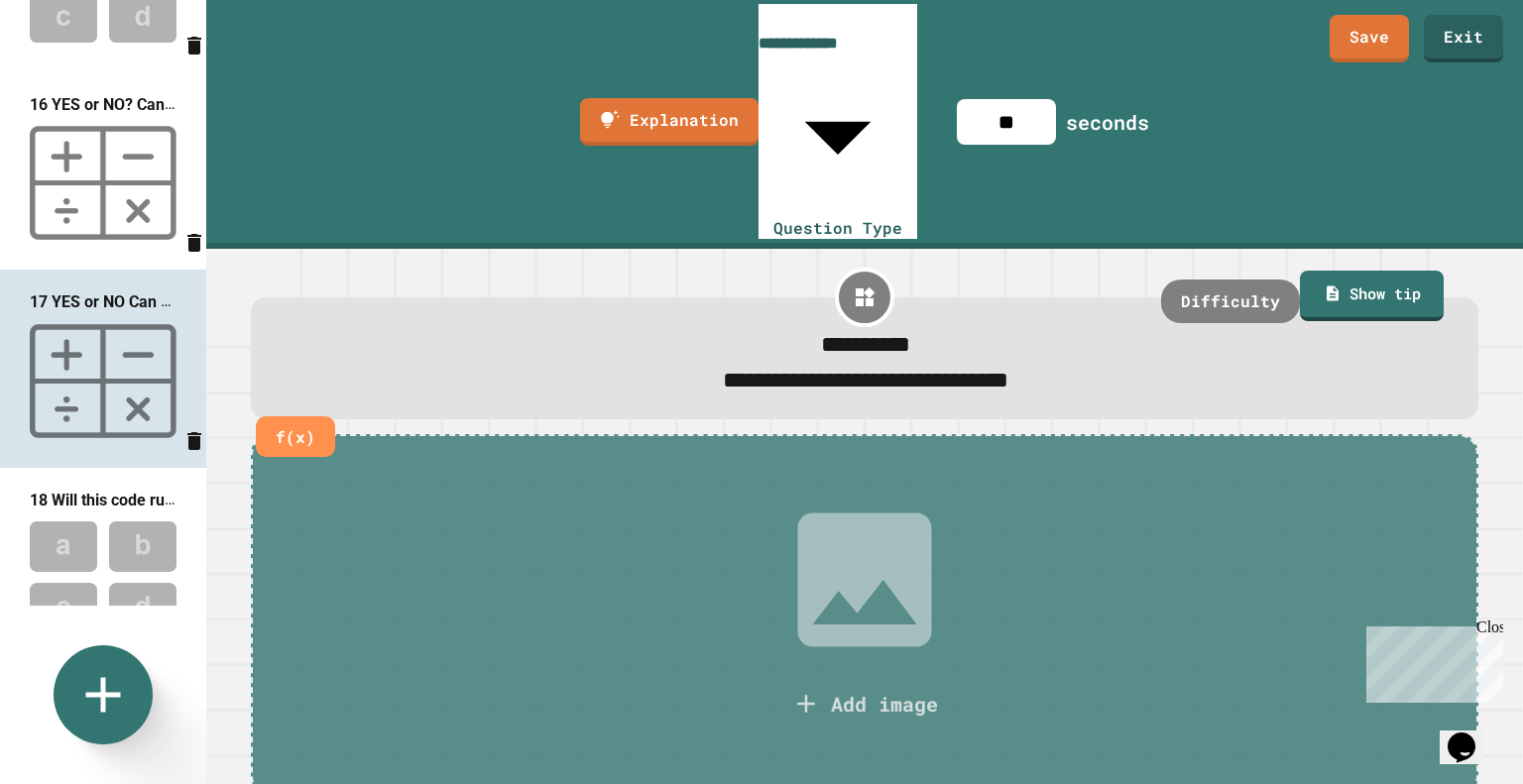 click at bounding box center [103, 577] 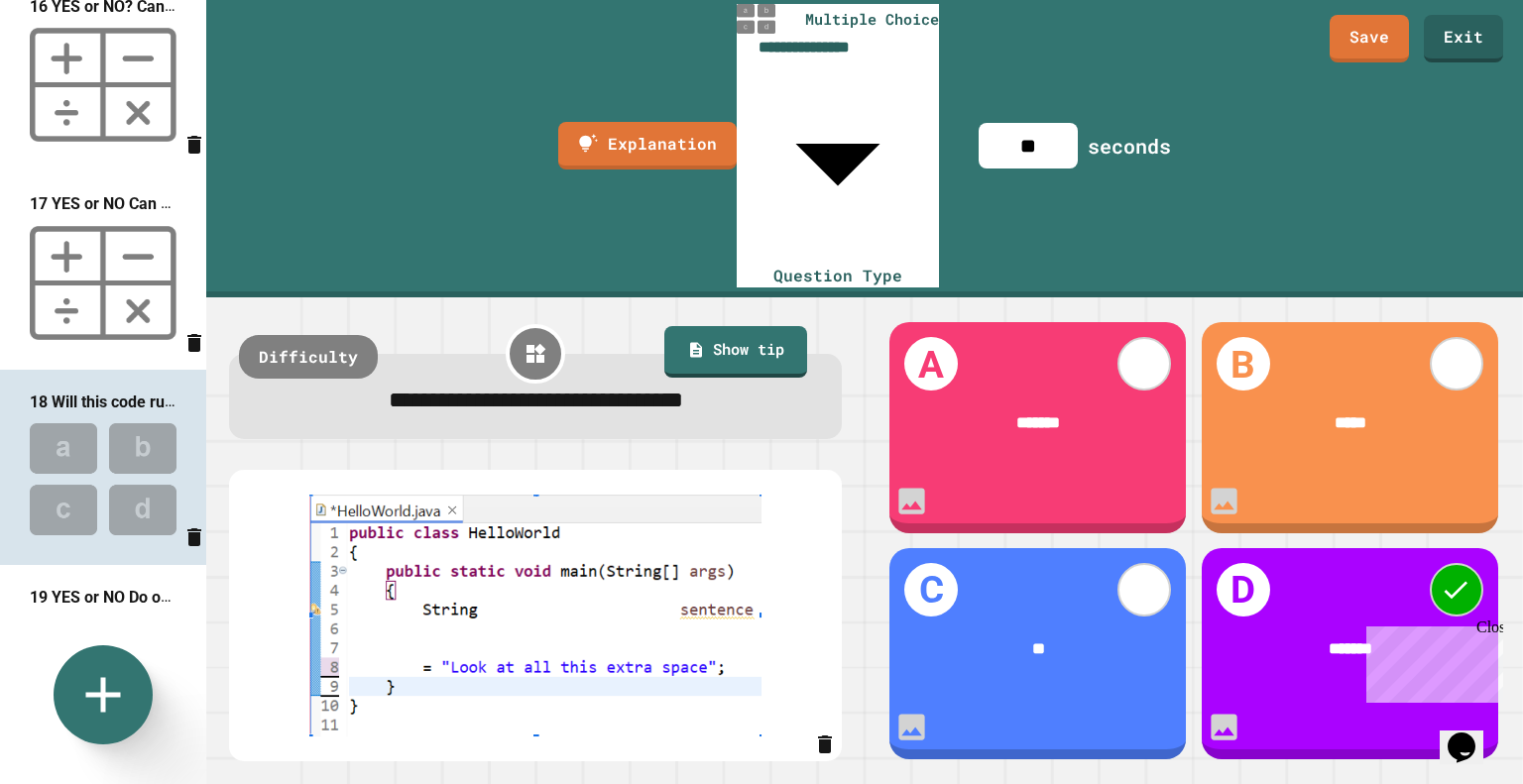 scroll, scrollTop: 2973, scrollLeft: 0, axis: vertical 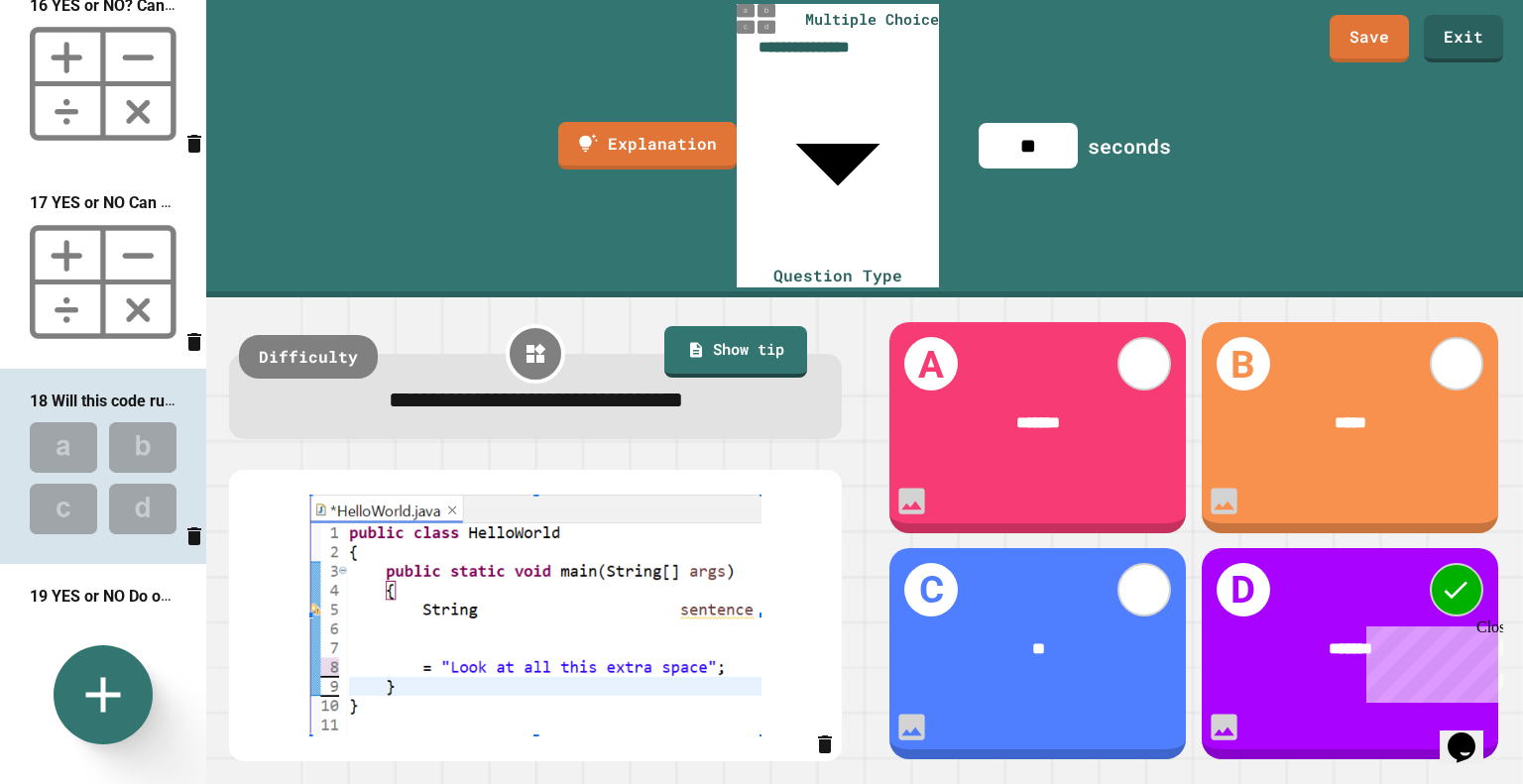 click at bounding box center [103, 674] 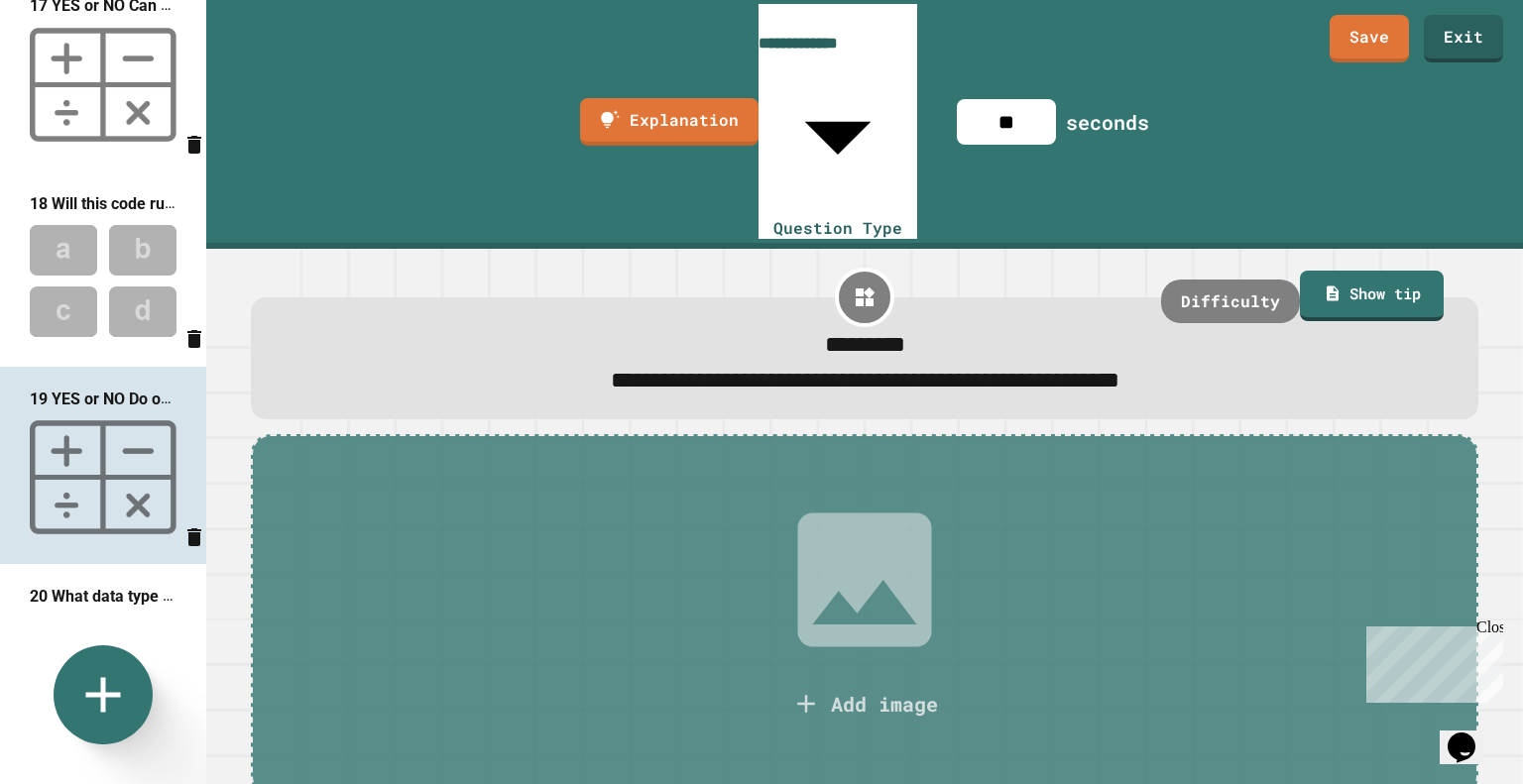 scroll, scrollTop: 3172, scrollLeft: 0, axis: vertical 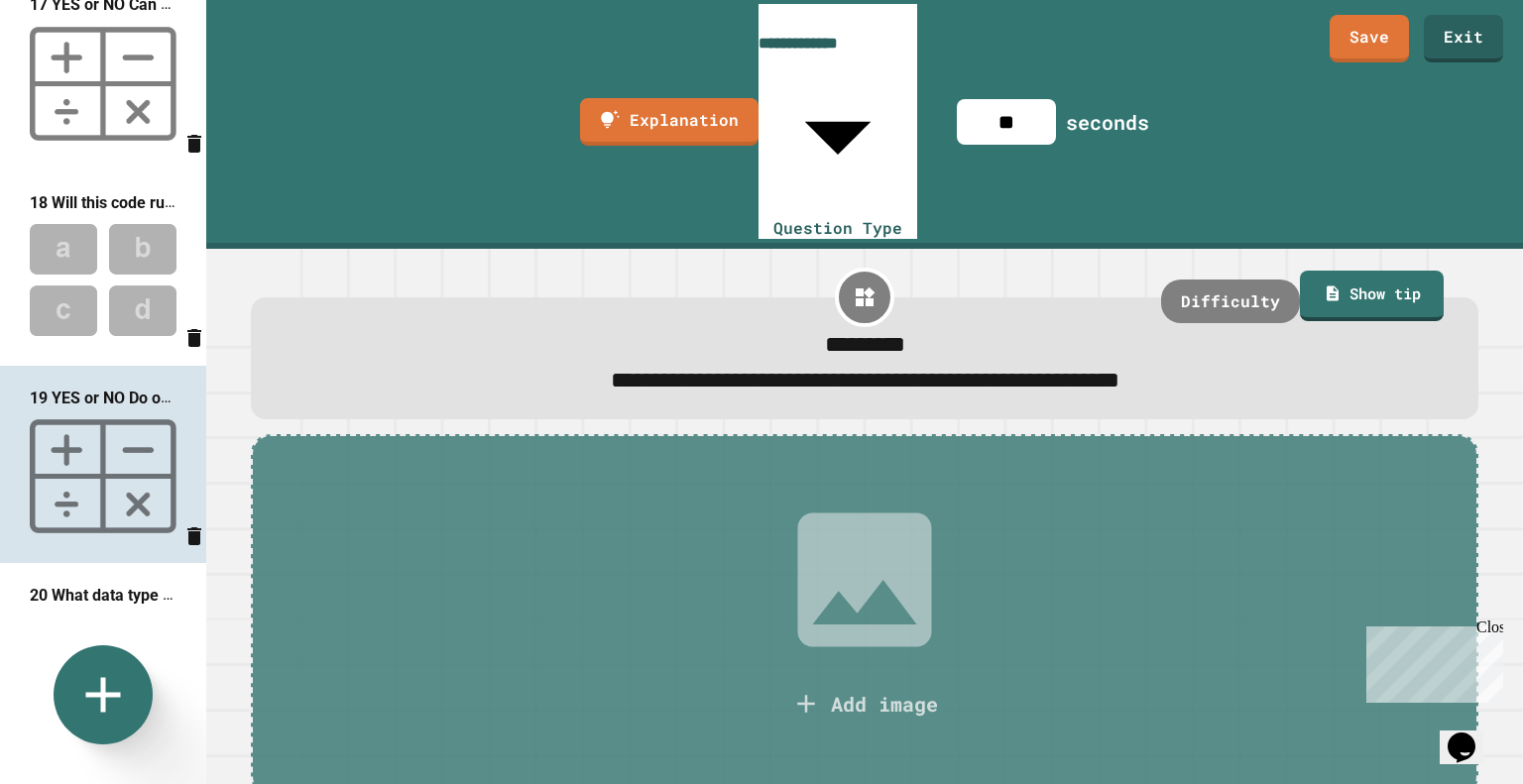 drag, startPoint x: 67, startPoint y: 524, endPoint x: 99, endPoint y: 510, distance: 34.928498 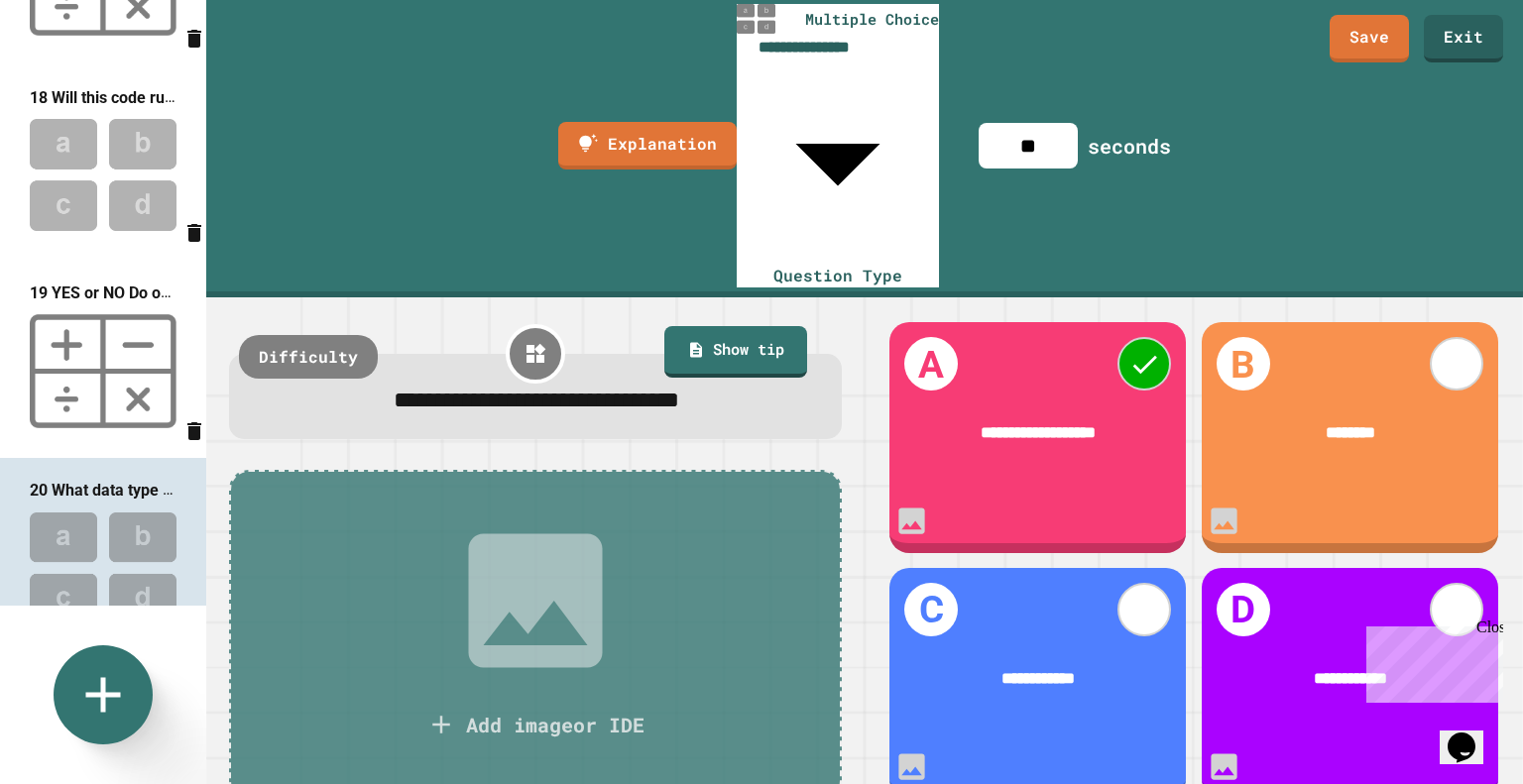 scroll, scrollTop: 3370, scrollLeft: 0, axis: vertical 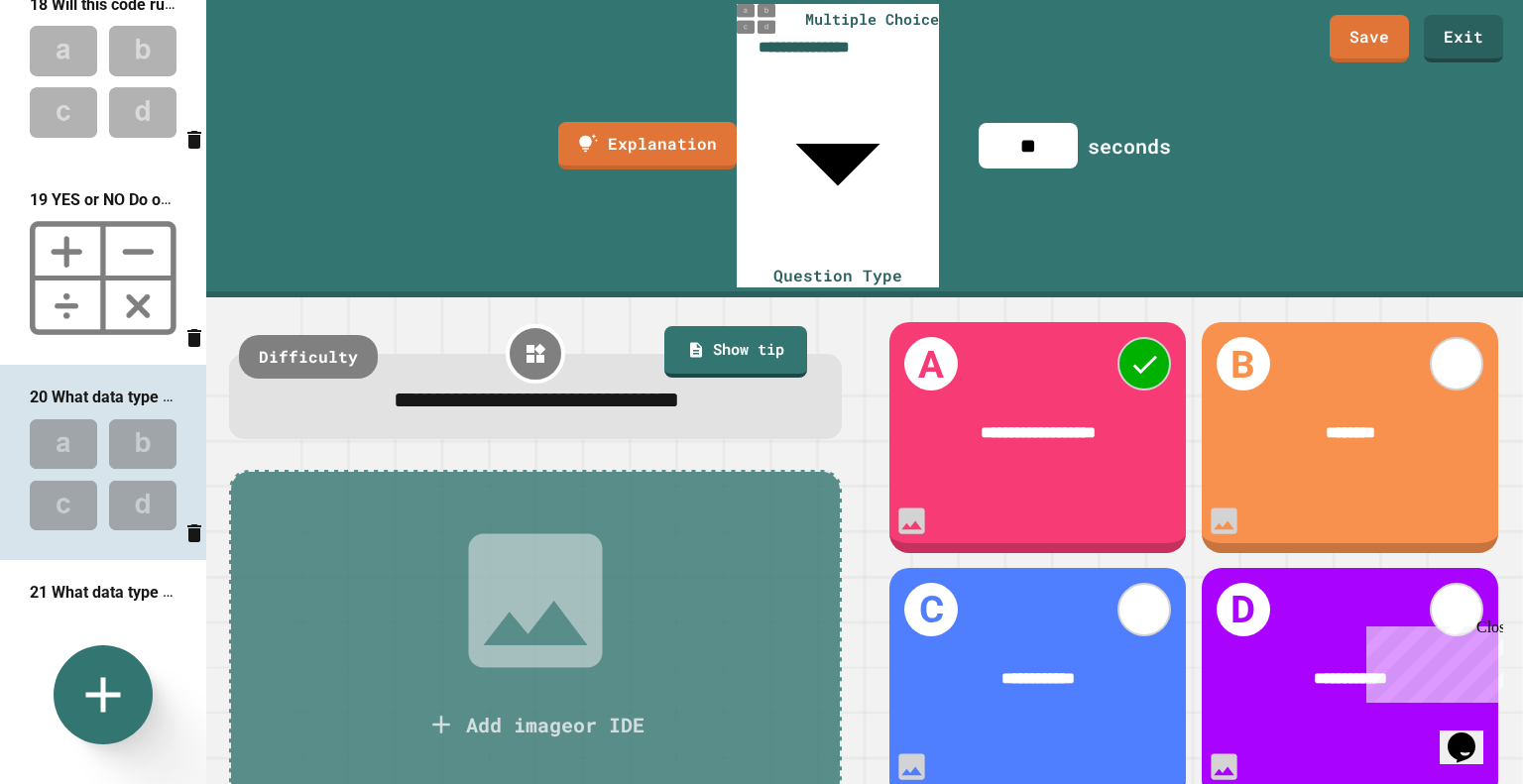 click at bounding box center (103, 670) 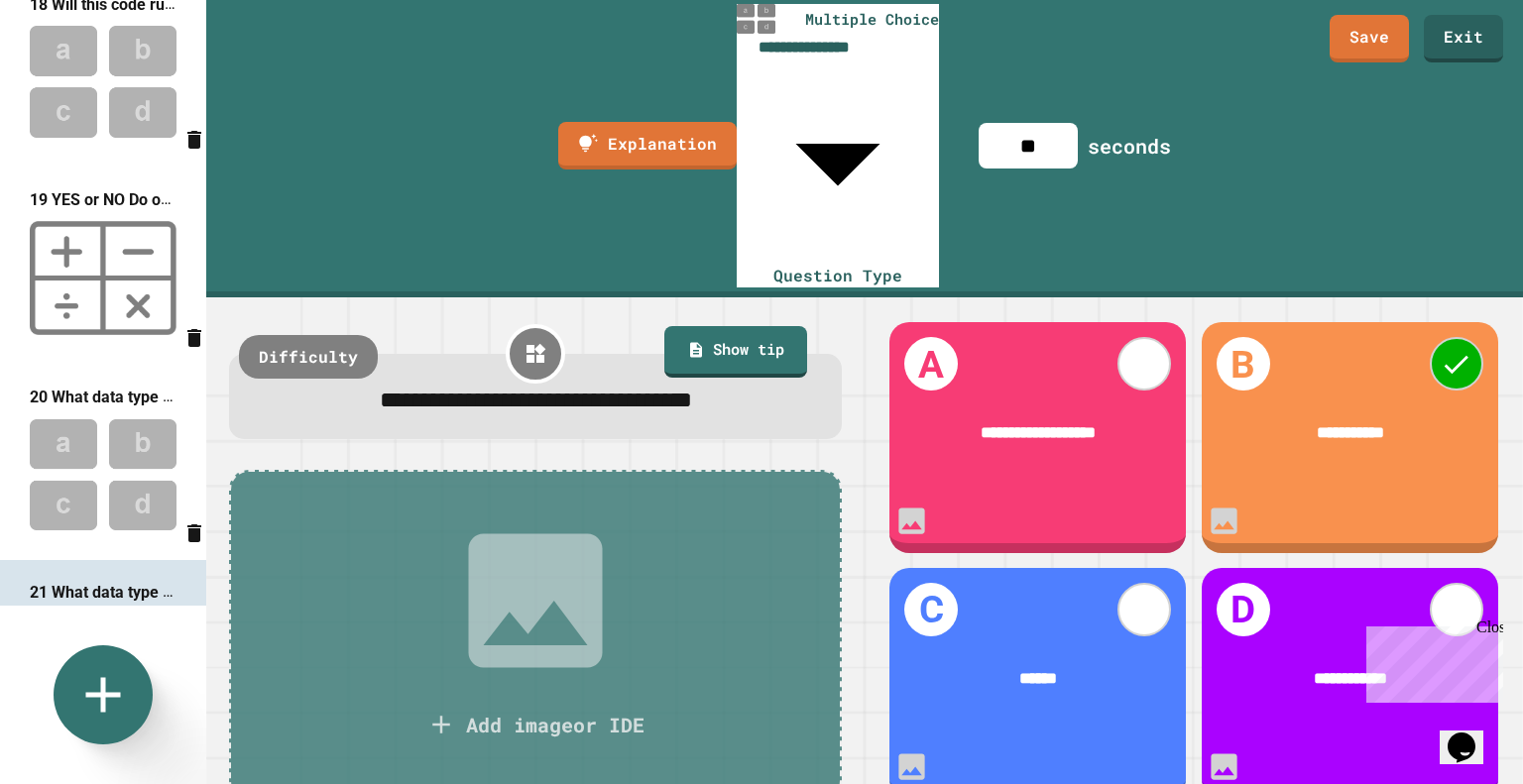 click at bounding box center [103, 475] 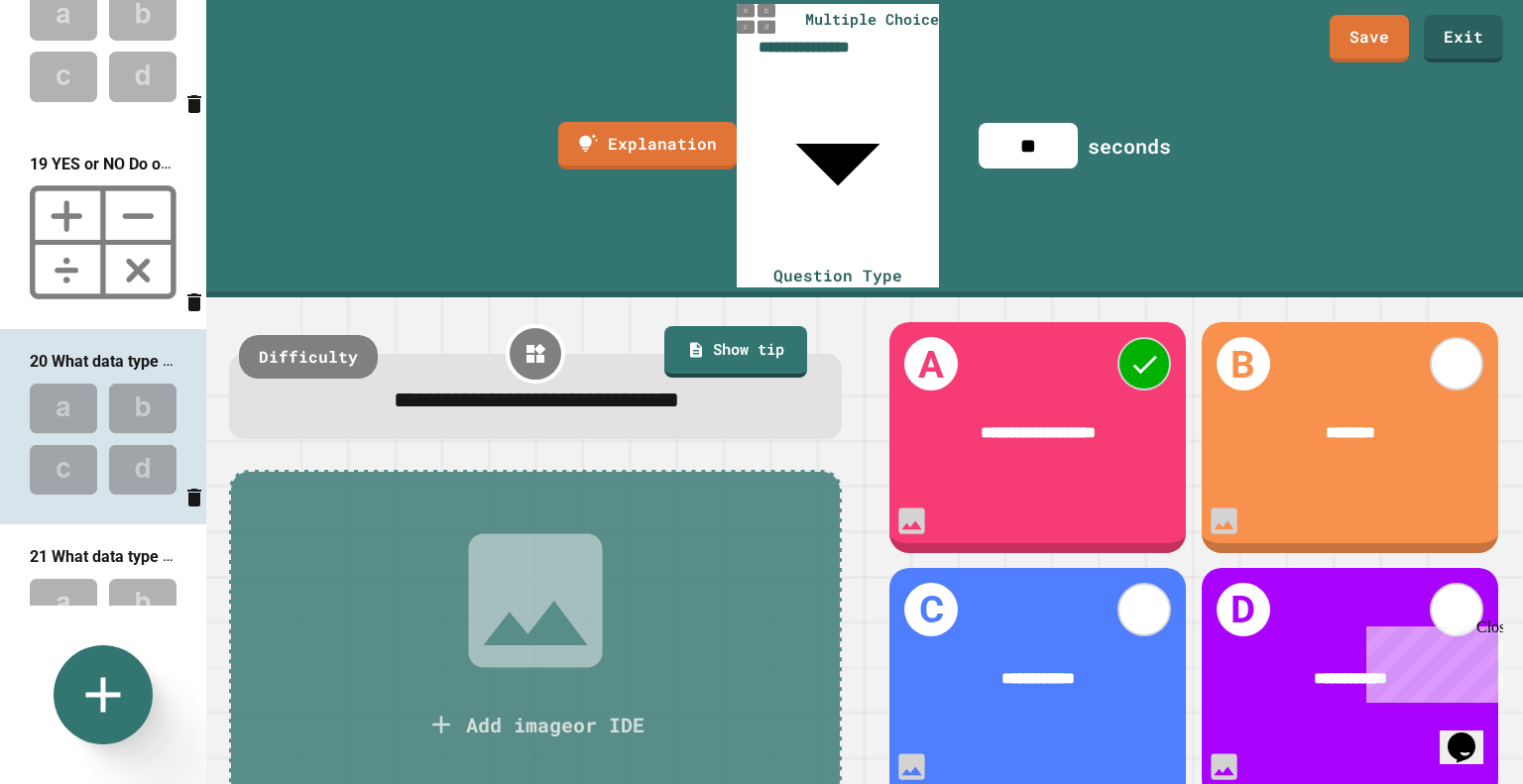 scroll, scrollTop: 3370, scrollLeft: 0, axis: vertical 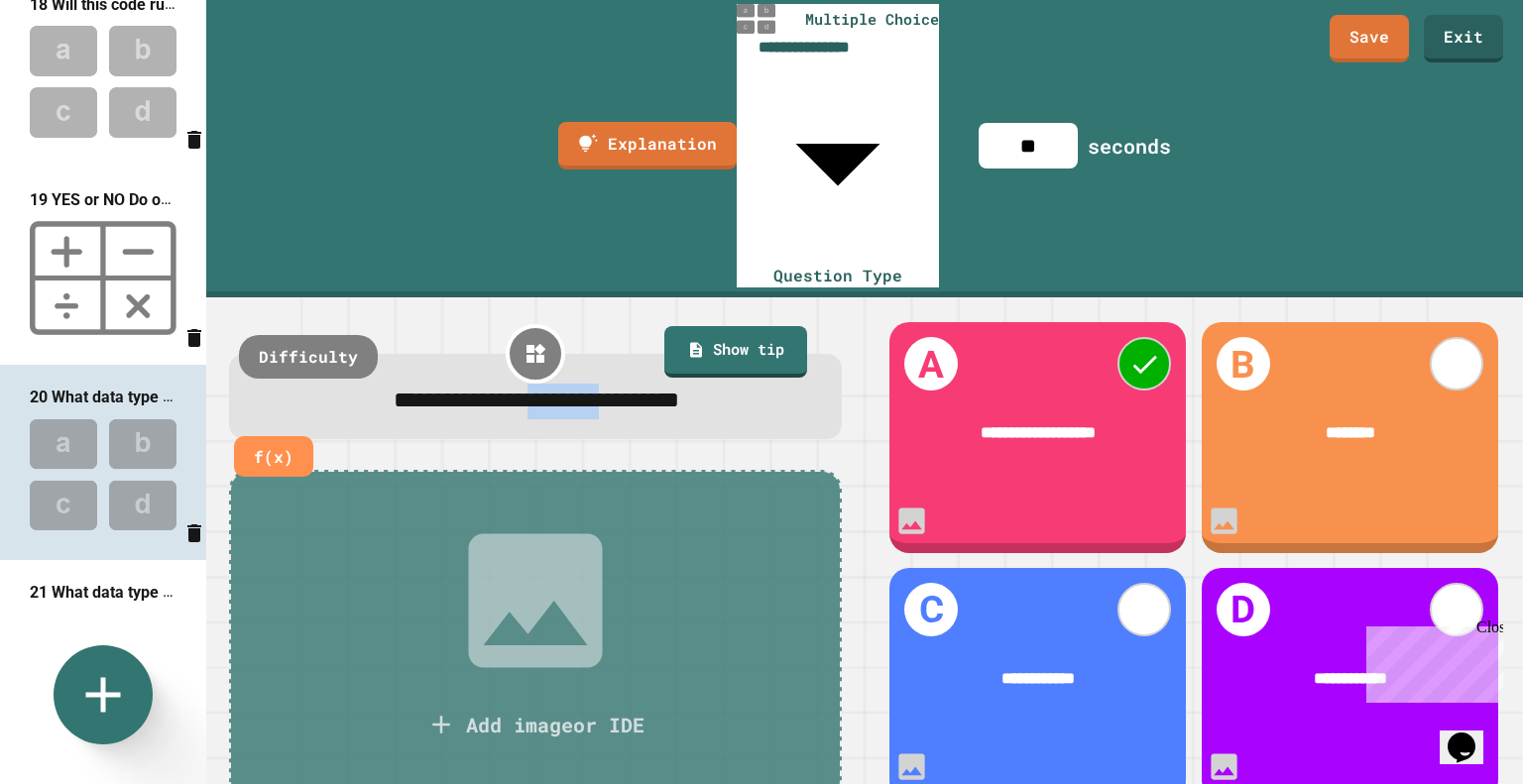 drag, startPoint x: 627, startPoint y: 183, endPoint x: 522, endPoint y: 225, distance: 113.08846 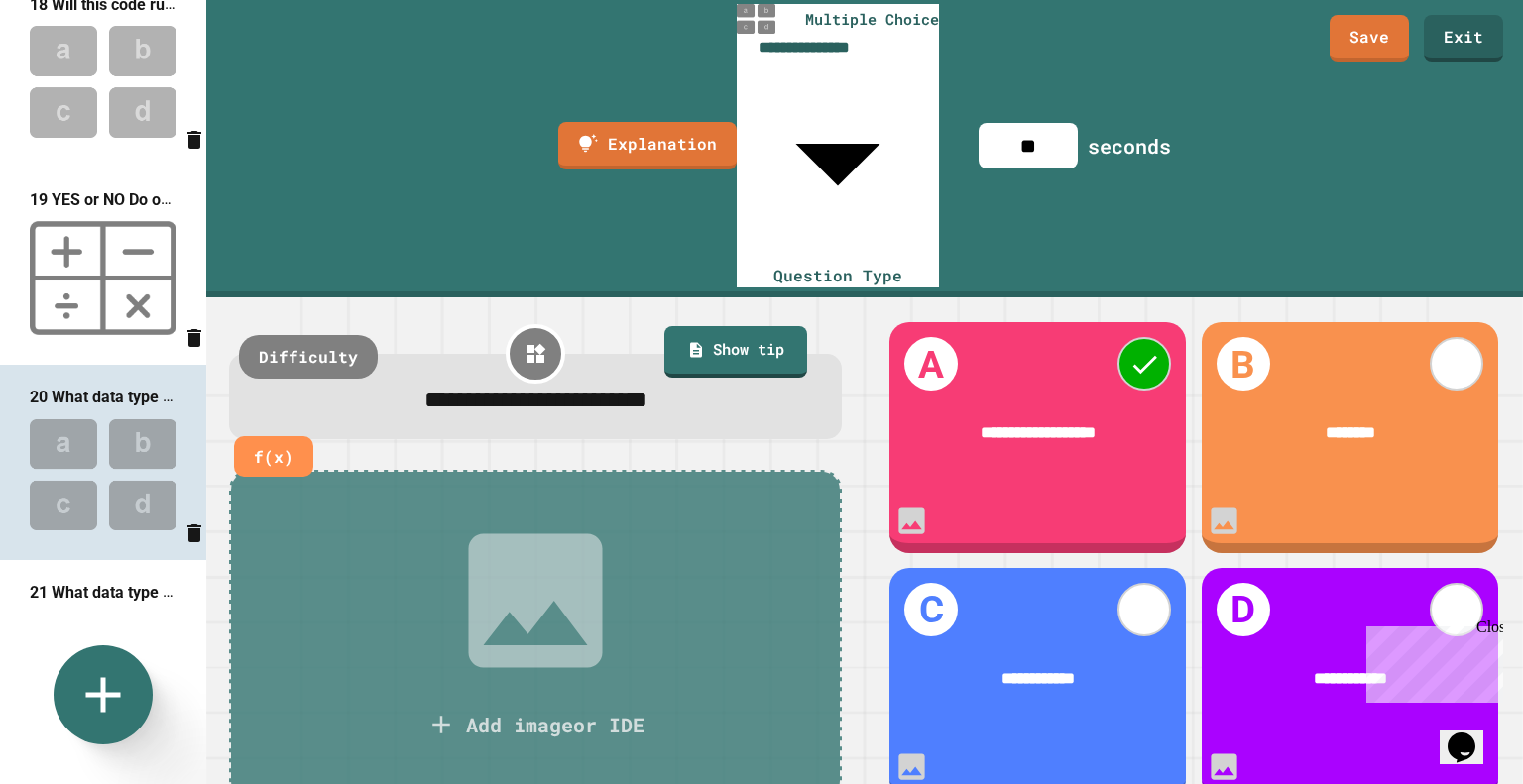 type 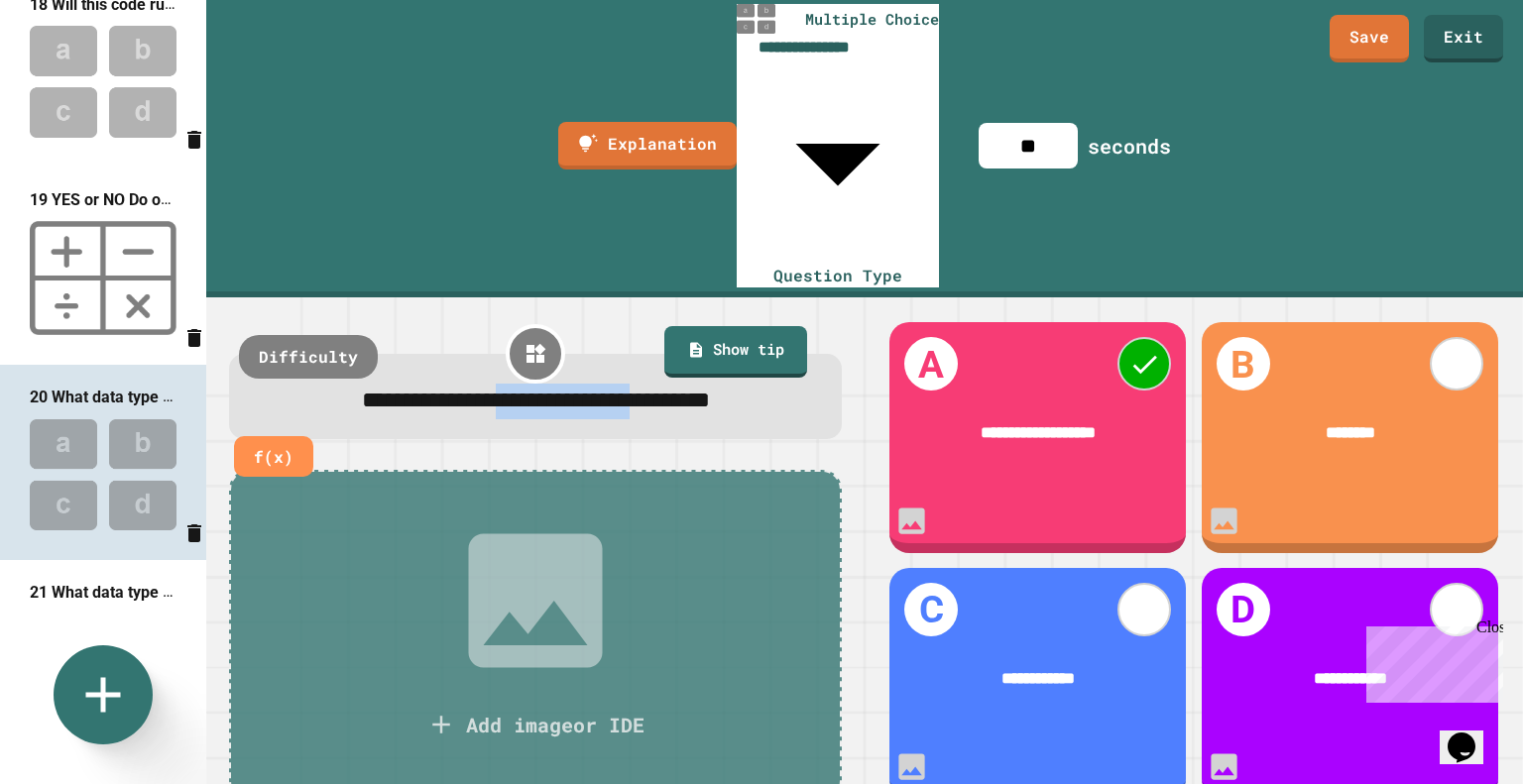 drag, startPoint x: 678, startPoint y: 183, endPoint x: 476, endPoint y: 189, distance: 202.08909 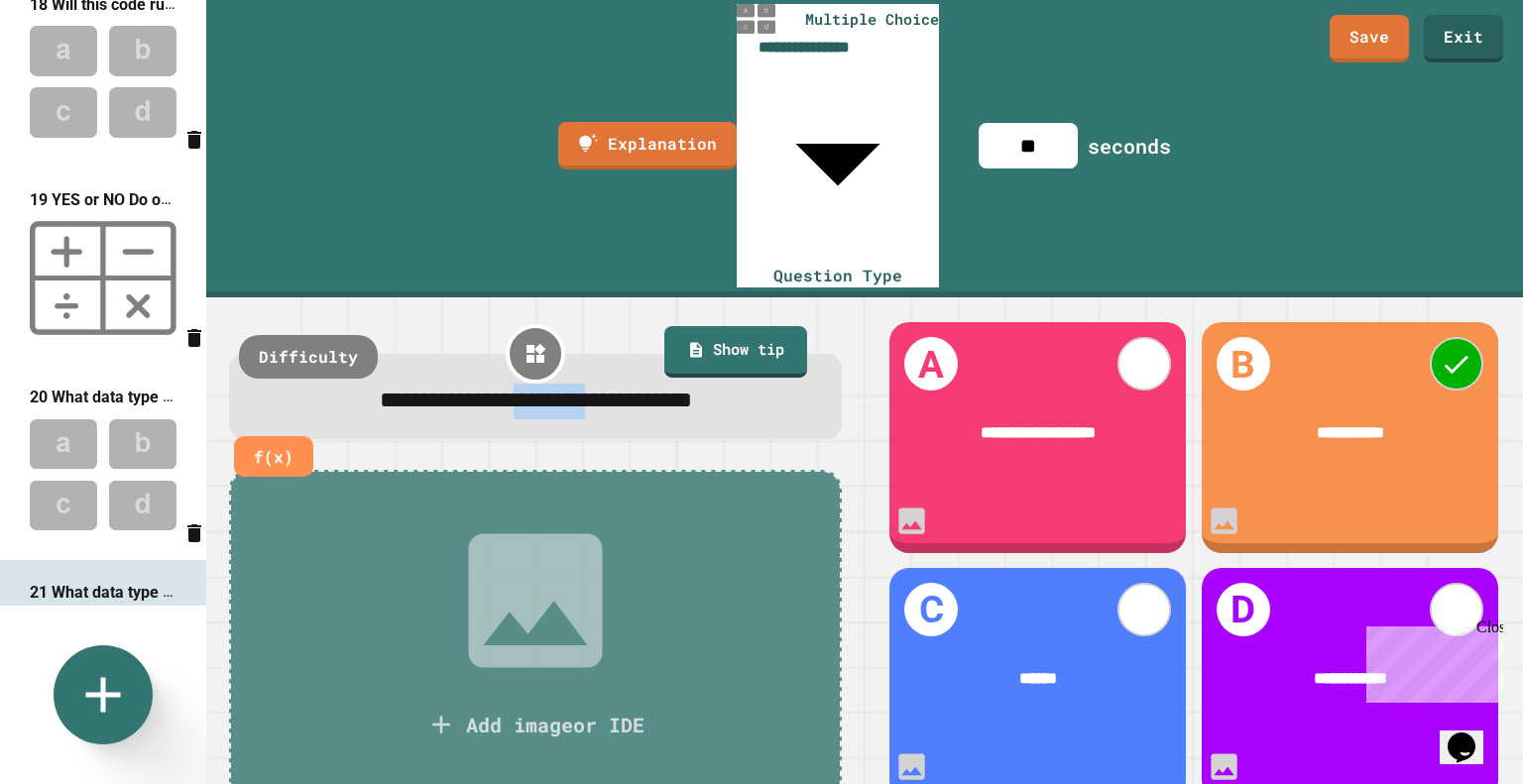 drag, startPoint x: 611, startPoint y: 188, endPoint x: 496, endPoint y: 172, distance: 116.10771 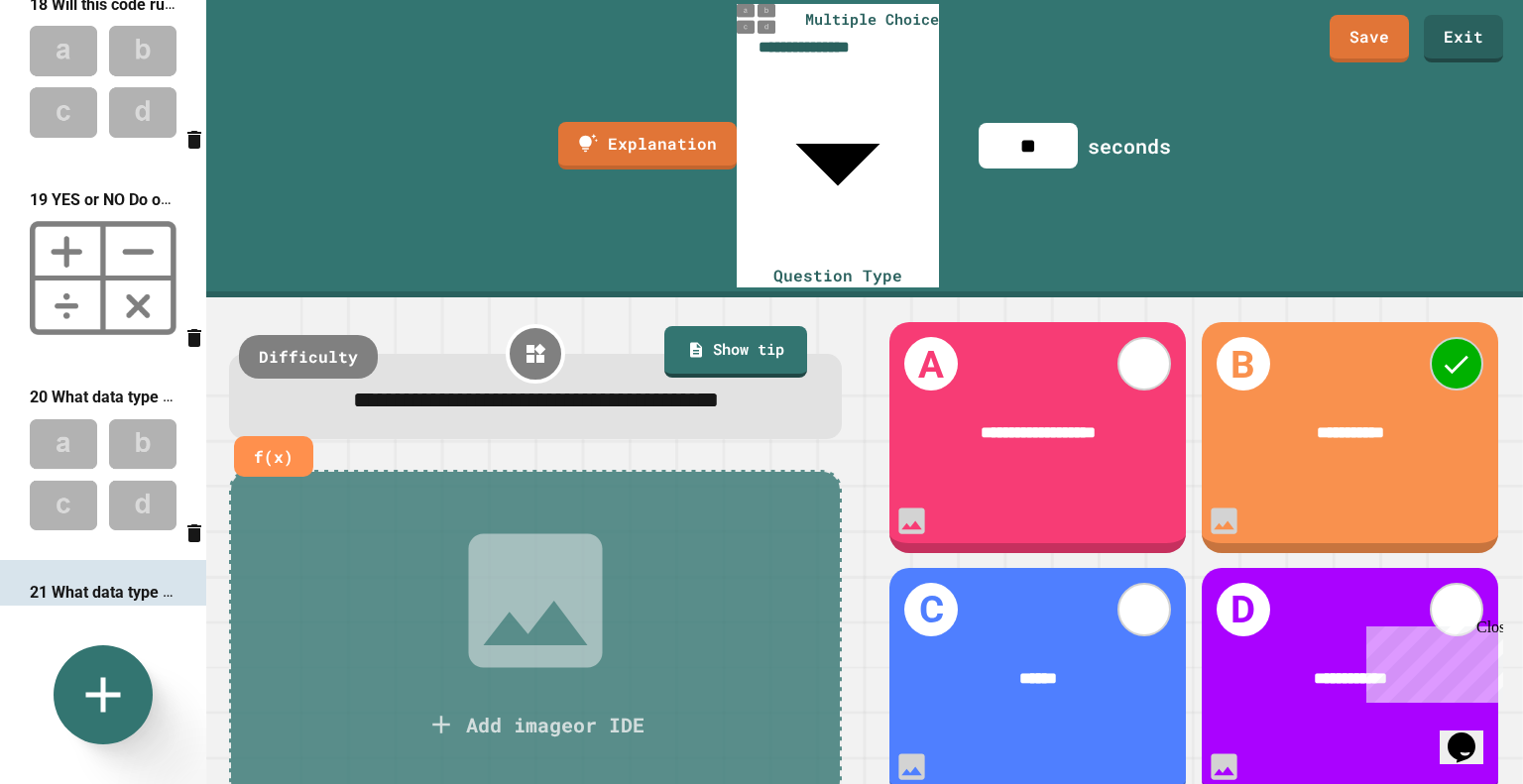 type 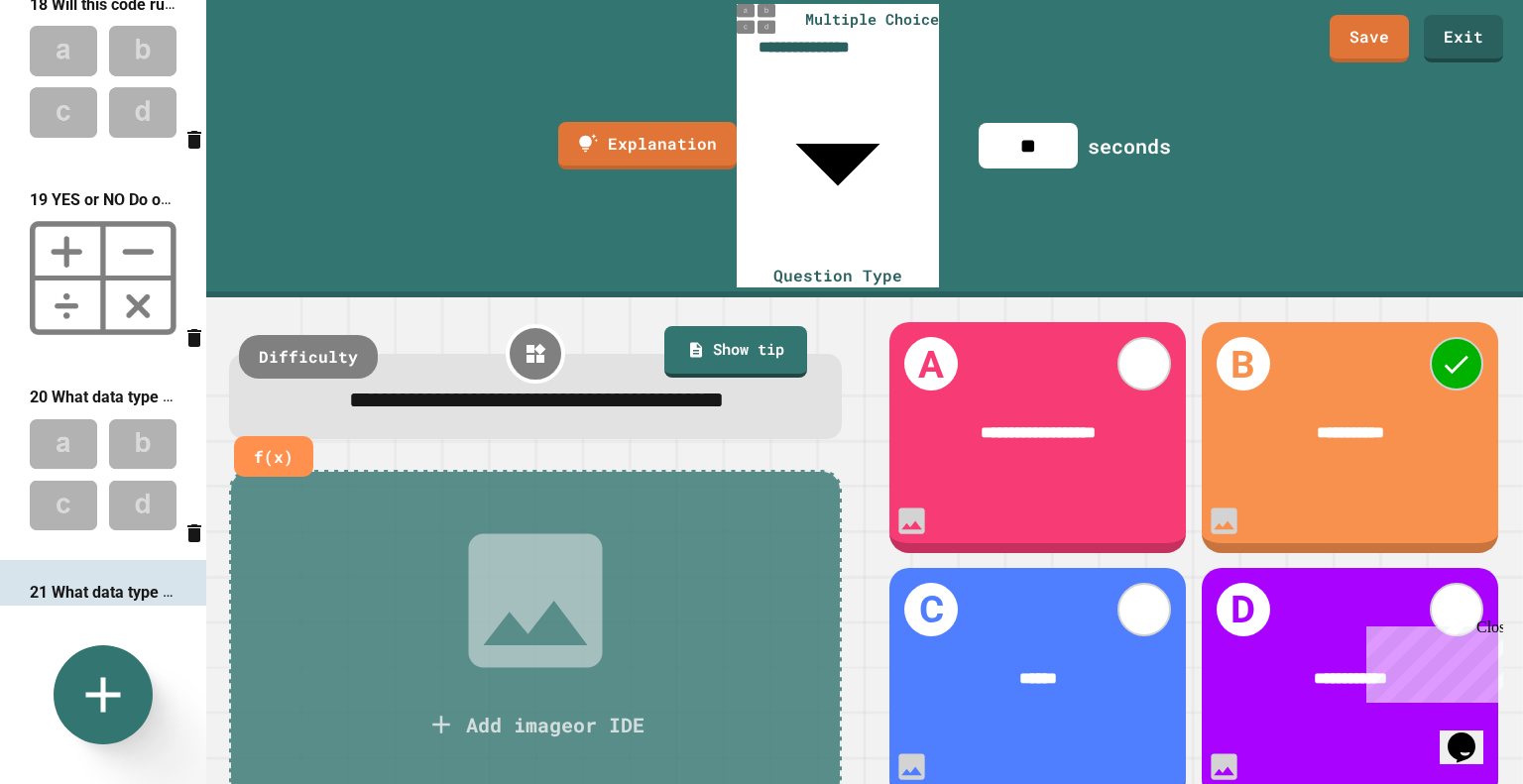 click on "1   Java programs are collections of files with the ... extension 2   Java is a programming language that is ...oriented. 3   Fix the error 4   Fix the error 5   Fix the error 6   When should you use these types? 7   When should you use these types? 8   When should you use these types? 9   What is the range of the types? 10   What is the range of the types? 11   Question 12   What is the long way to assign a variable a value using the syntax. 13   You put ... around a variable when assigning it to a string. 14   What is the short way to assign a variable a value using the syntax. 15   What does an error tell a programer.  16   YES or NO?
Can variable names have spaces? 17   YES or NO
Can variable values have spaces? 18   Will this code run? (white space) 19   YES or NO
Do operators allow you to perform actions with variables? 20   What data type is relevant to addition? 21   What data type is relevant to subtraction? 22   What data type goes to multiplication? 23   What data type goes to division? 24" at bounding box center (103, 392) 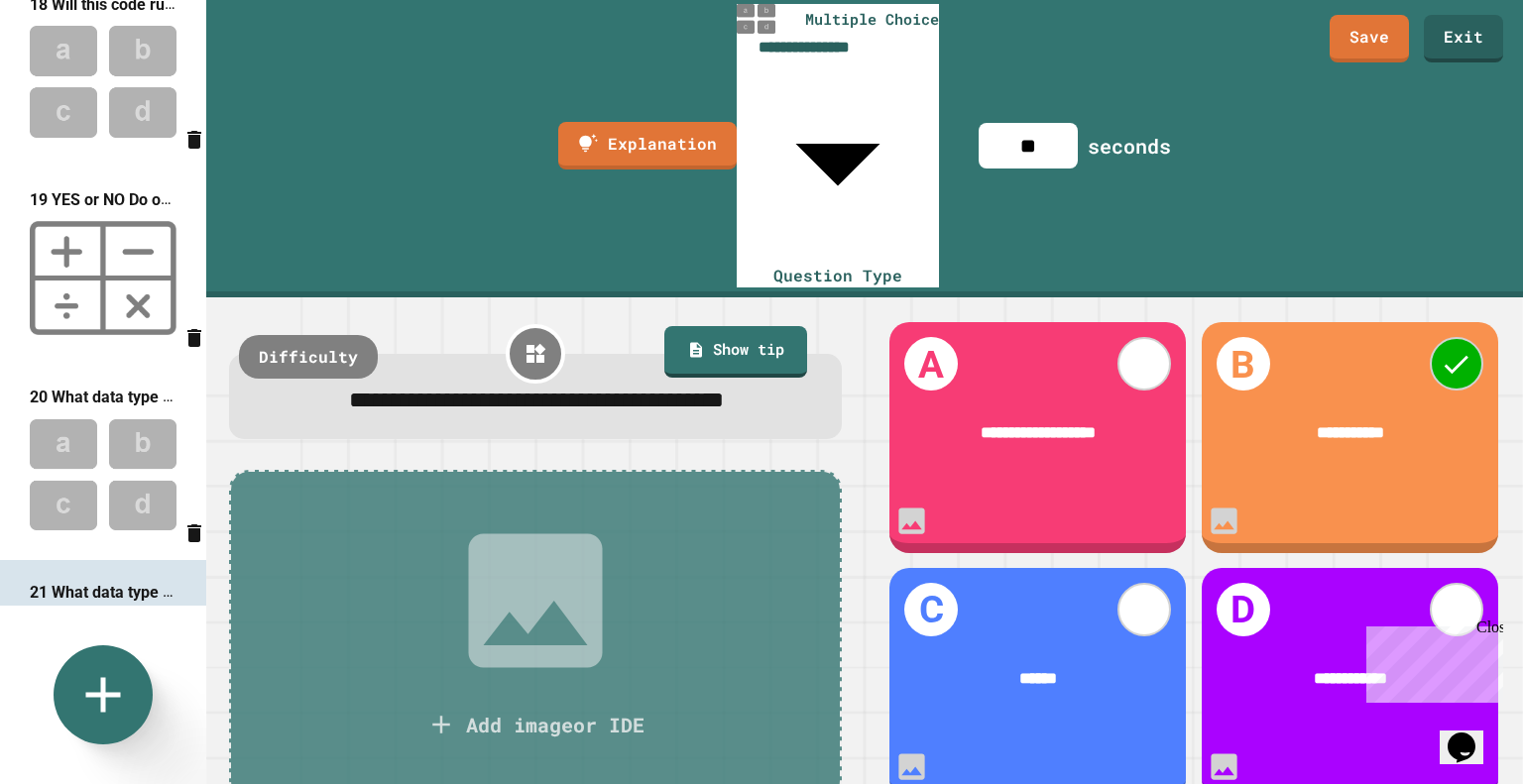 click on "22   What data type goes to multiplication?" at bounding box center (103, 787) 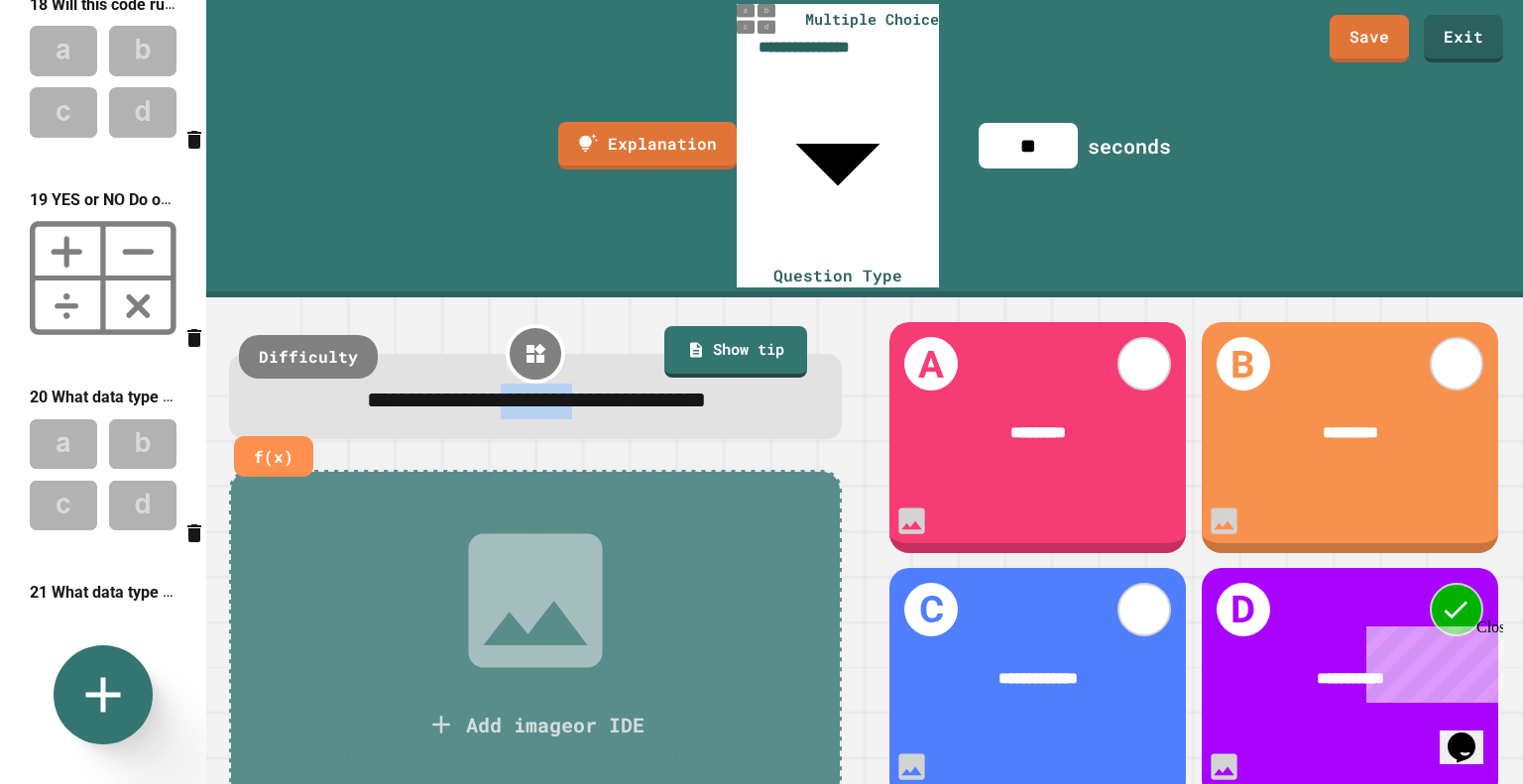 drag, startPoint x: 590, startPoint y: 181, endPoint x: 484, endPoint y: 201, distance: 107.87029 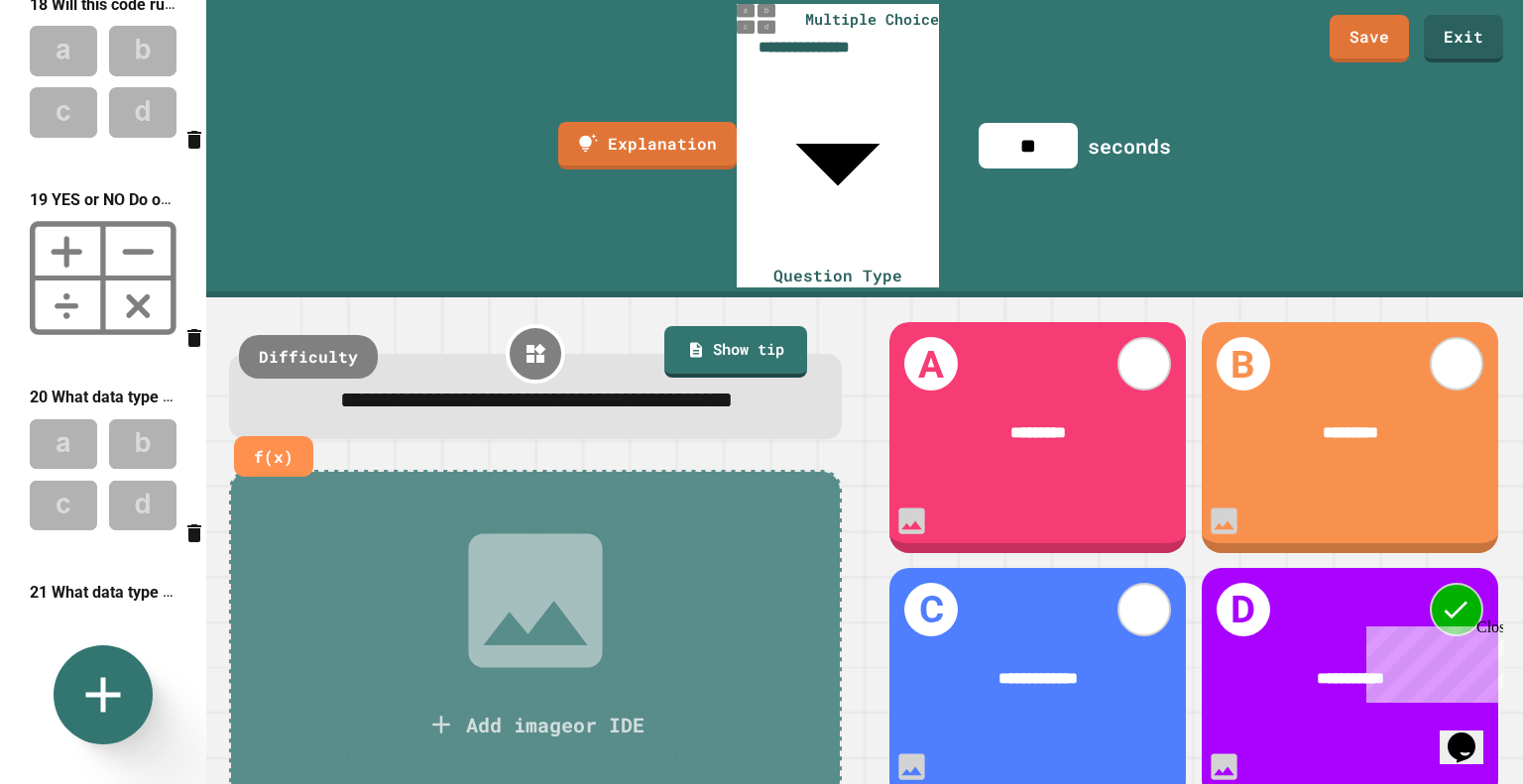 type 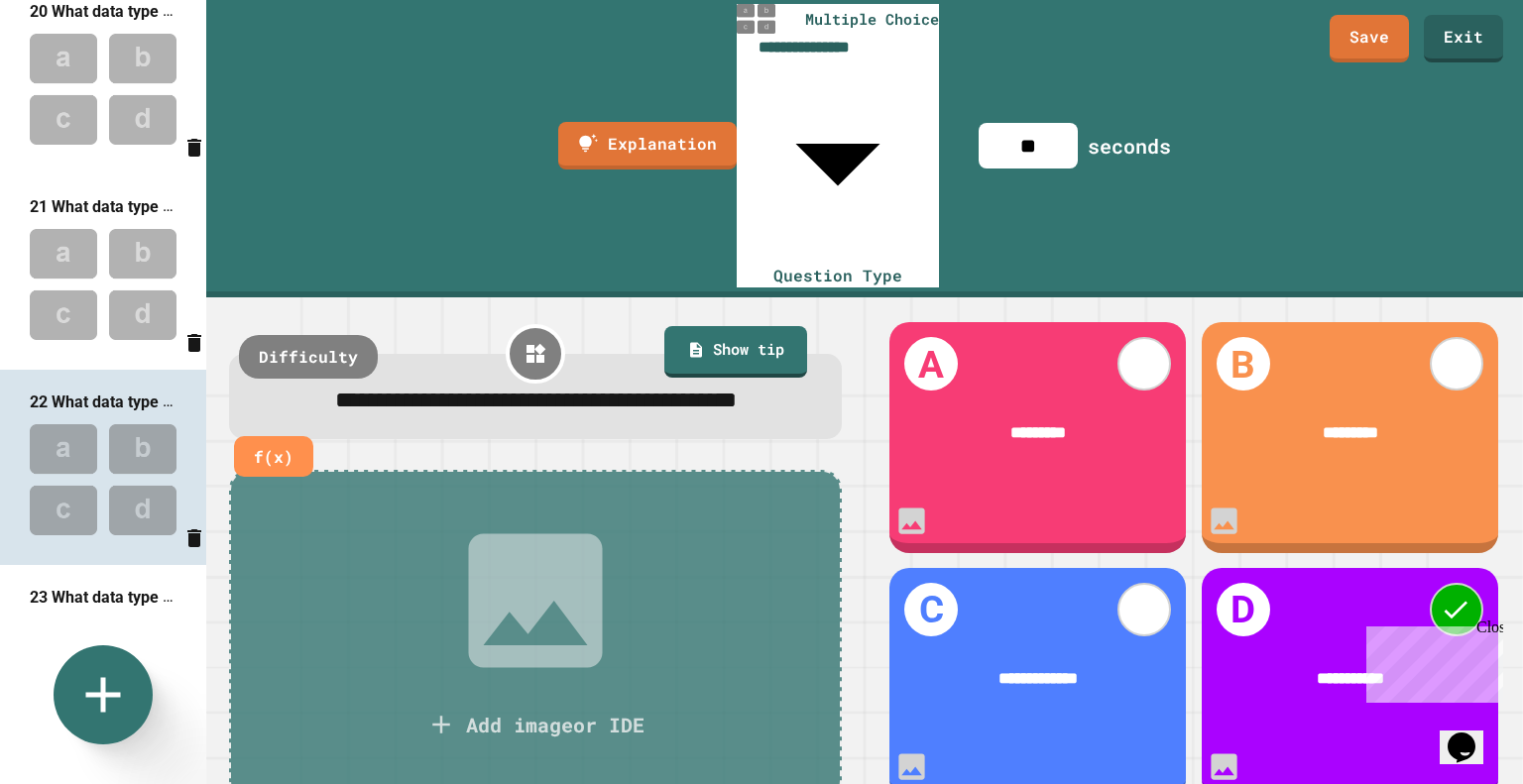 scroll, scrollTop: 3766, scrollLeft: 0, axis: vertical 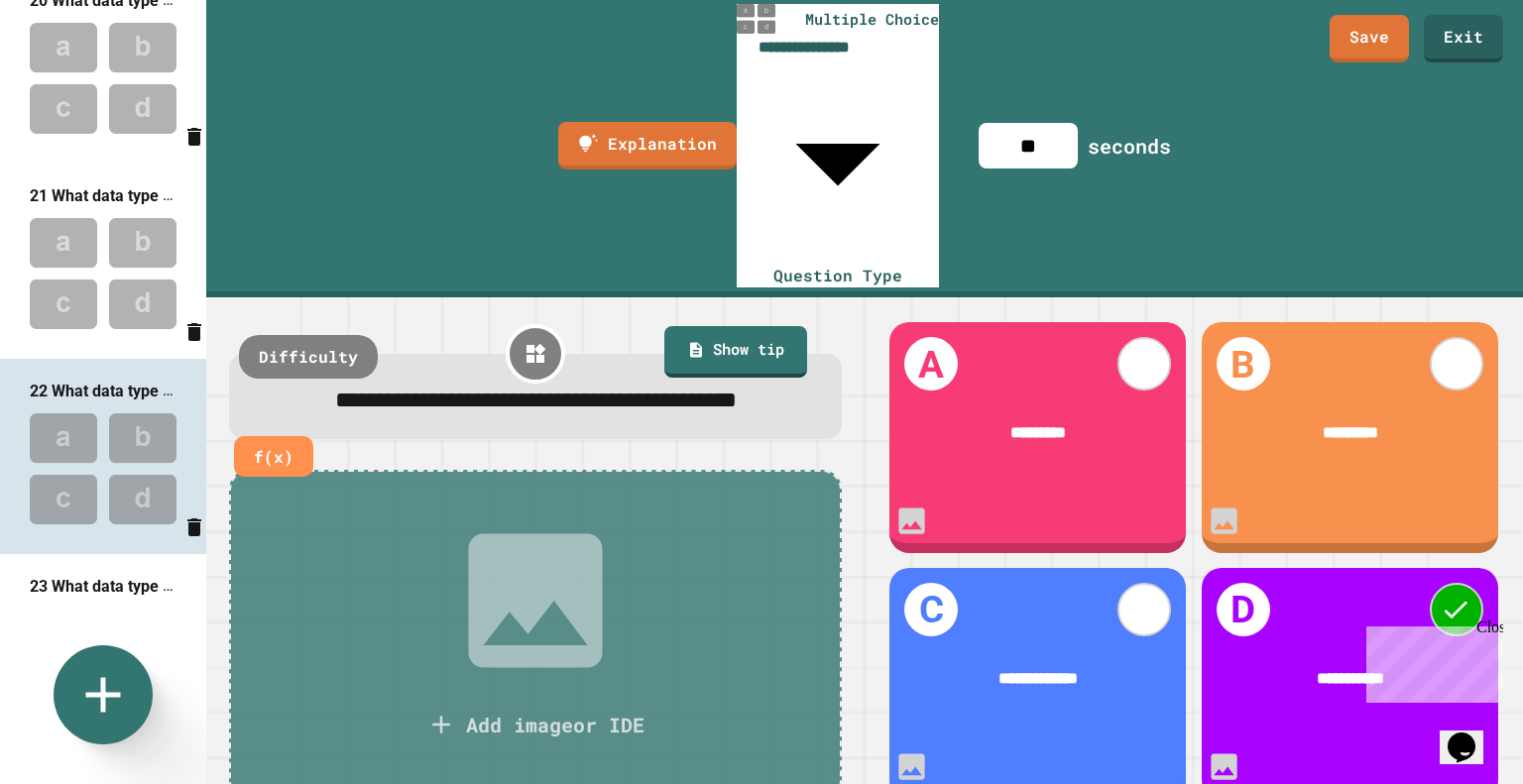 click at bounding box center [103, 664] 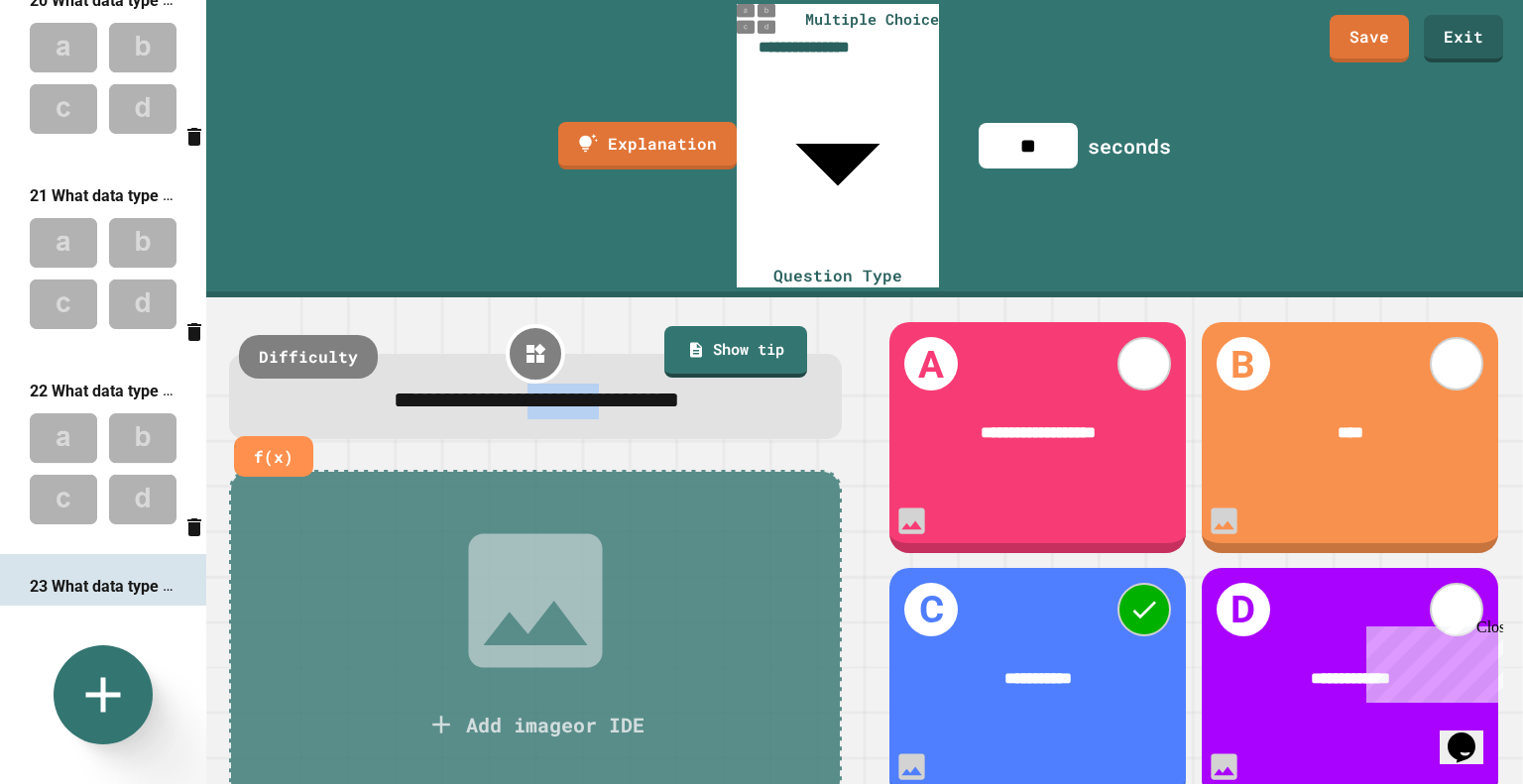 drag, startPoint x: 631, startPoint y: 185, endPoint x: 526, endPoint y: 201, distance: 106.212052 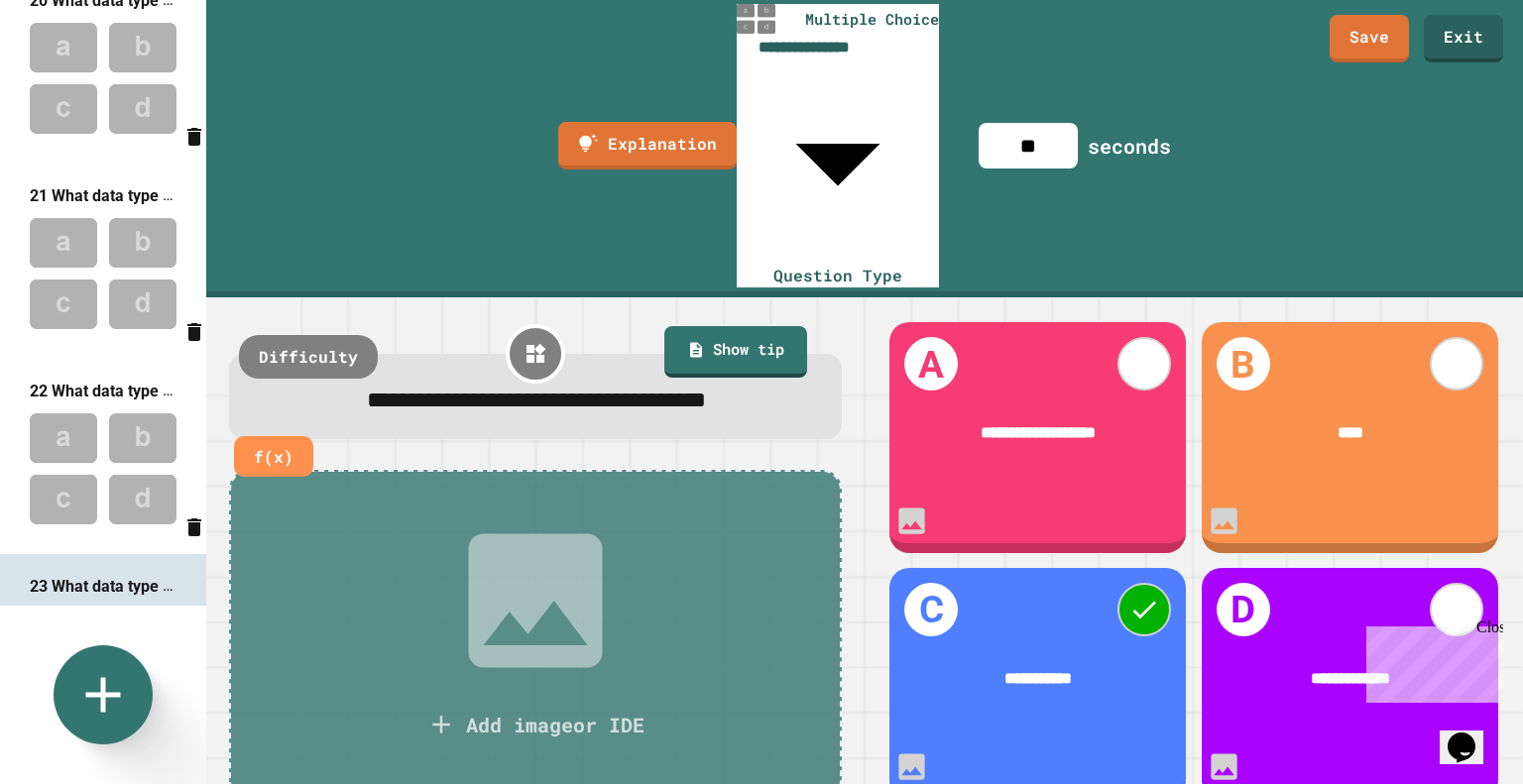 type 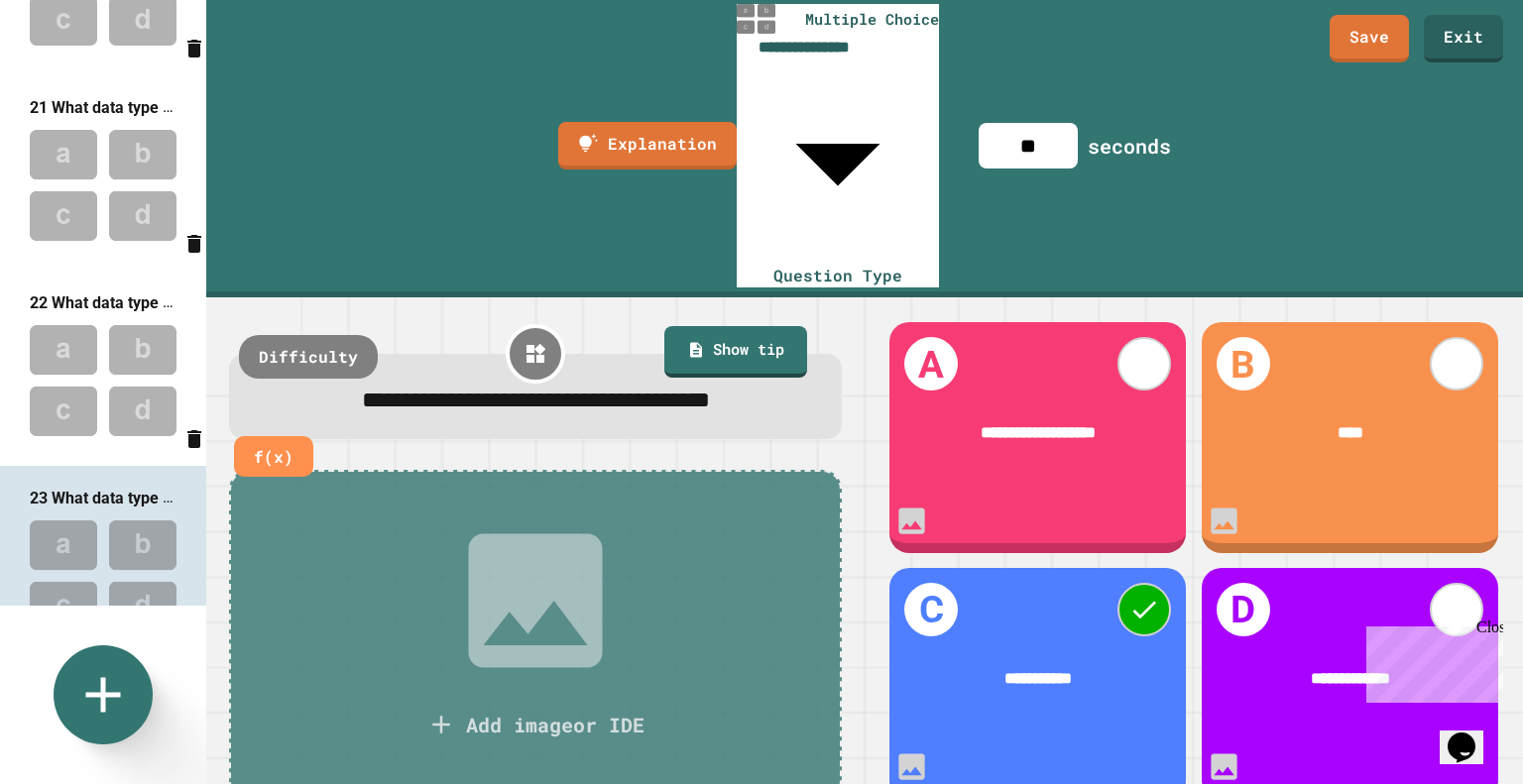 scroll, scrollTop: 3866, scrollLeft: 0, axis: vertical 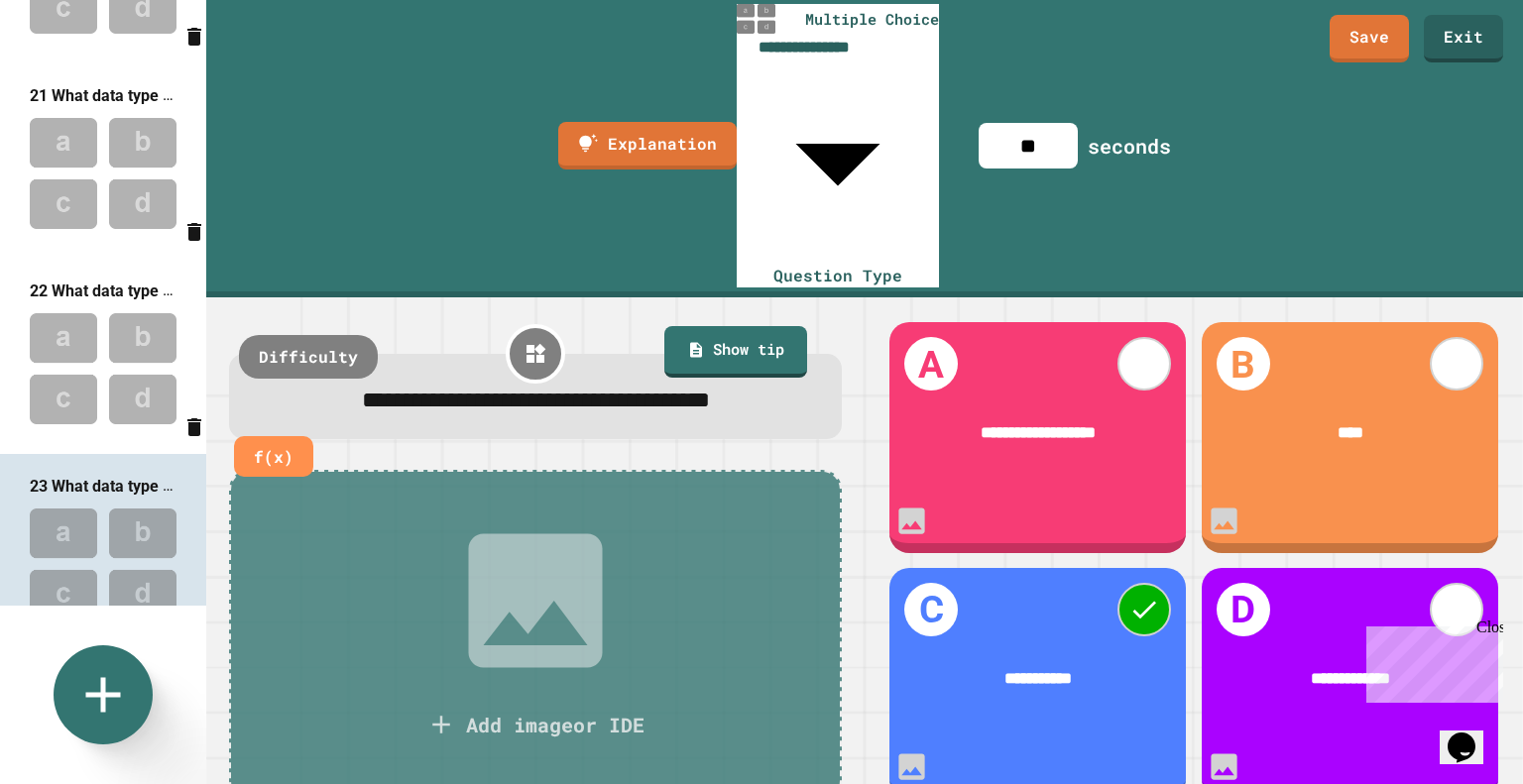 click at bounding box center (103, 758) 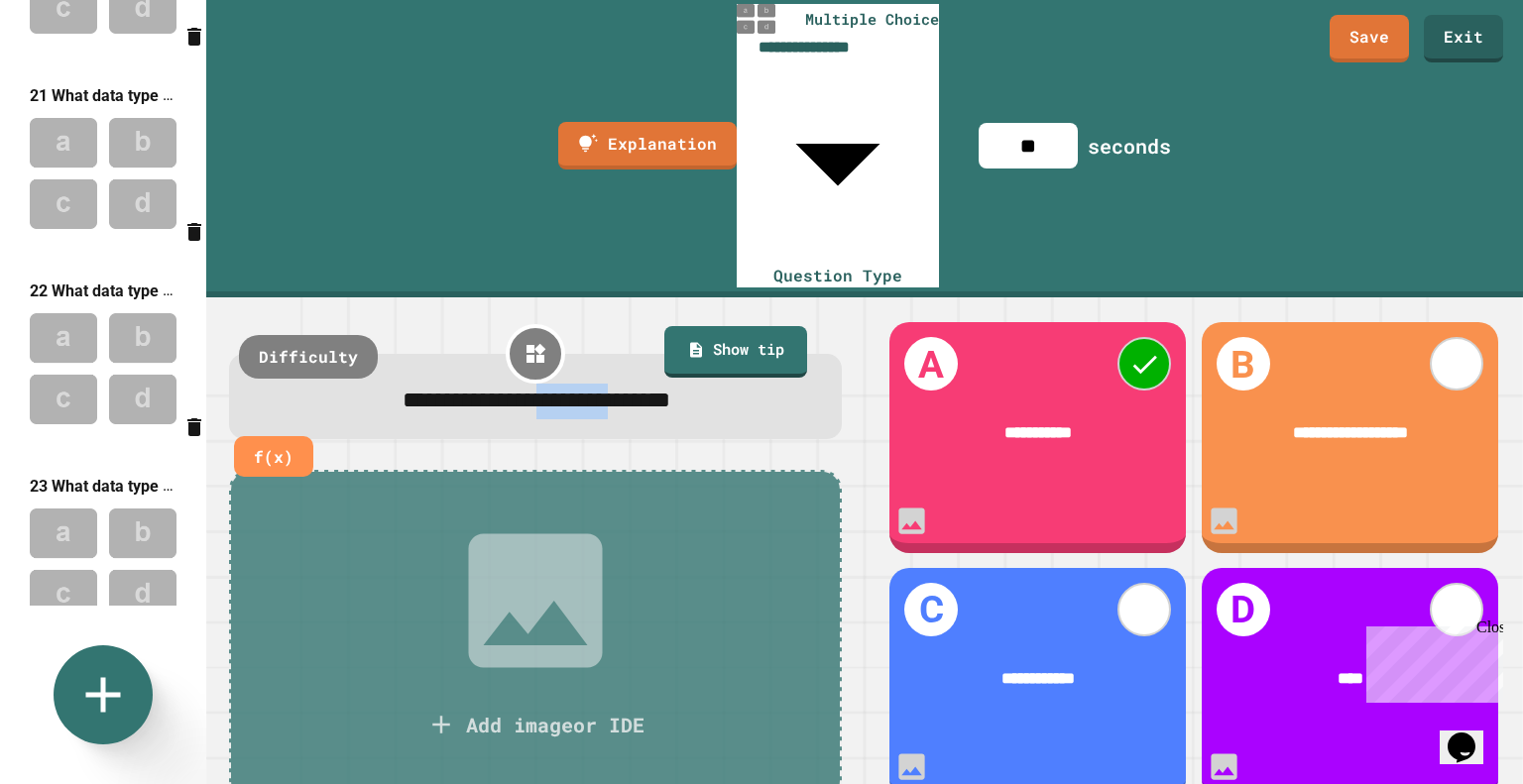 drag, startPoint x: 644, startPoint y: 186, endPoint x: 534, endPoint y: 196, distance: 110.45361 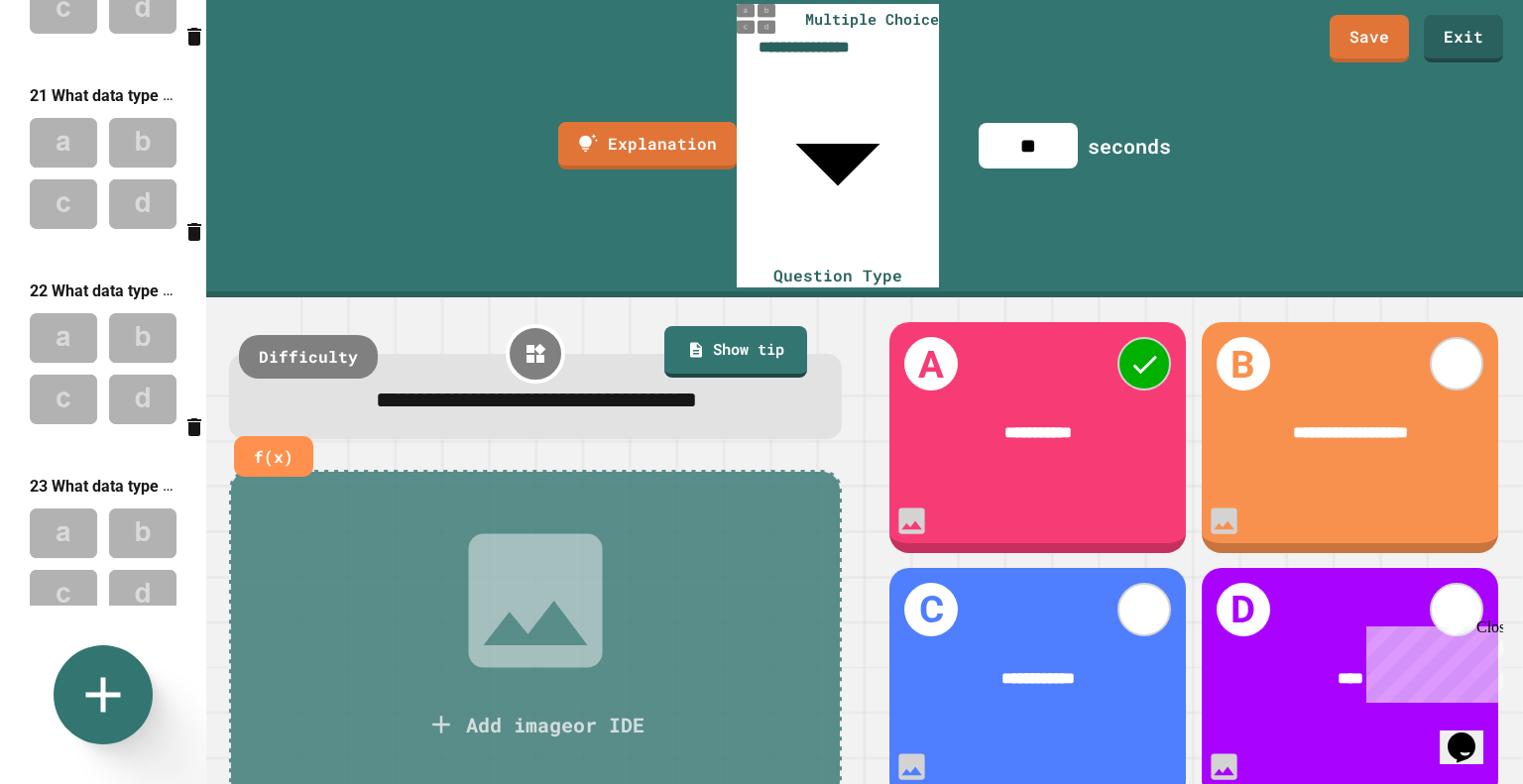 type 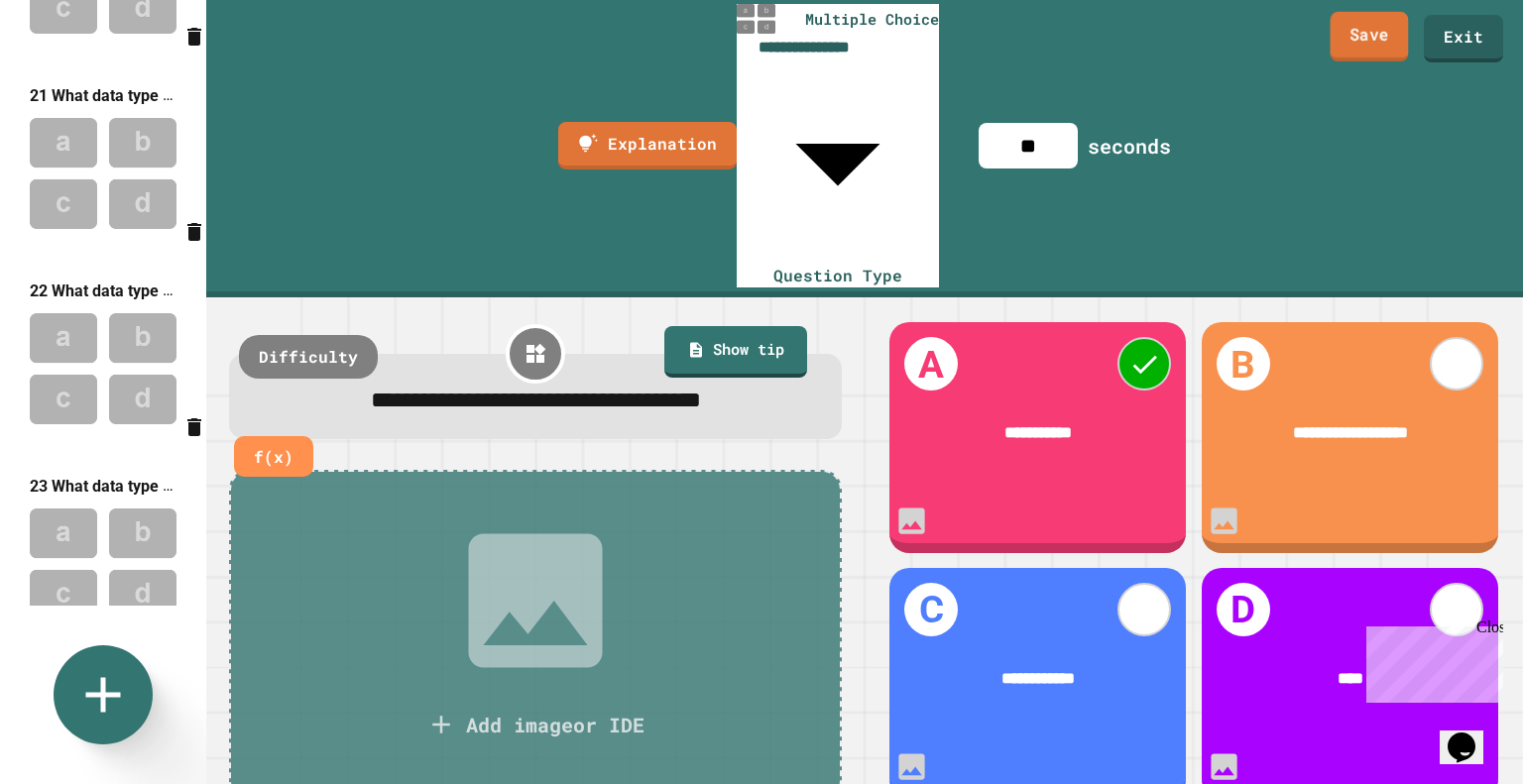 click on "Save" at bounding box center (1369, 37) 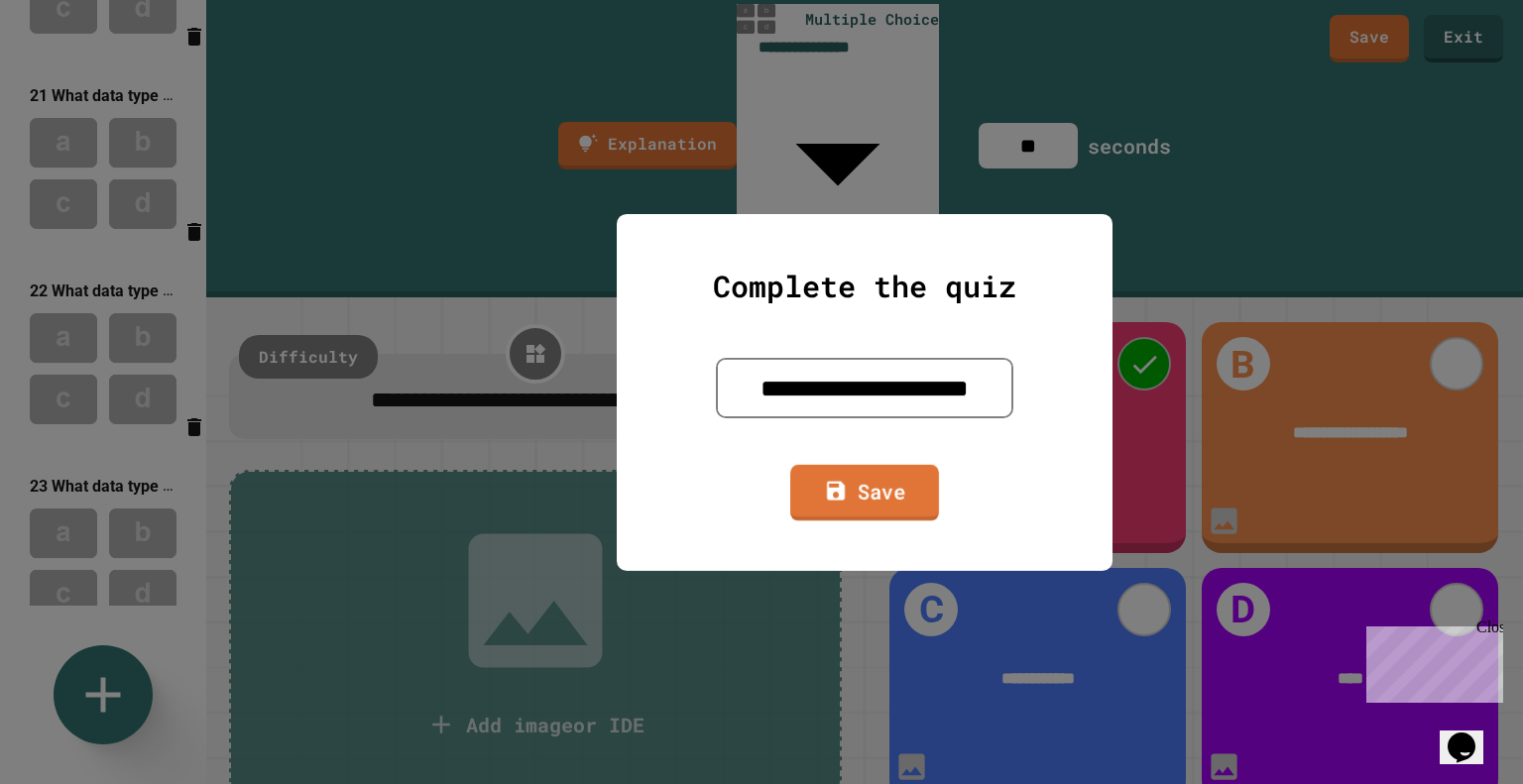 click on "Save" at bounding box center (865, 492) 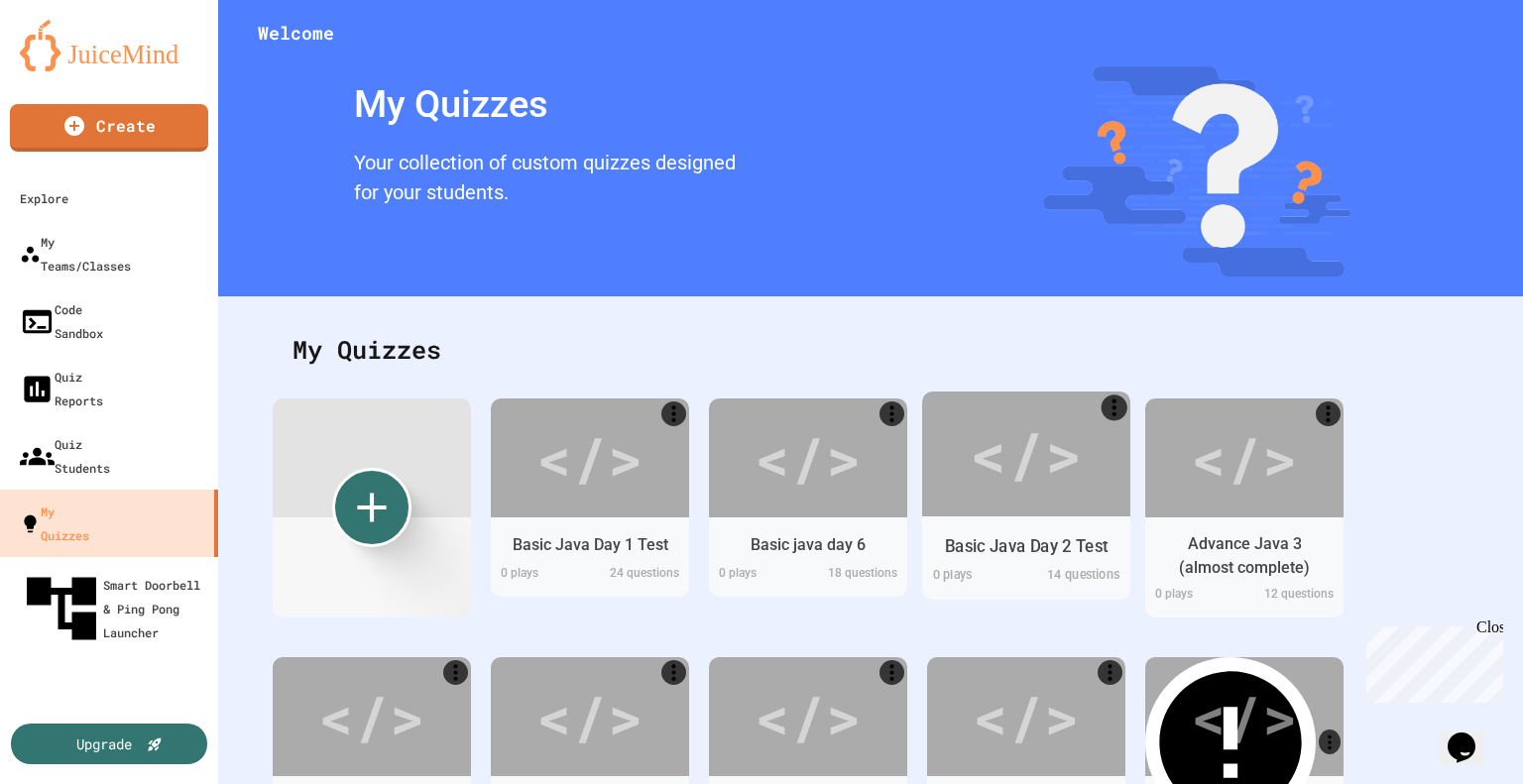 click on "Basic Java Day 2 Test" at bounding box center [1026, 545] 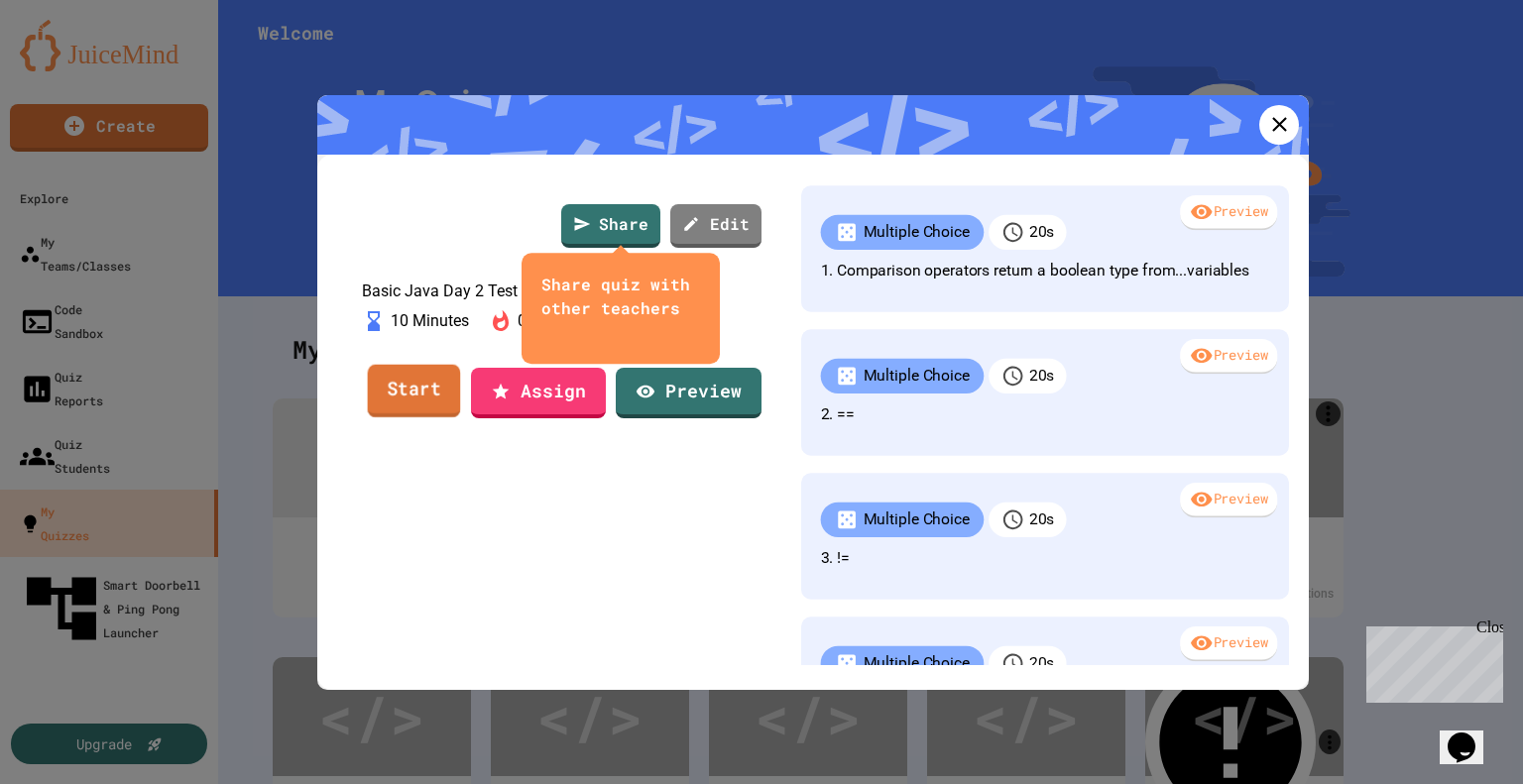 click on "Start" at bounding box center [414, 392] 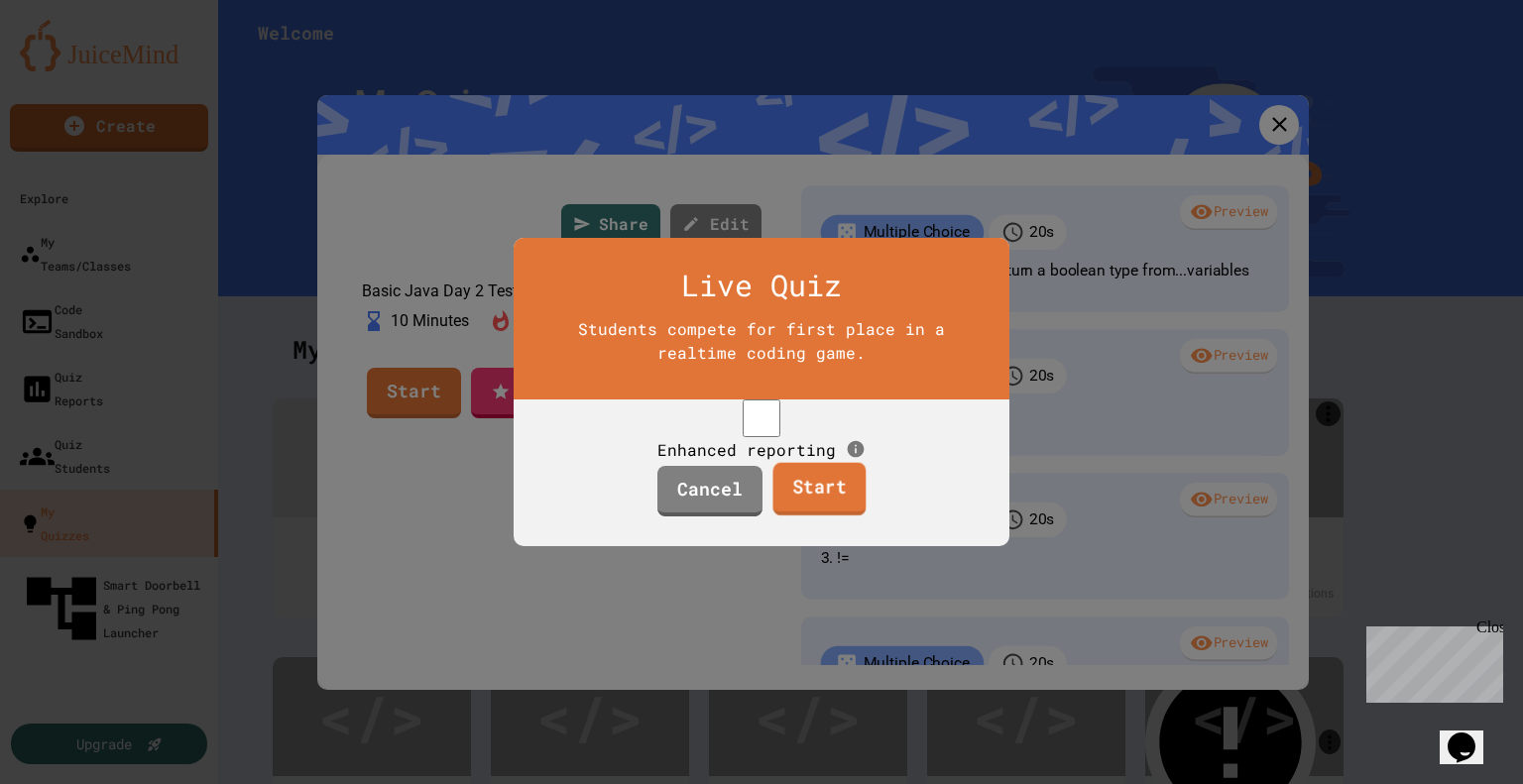click on "Start" at bounding box center [819, 490] 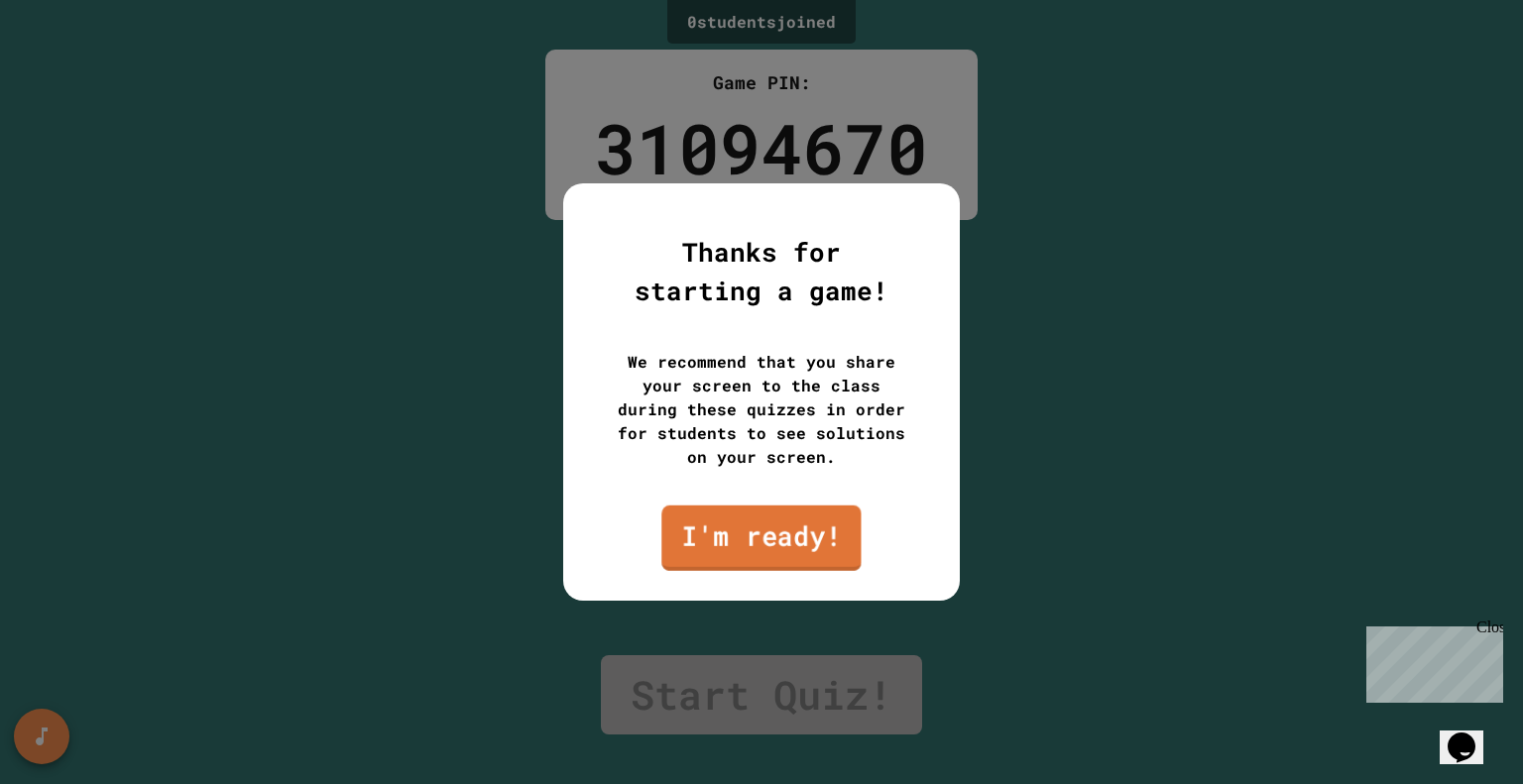 click on "I'm ready!" at bounding box center (761, 538) 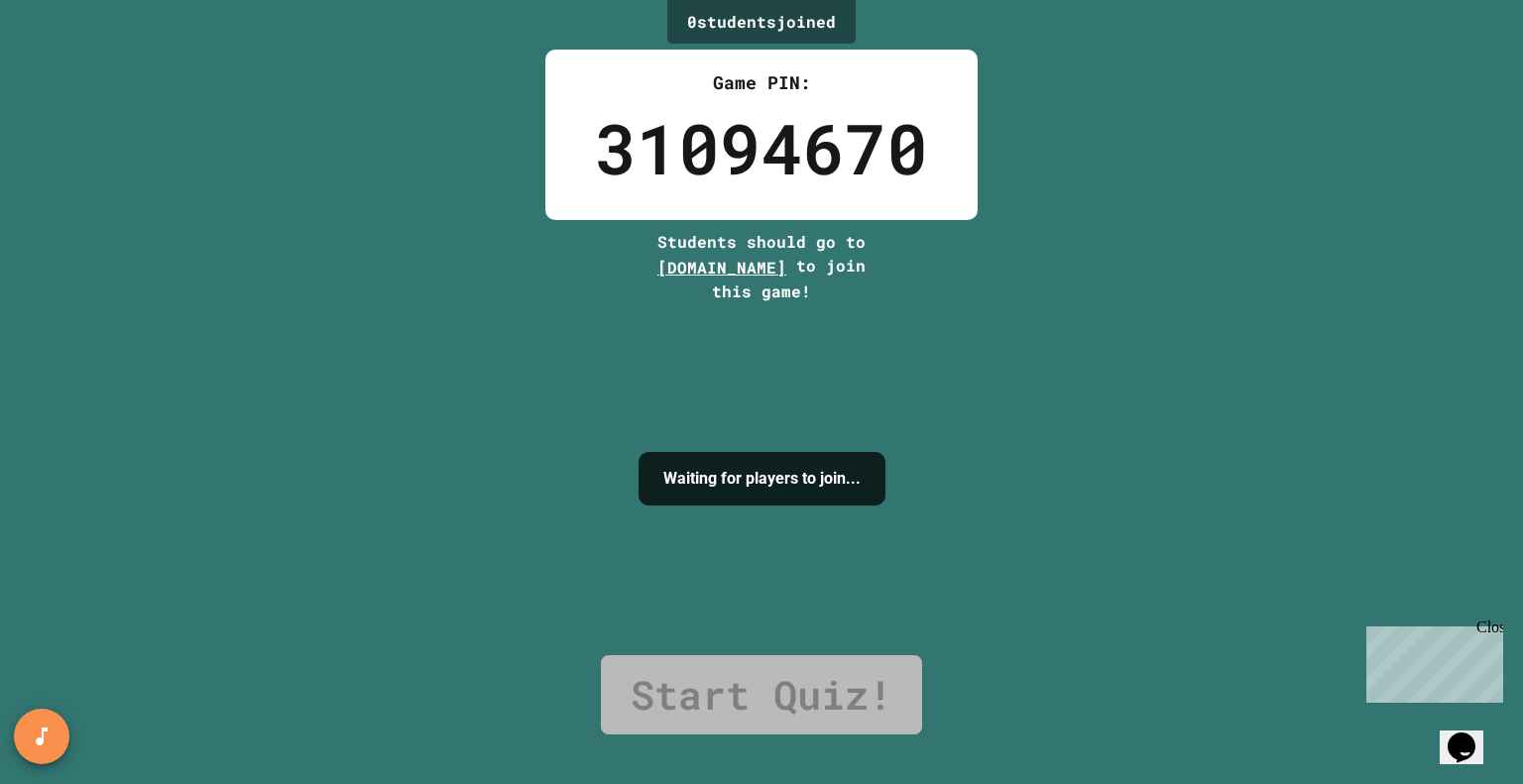 click on "31094670" at bounding box center [762, 148] 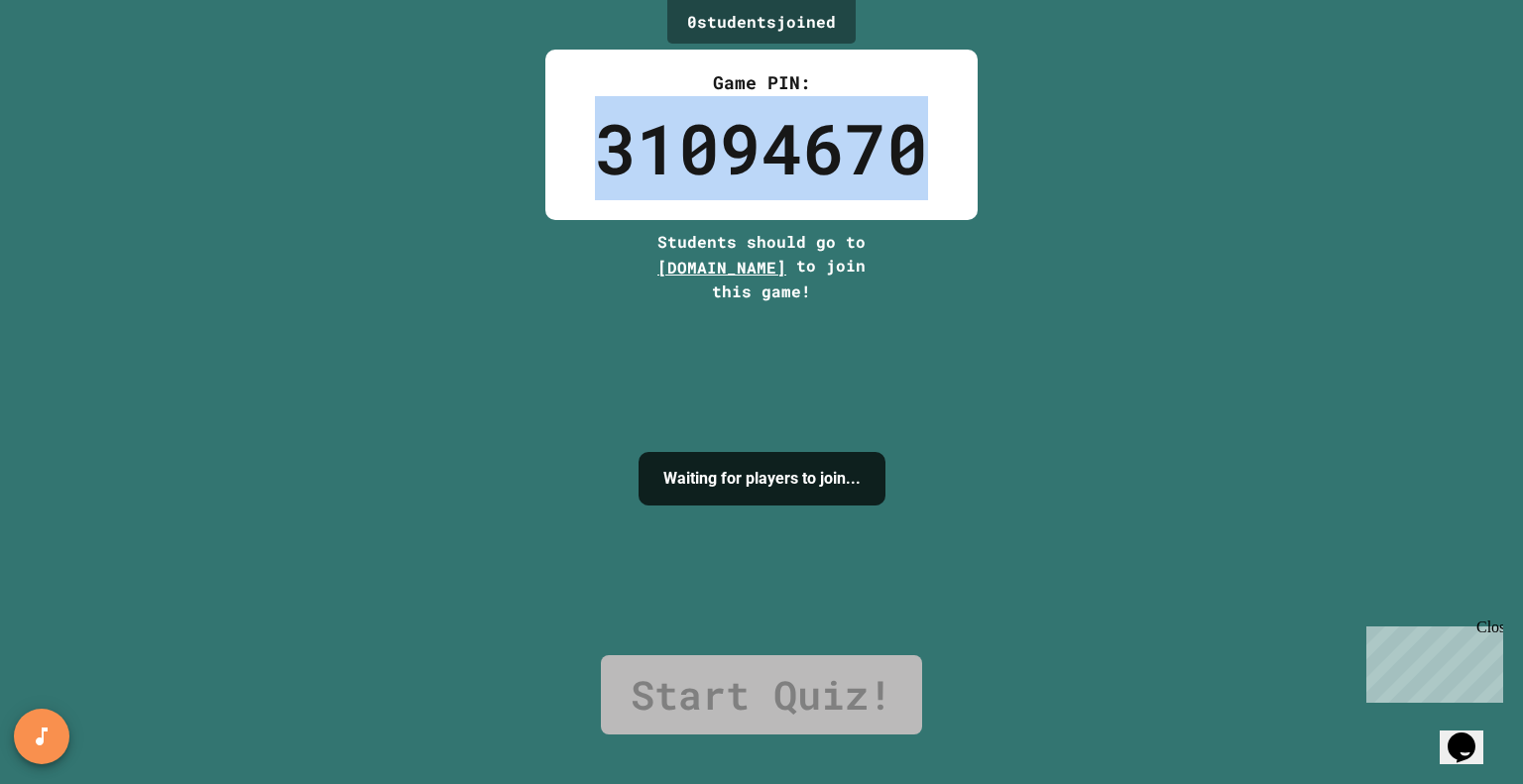 drag, startPoint x: 903, startPoint y: 150, endPoint x: 509, endPoint y: 143, distance: 394.06218 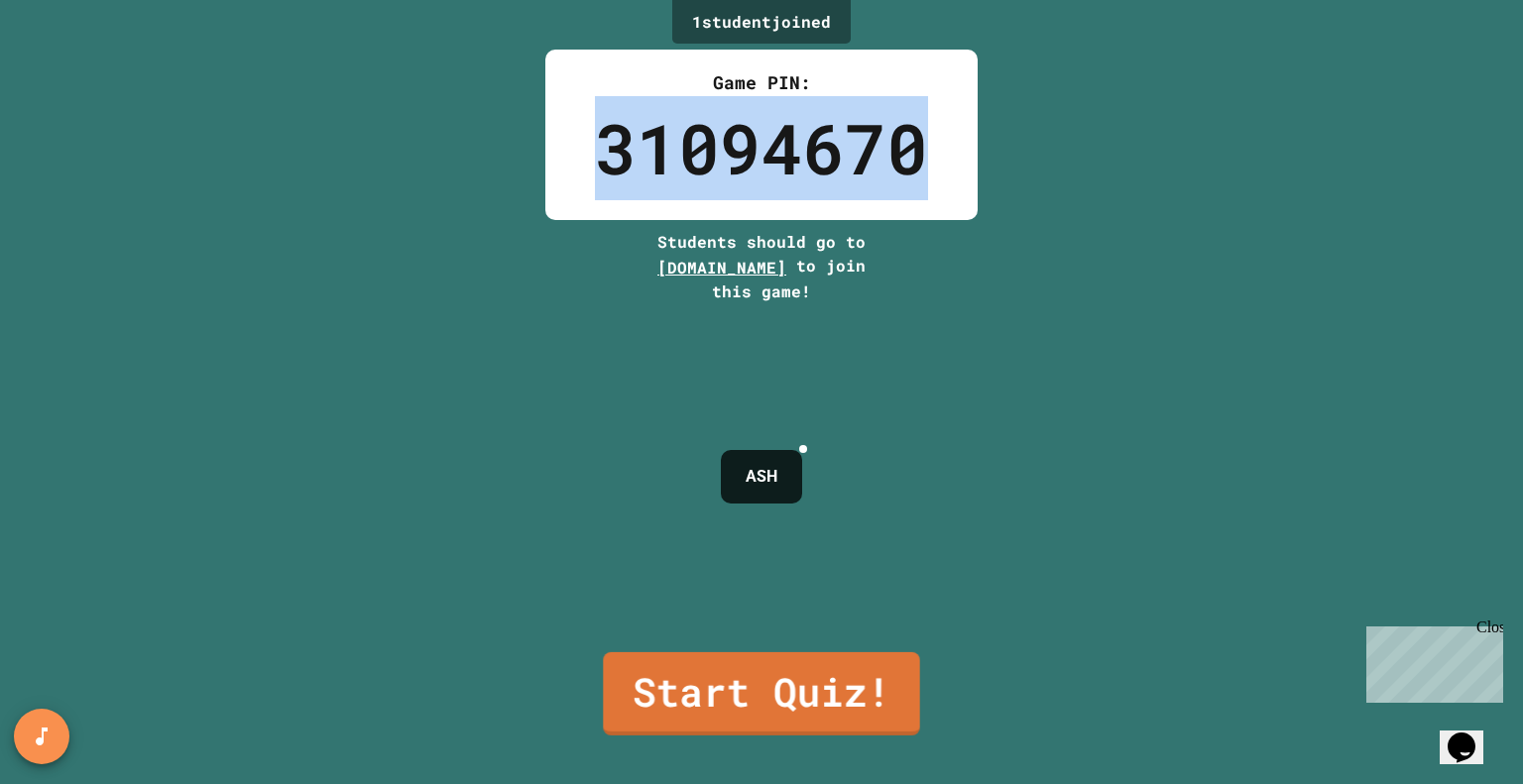 click on "1  student  joined Game PIN: 31094670 Students should go to   [DOMAIN_NAME]   to join this game! ASH Start Quiz!" at bounding box center [762, 392] 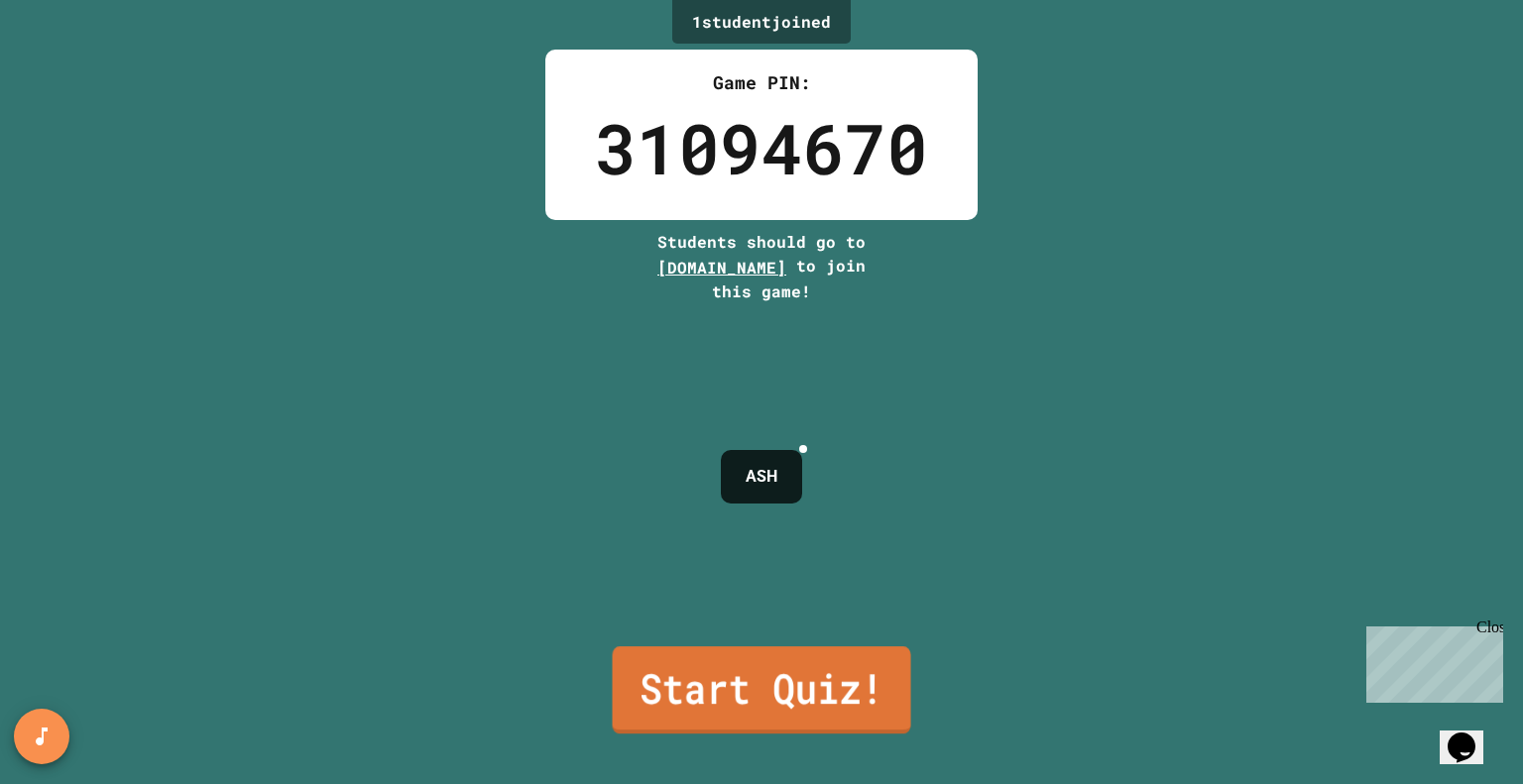 click on "Start Quiz!" at bounding box center (762, 690) 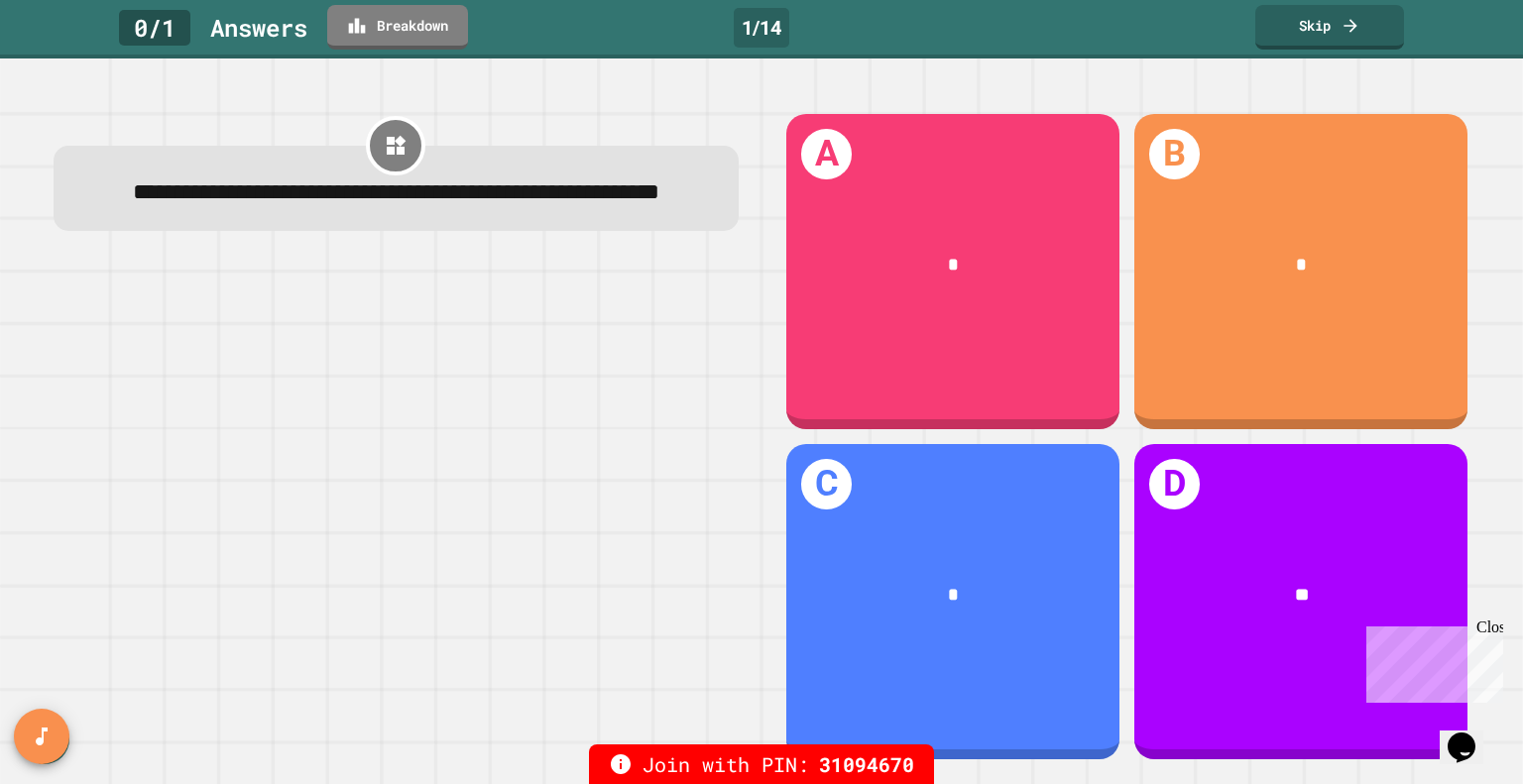 drag, startPoint x: 952, startPoint y: 296, endPoint x: 954, endPoint y: 324, distance: 28.071338 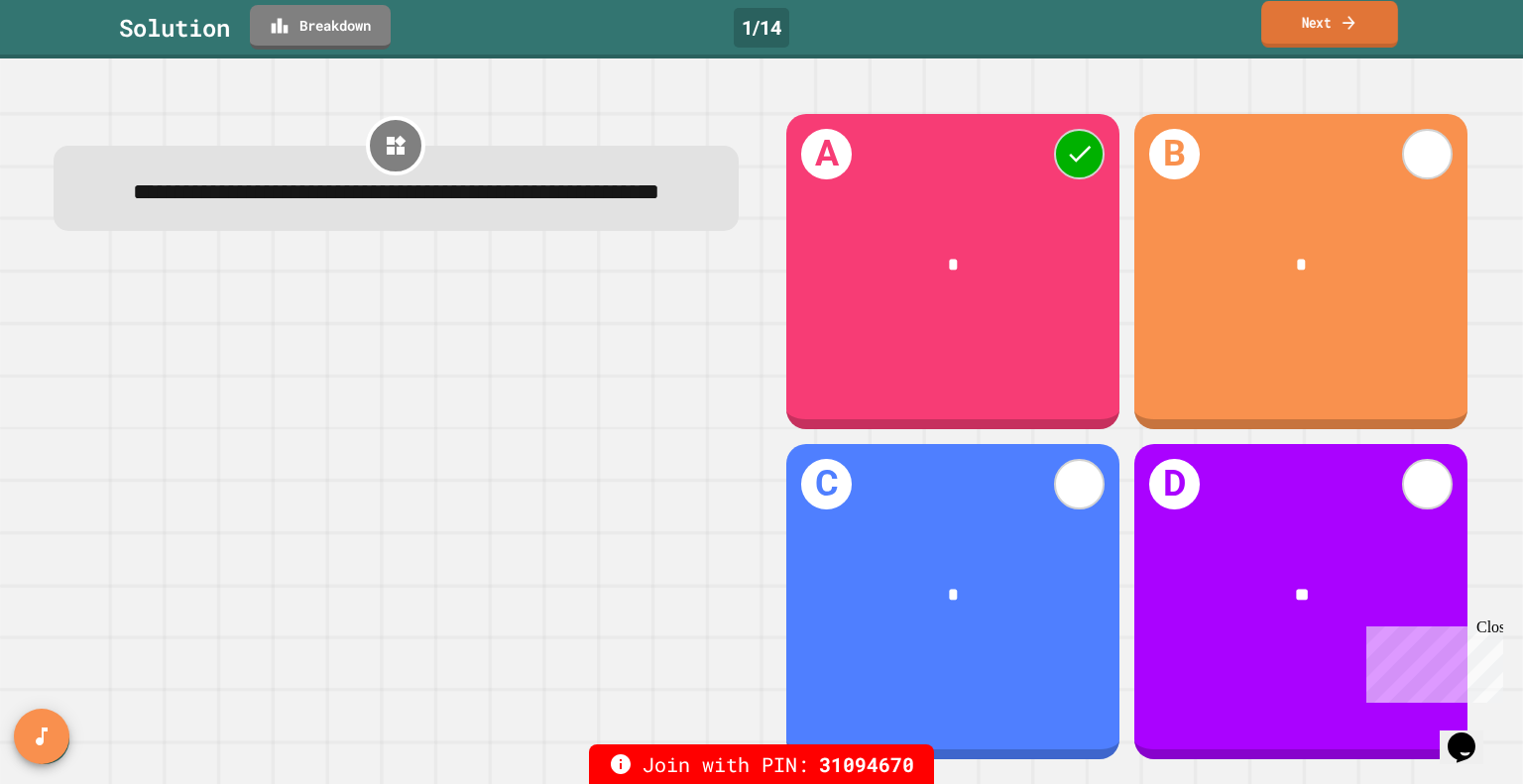 click on "Next" at bounding box center (1330, 24) 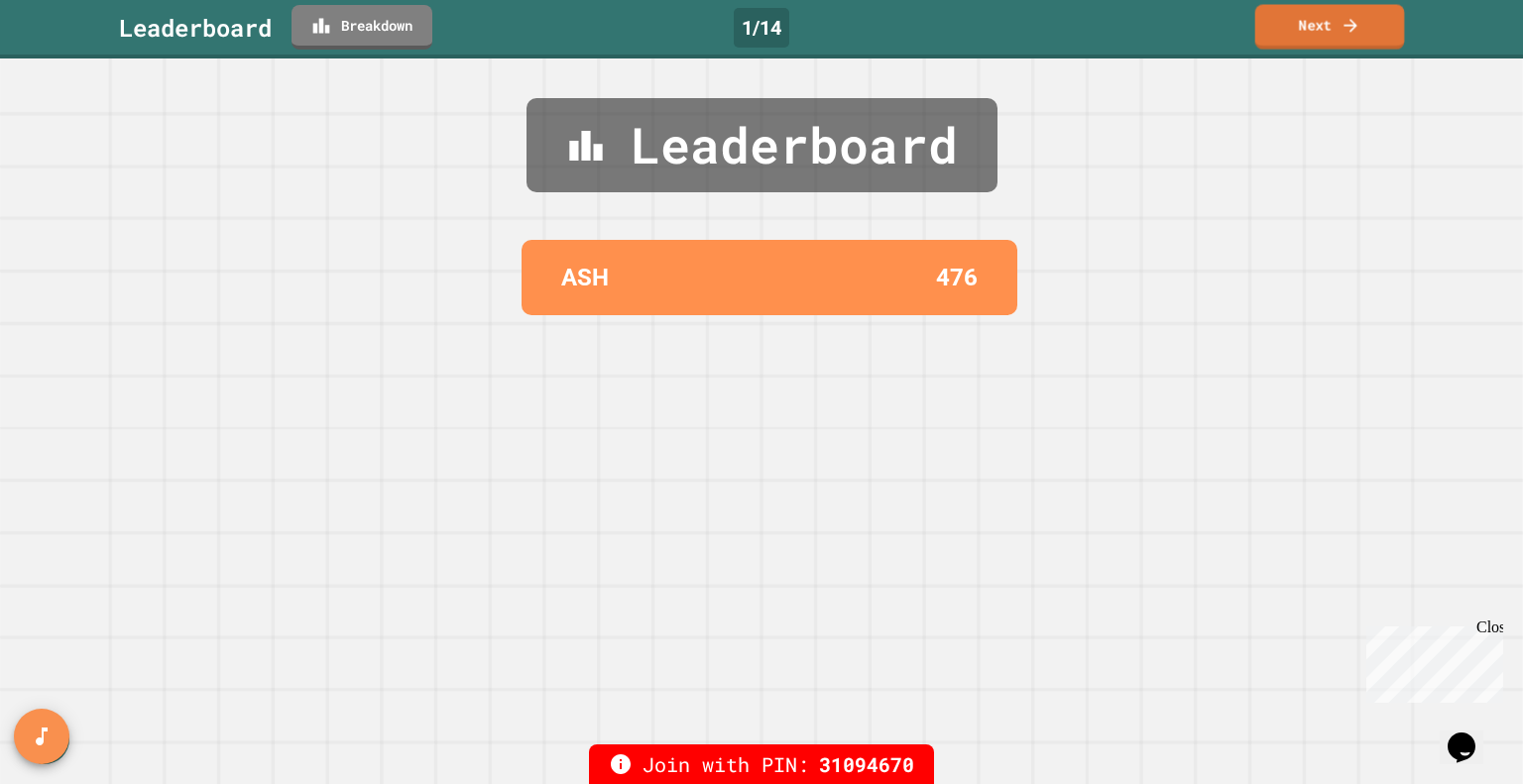 click on "Next" at bounding box center (1330, 27) 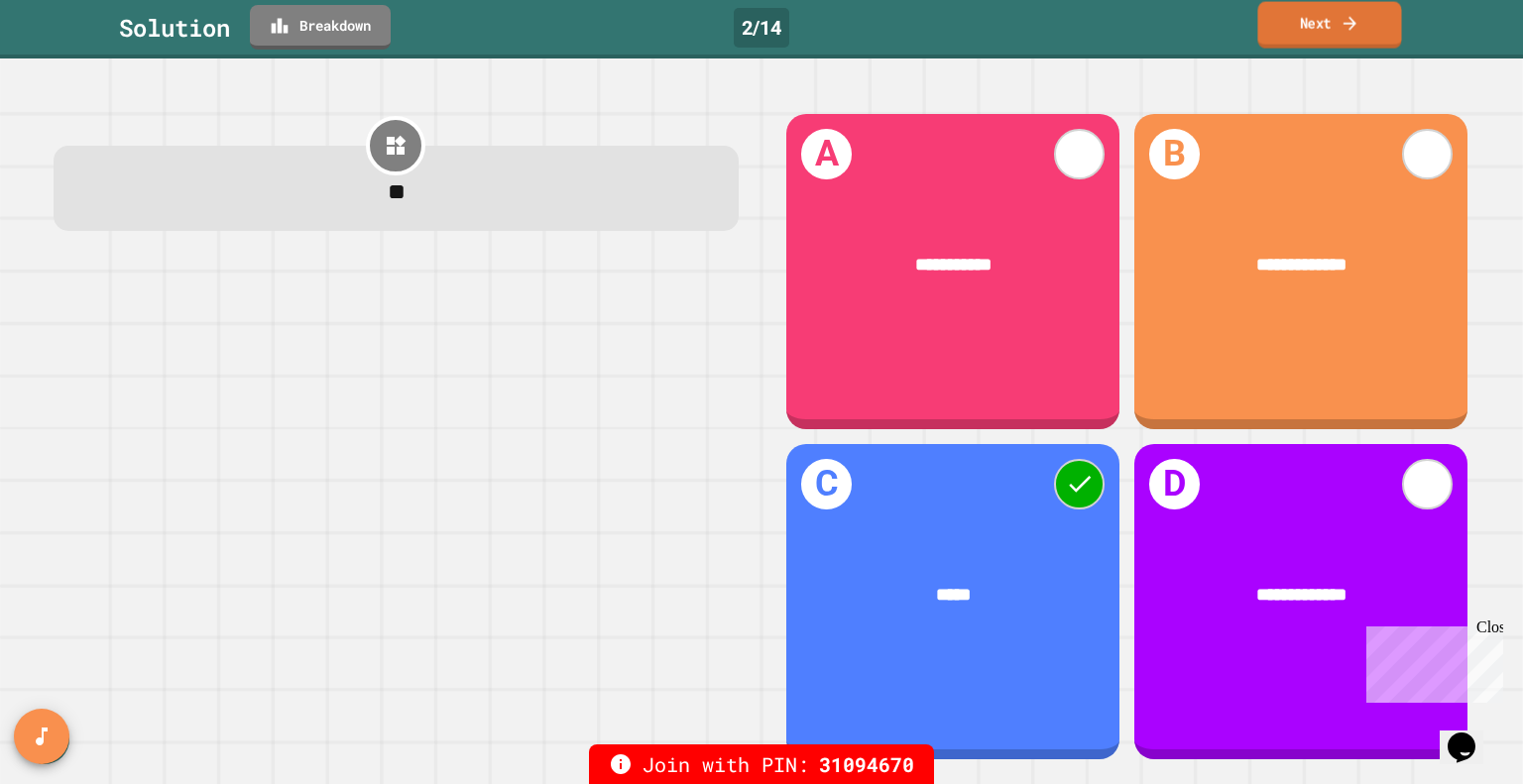 click on "Next" at bounding box center (1329, 25) 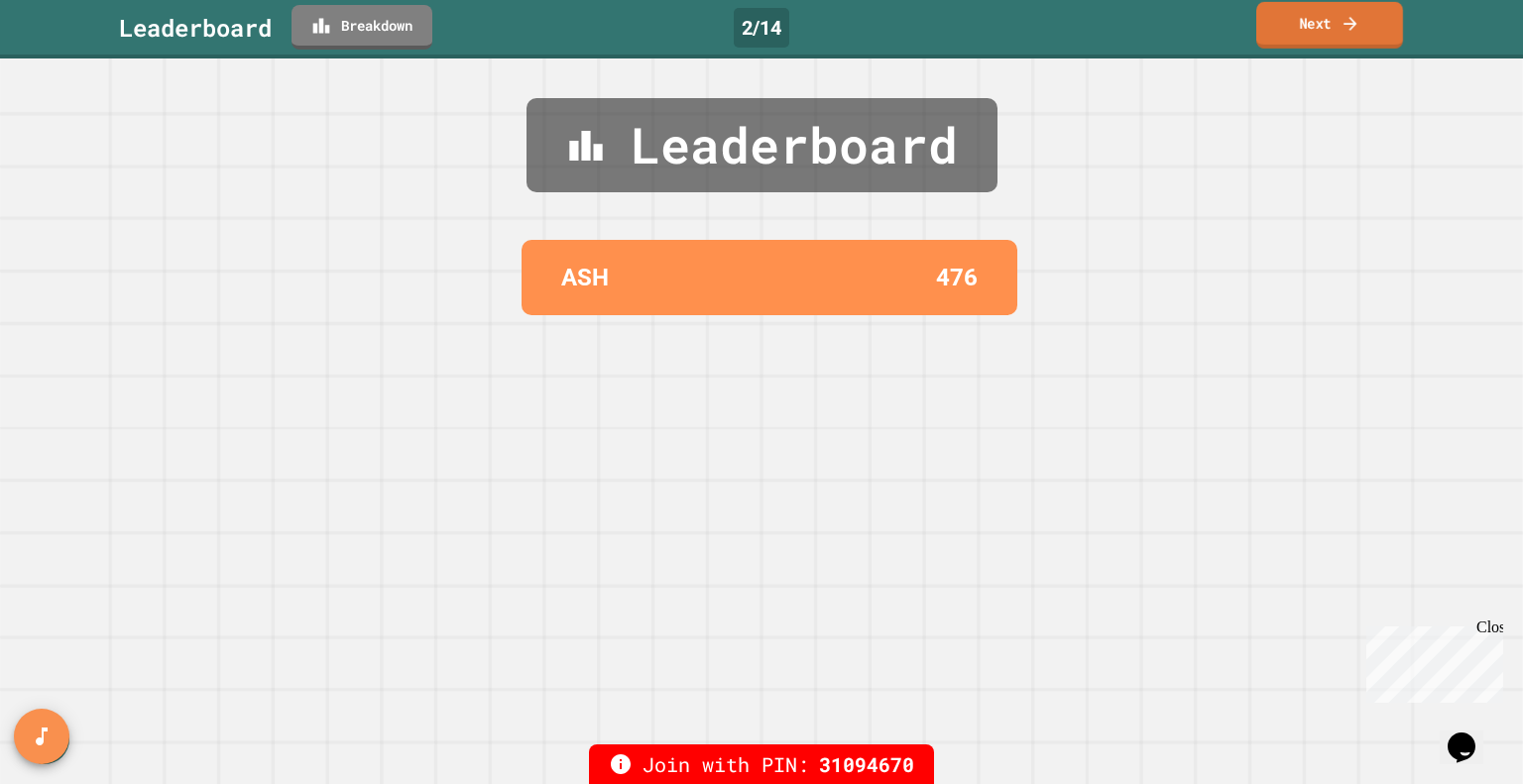 click on "Next" at bounding box center (1330, 25) 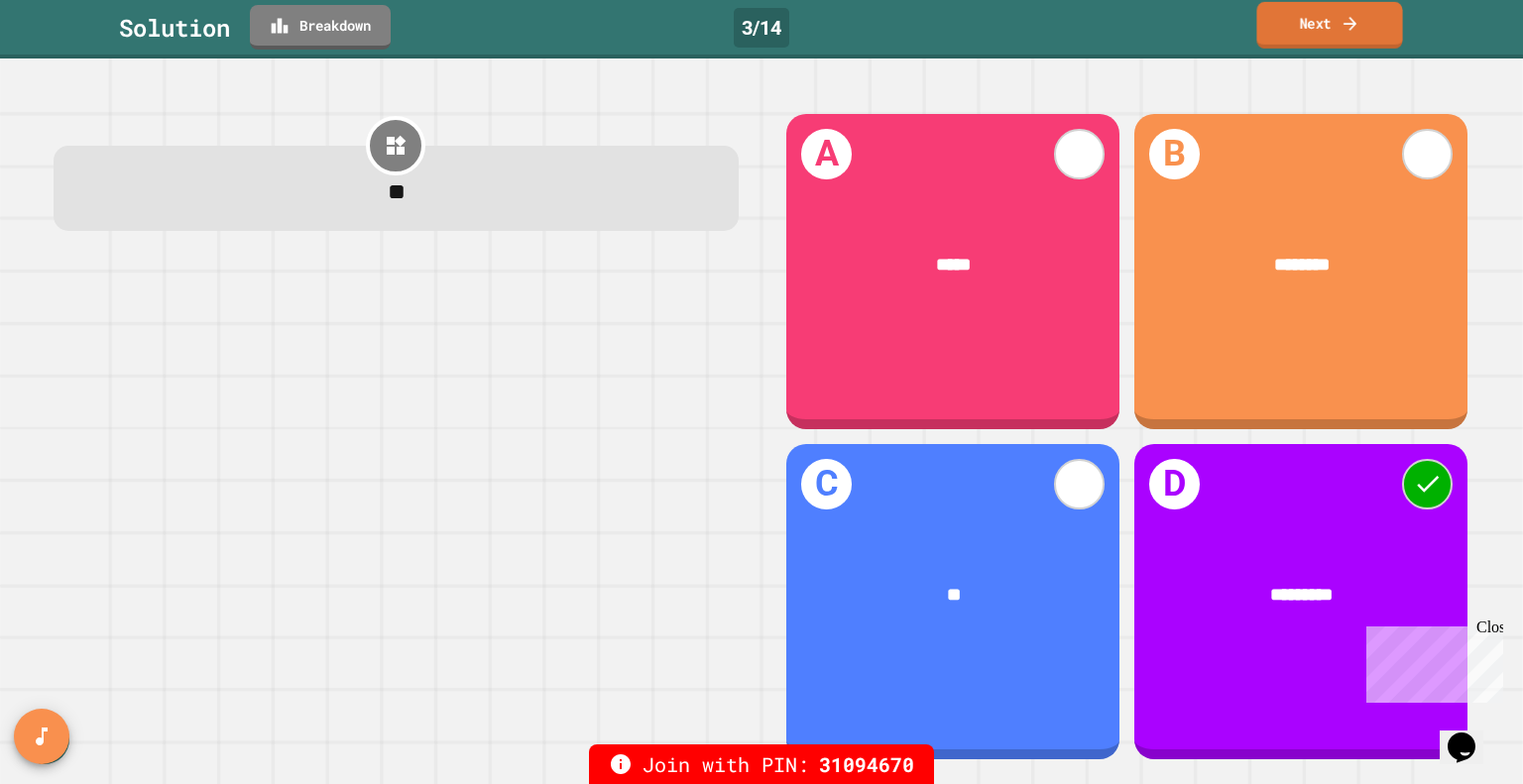 click 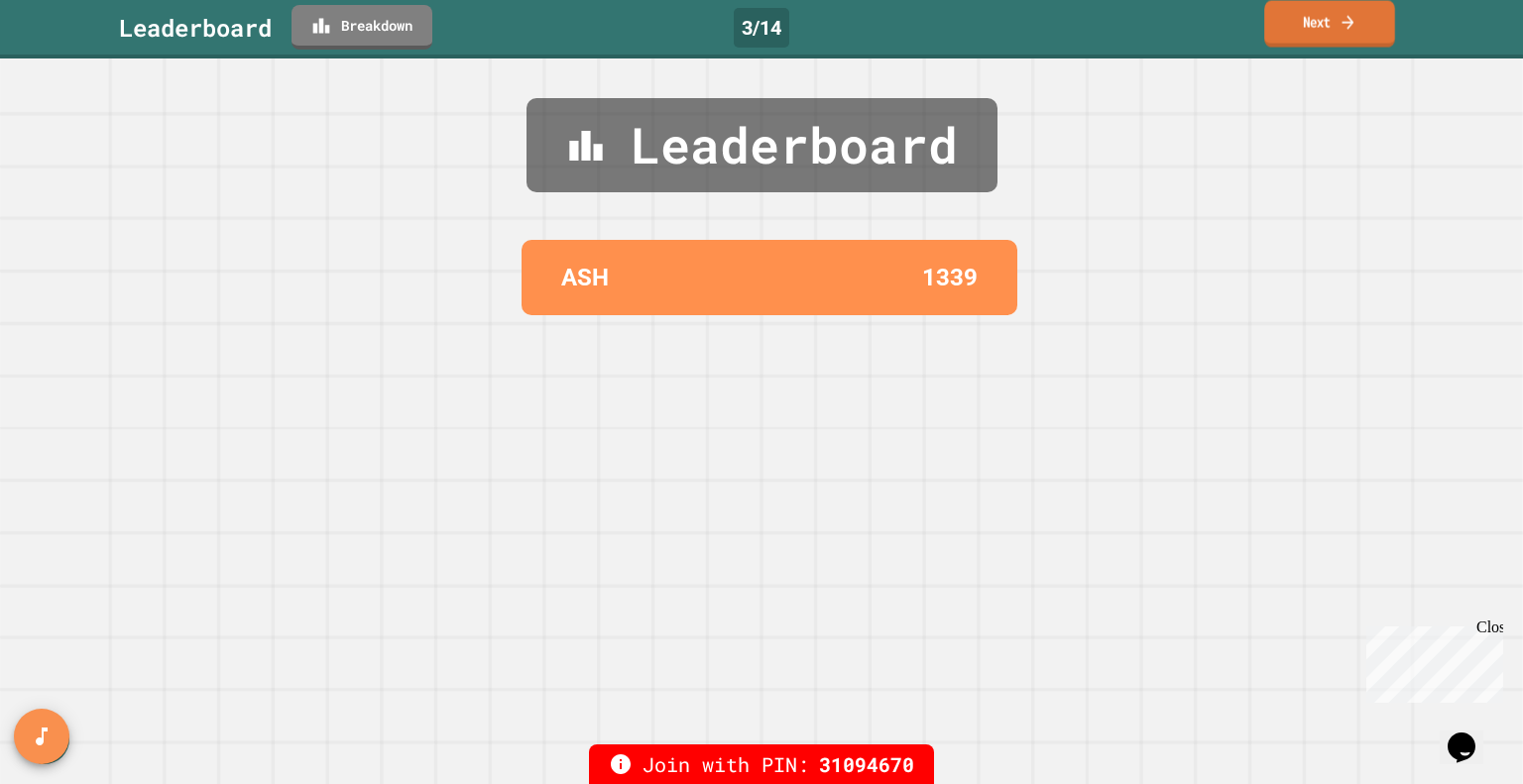 click on "Next" at bounding box center (1330, 24) 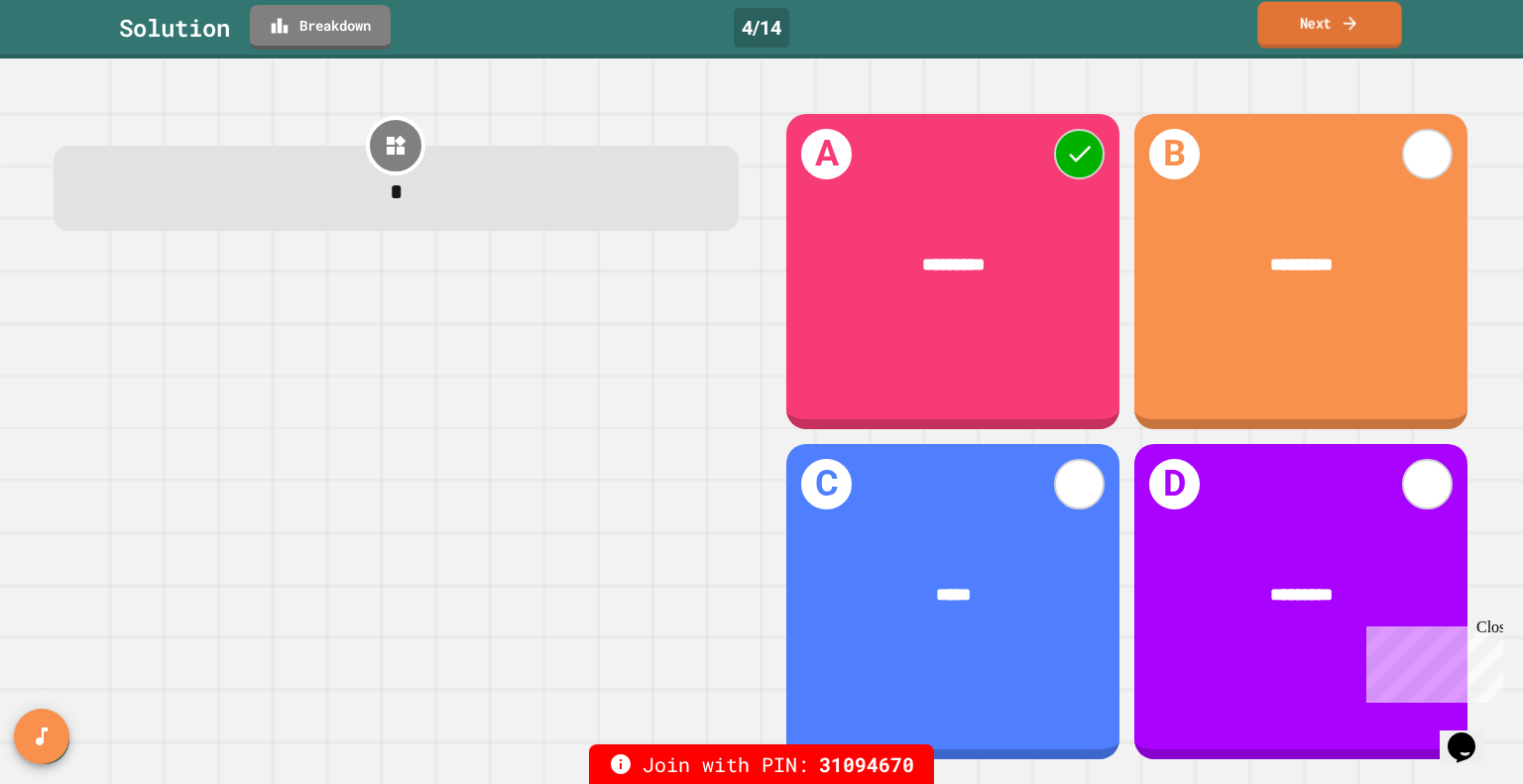 click on "Next" at bounding box center (1329, 25) 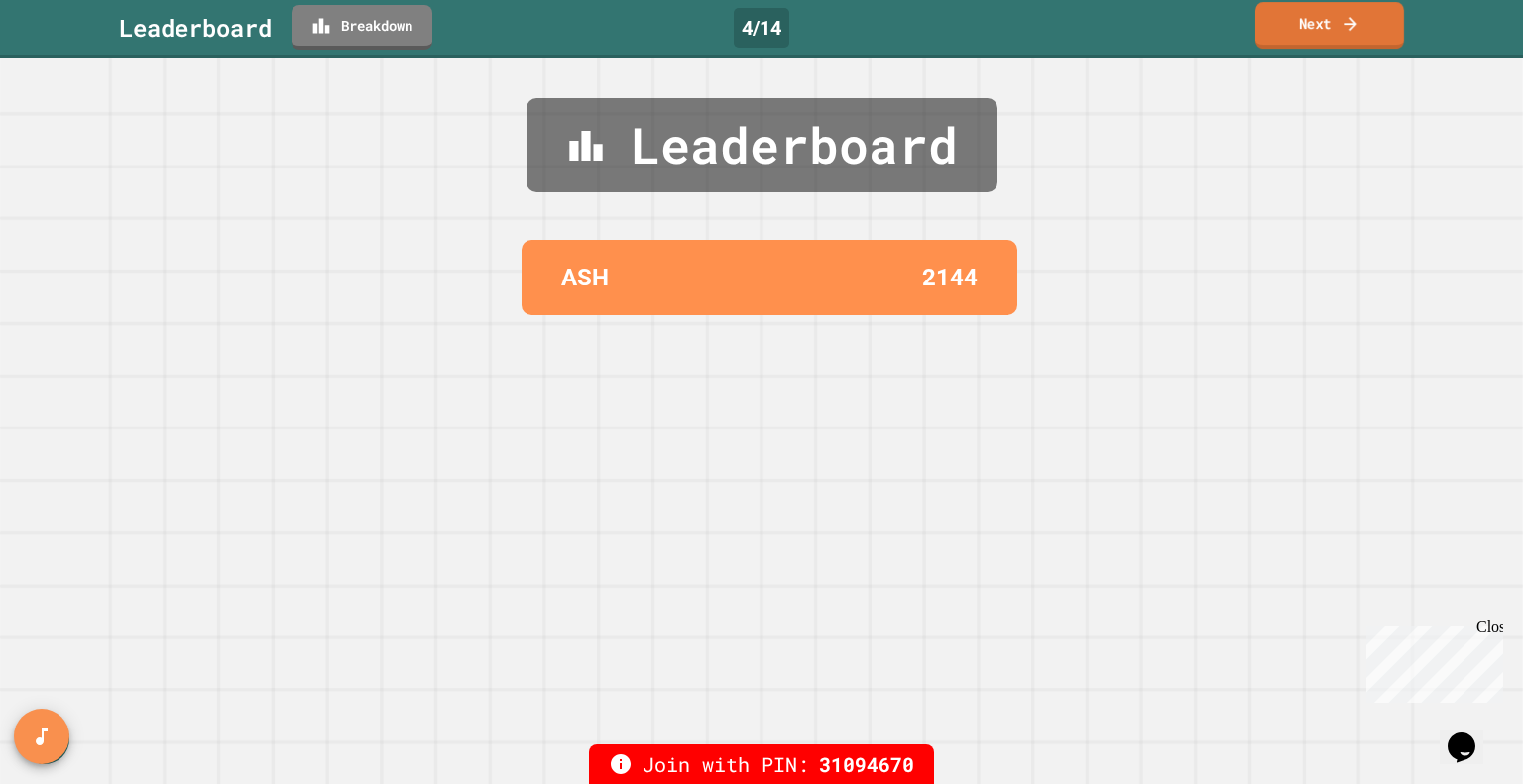 click on "Next" at bounding box center [1330, 25] 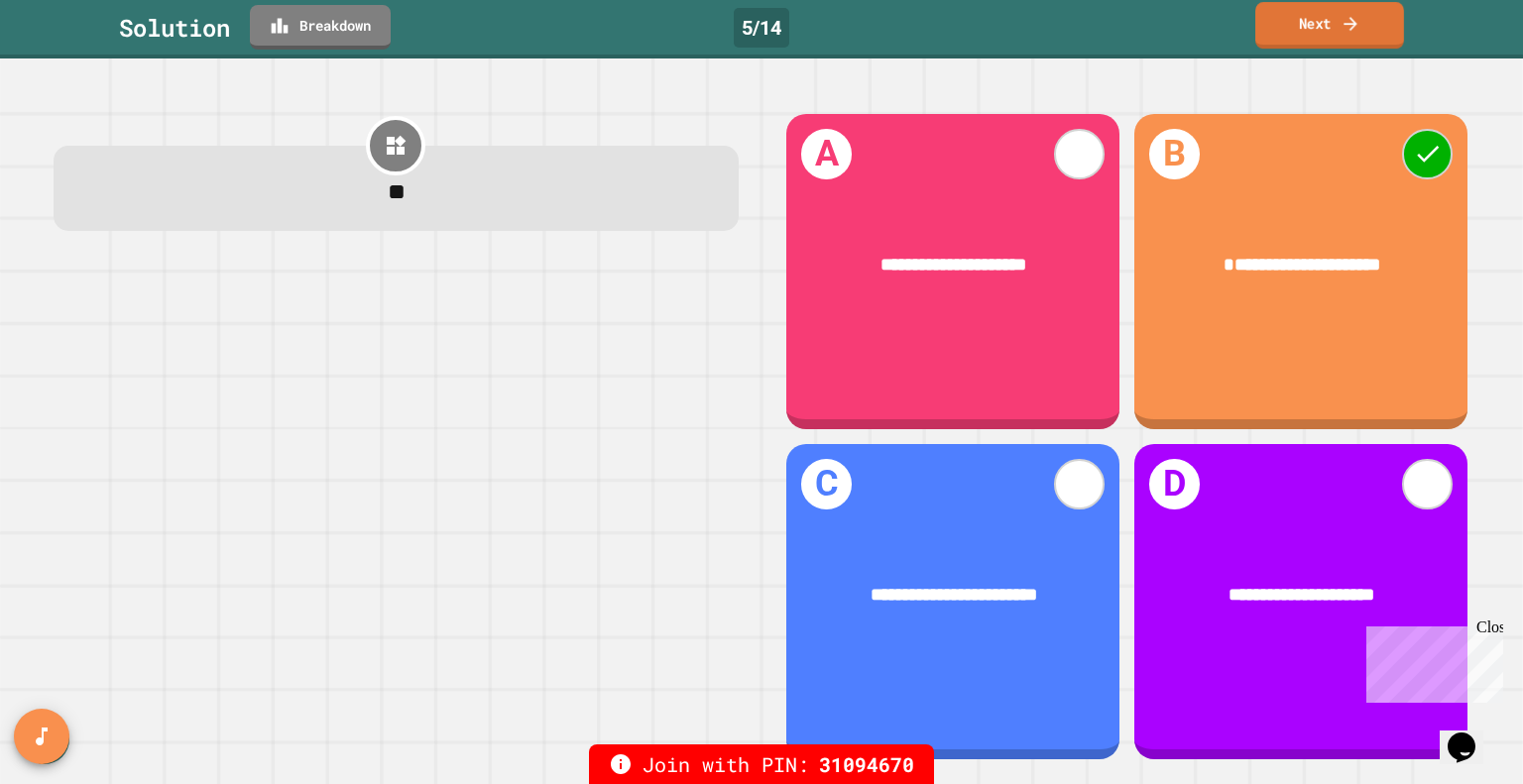 click on "Next" at bounding box center [1330, 25] 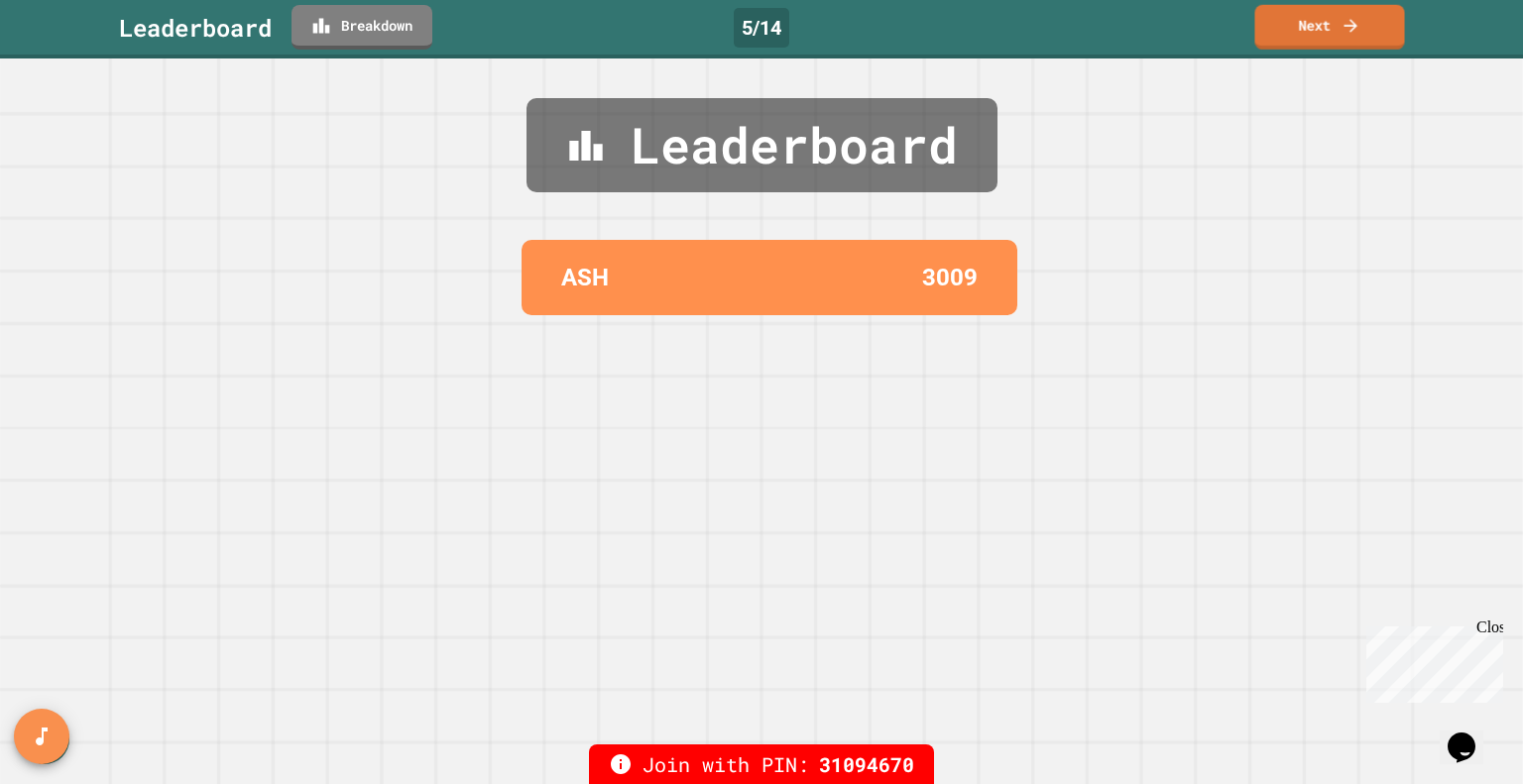 click 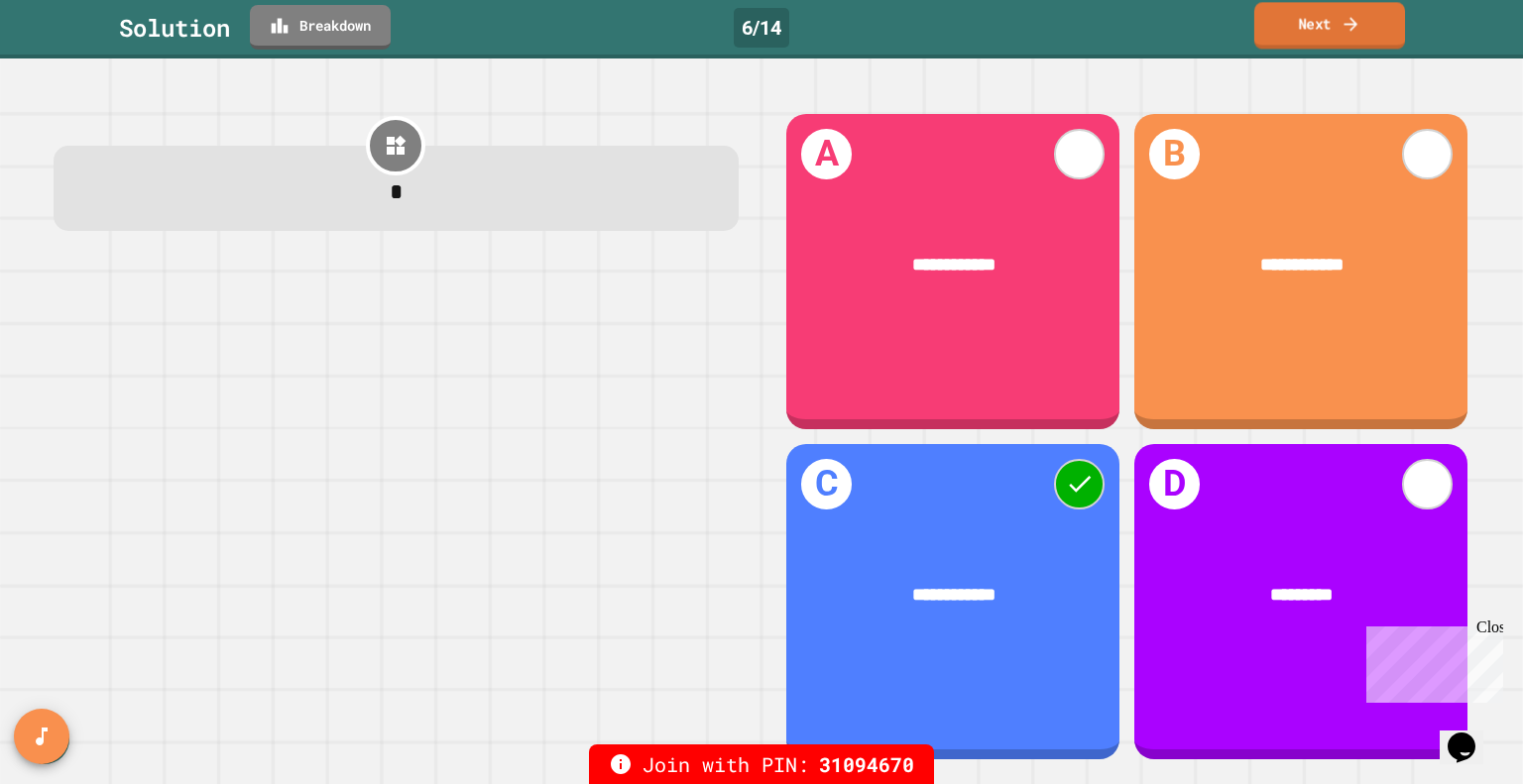 click on "Next" at bounding box center (1330, 25) 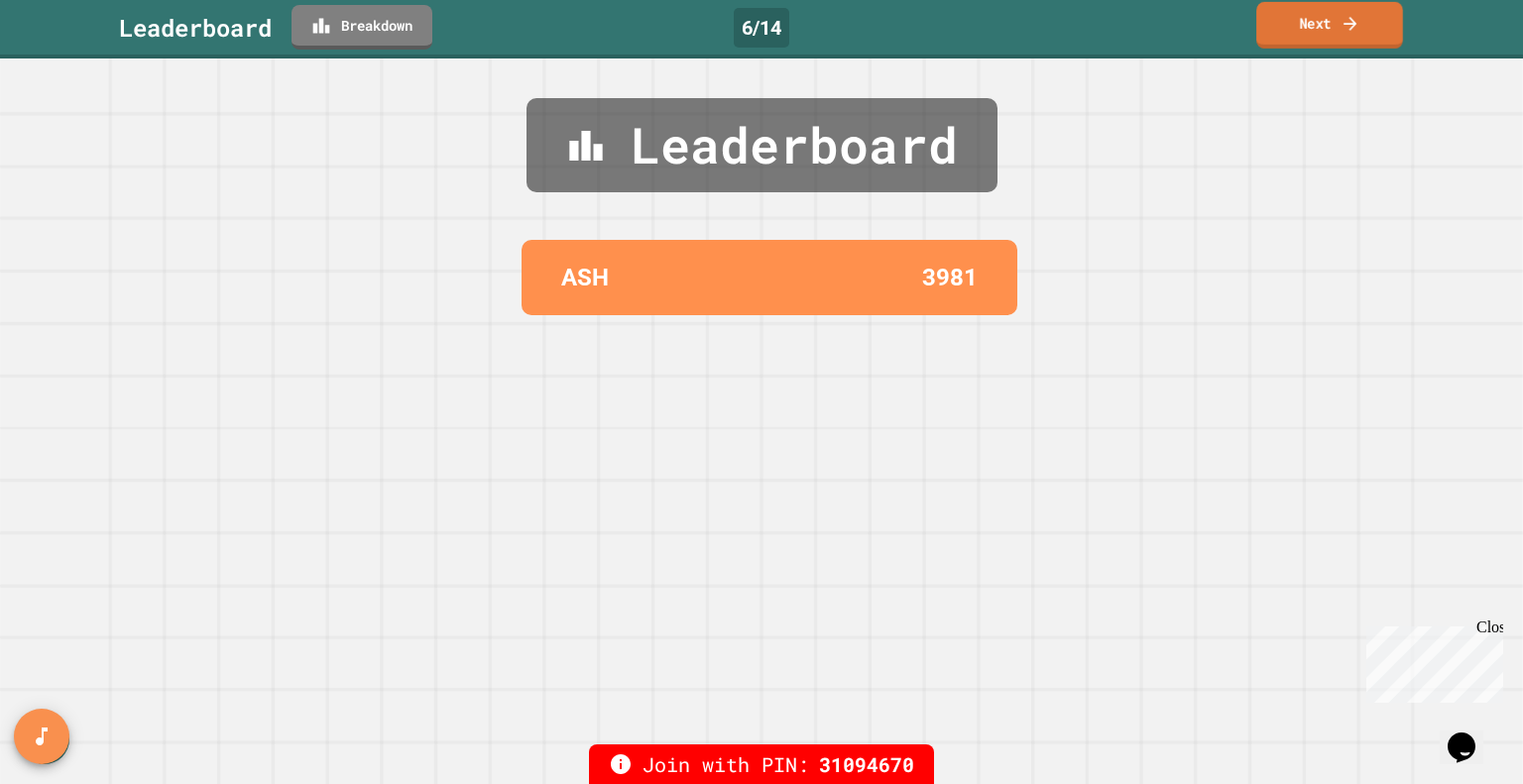 click on "Next" at bounding box center [1330, 25] 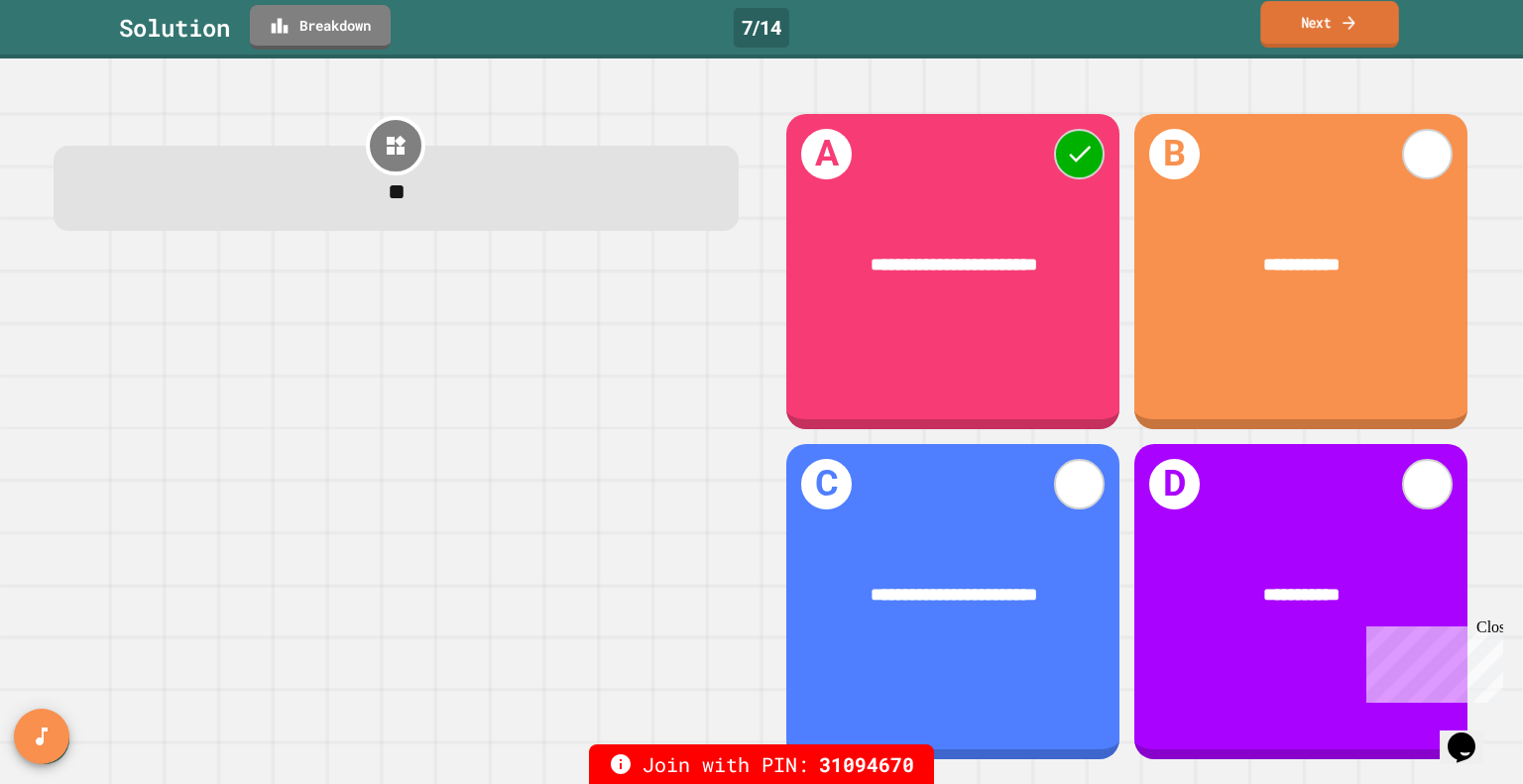 click on "Next" at bounding box center [1329, 24] 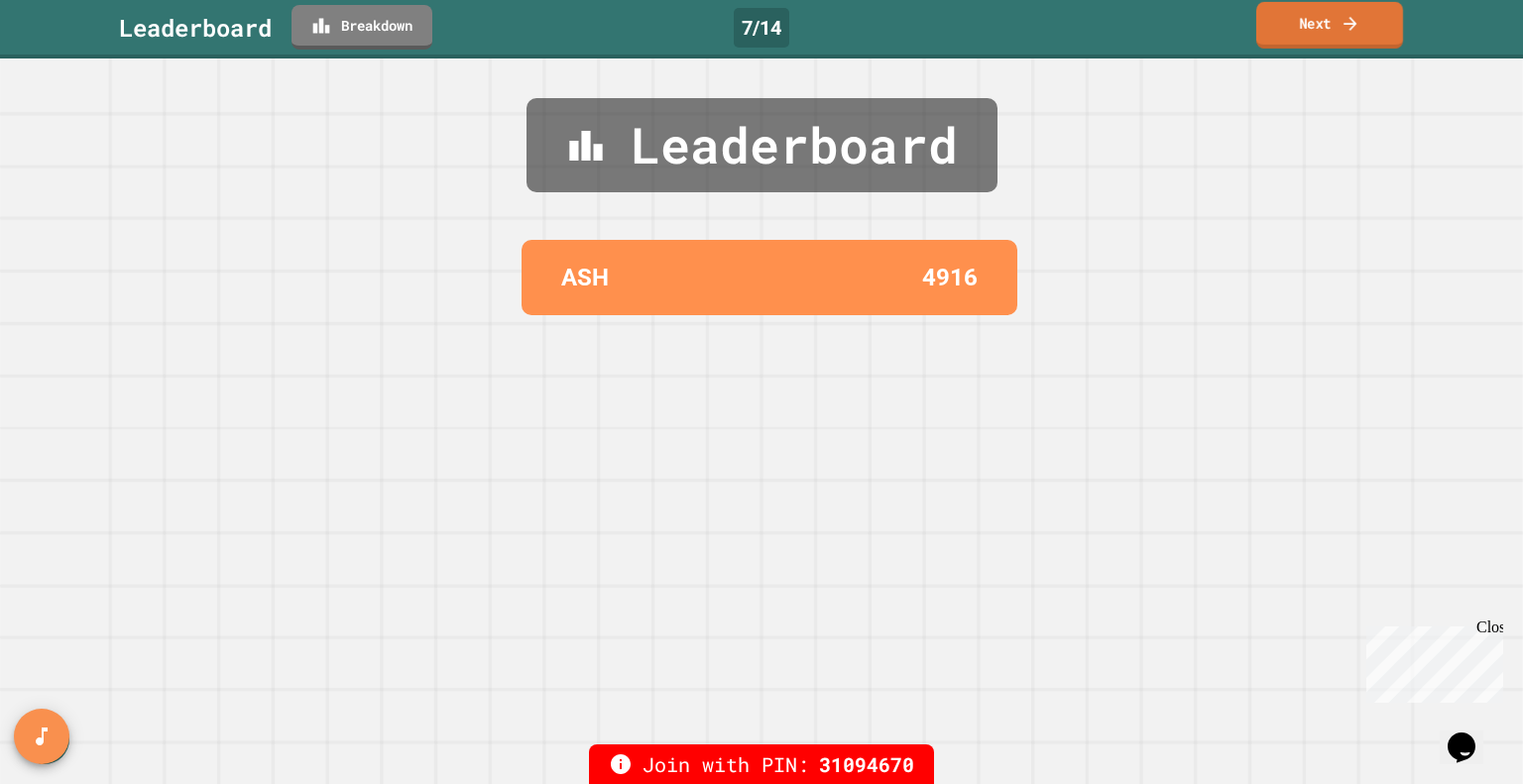 click on "Next" at bounding box center (1330, 25) 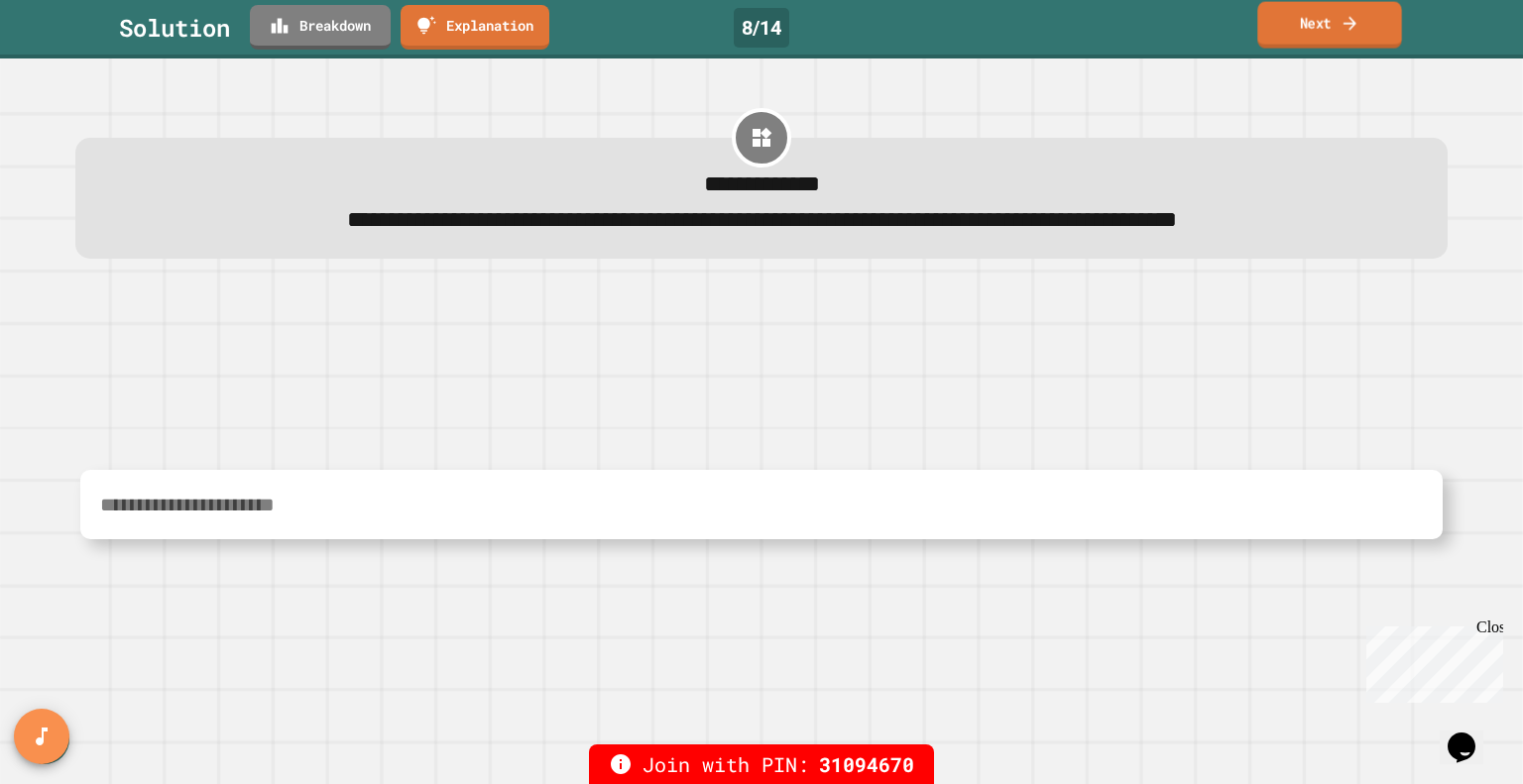 click on "Next" at bounding box center (1329, 25) 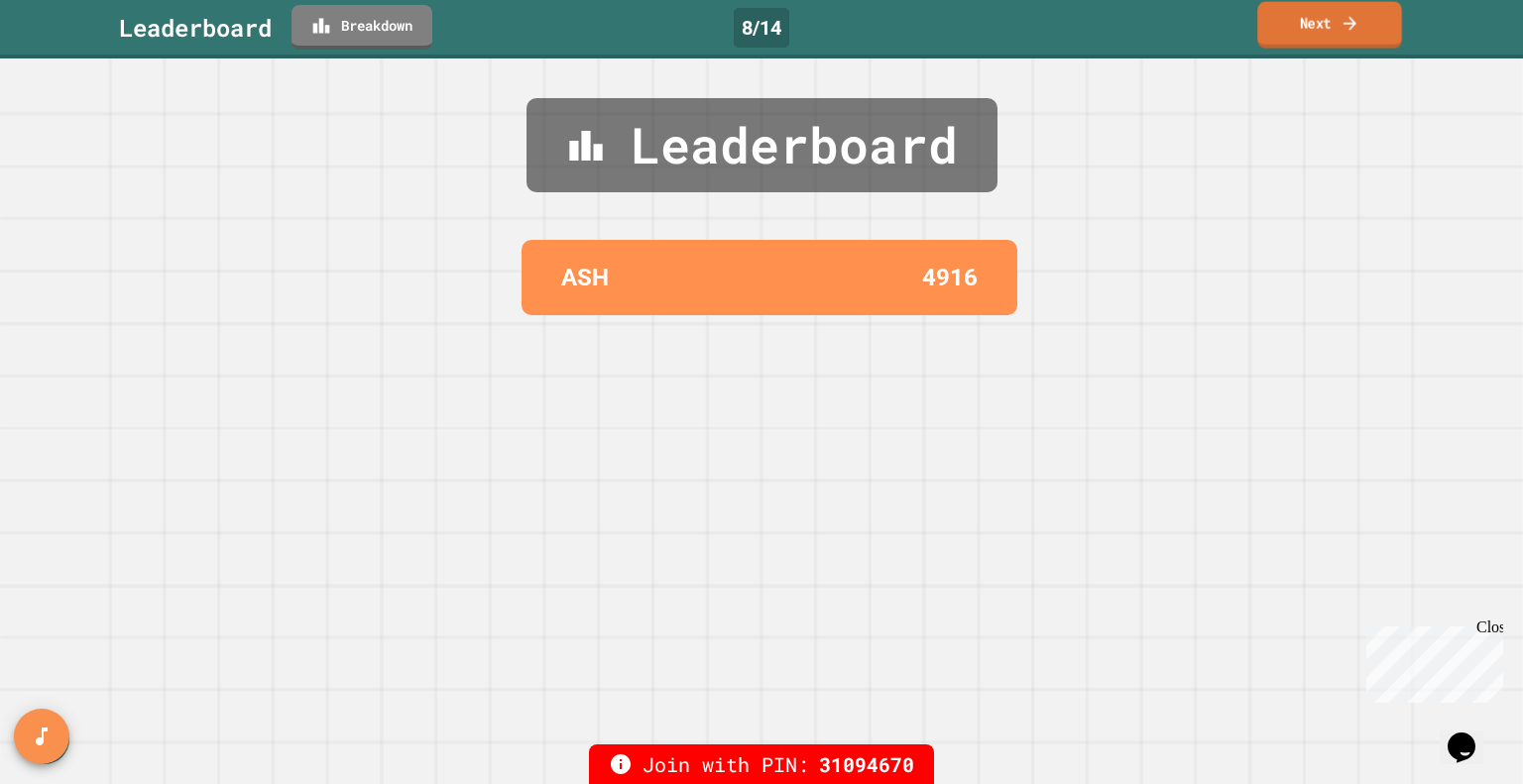 click on "Next" at bounding box center [1330, 25] 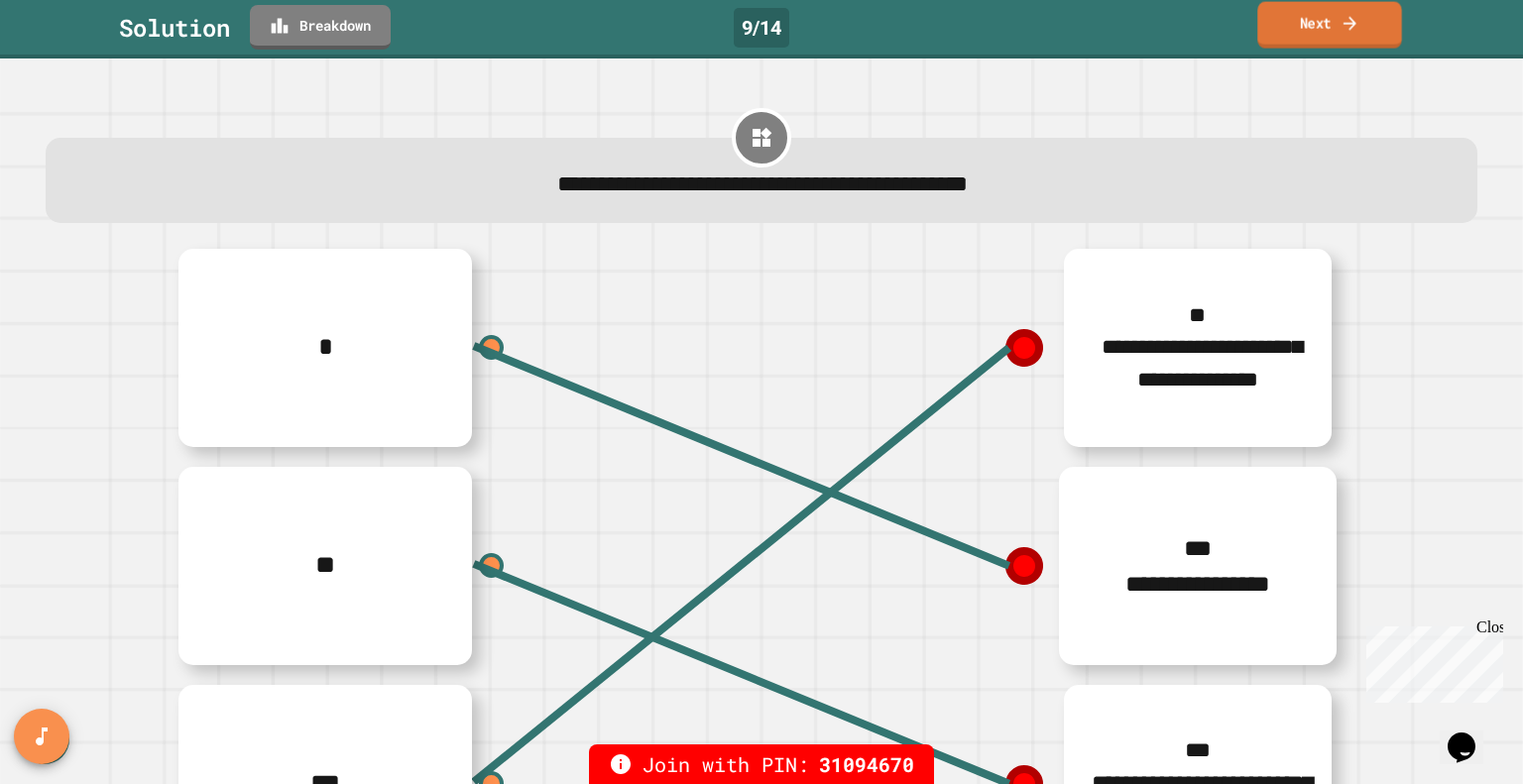 click on "Next" at bounding box center (1329, 25) 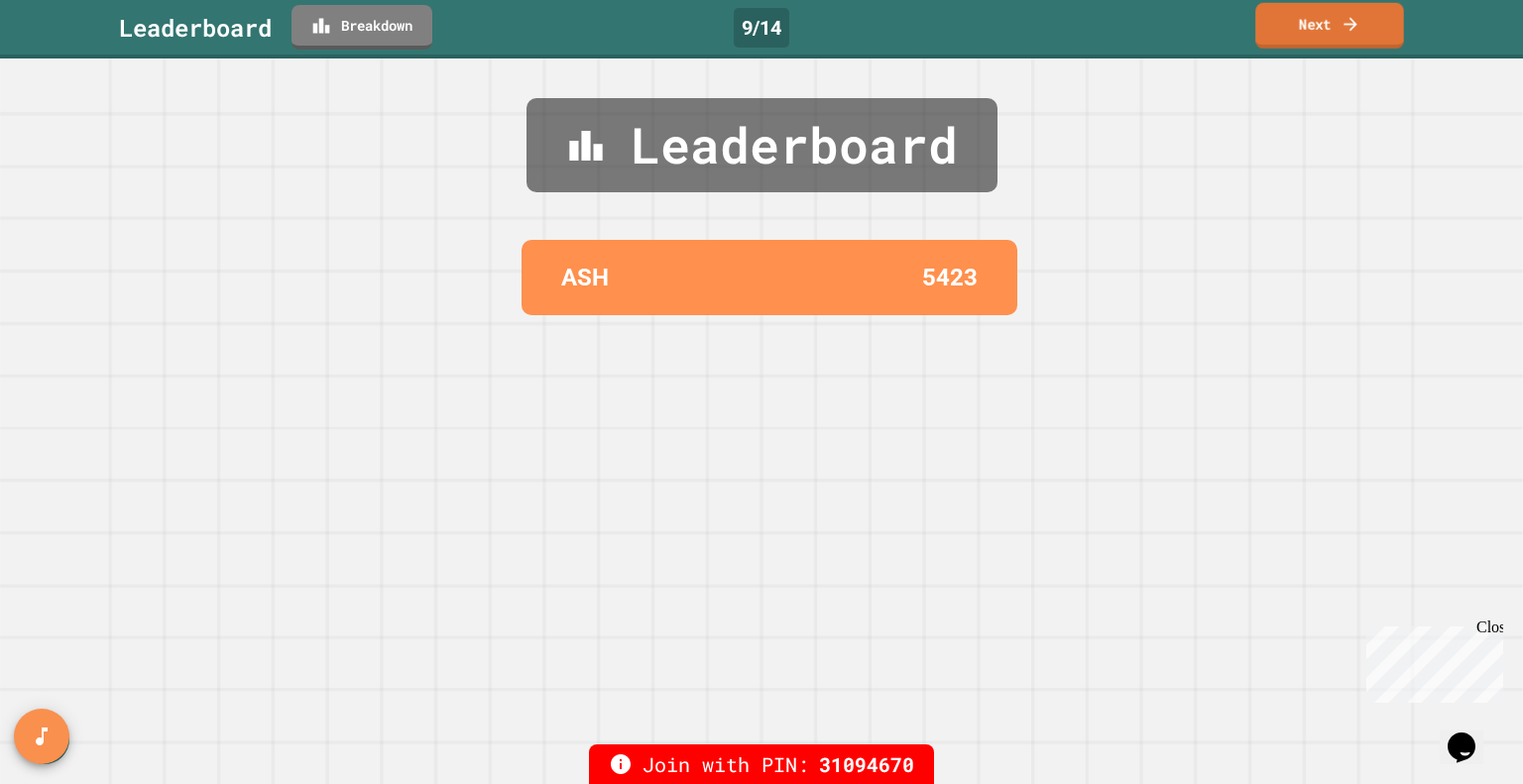 click on "Next" at bounding box center [1330, 26] 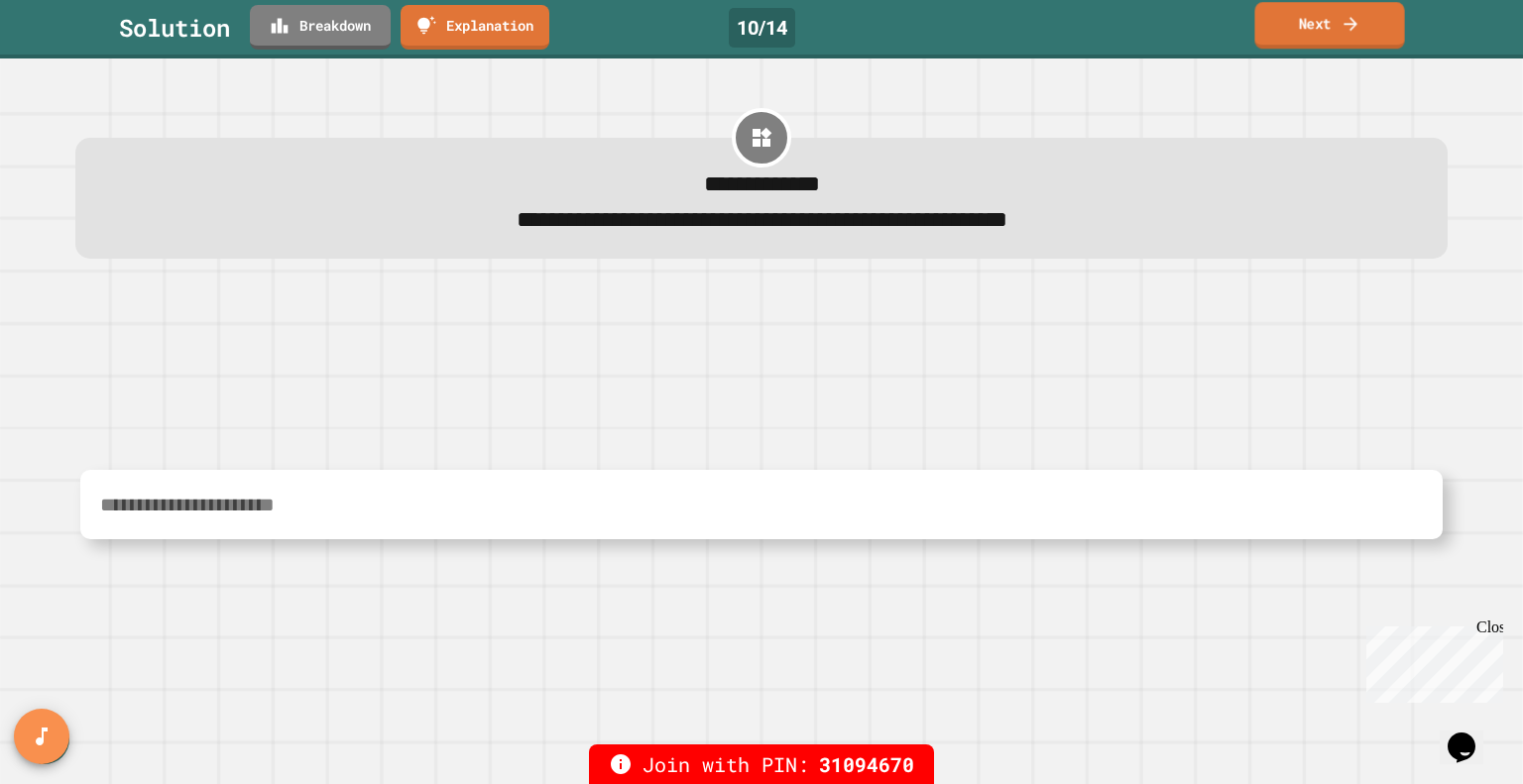 click on "Next" at bounding box center (1329, 25) 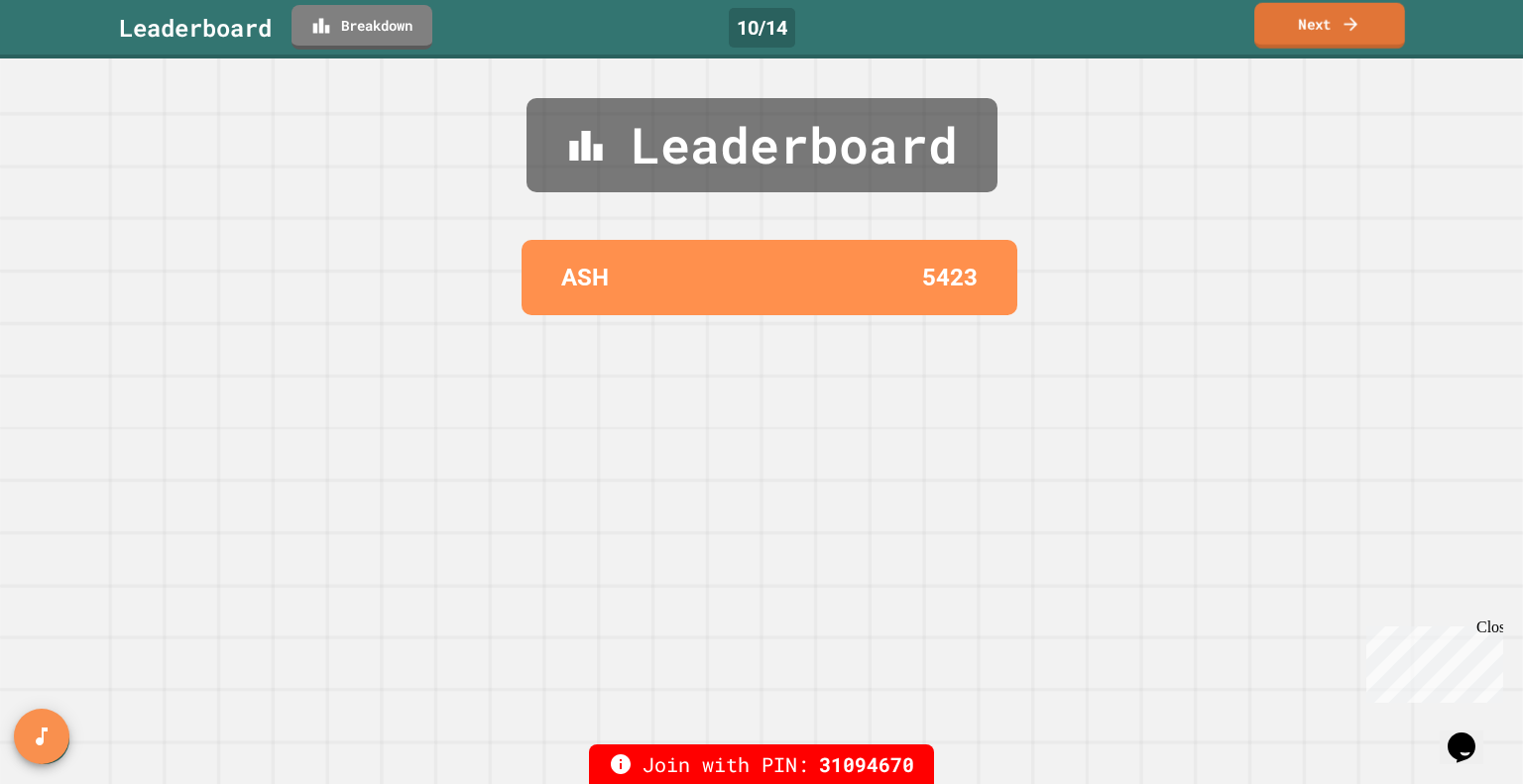 click on "Next" at bounding box center (1330, 26) 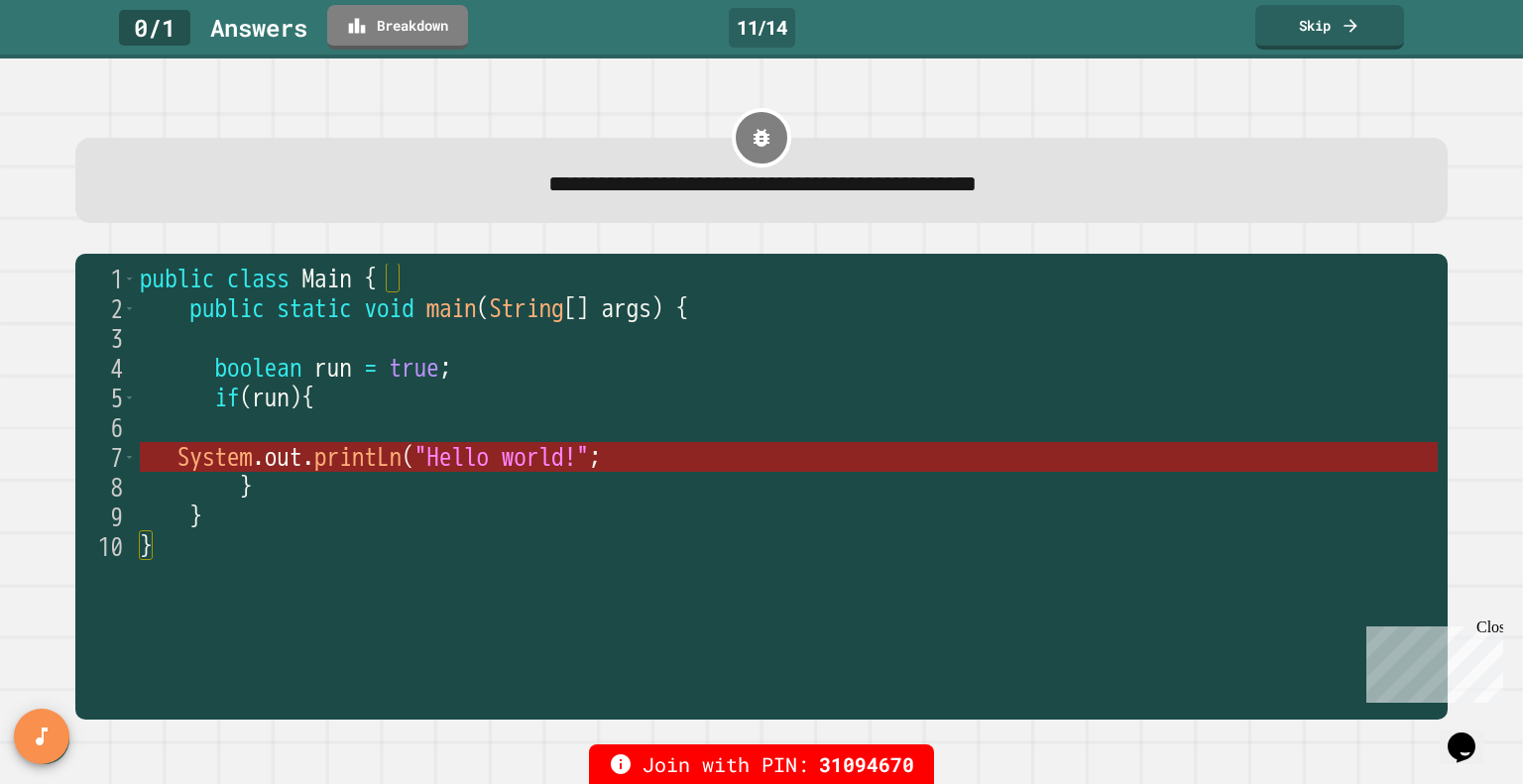 click on ""Hello world!"" at bounding box center (502, 457) 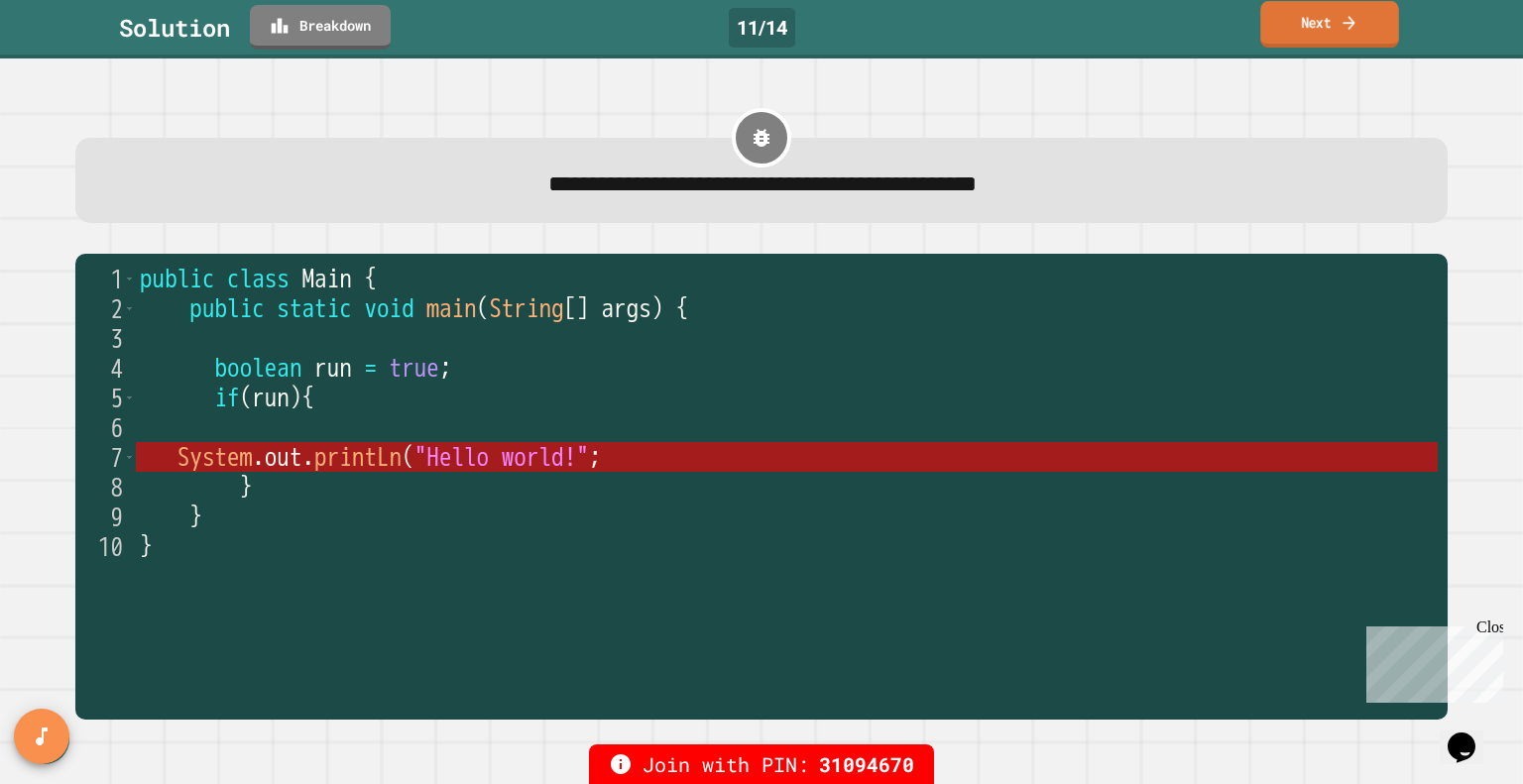 click on "Next" at bounding box center (1329, 24) 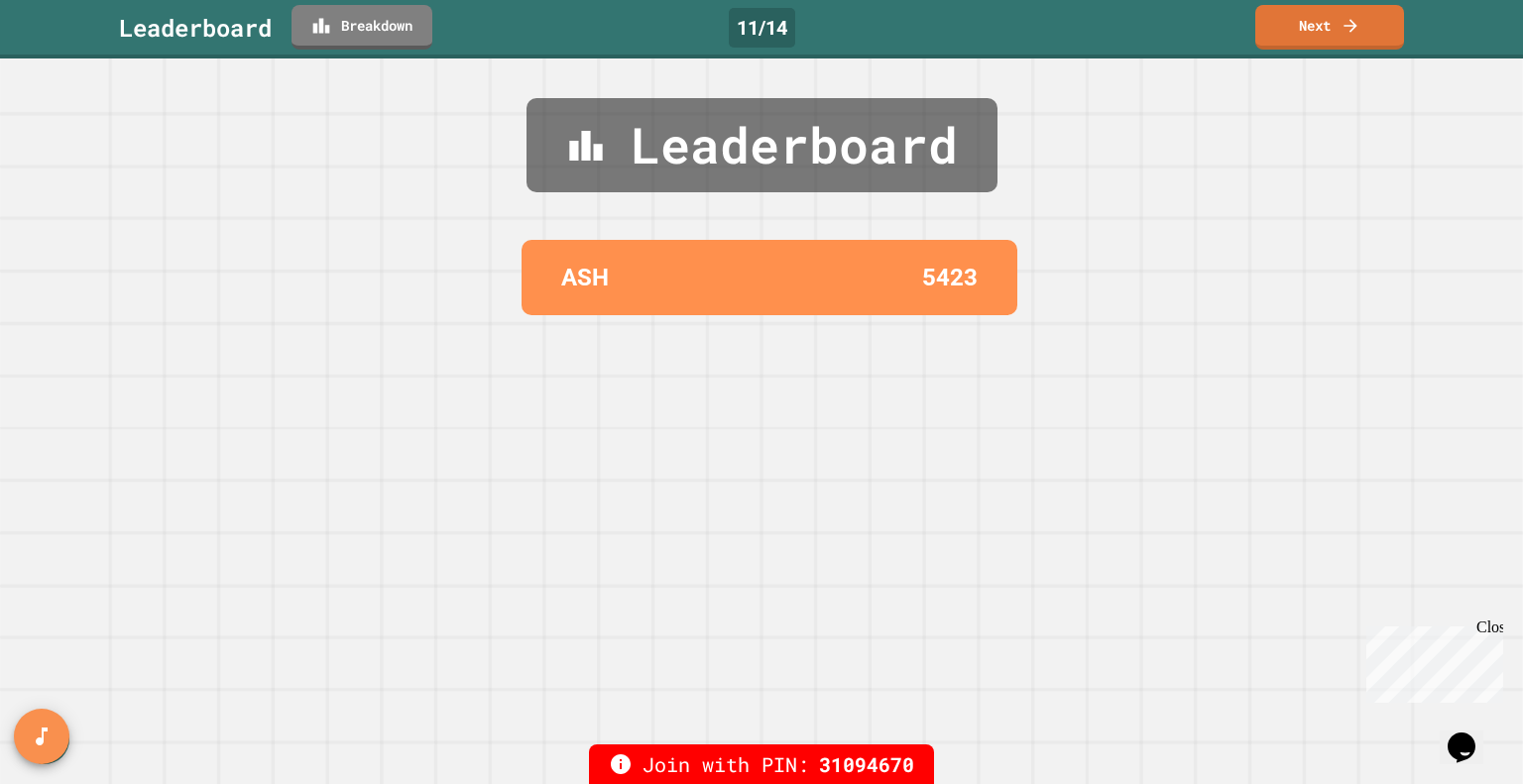 click on "Leaderboard ASH 5423" at bounding box center (762, 421) 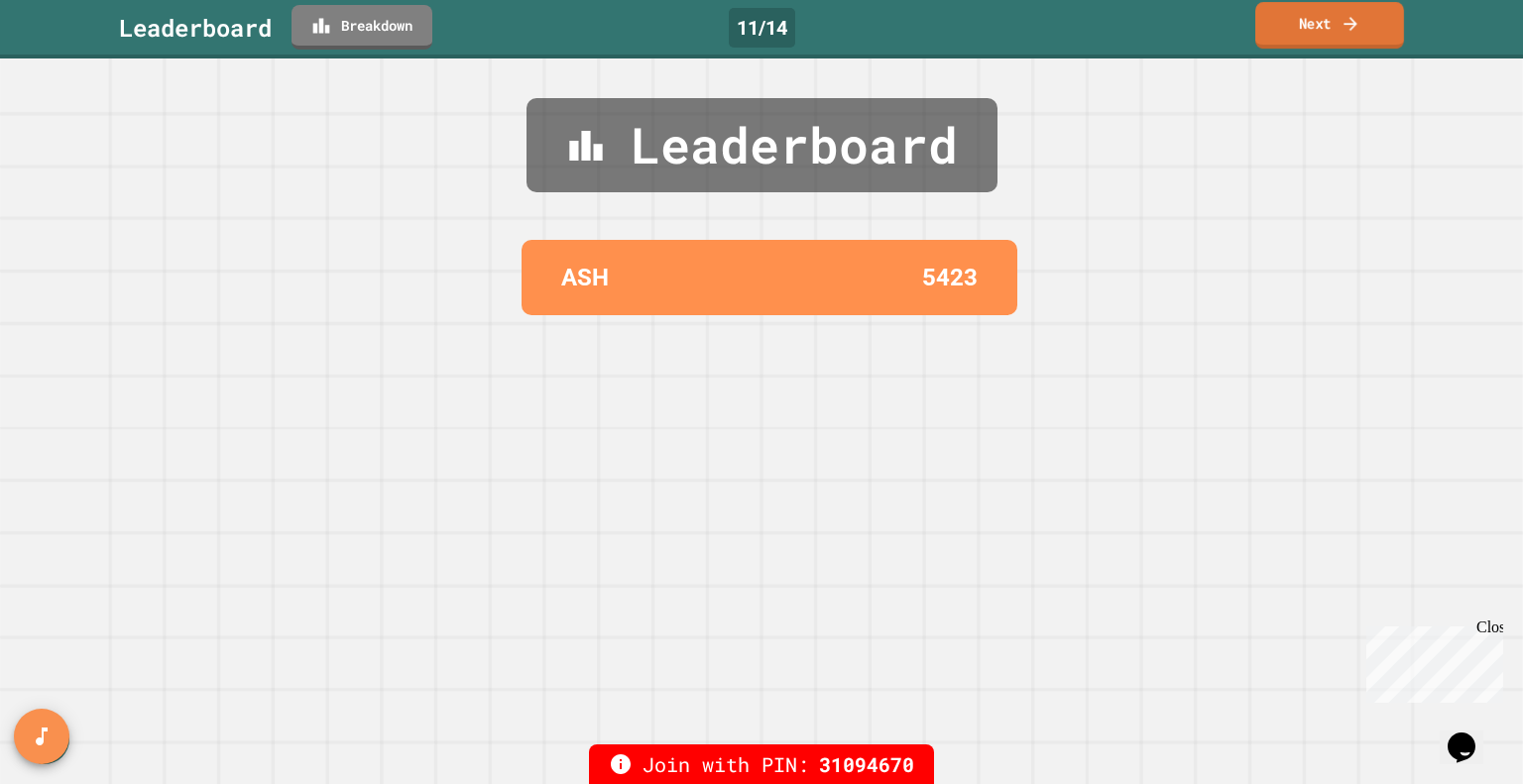 click on "Next" at bounding box center (1330, 25) 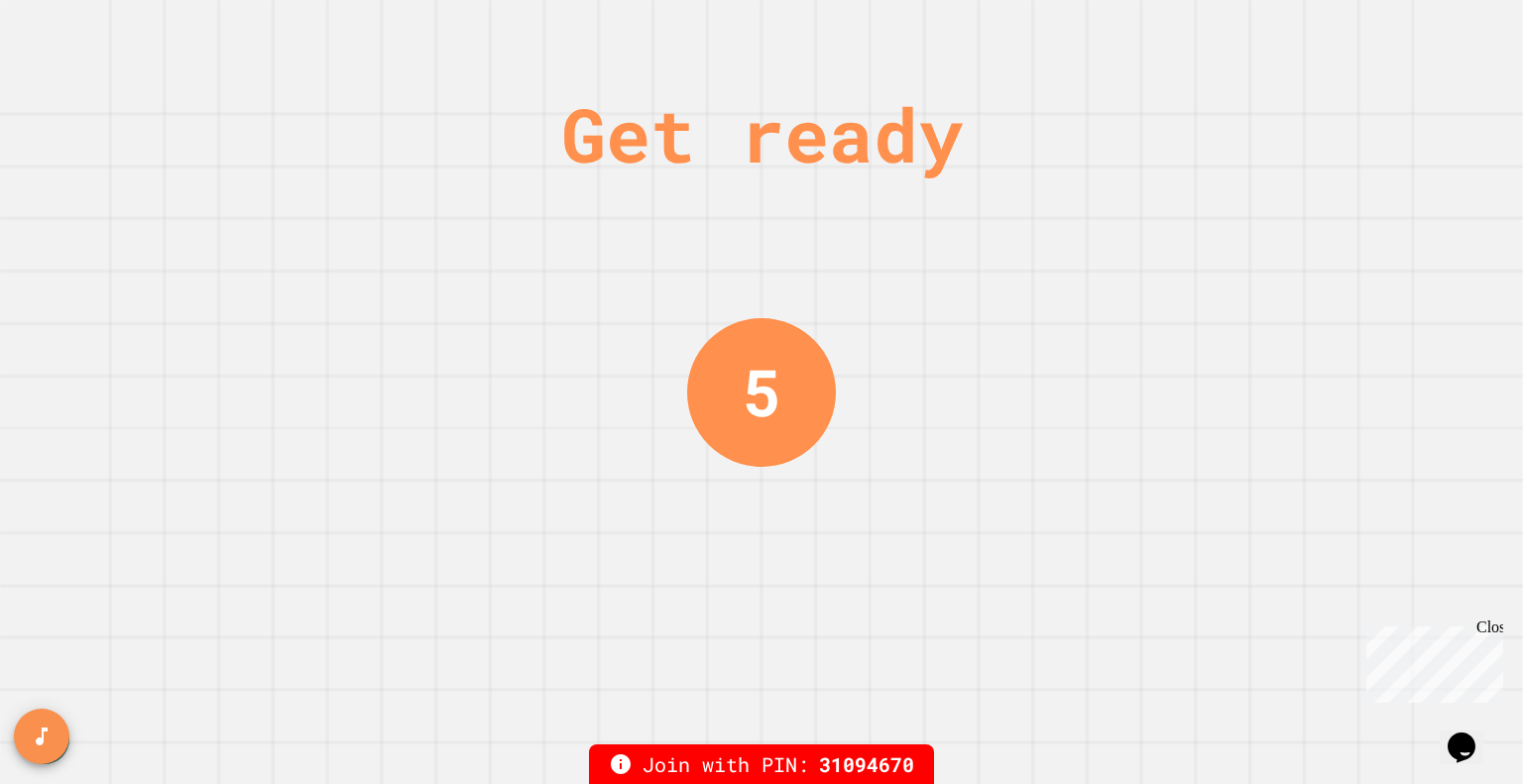 click on "Get ready 5" at bounding box center [762, 392] 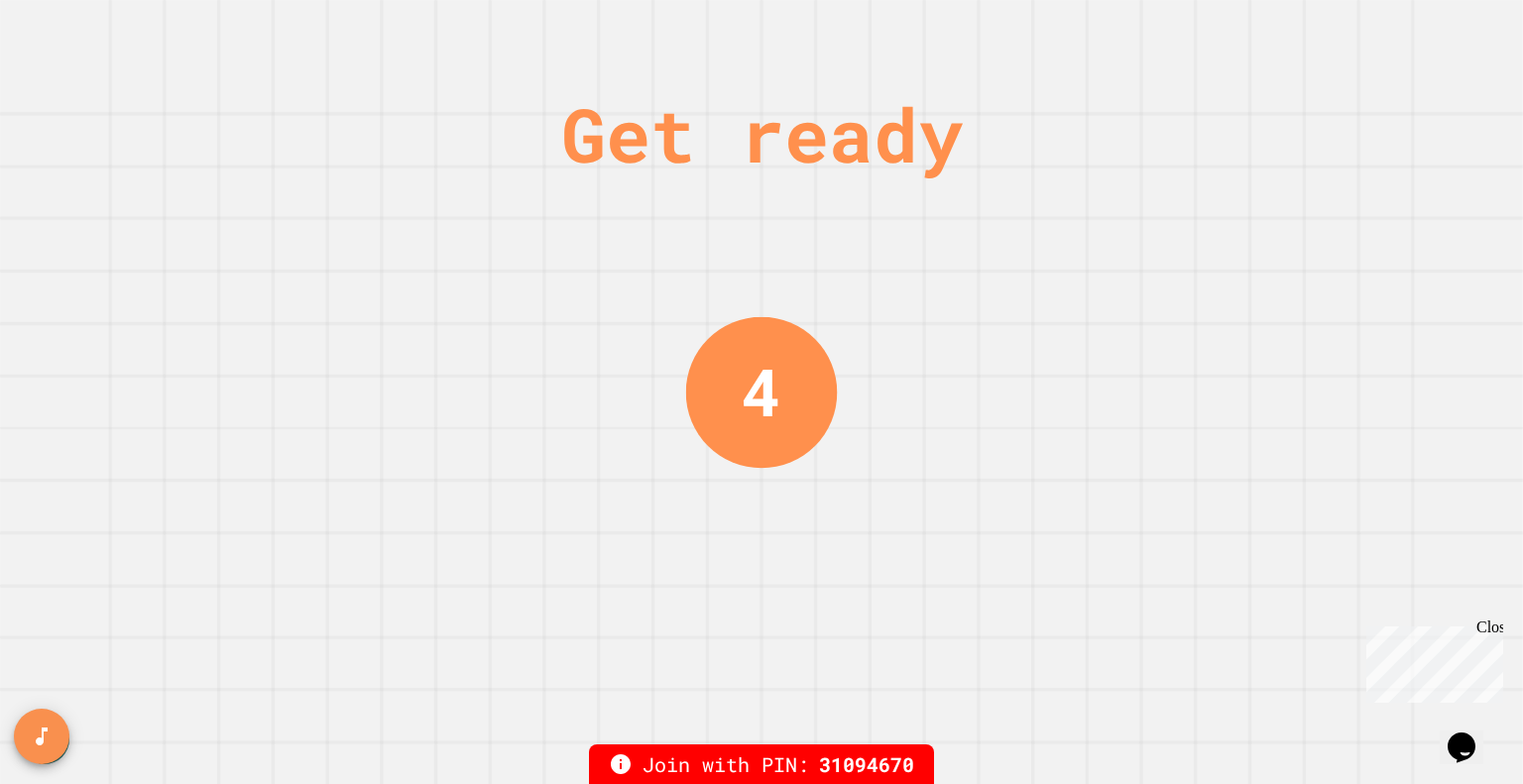 click on "Get ready 4" at bounding box center (762, 392) 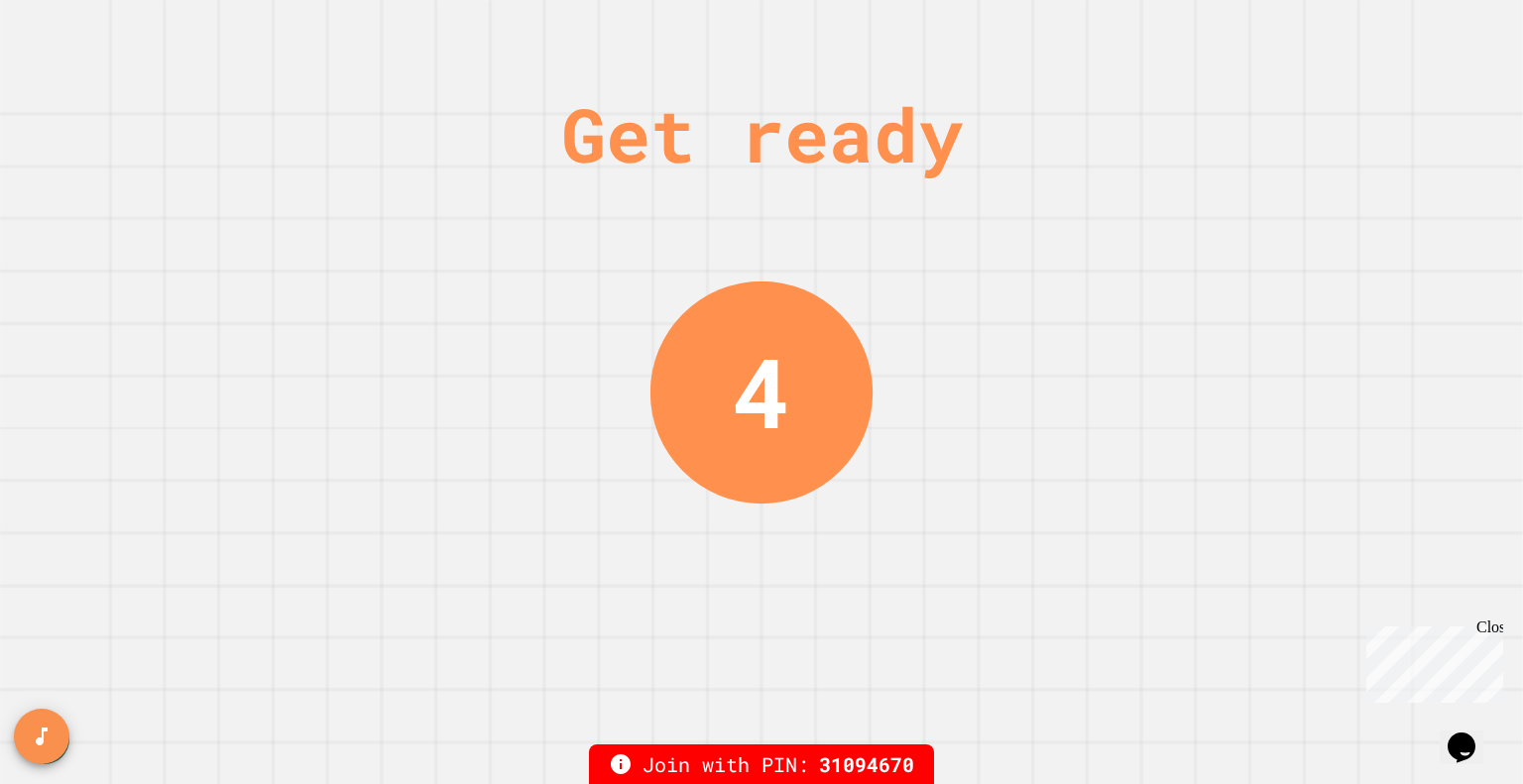 click on "Get ready 4" at bounding box center [762, 392] 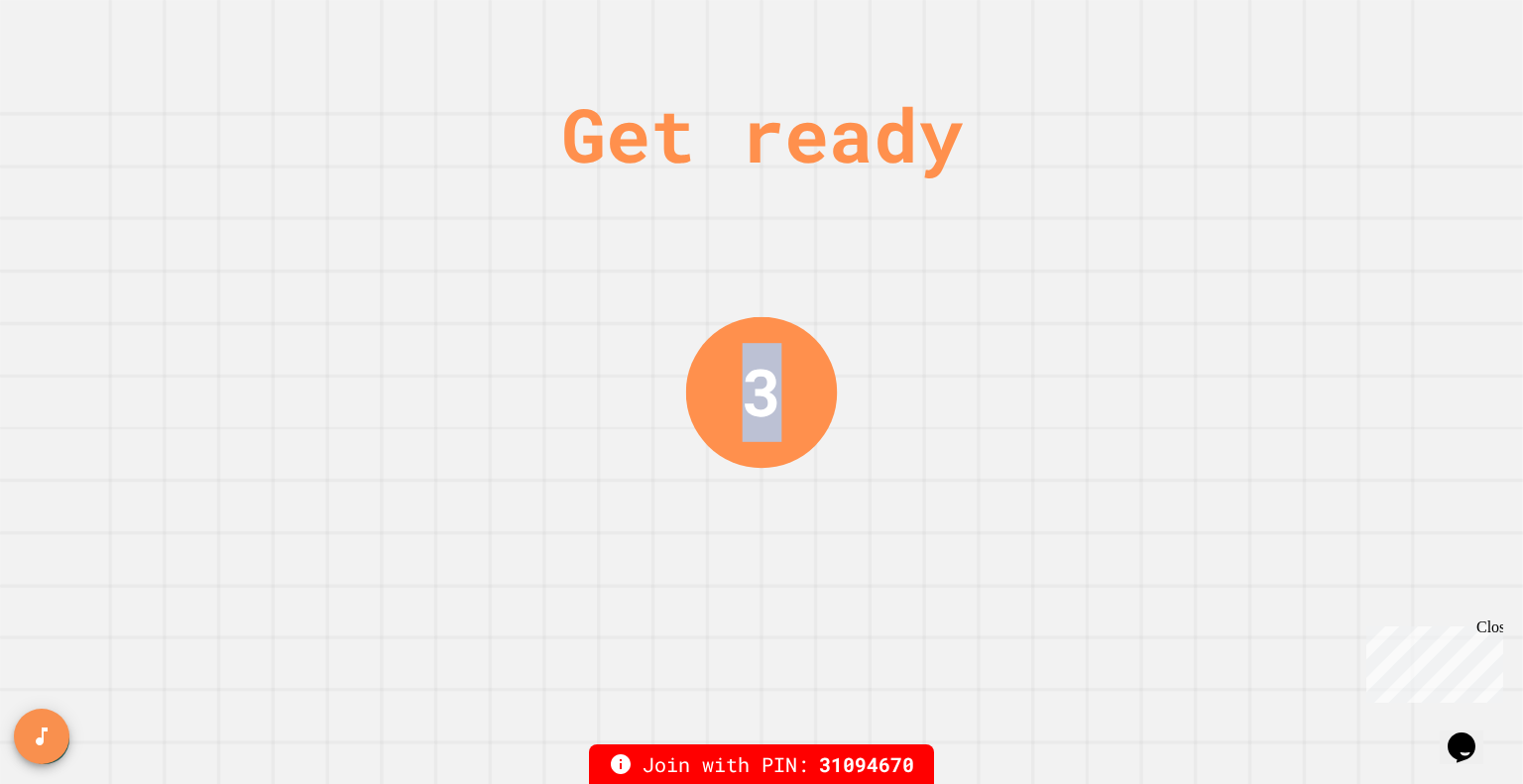 click on "Get ready 3" at bounding box center [762, 392] 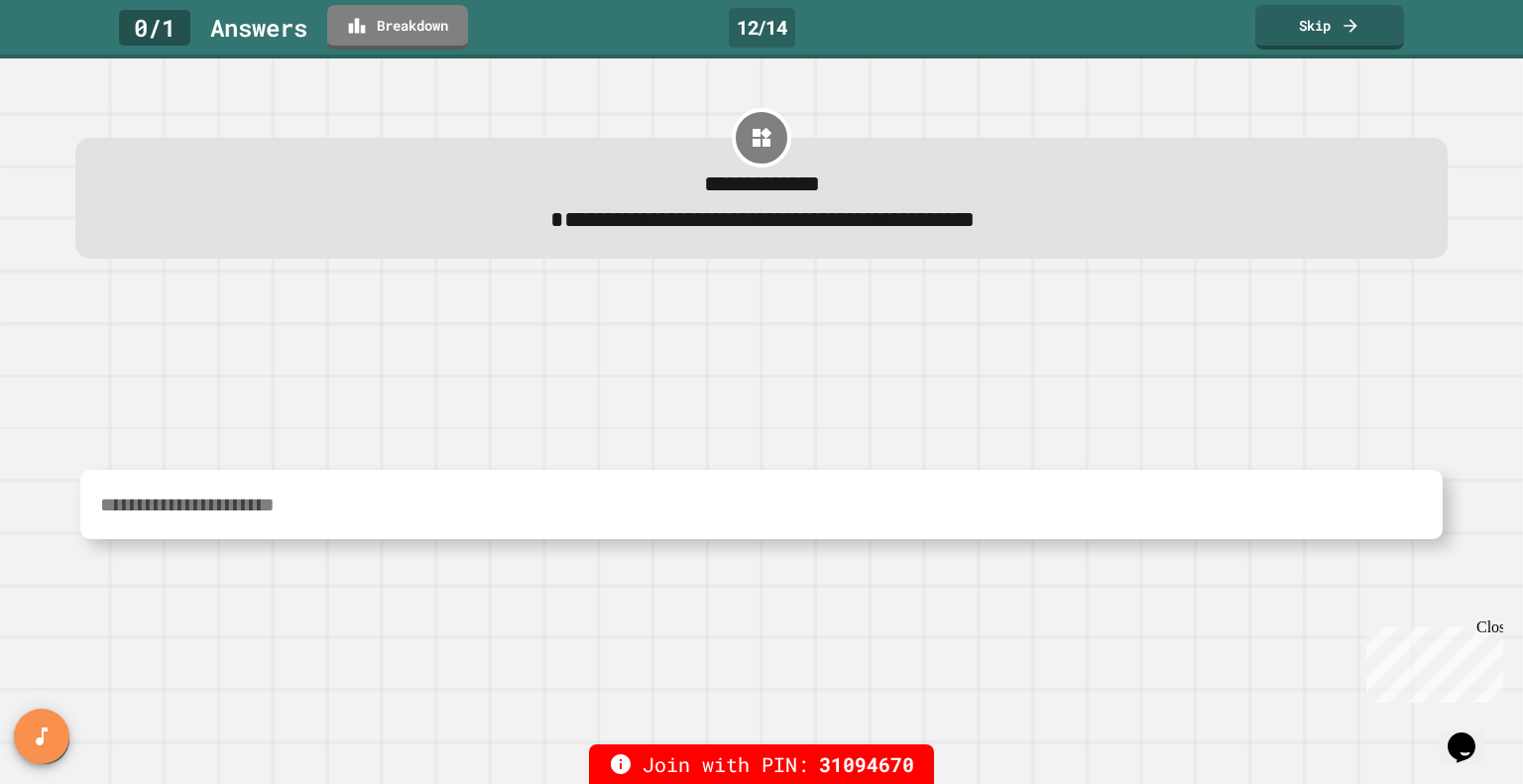click at bounding box center (762, 504) 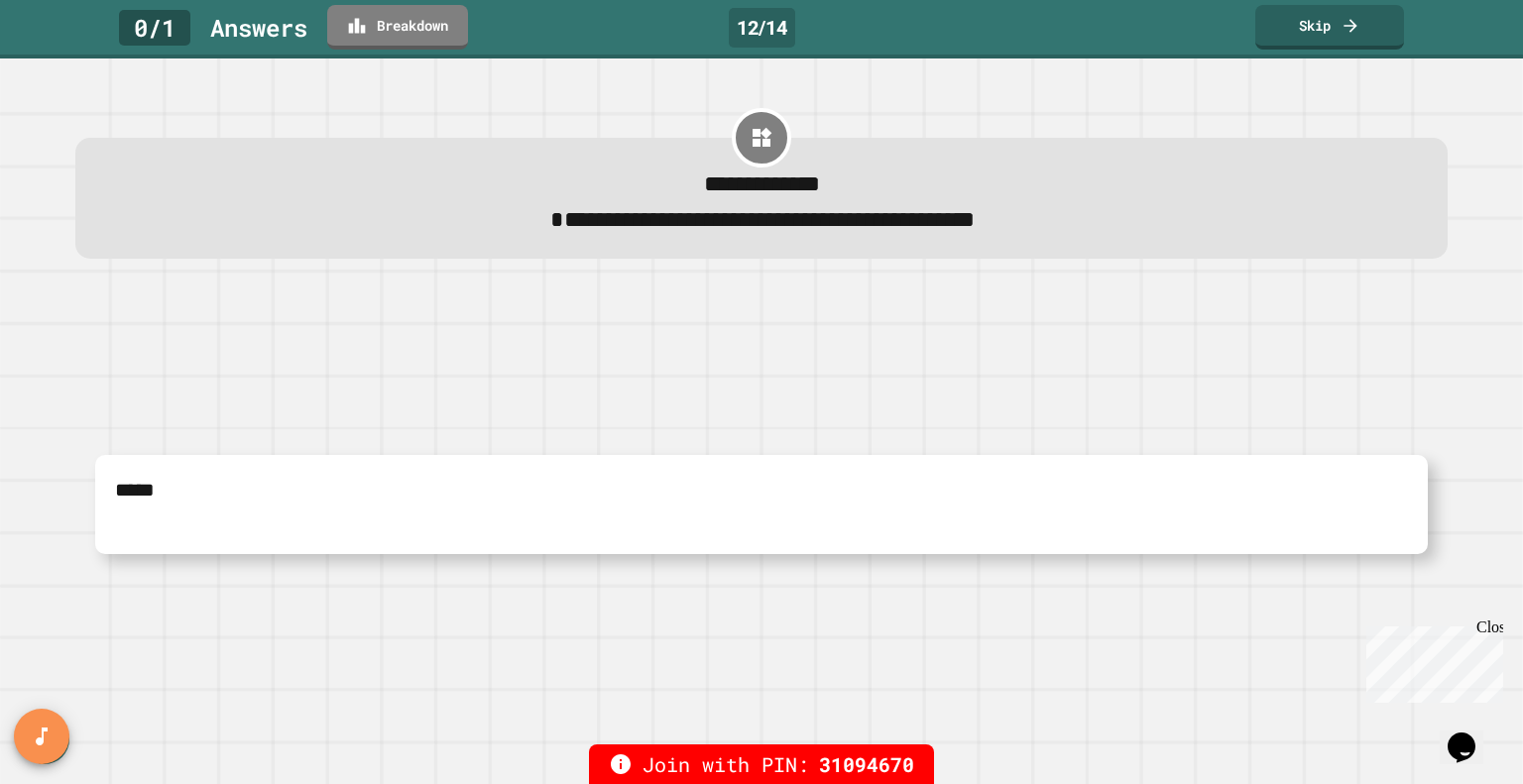 type on "****" 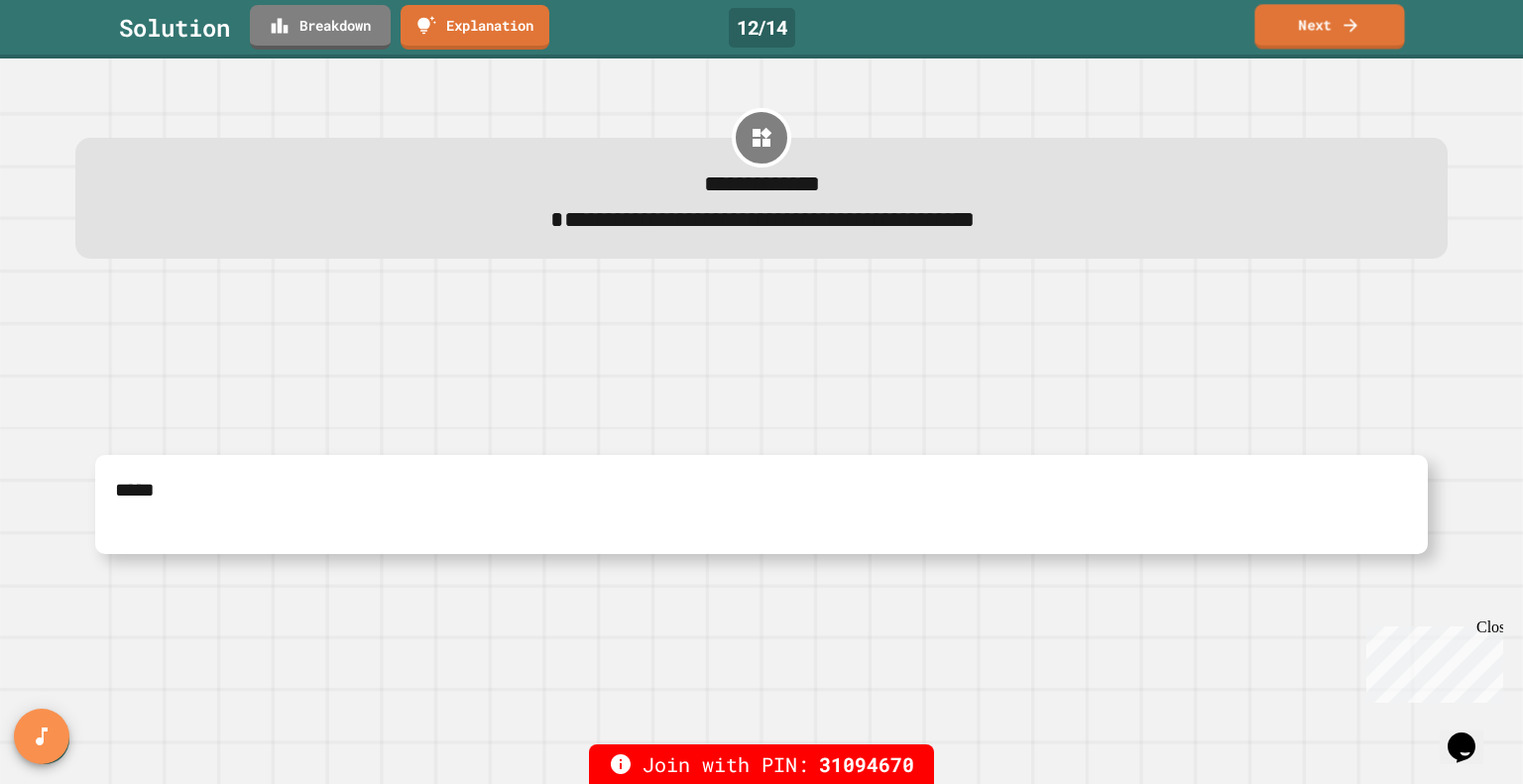 click on "Next" at bounding box center (1329, 26) 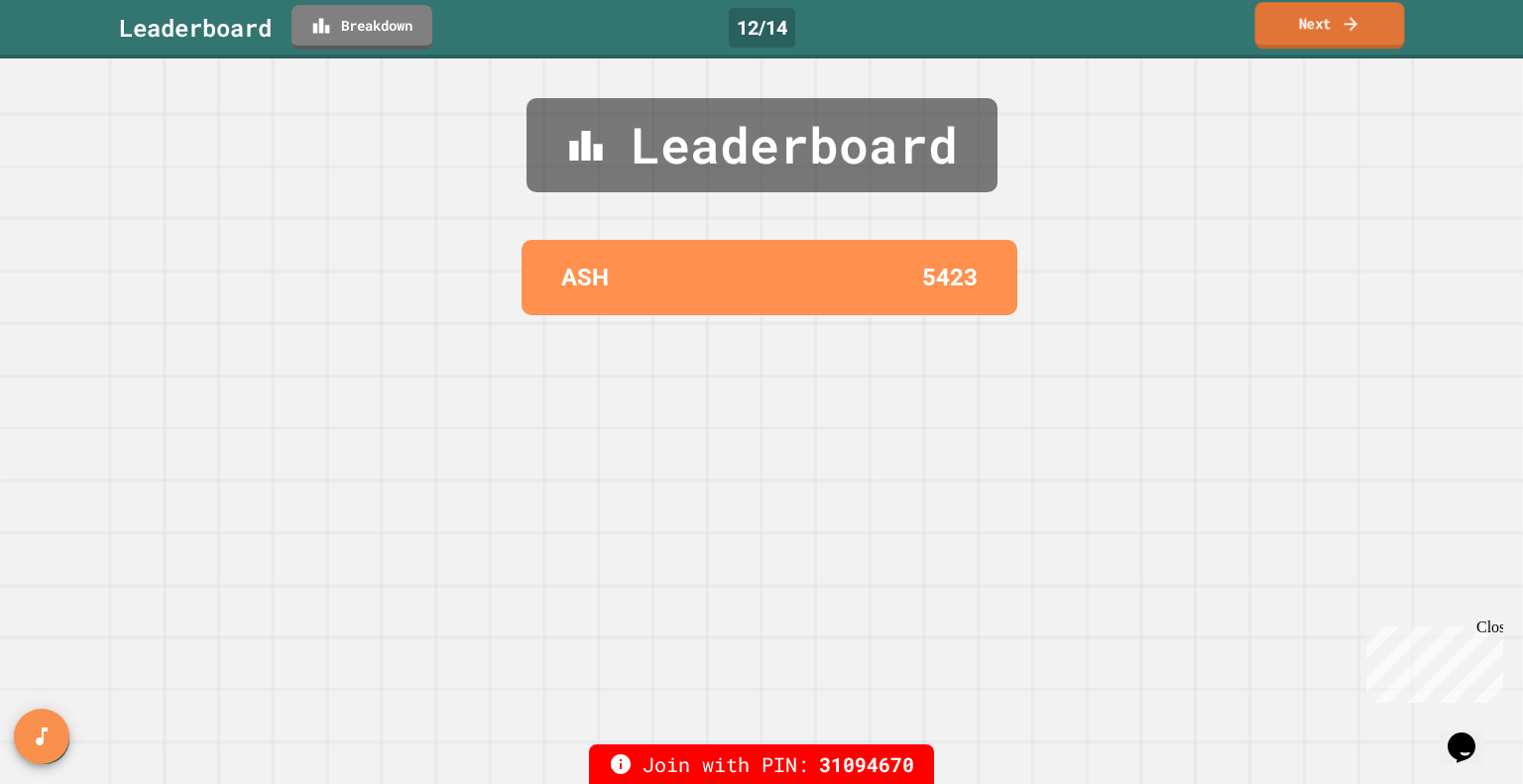 click on "Next" at bounding box center (1330, 25) 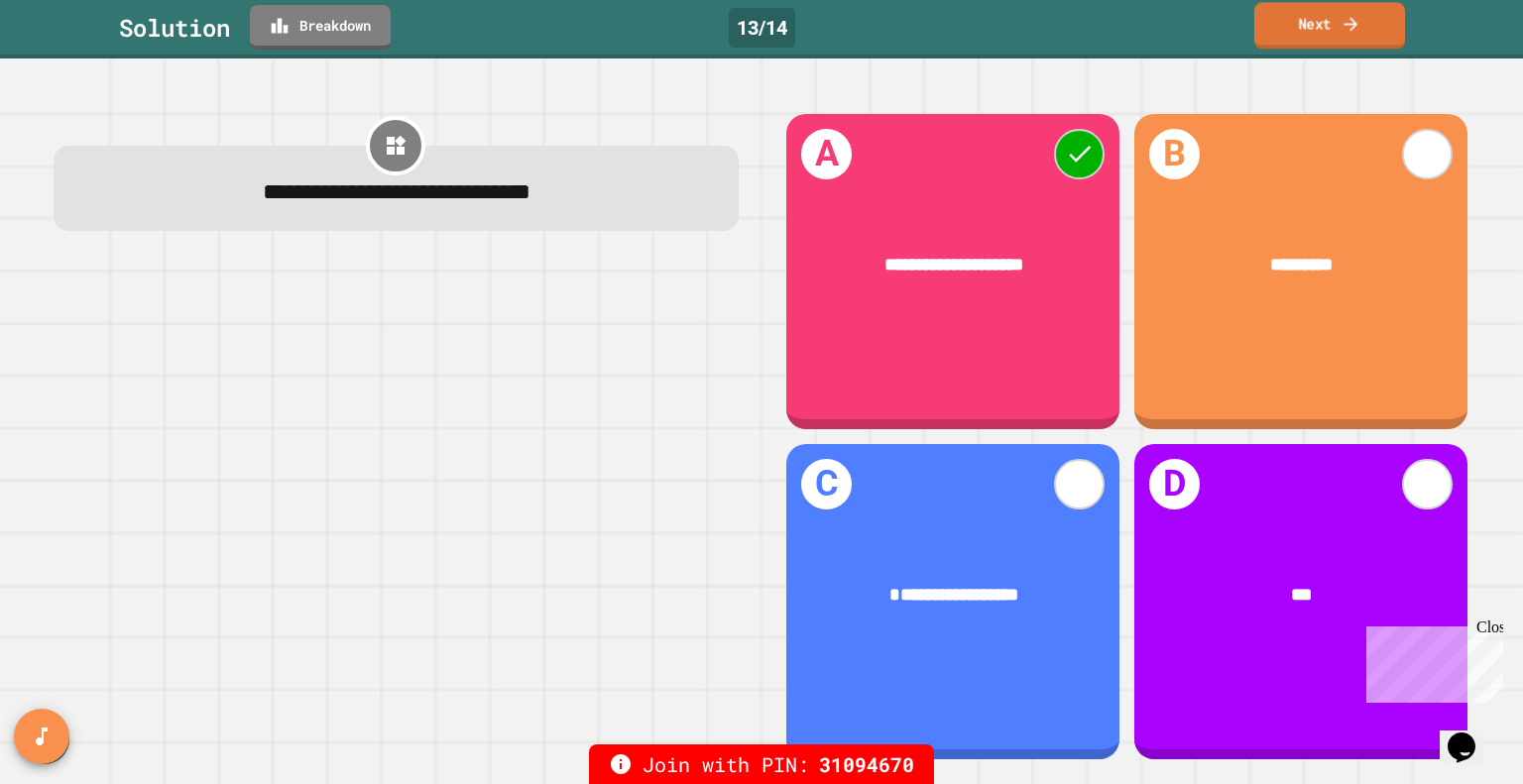 click on "Next" at bounding box center [1330, 25] 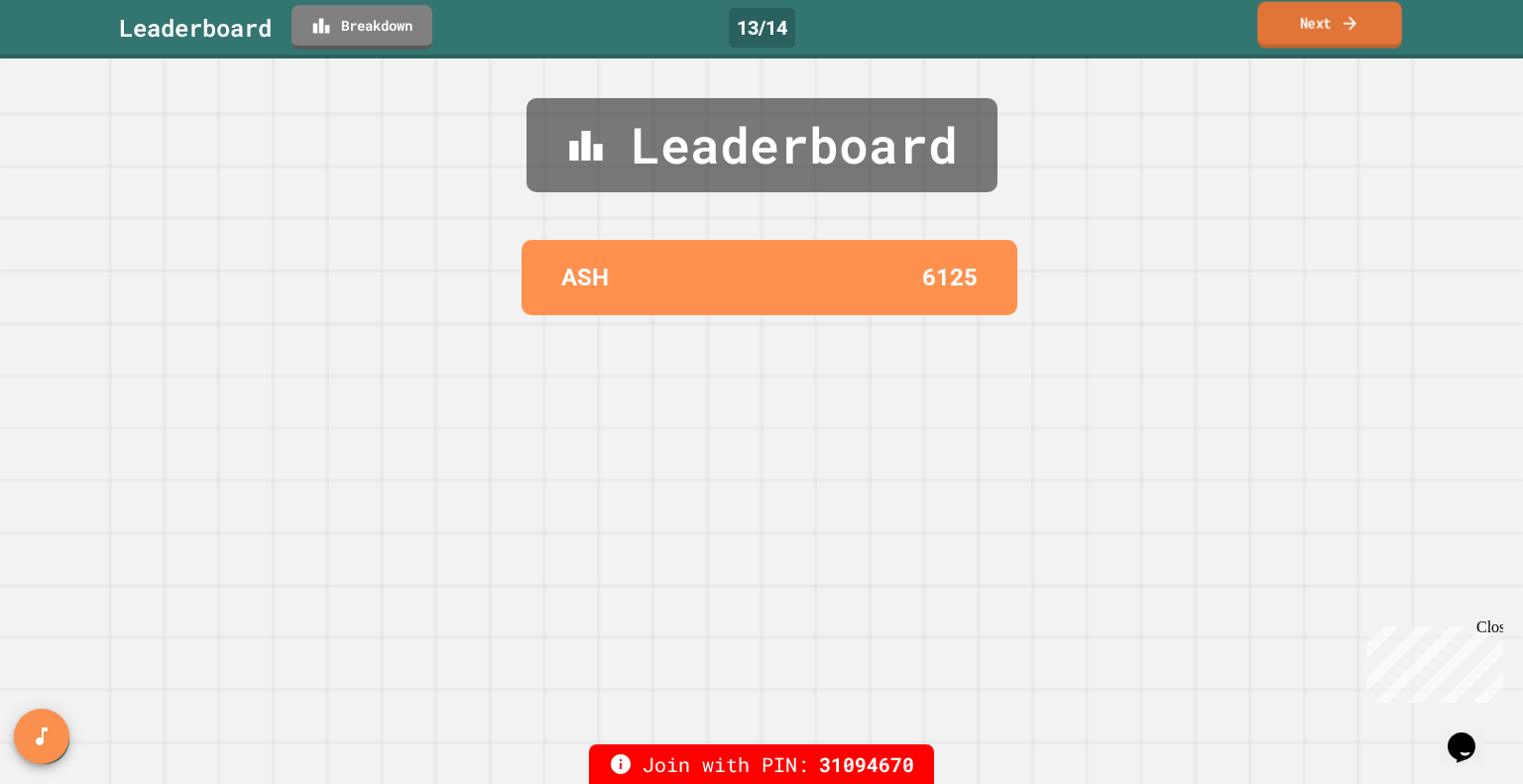 click on "Next" at bounding box center [1330, 25] 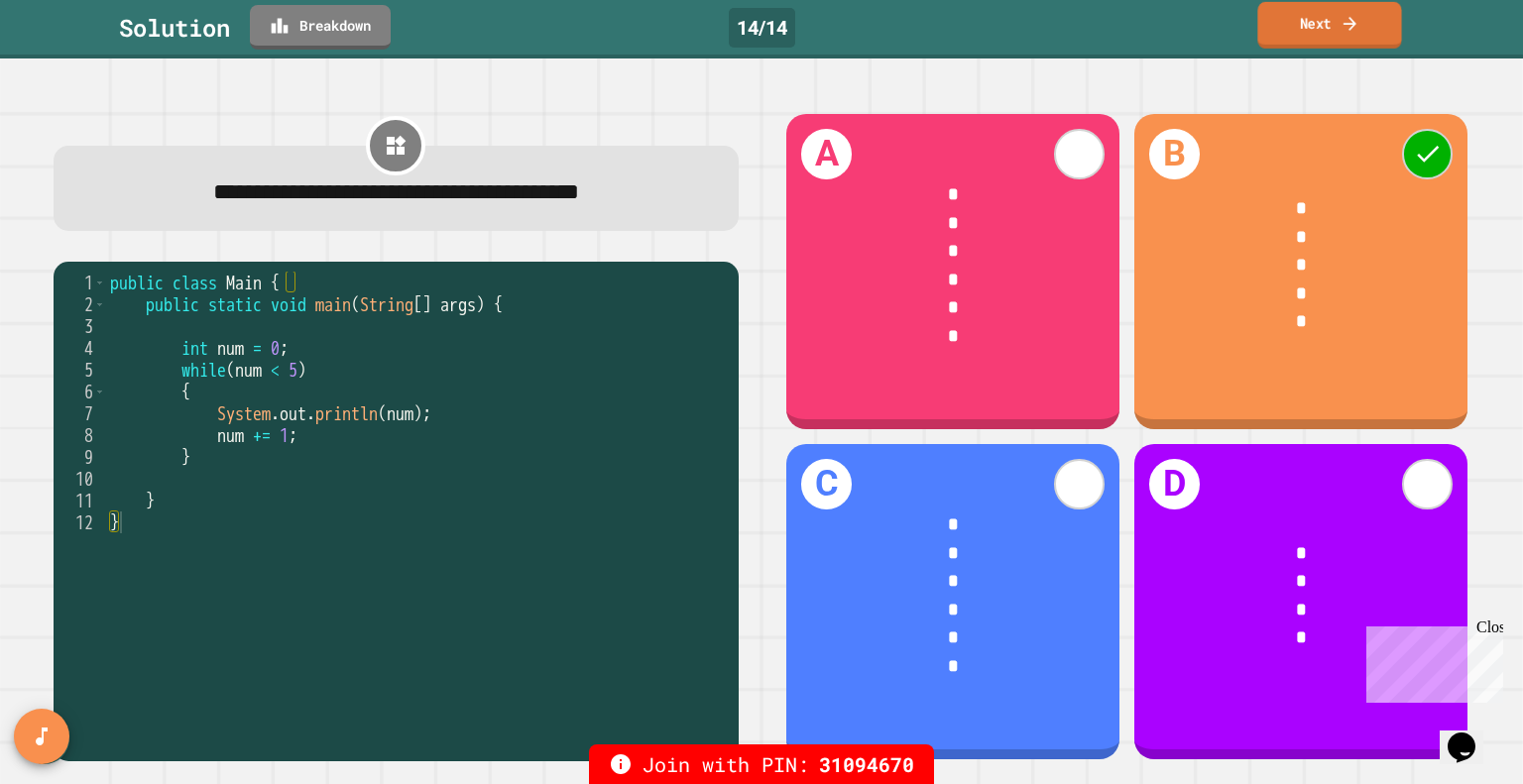 click on "Next" at bounding box center (1329, 25) 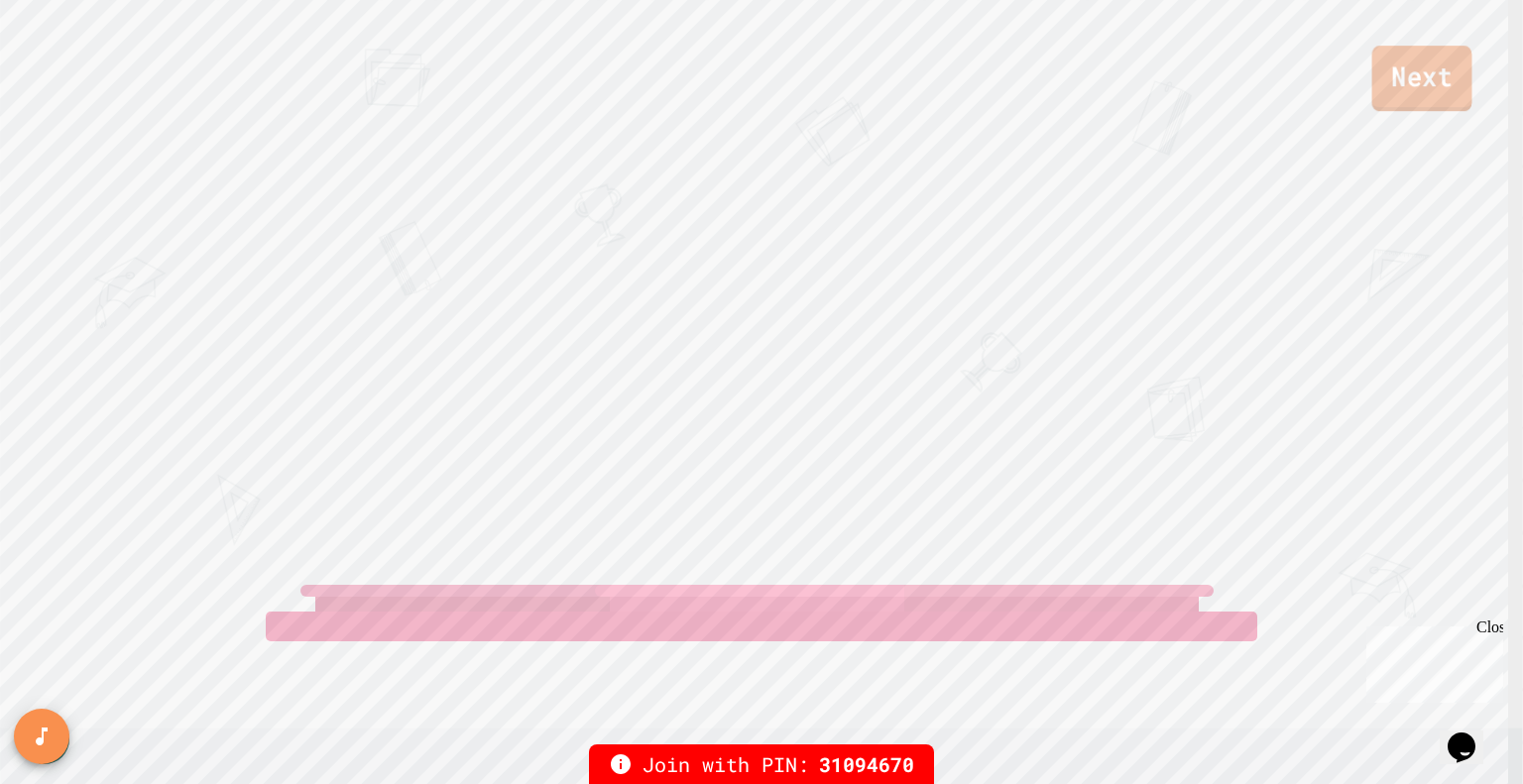 click on "Next" at bounding box center (1422, 78) 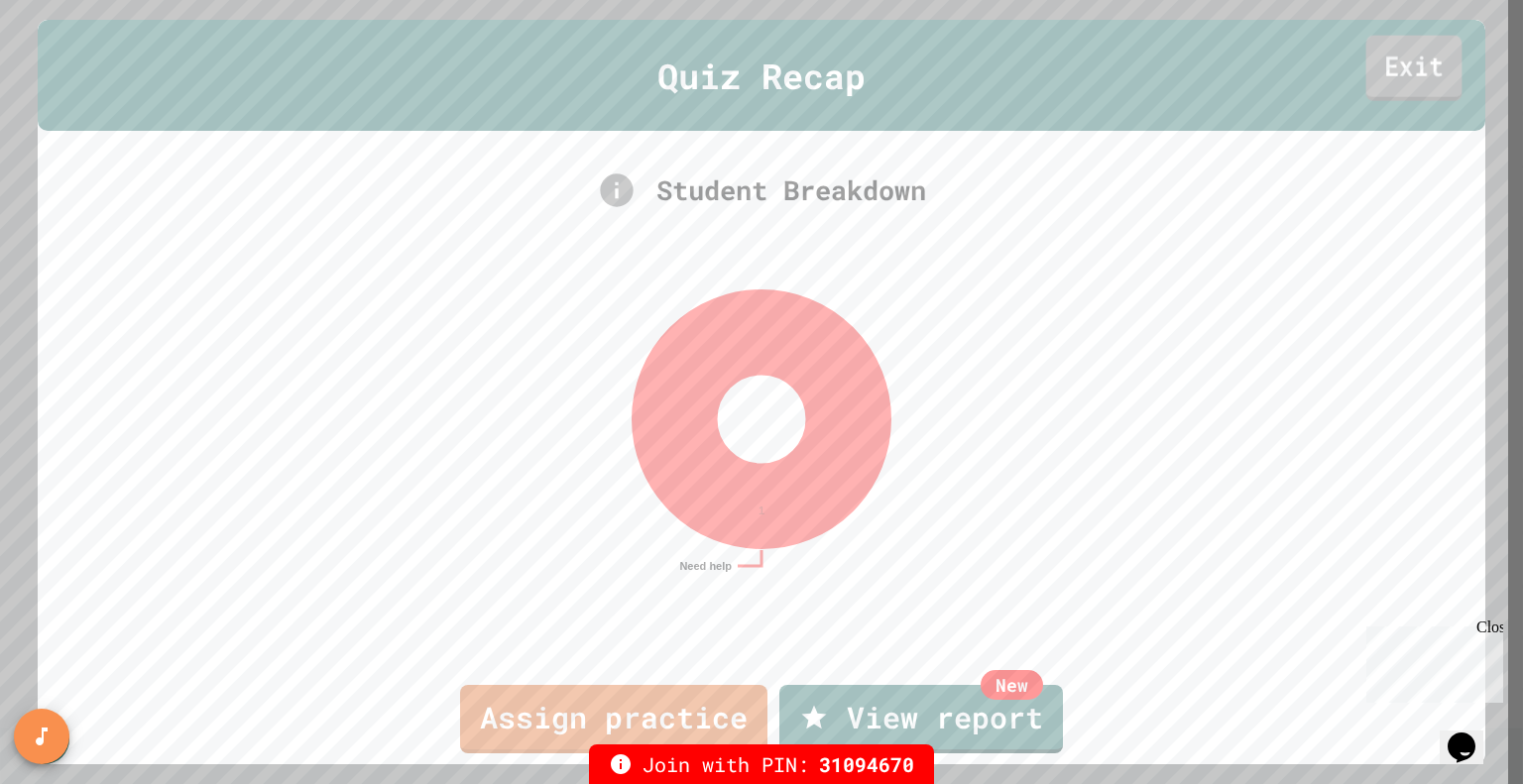 click on "Exit" at bounding box center (1413, 67) 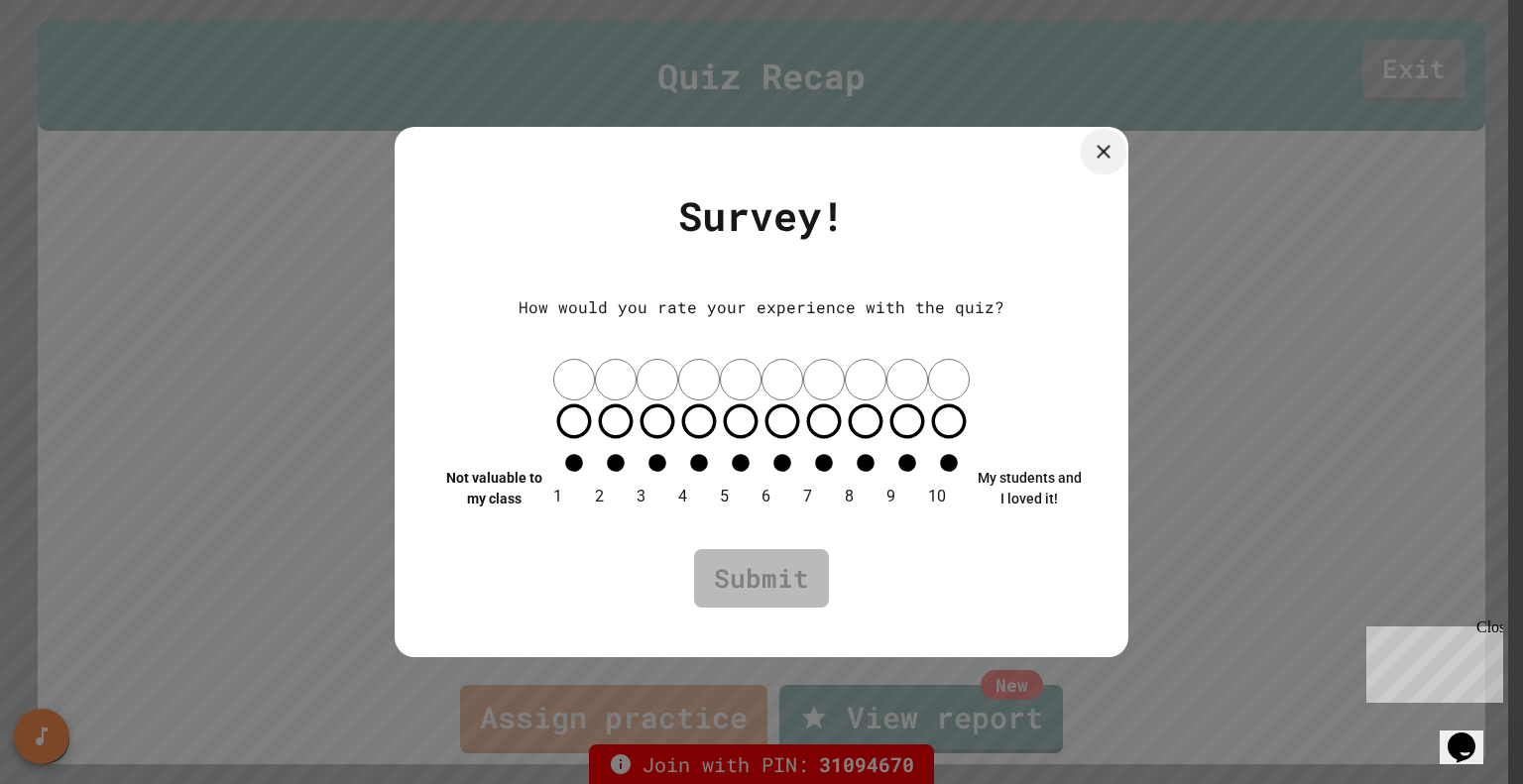 click 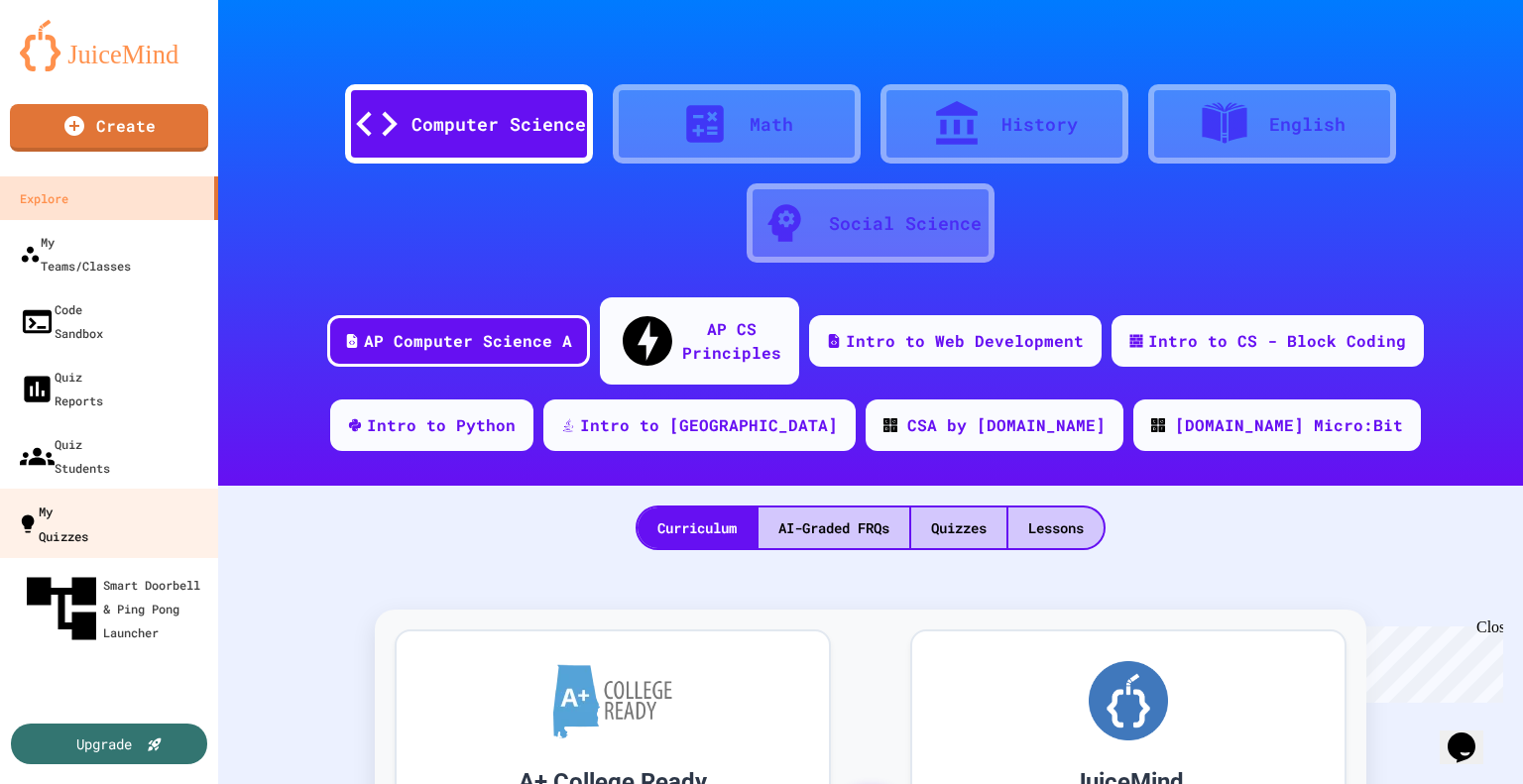 click on "My Quizzes" at bounding box center [53, 522] 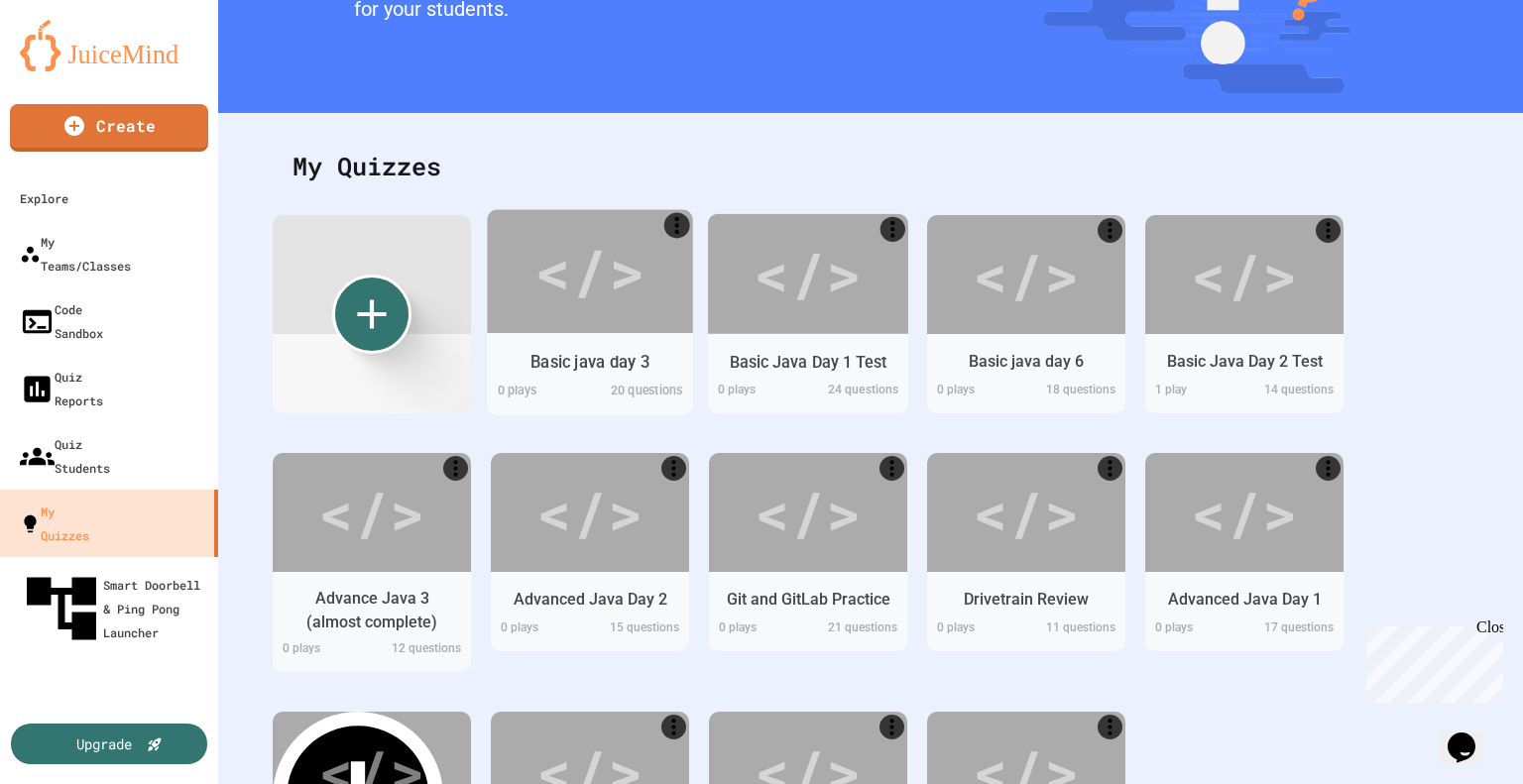 scroll, scrollTop: 297, scrollLeft: 0, axis: vertical 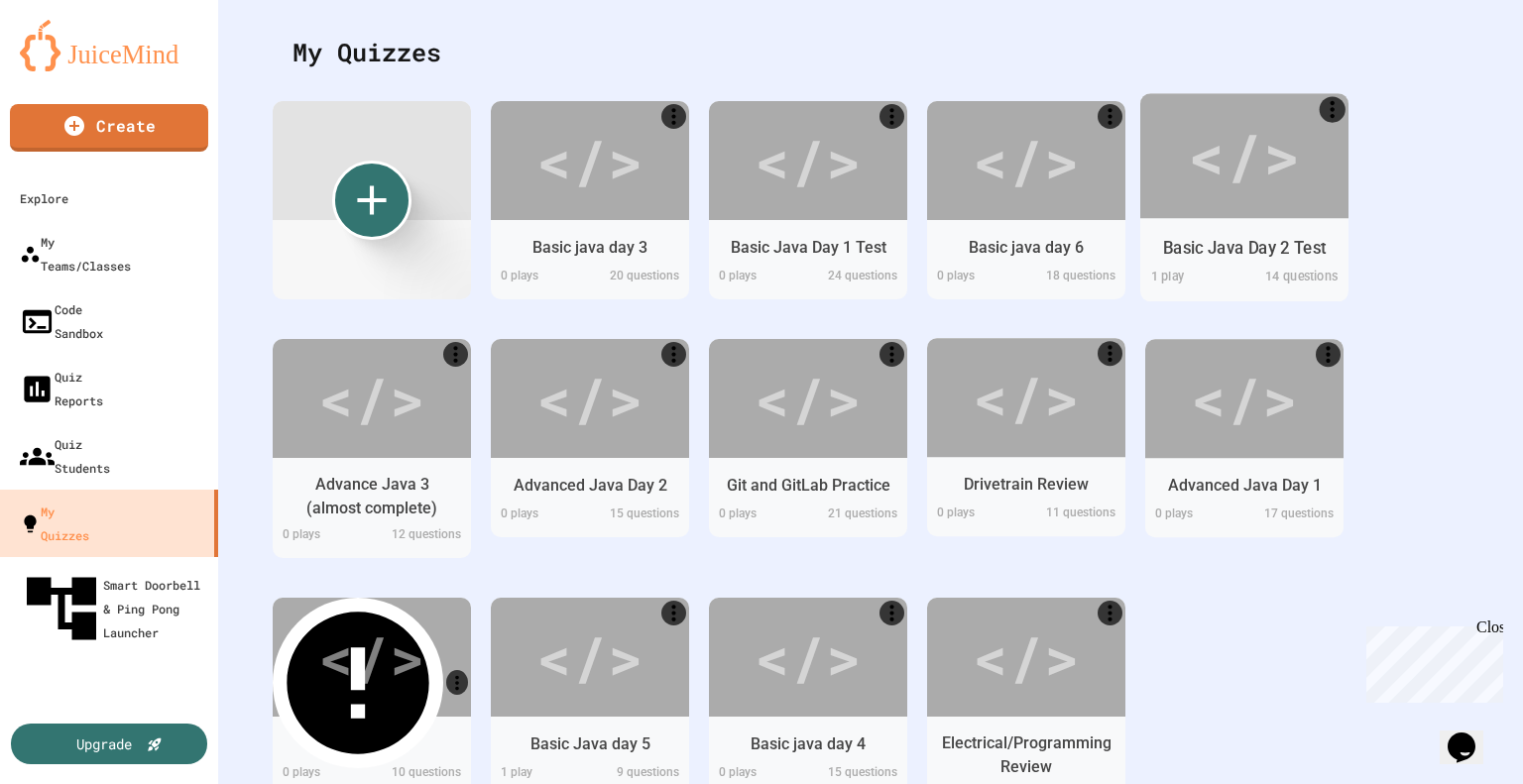click on "Basic Java Day 2 Test" at bounding box center (1244, 247) 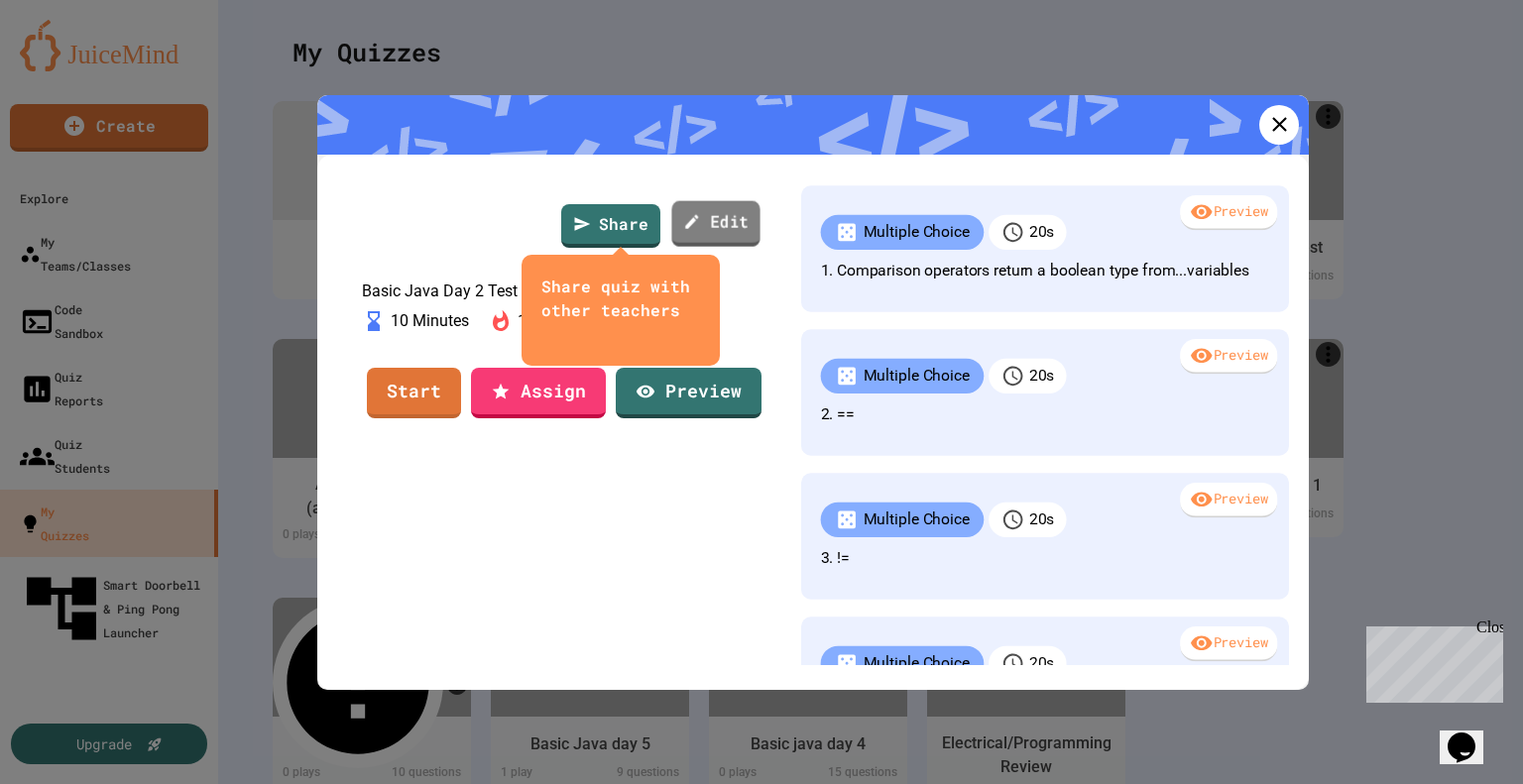 click on "Edit" at bounding box center [715, 223] 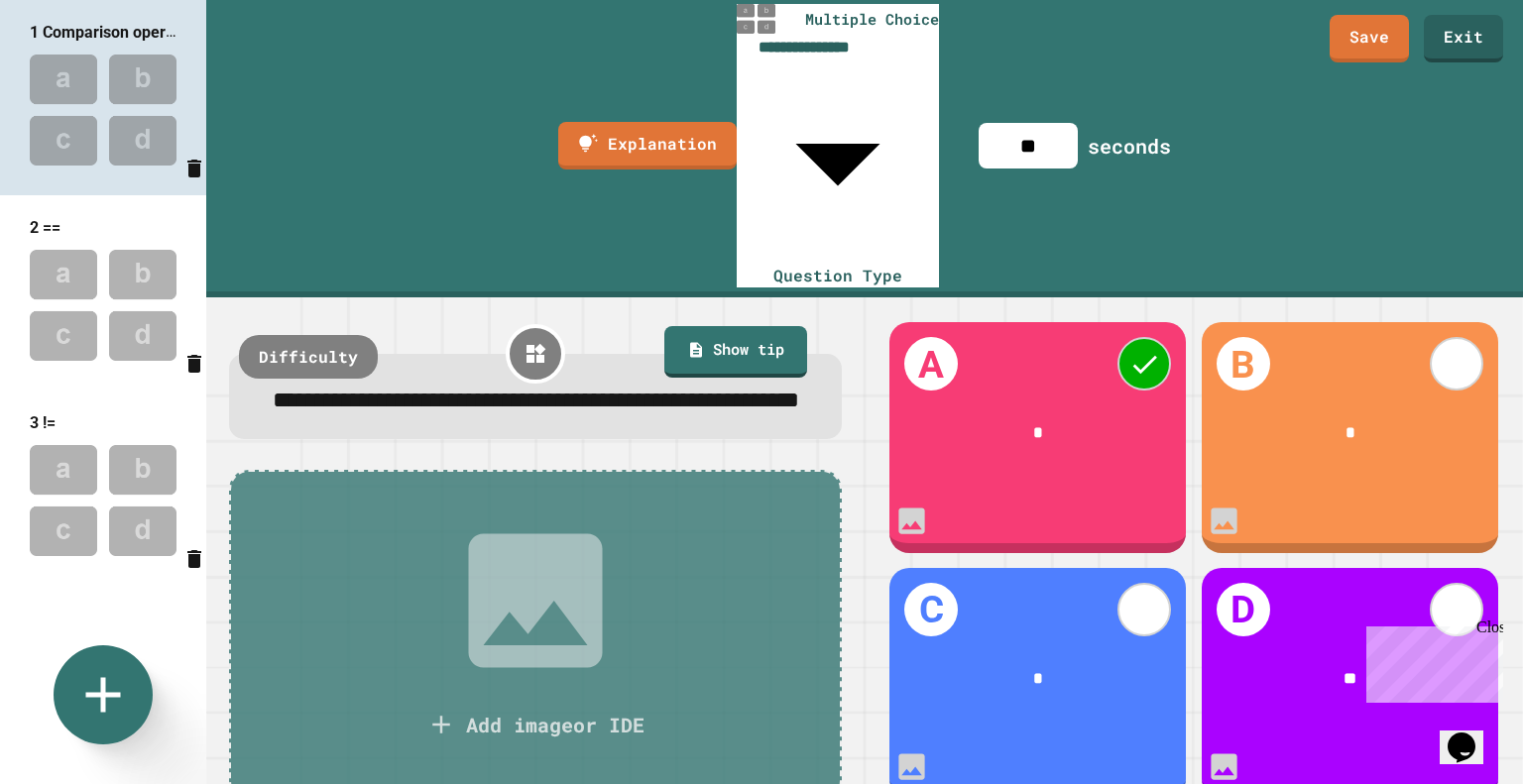 scroll, scrollTop: 1899, scrollLeft: 0, axis: vertical 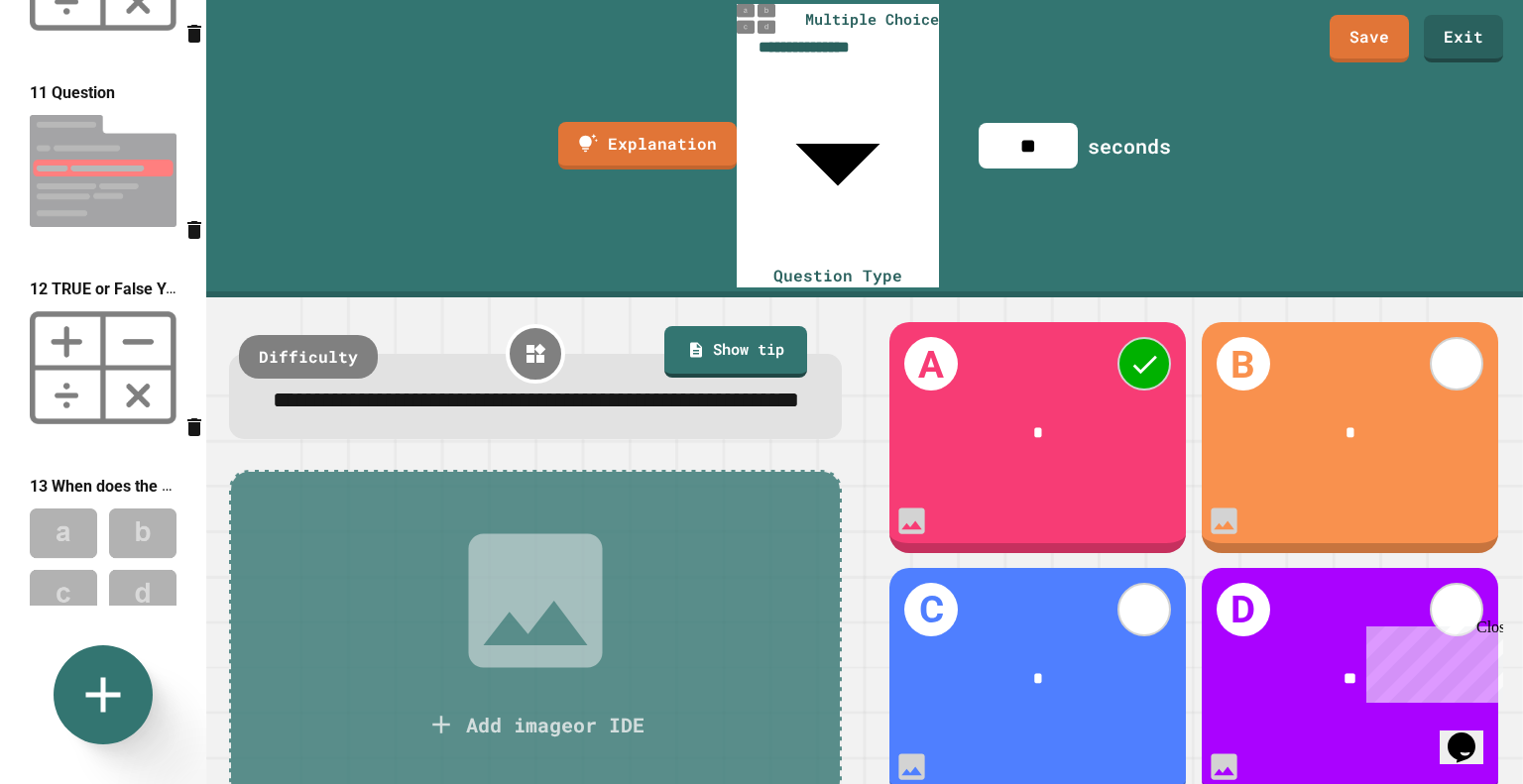click at bounding box center [103, 368] 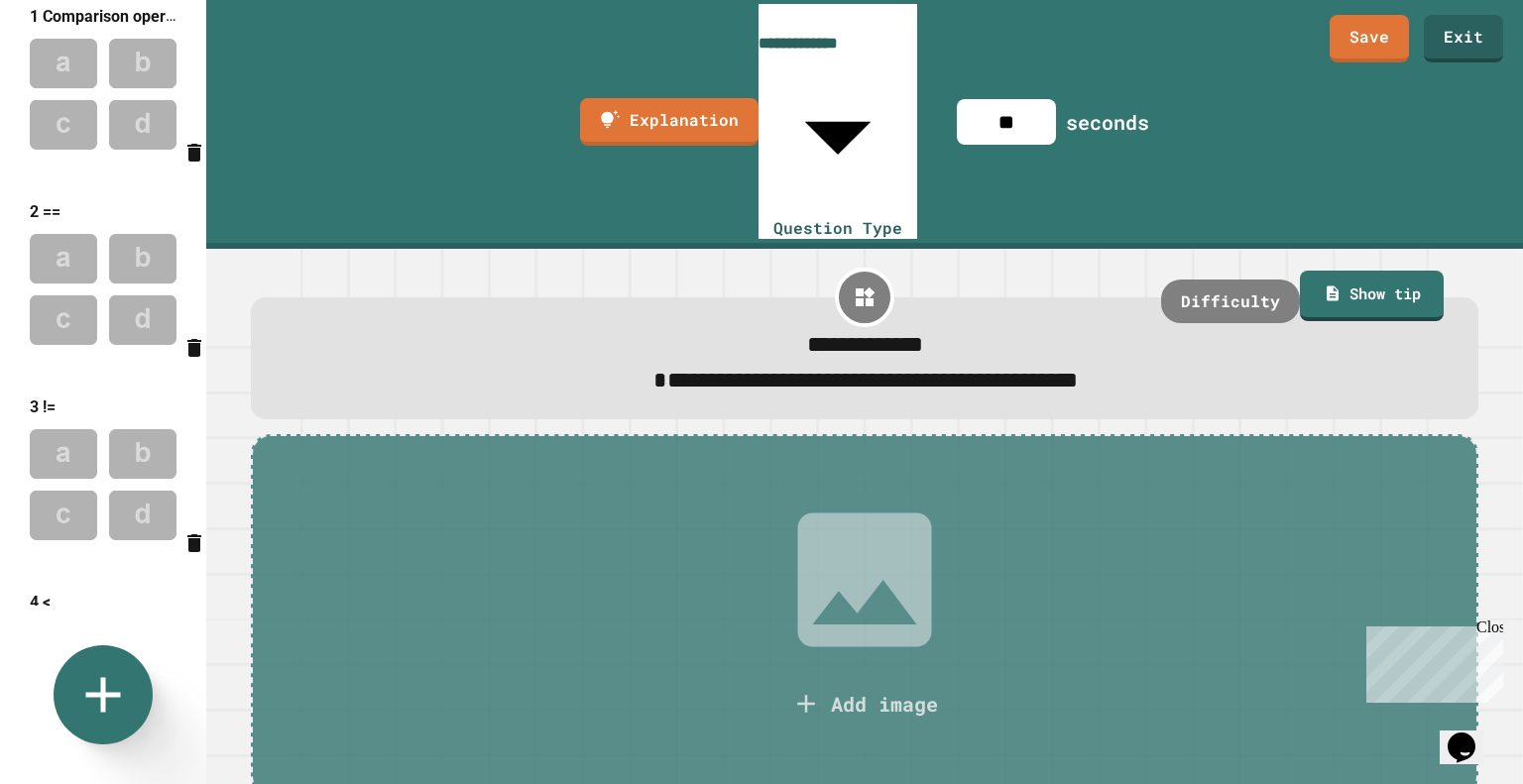 scroll, scrollTop: 0, scrollLeft: 0, axis: both 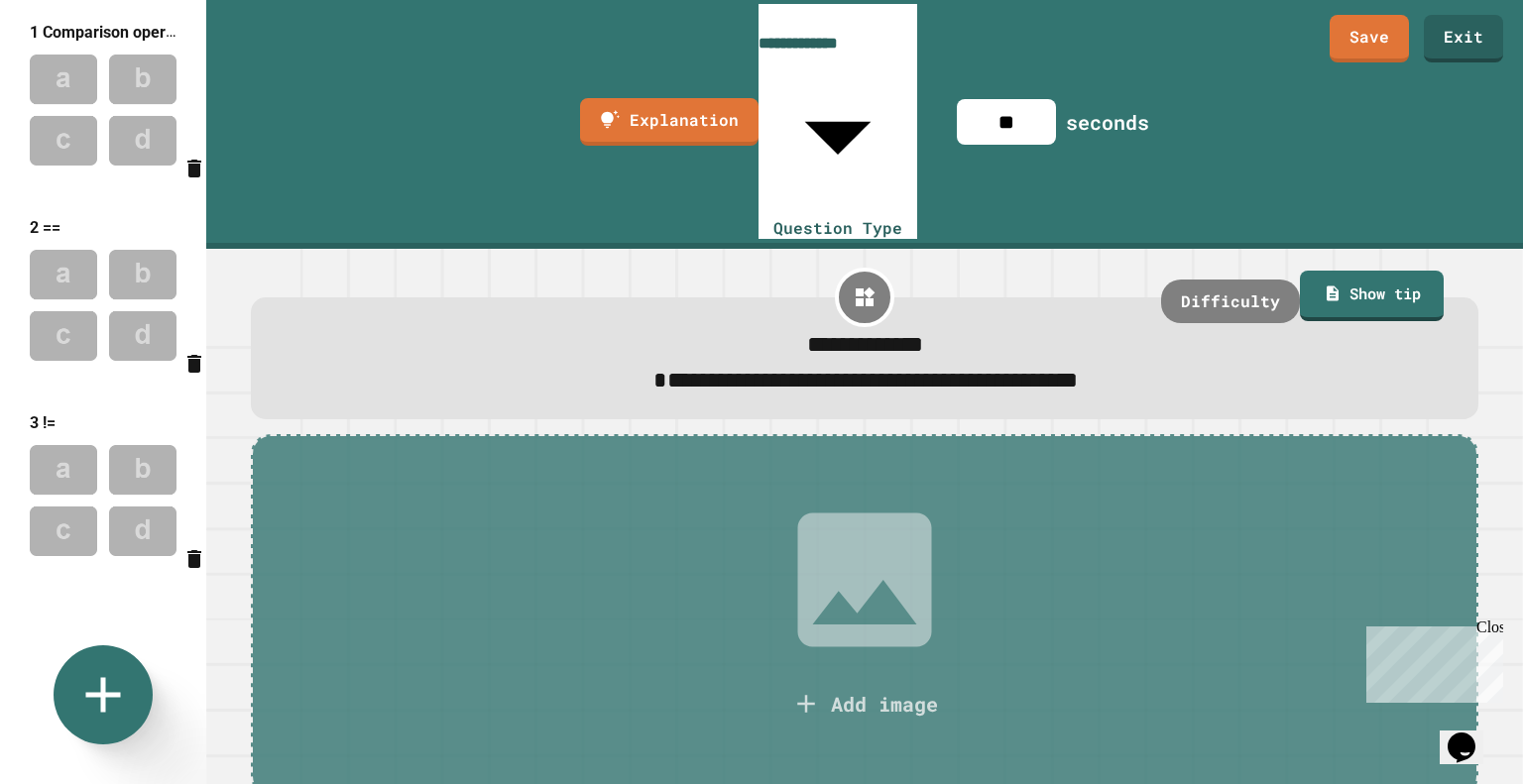 click at bounding box center [103, 110] 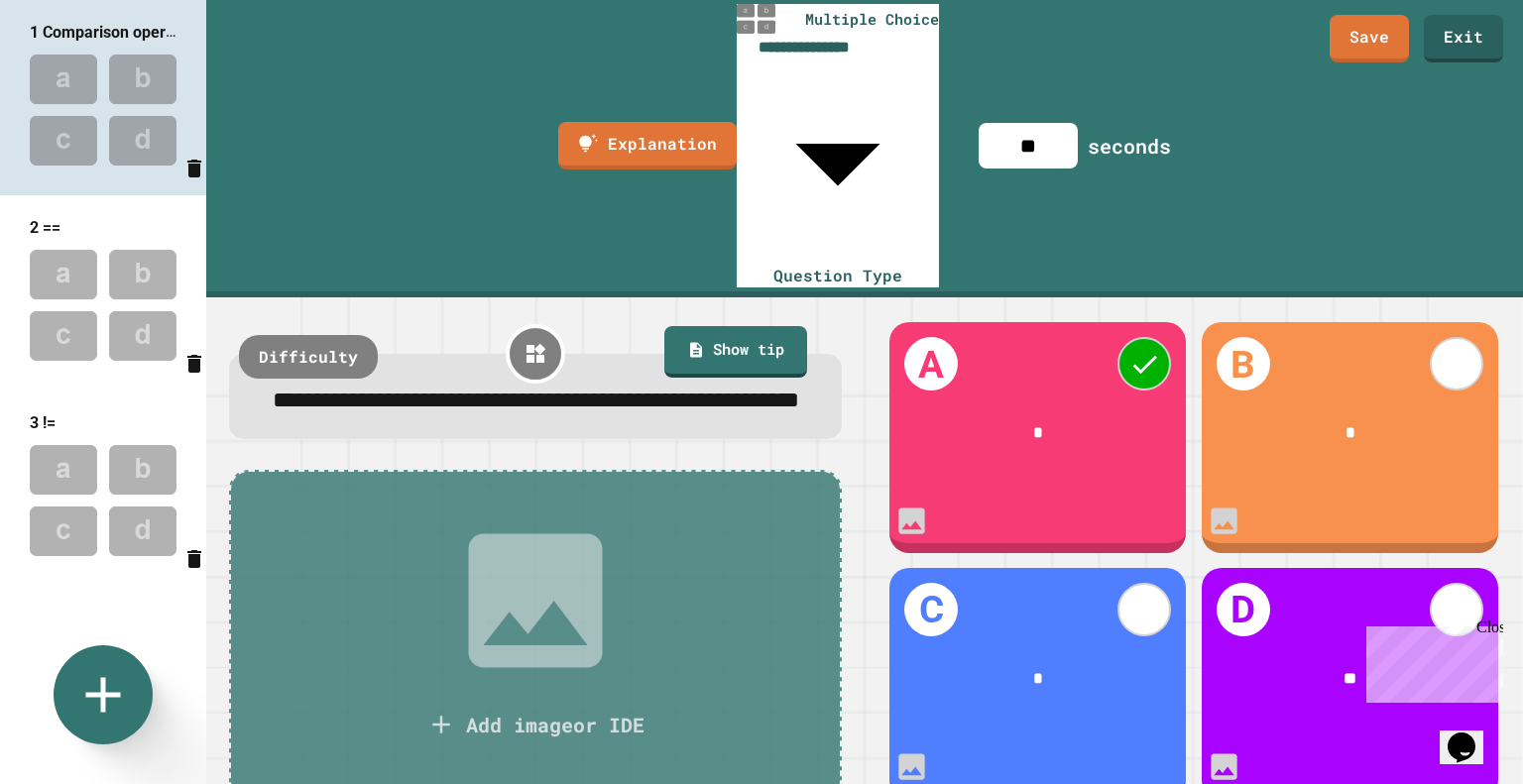 click at bounding box center (103, 305) 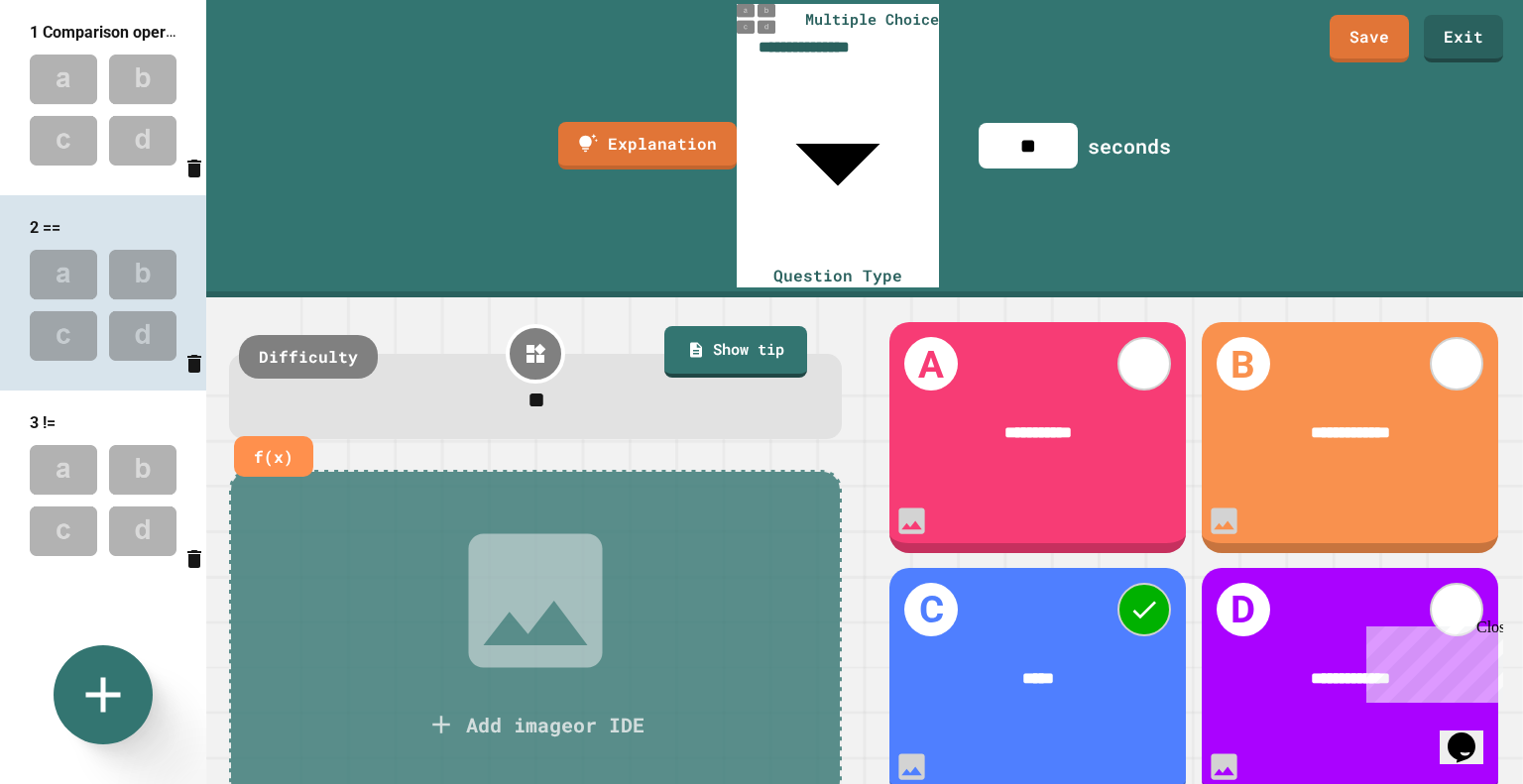 click on "**" at bounding box center [536, 402] 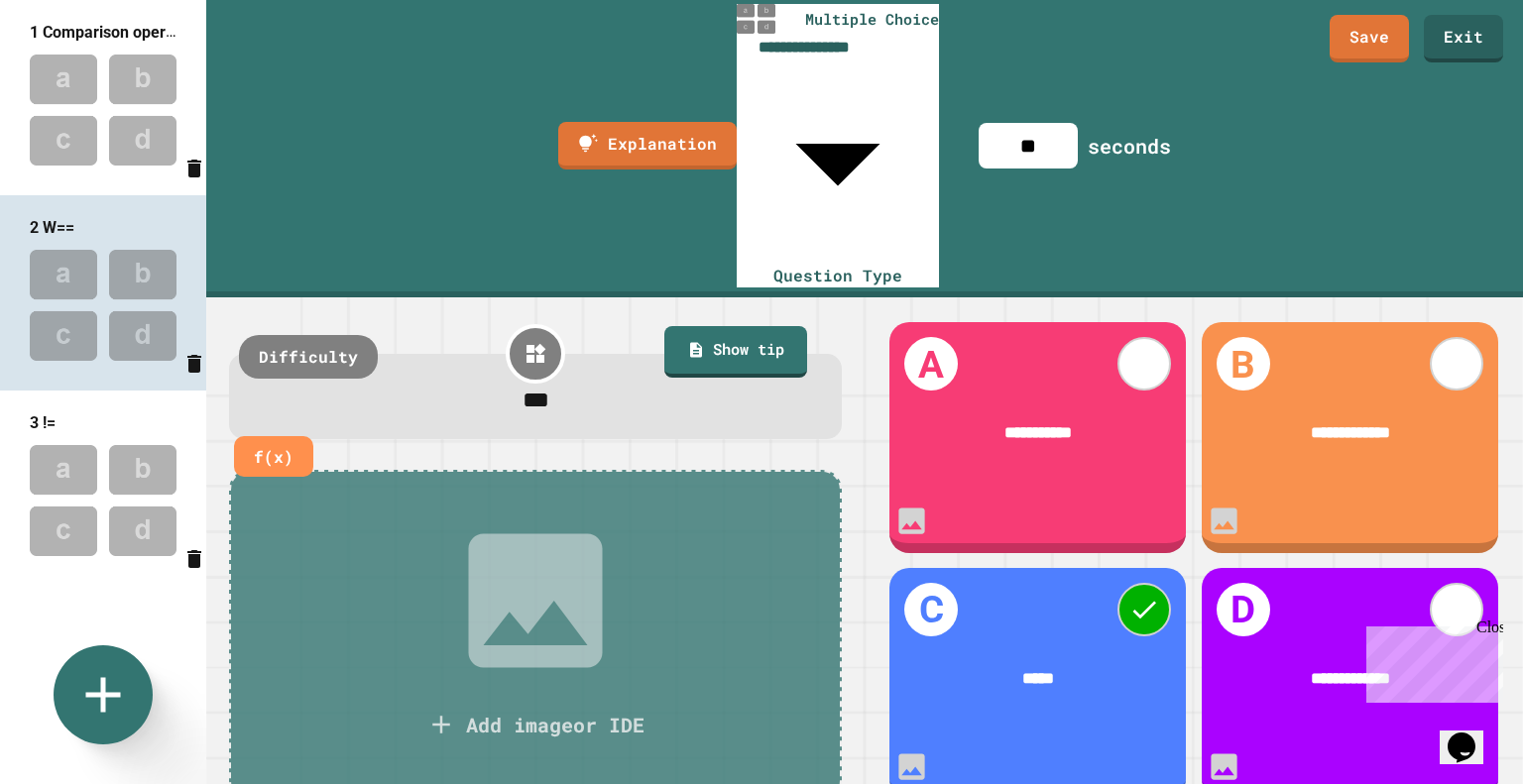 type 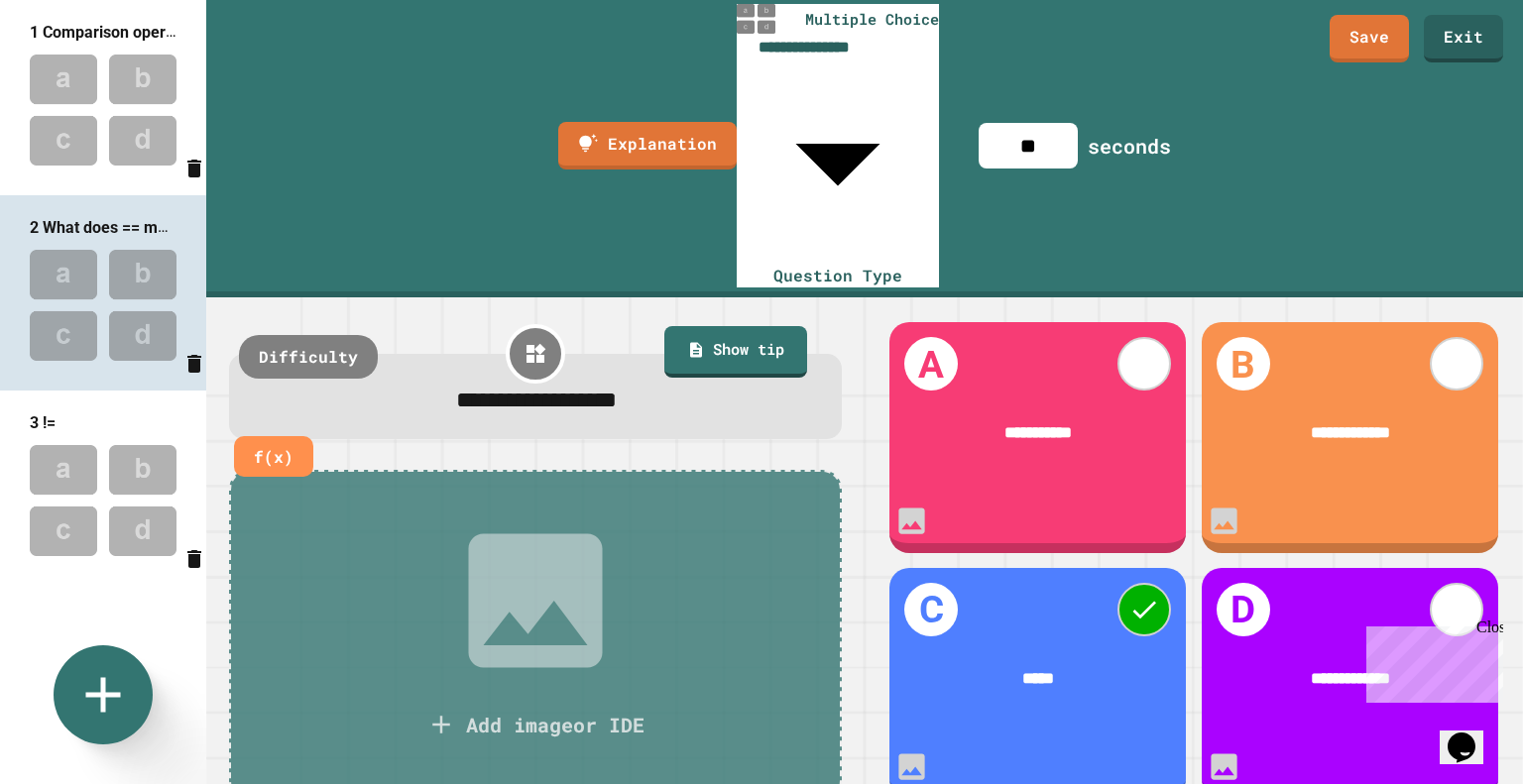 click at bounding box center [103, 110] 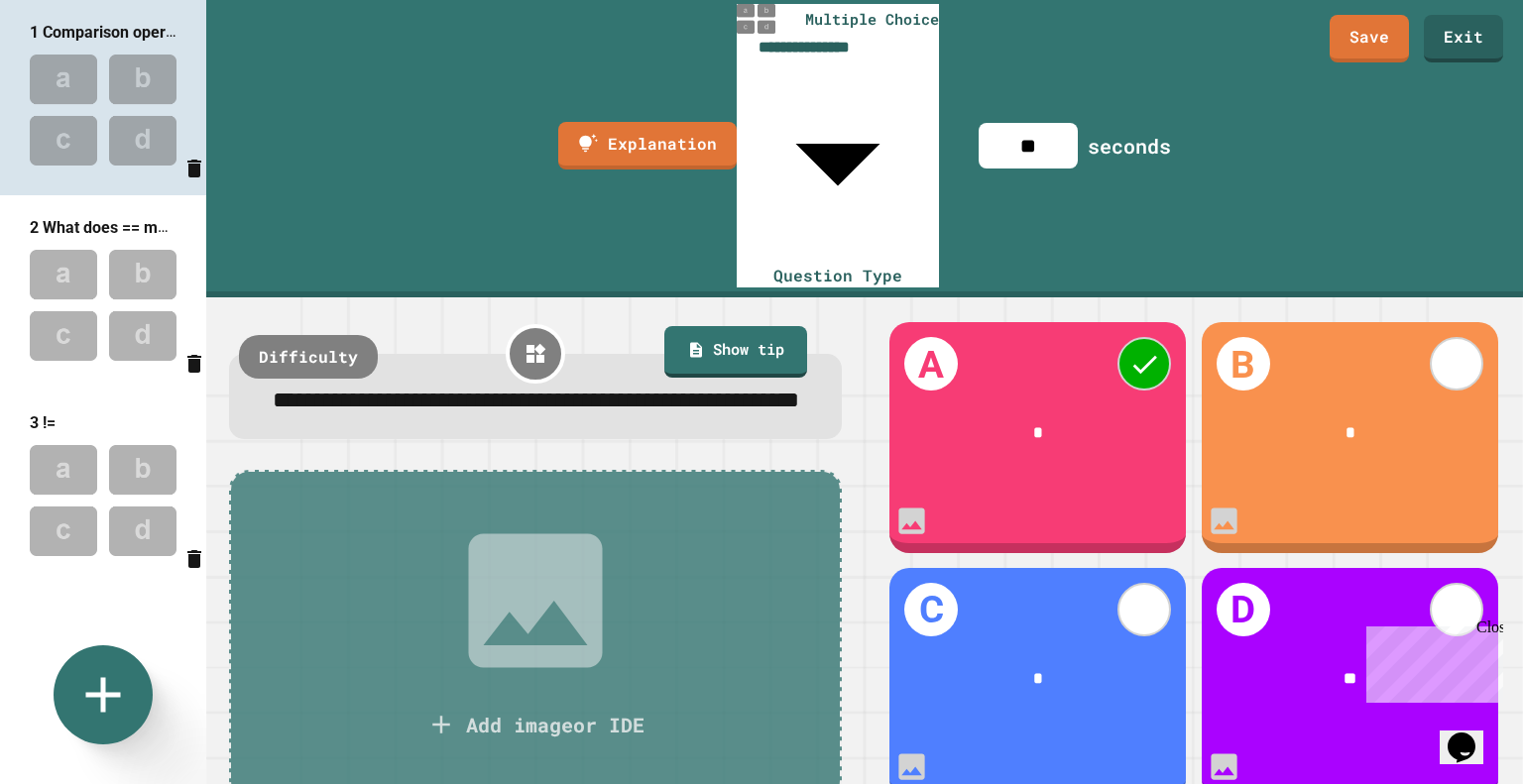 click at bounding box center (103, 501) 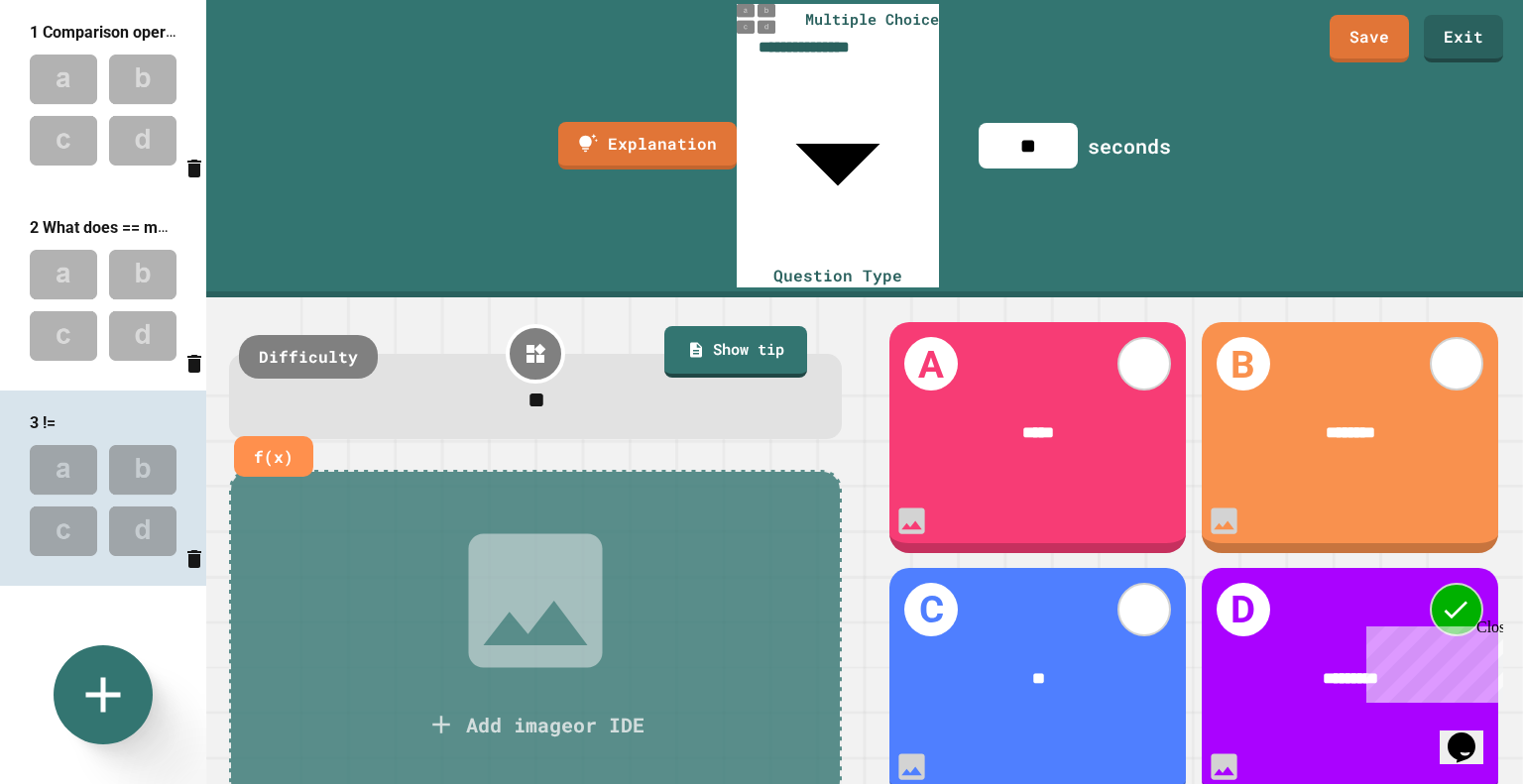 click on "**" at bounding box center (536, 402) 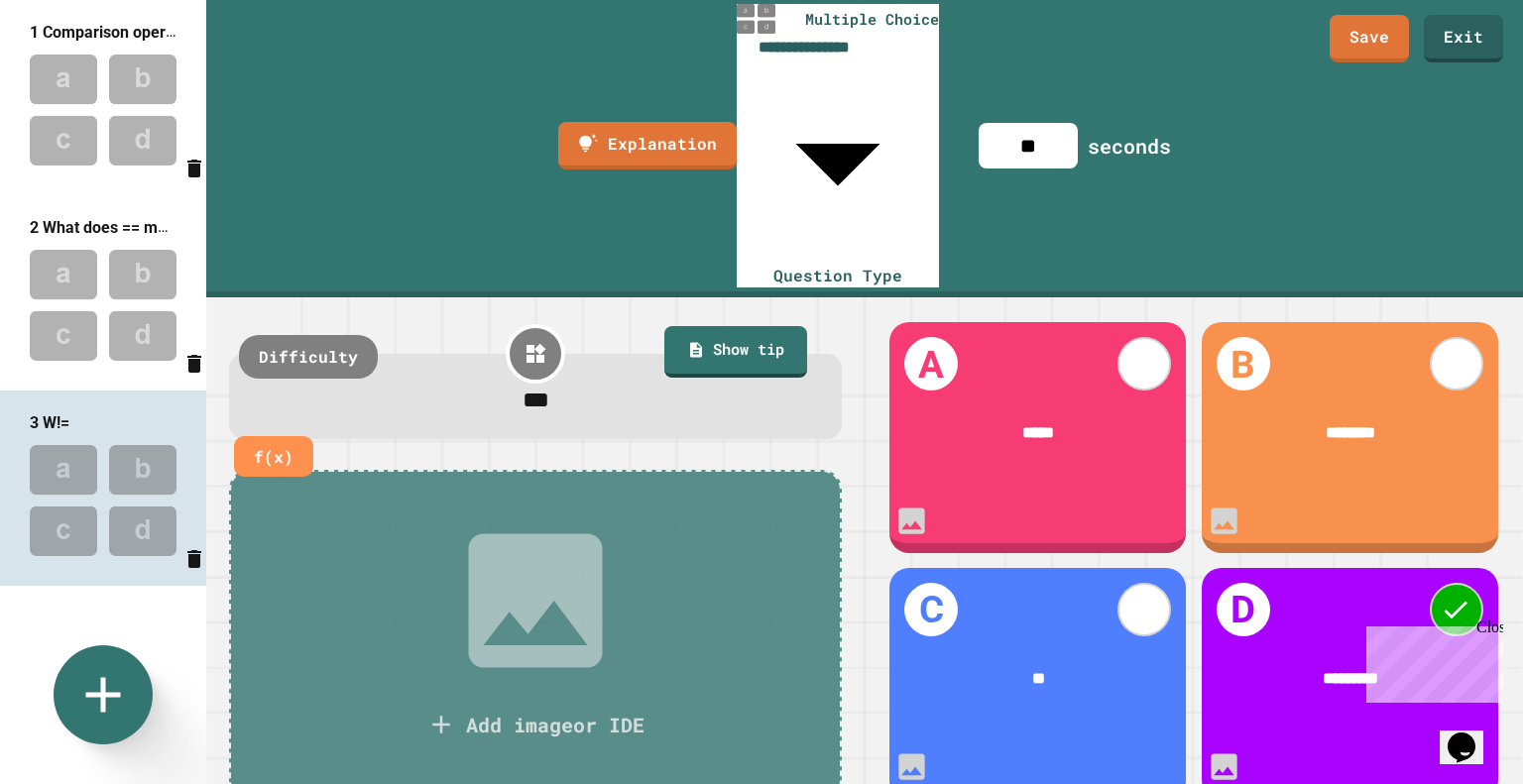 type 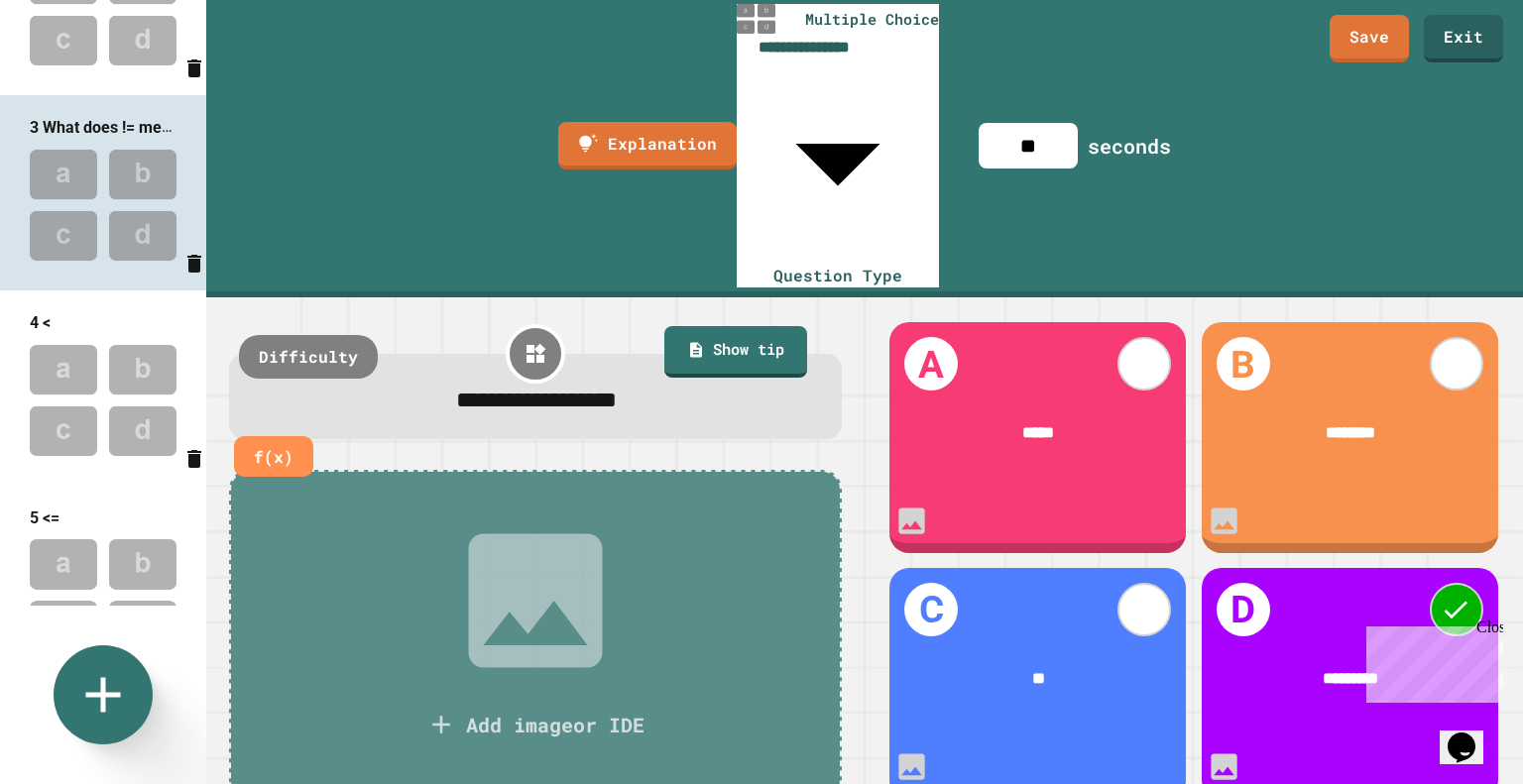 scroll, scrollTop: 297, scrollLeft: 0, axis: vertical 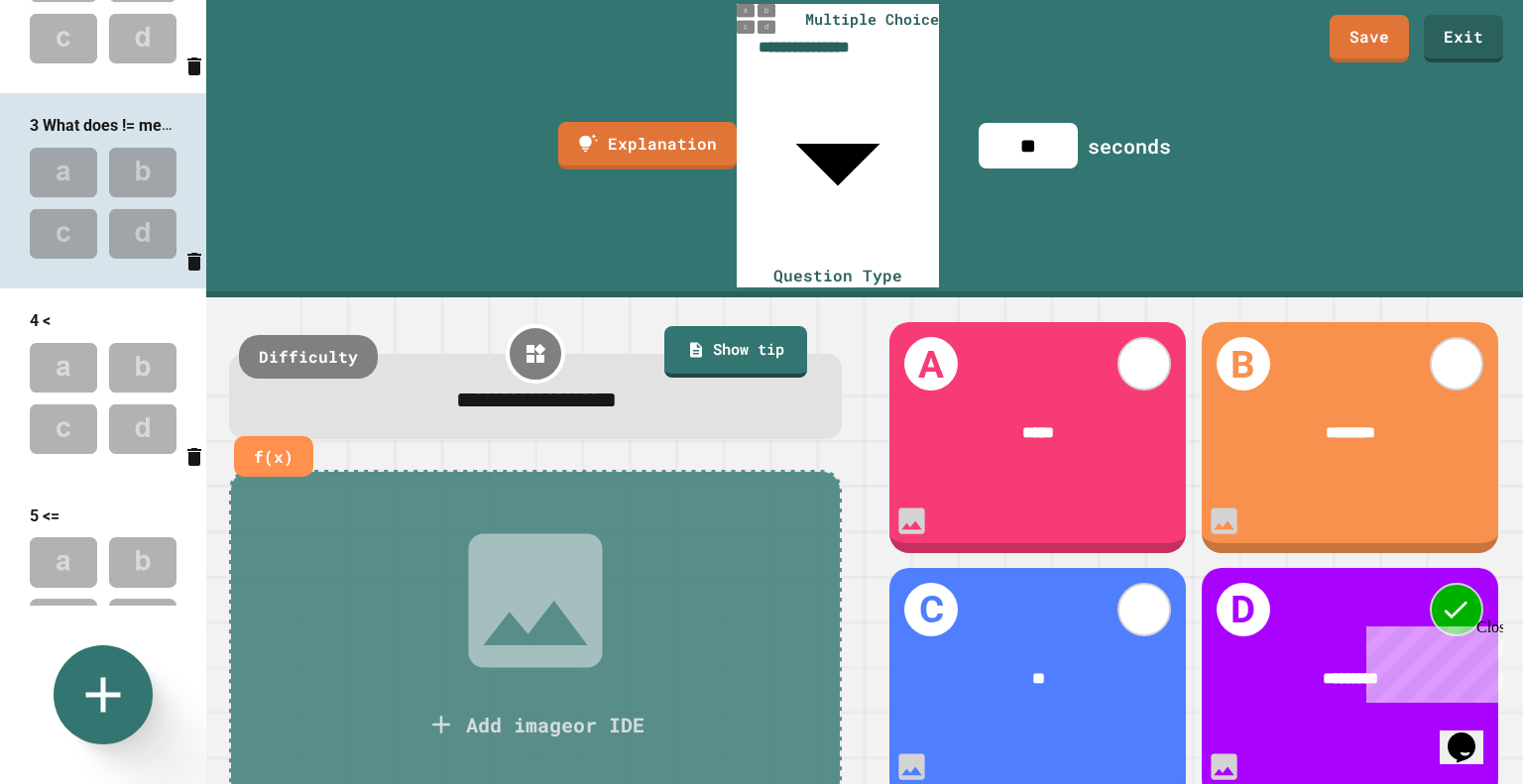 click on "4   <" at bounding box center (103, 386) 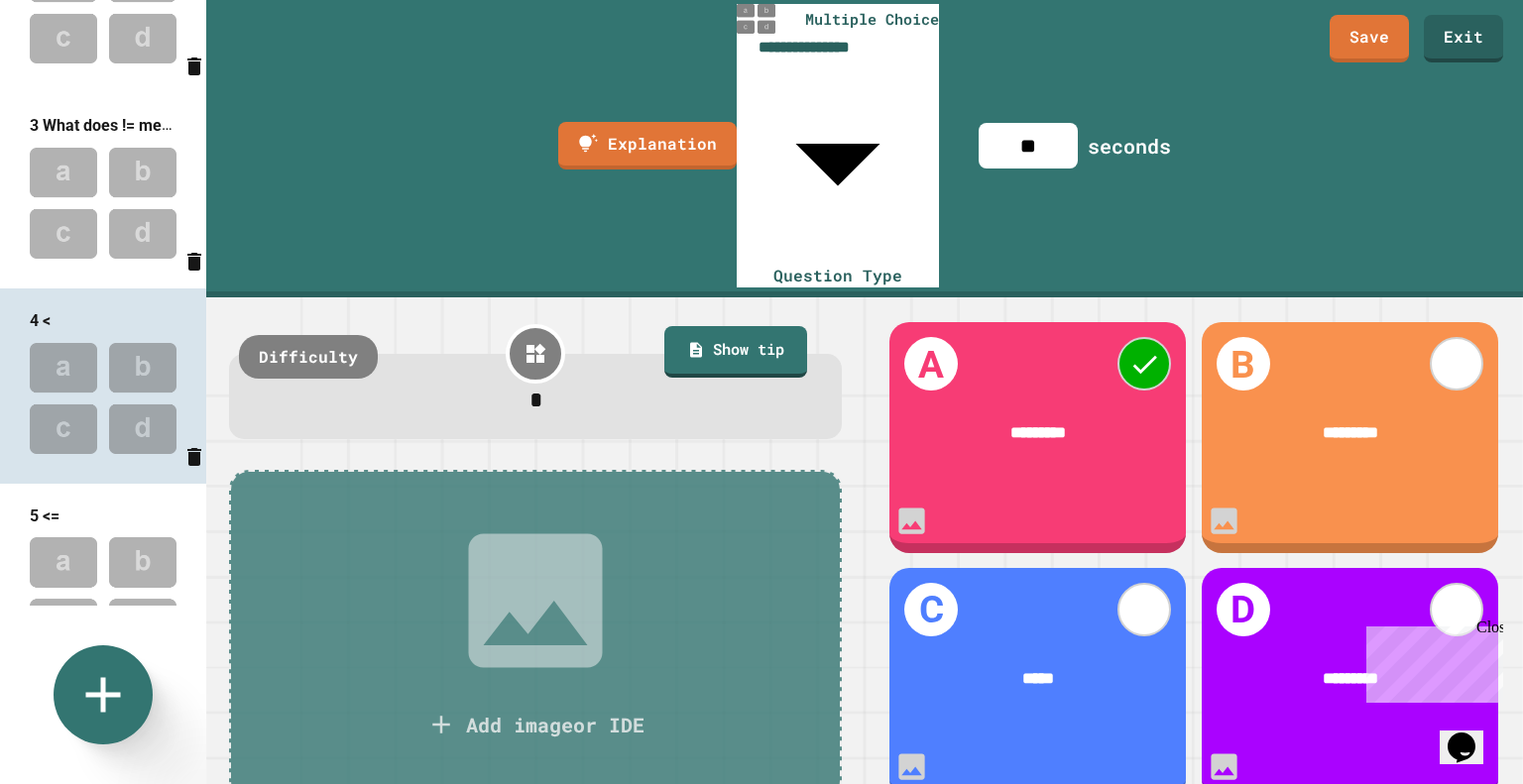 click on "*" at bounding box center [536, 402] 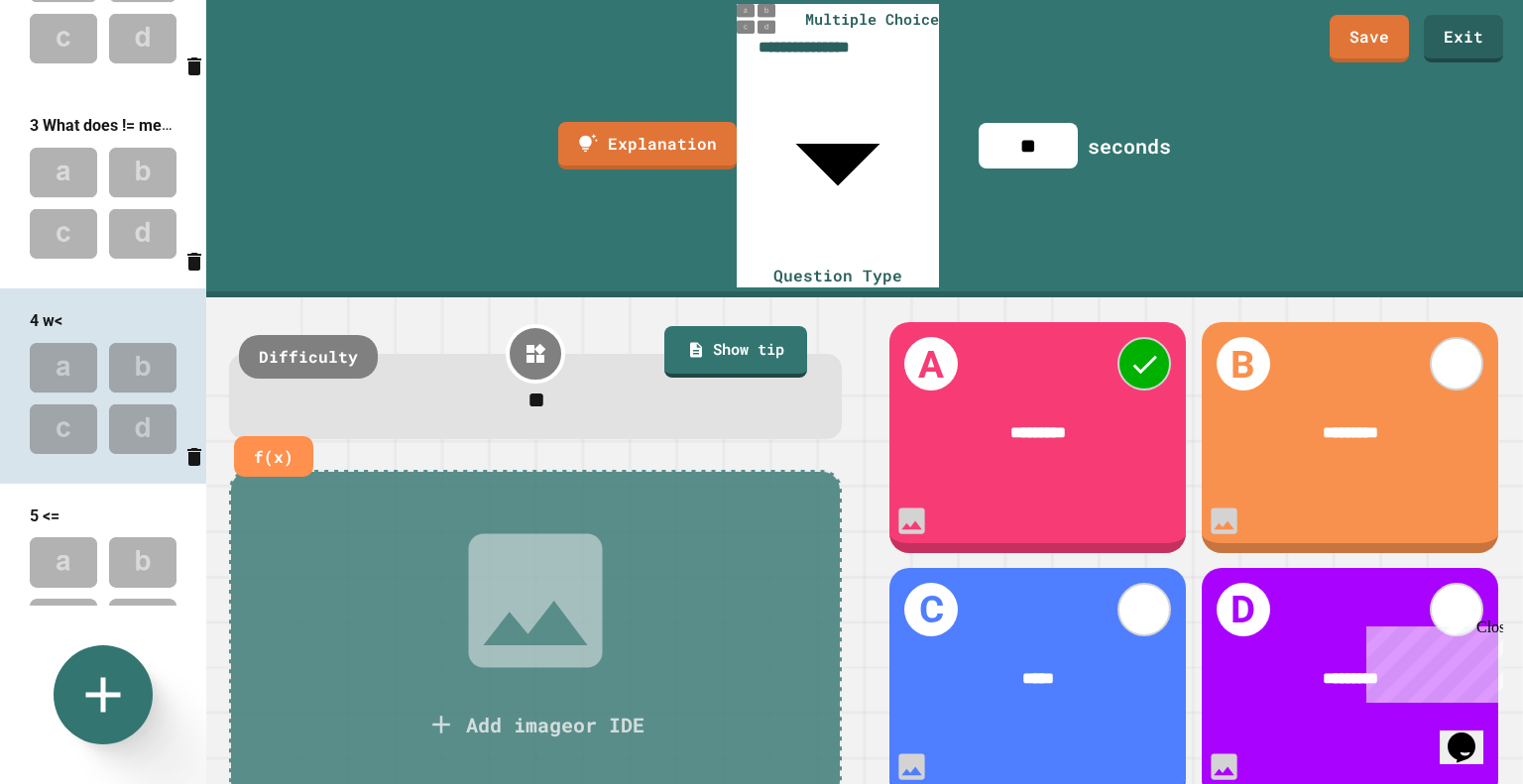 type 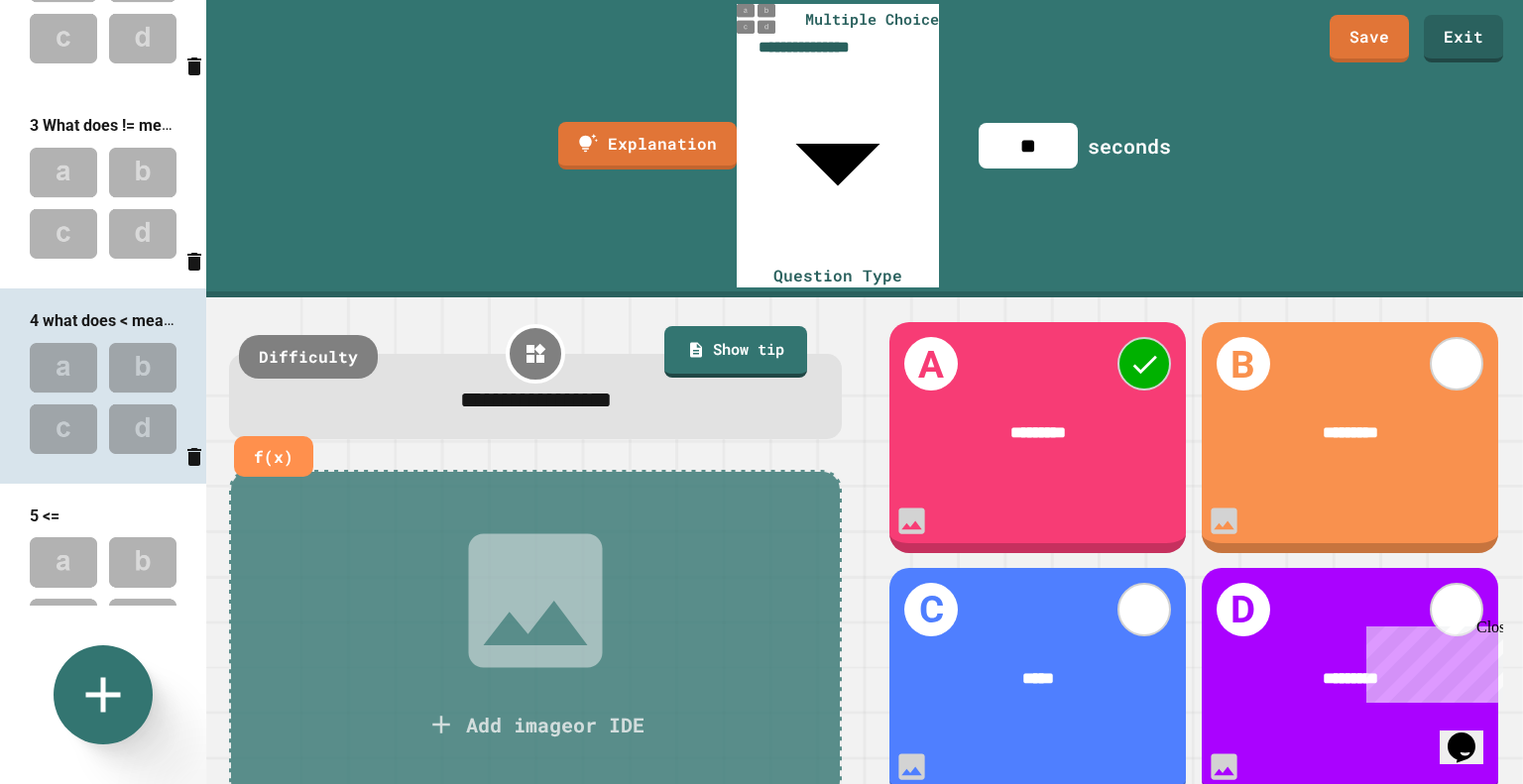 click at bounding box center (103, 593) 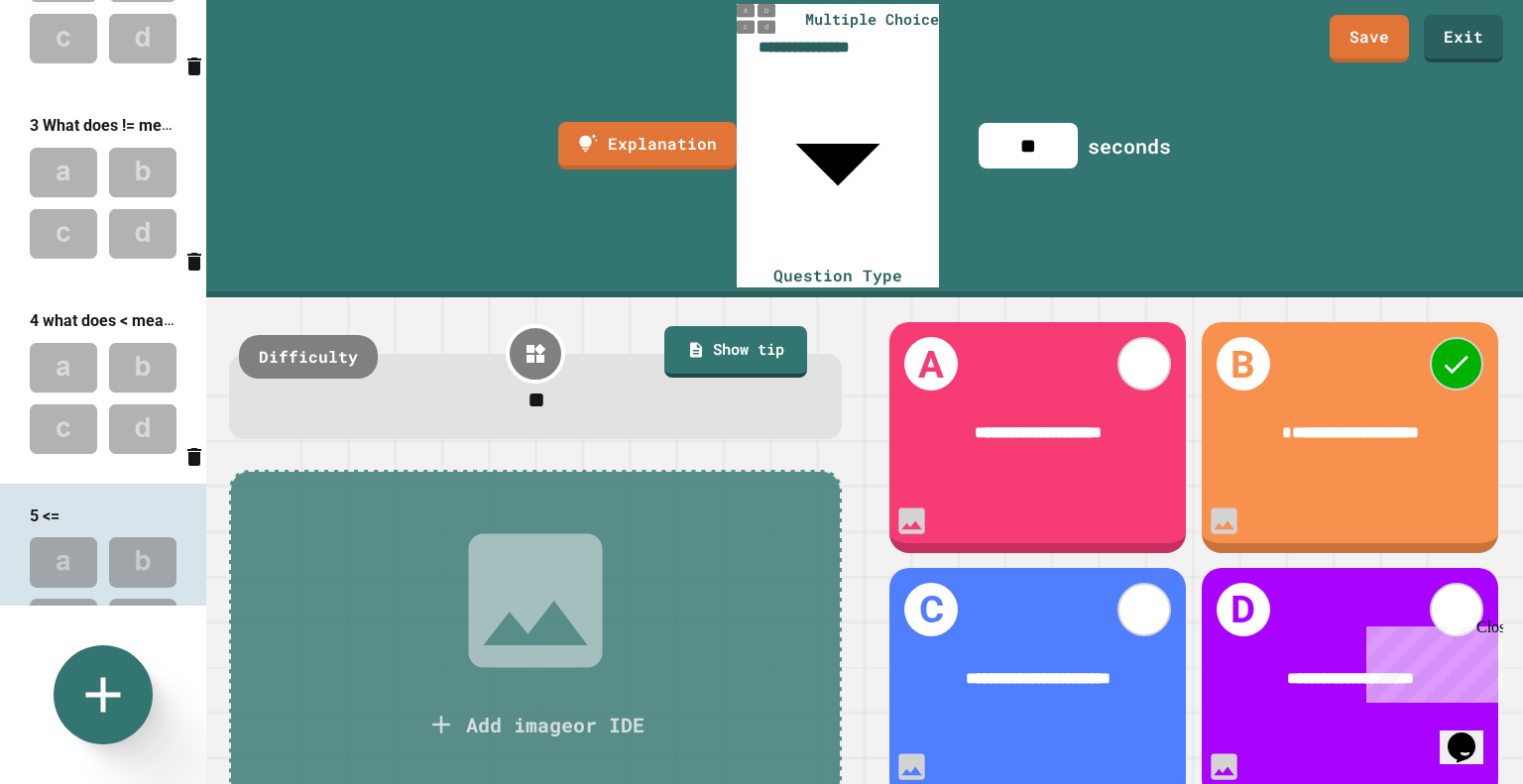 click on "**" at bounding box center [536, 402] 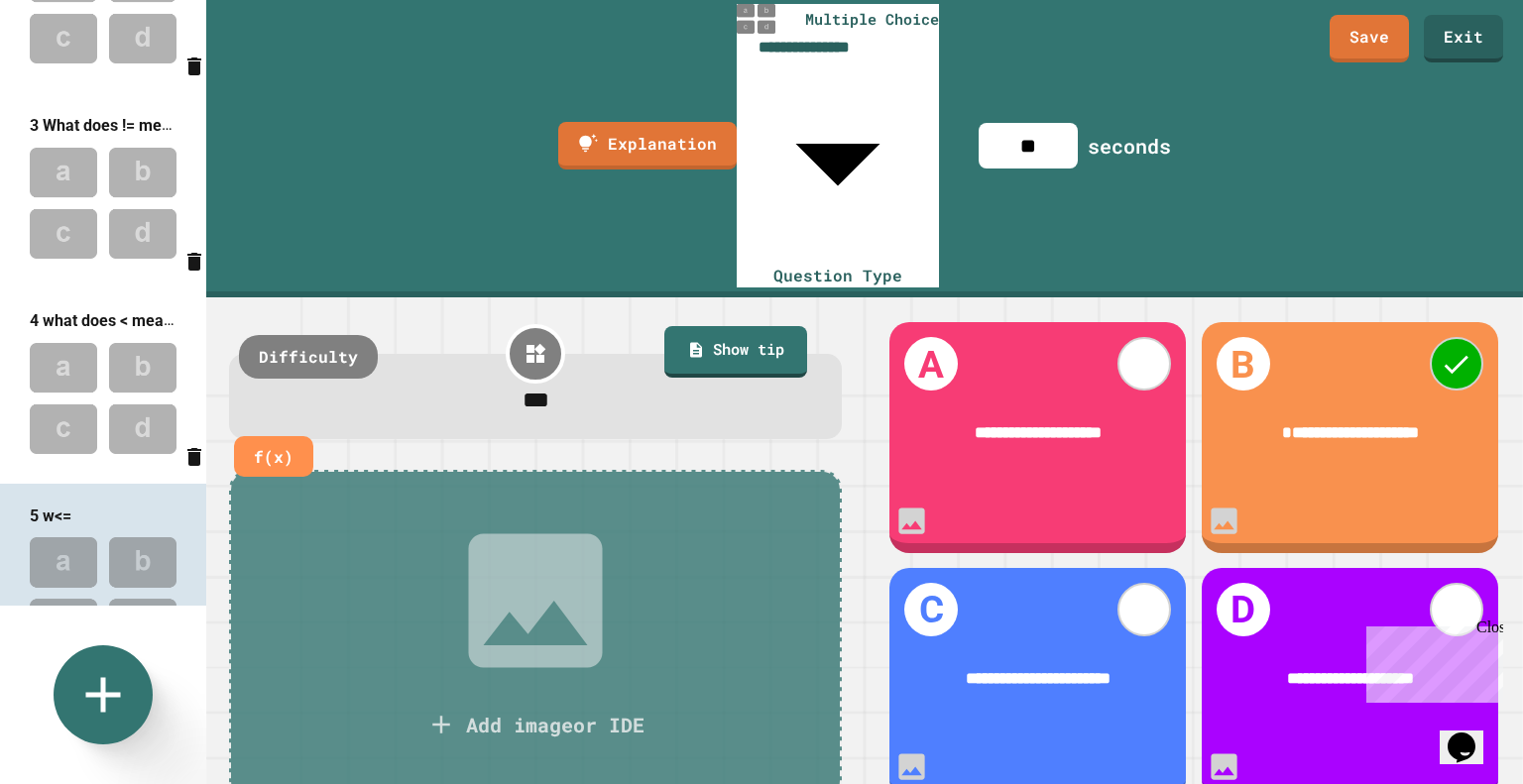 type 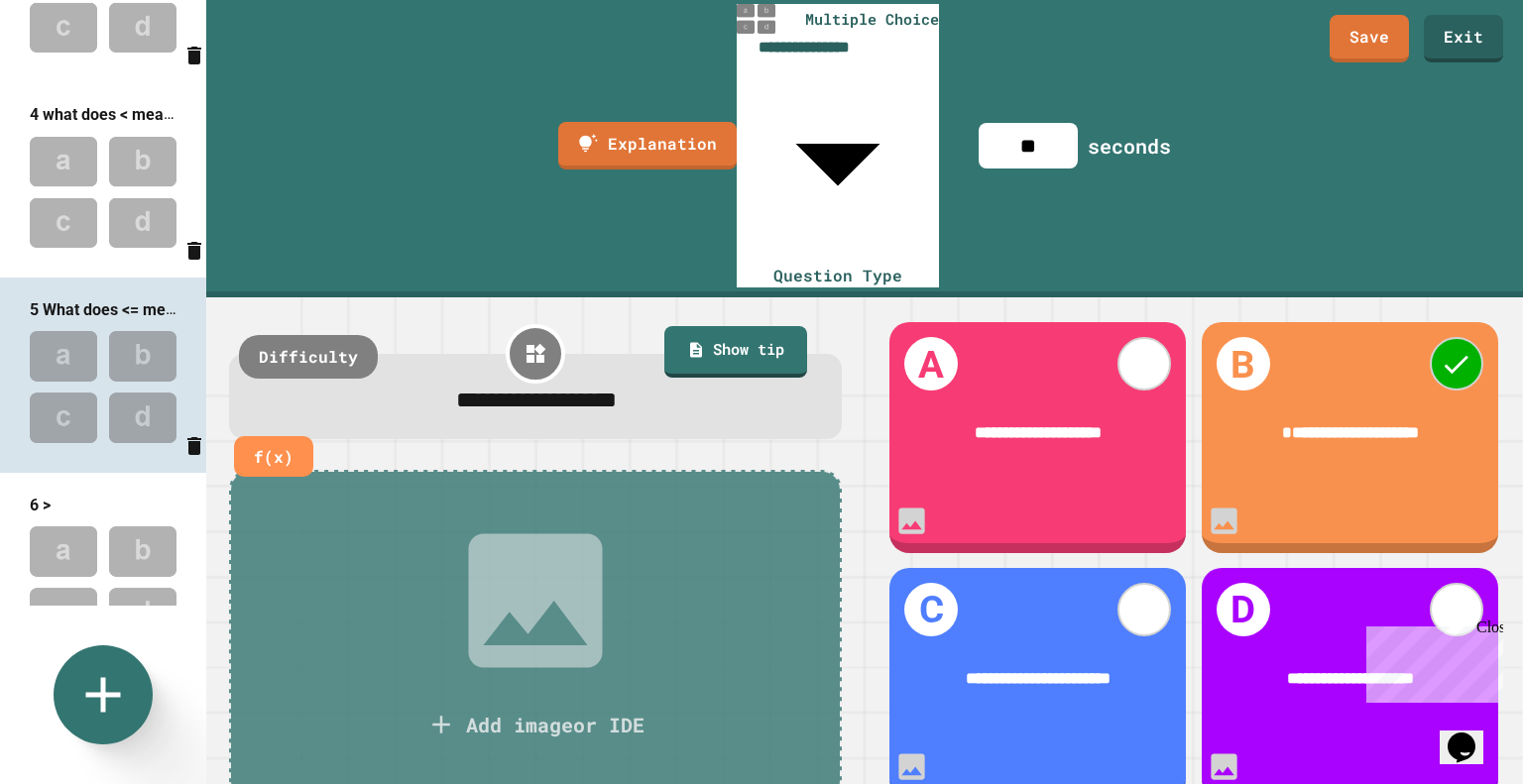scroll, scrollTop: 595, scrollLeft: 0, axis: vertical 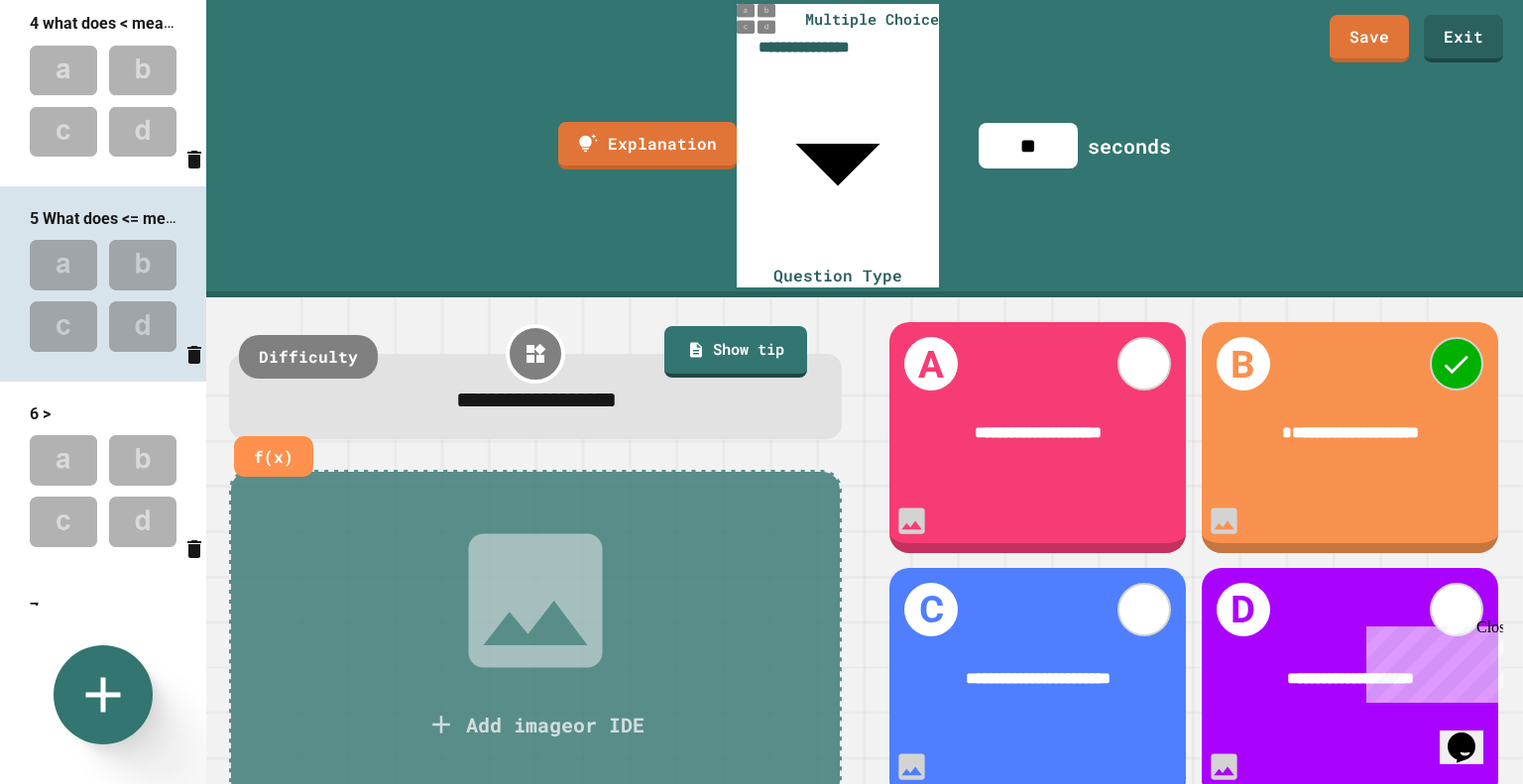 click at bounding box center (103, 491) 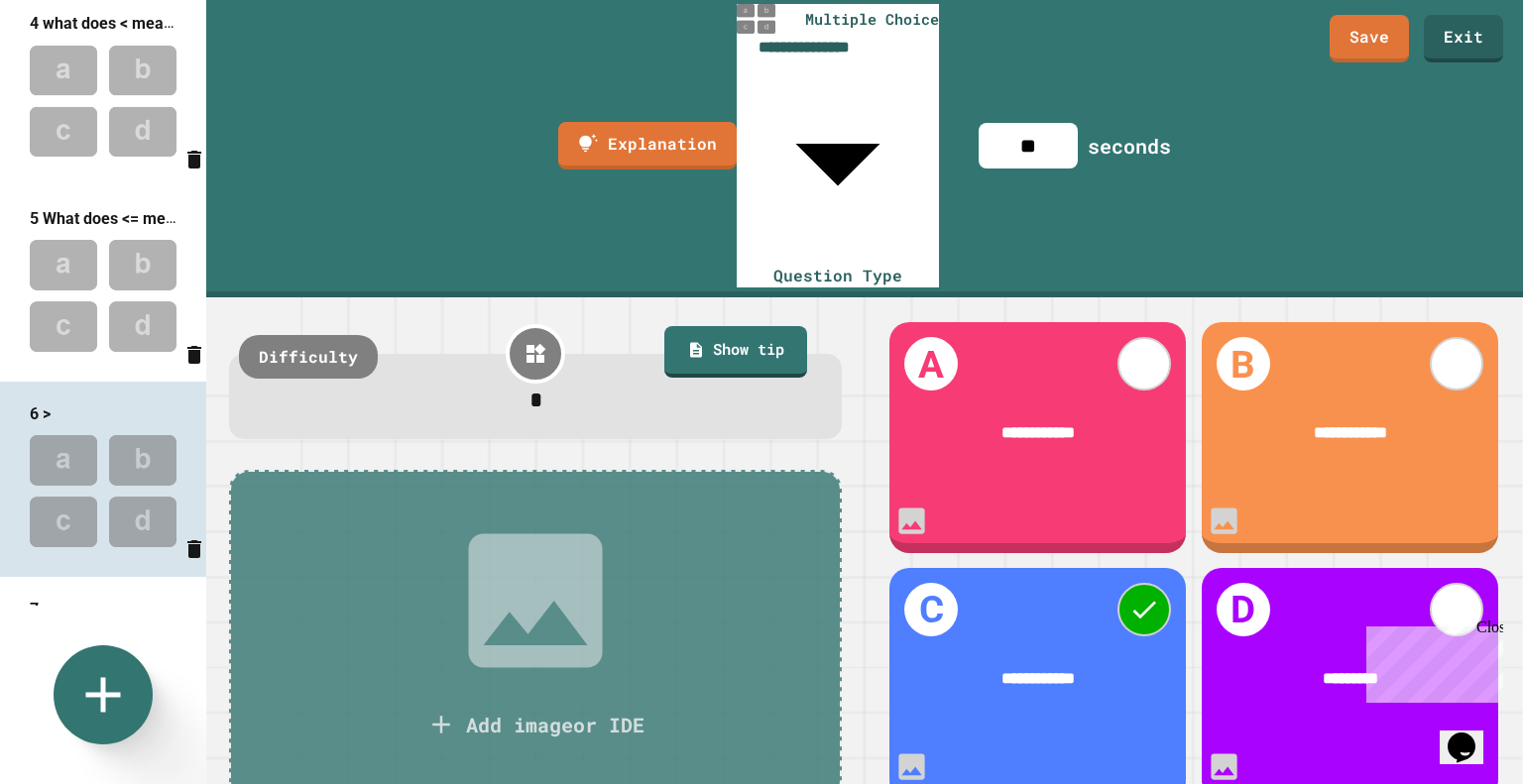 click on "*" at bounding box center (536, 402) 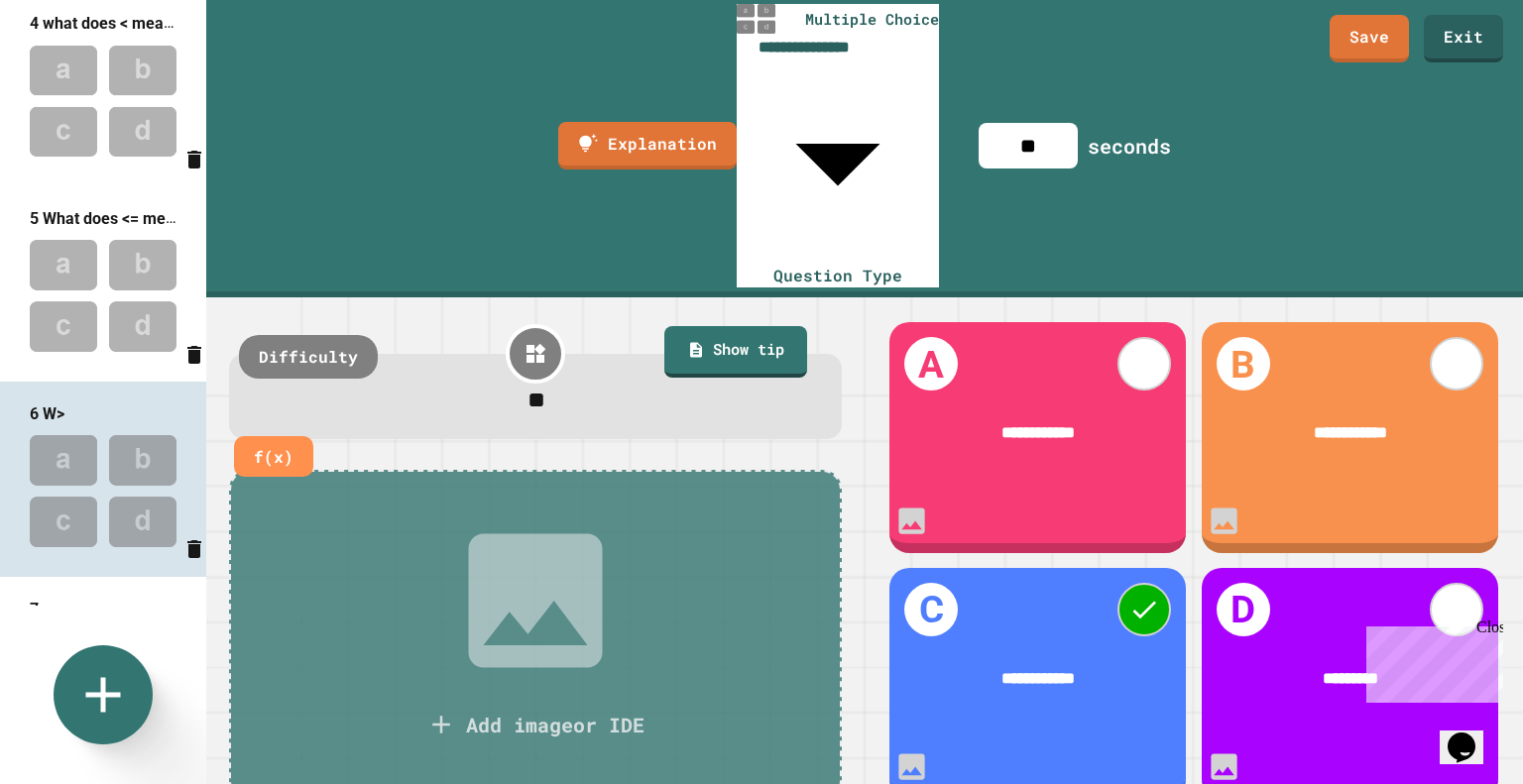 type 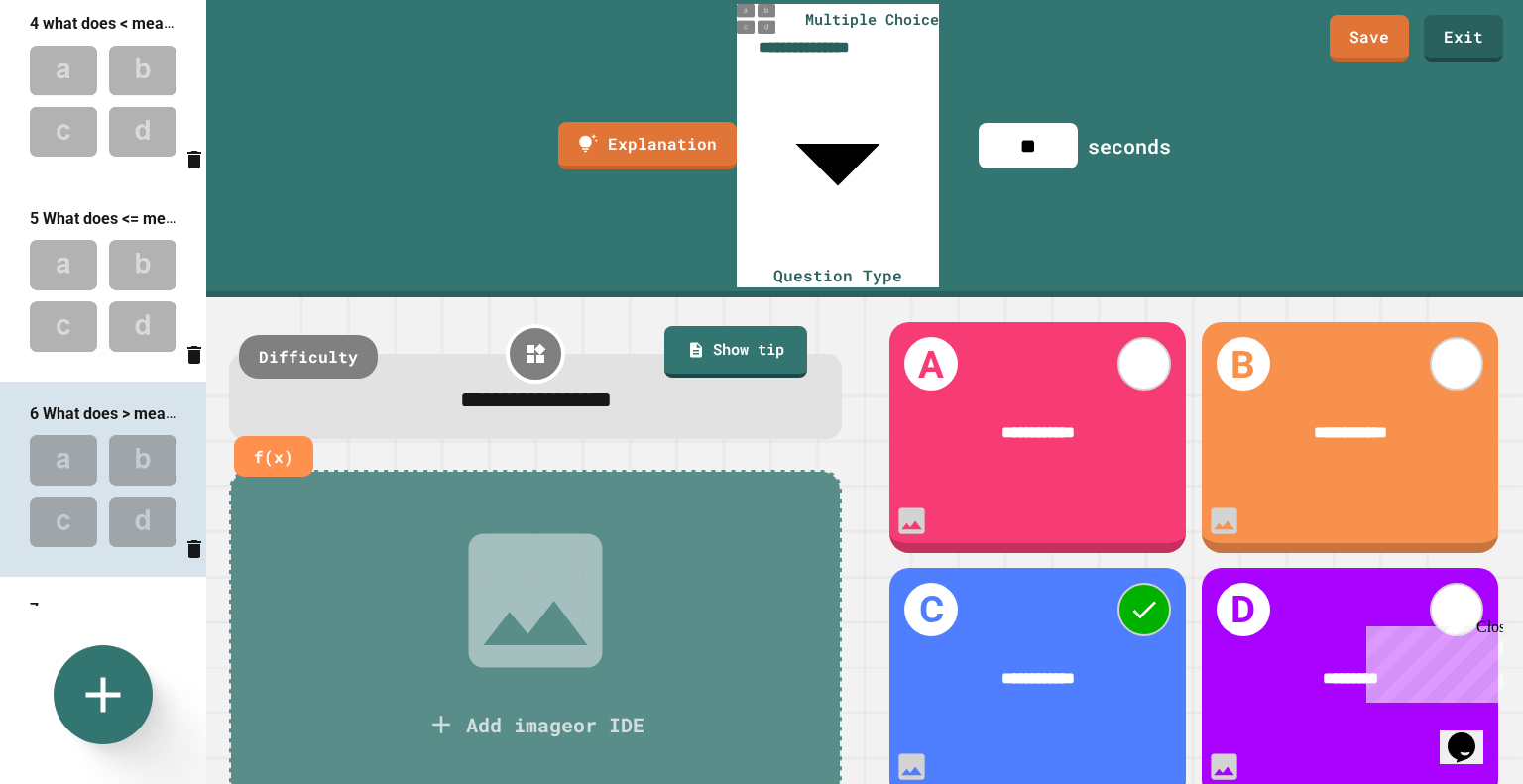 click at bounding box center (103, 686) 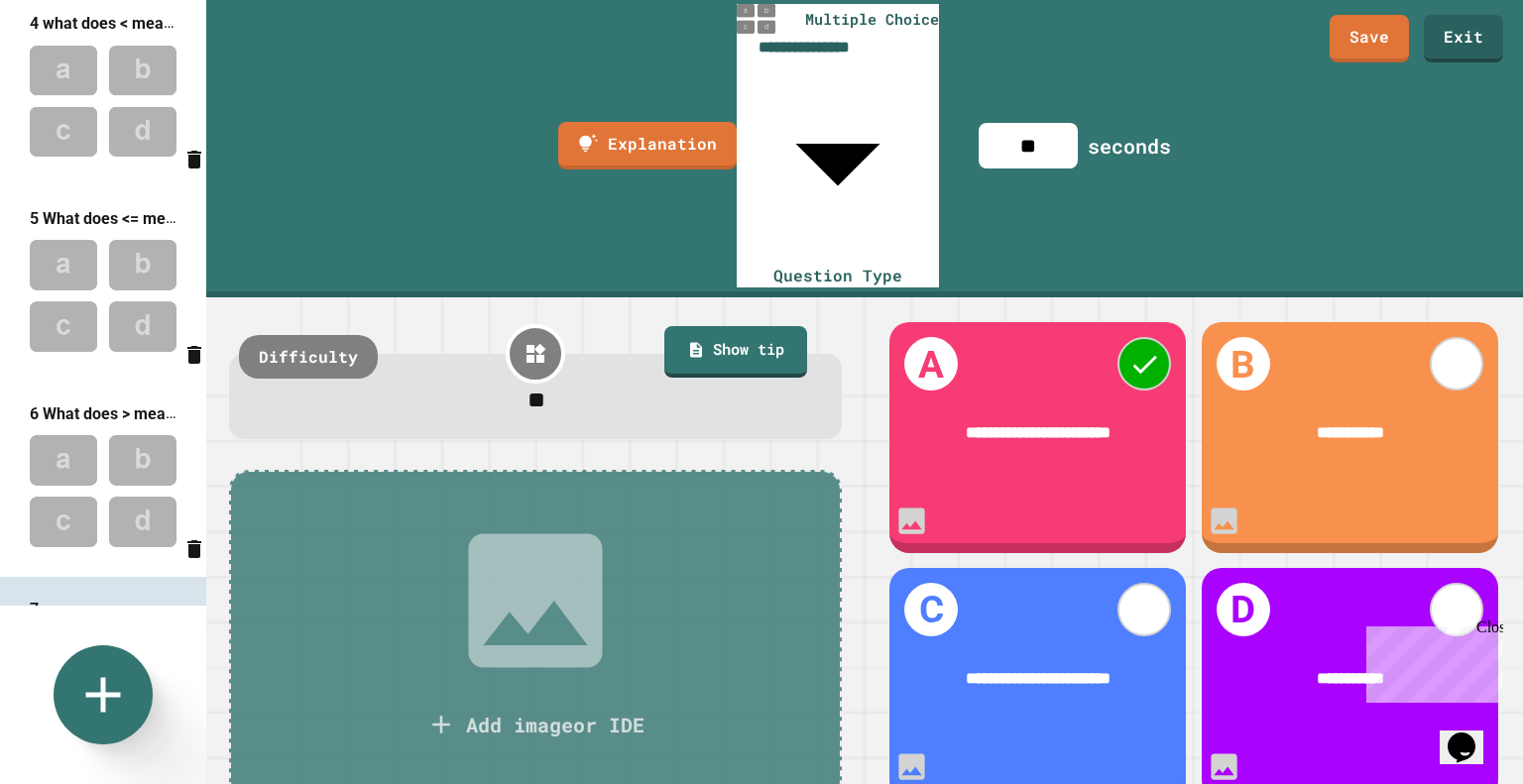 click on "**" at bounding box center (536, 402) 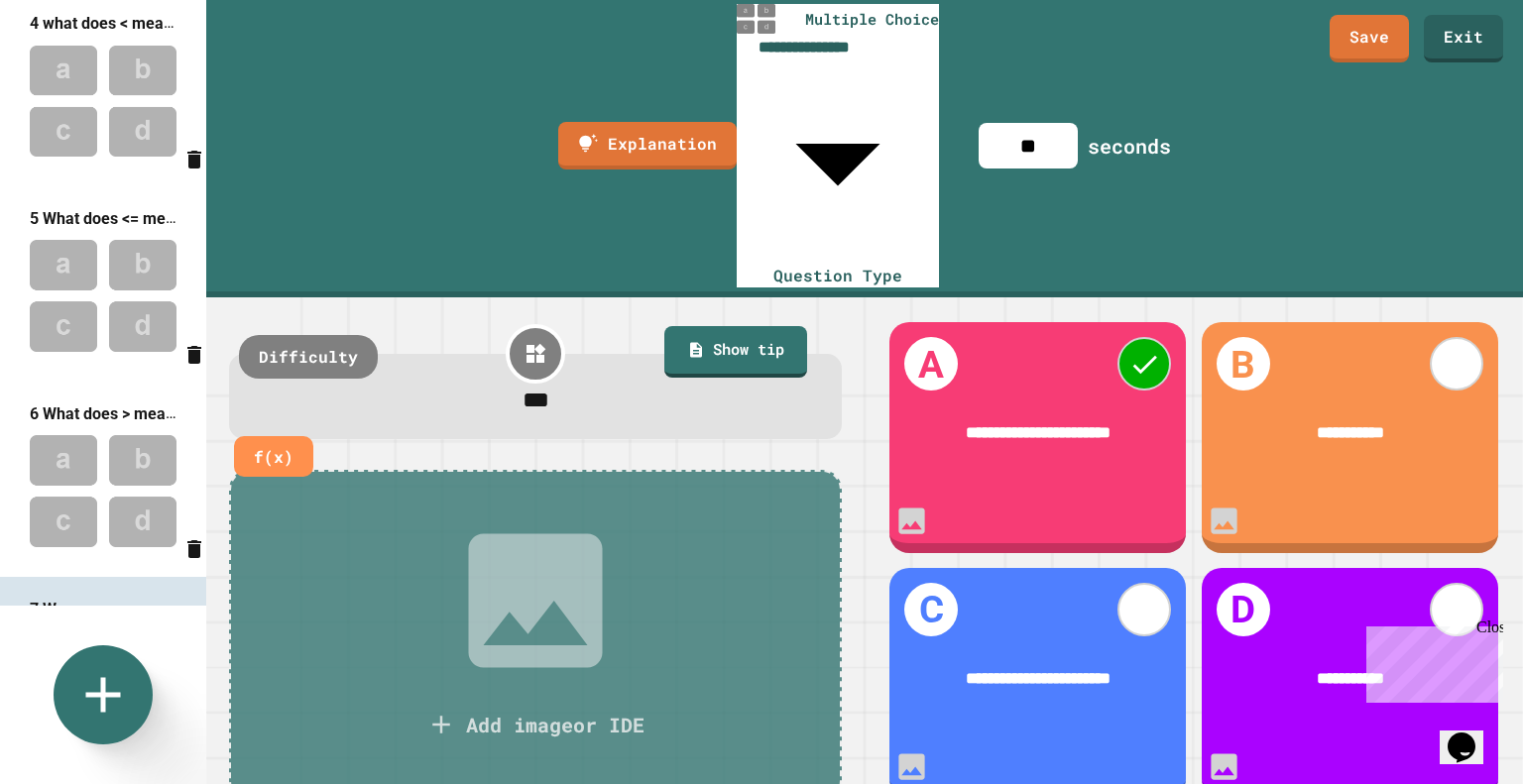 type 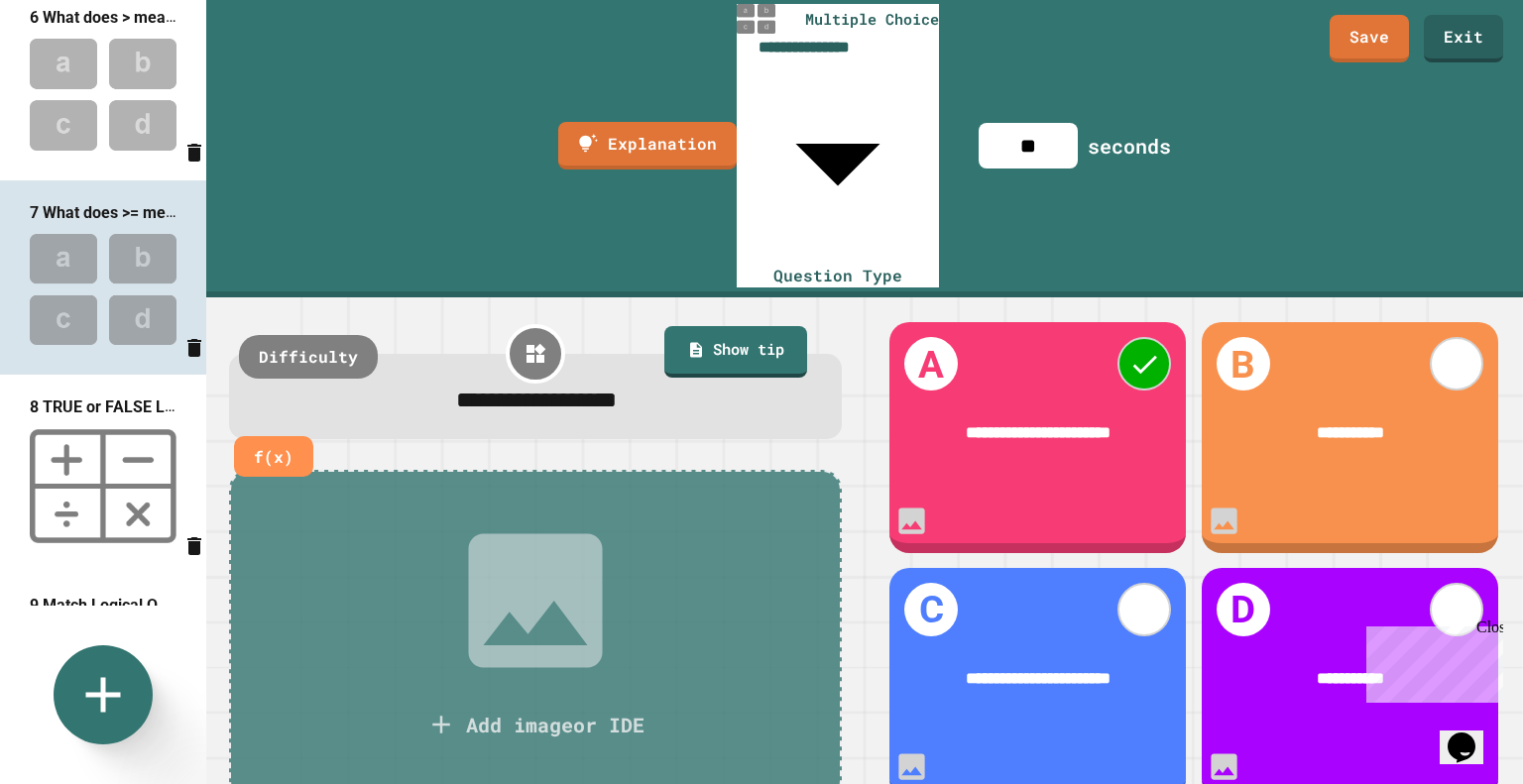 click at bounding box center (103, 486) 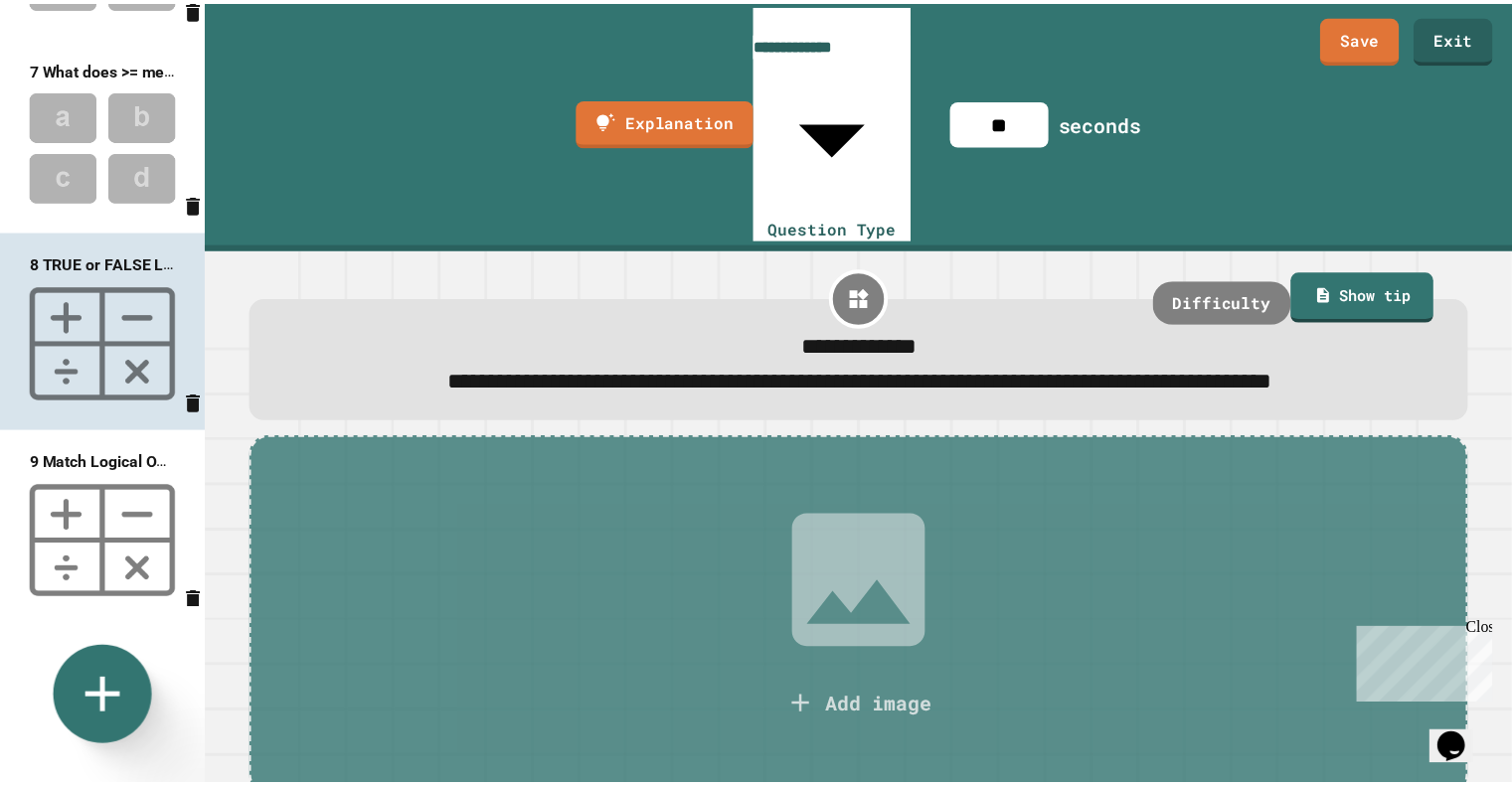 scroll, scrollTop: 1192, scrollLeft: 0, axis: vertical 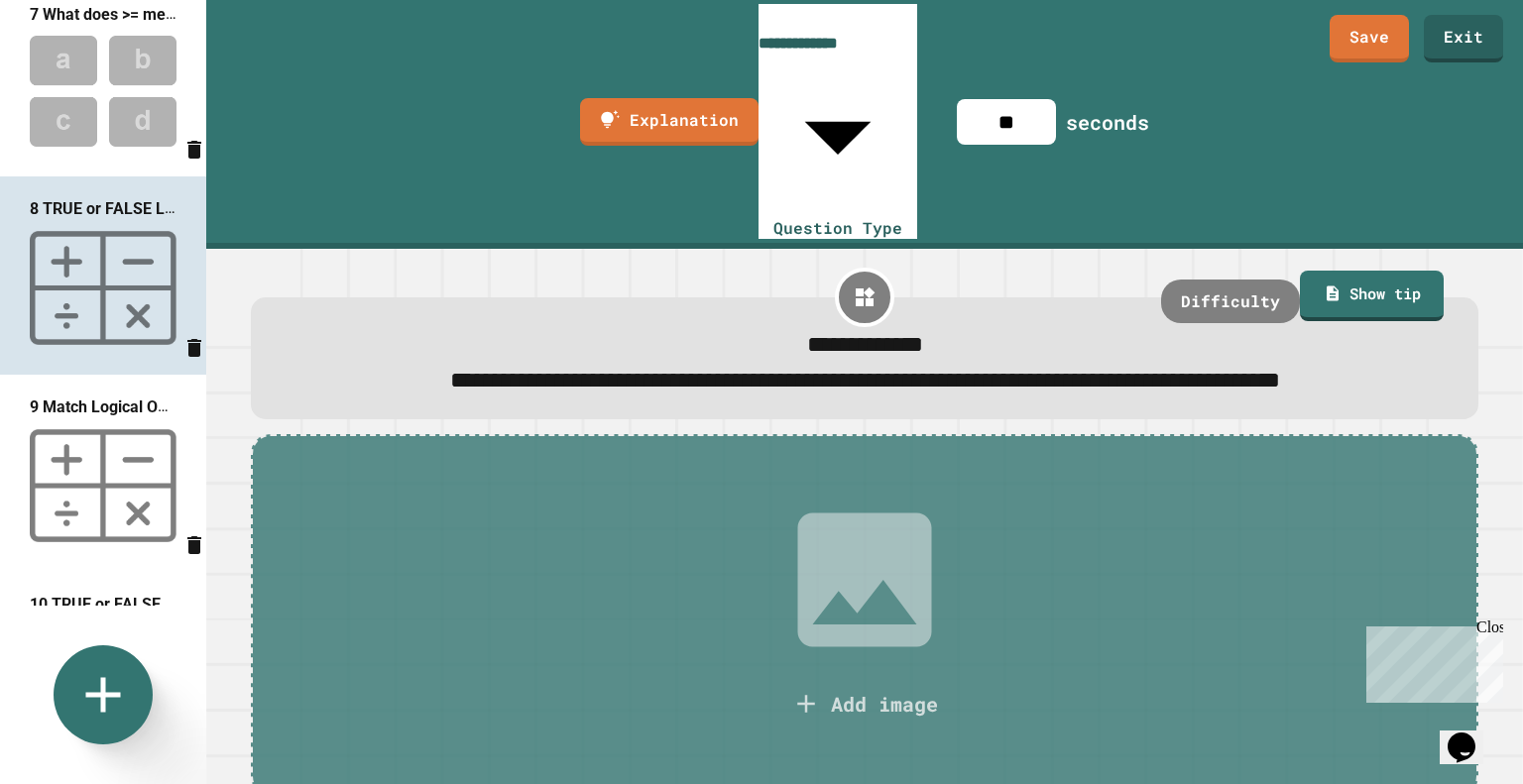 click at bounding box center (103, 486) 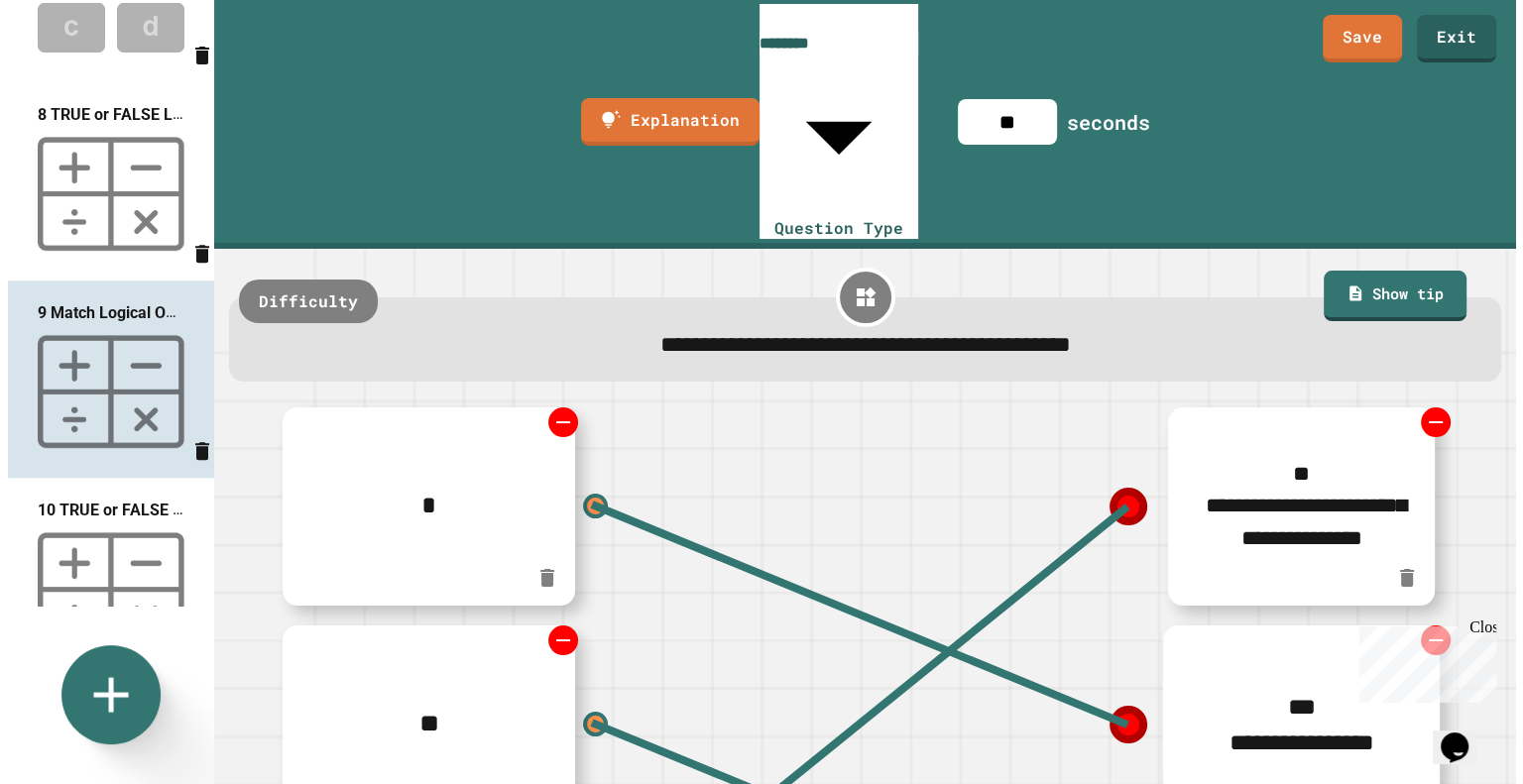 scroll, scrollTop: 1288, scrollLeft: 0, axis: vertical 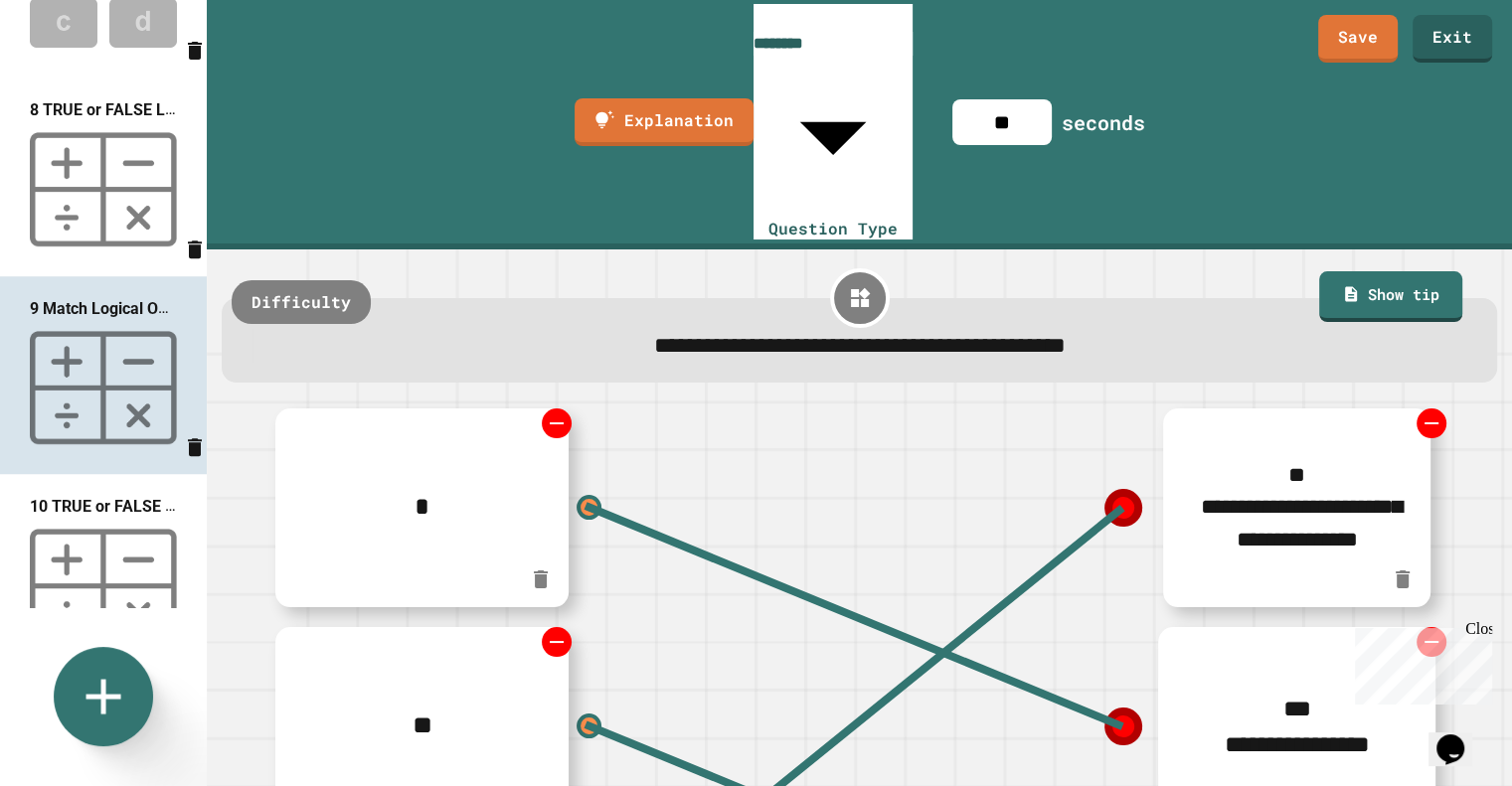 click at bounding box center (103, 585) 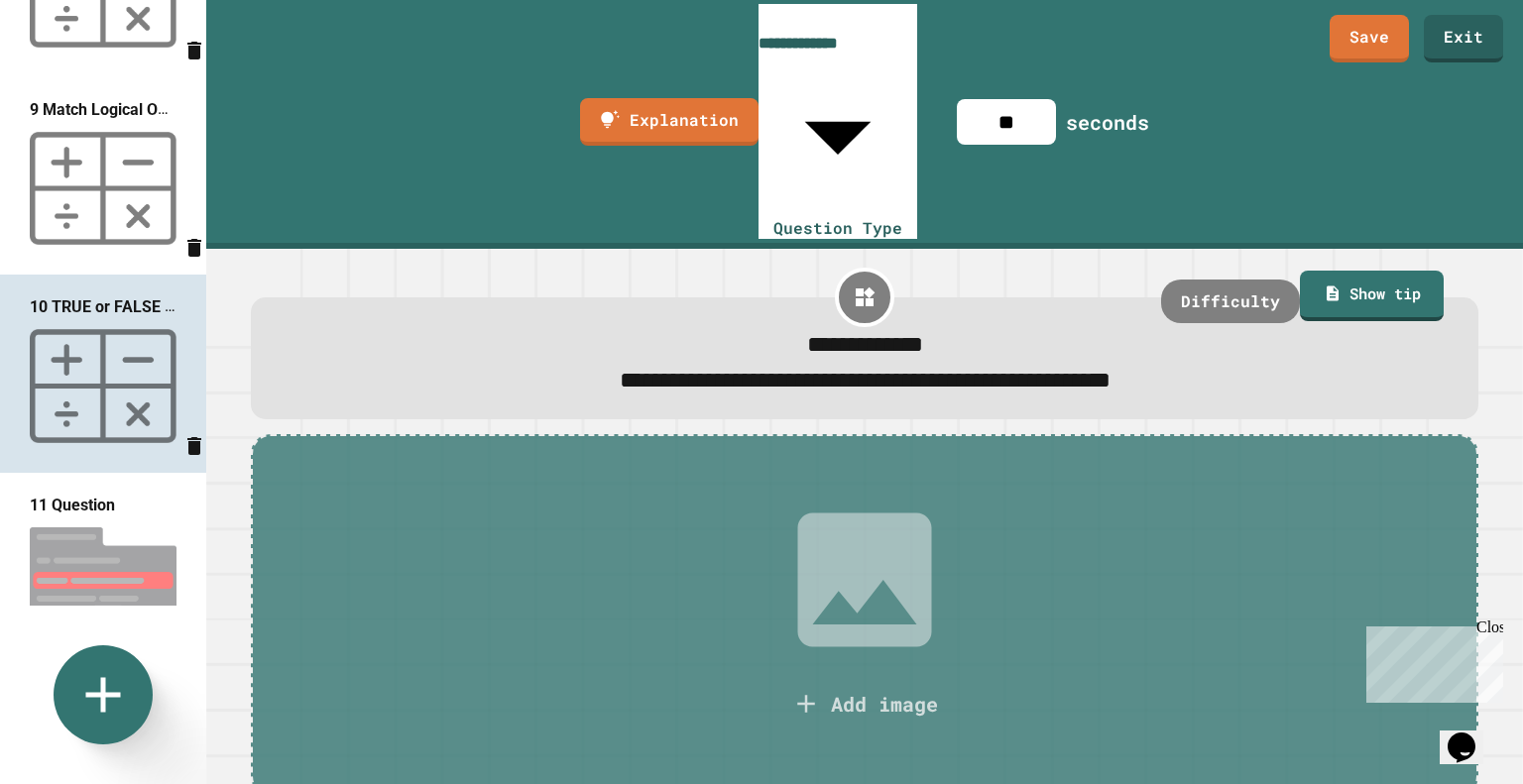 click at bounding box center (103, 583) 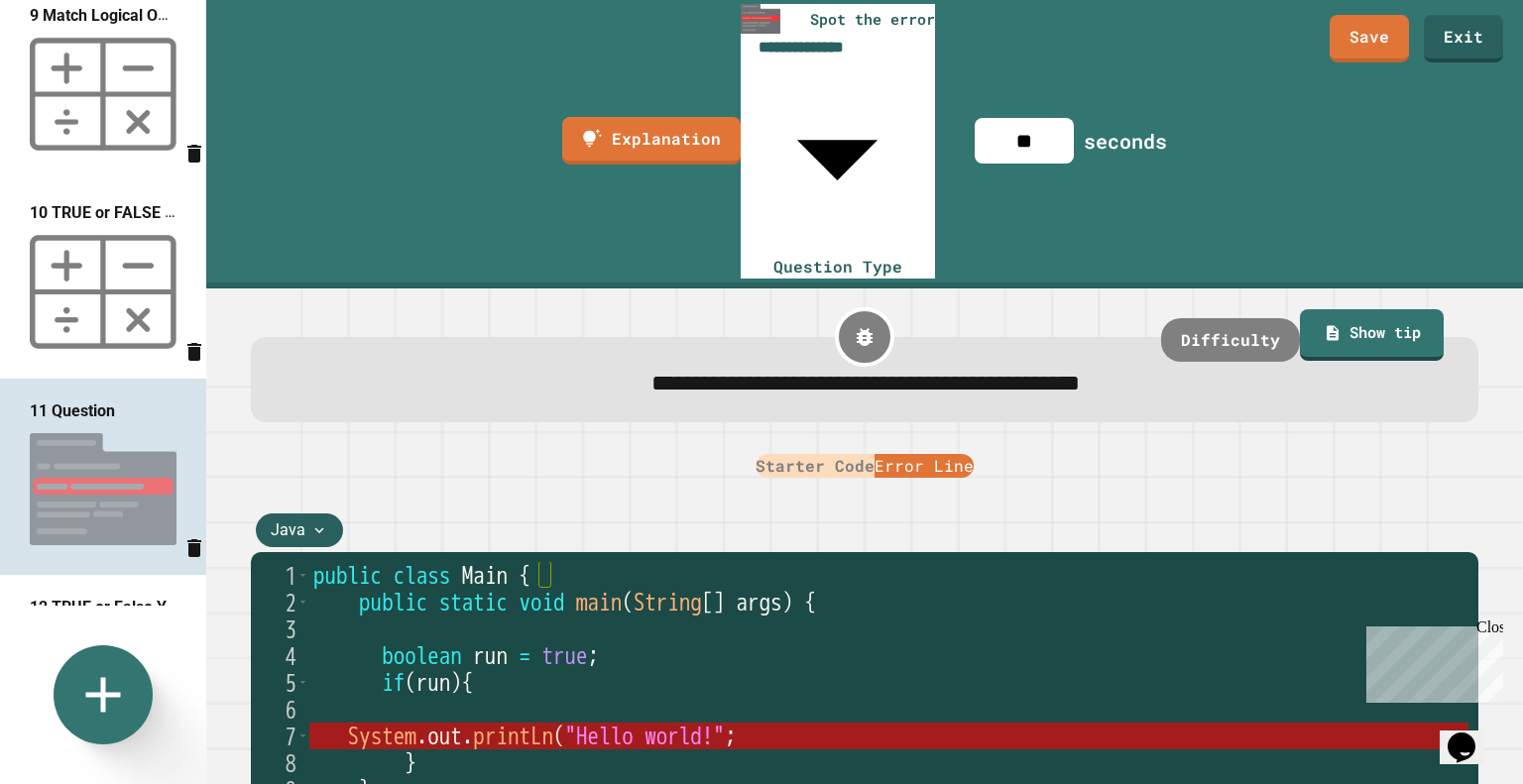 scroll, scrollTop: 1586, scrollLeft: 0, axis: vertical 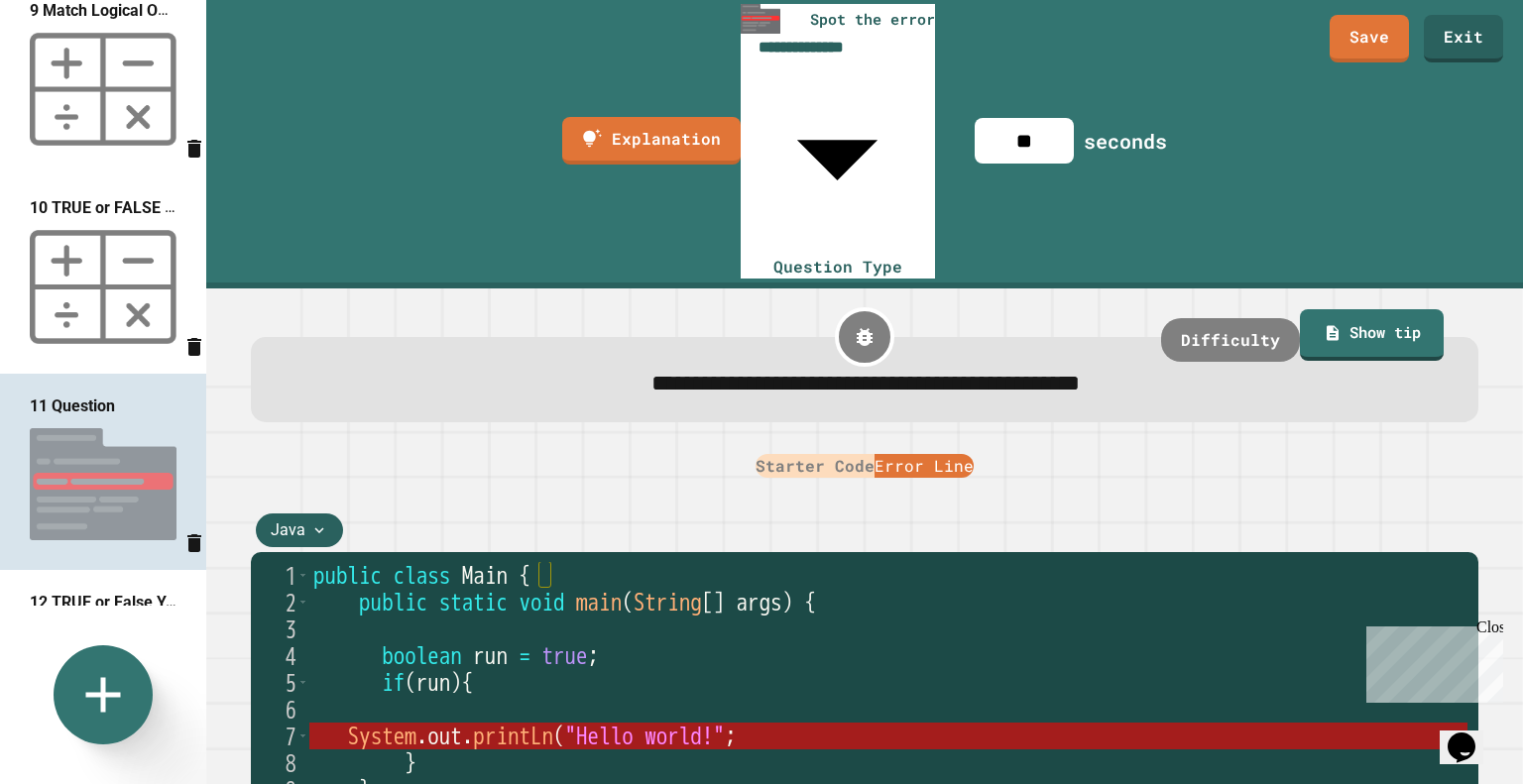 click on "Starter Code" at bounding box center (815, 466) 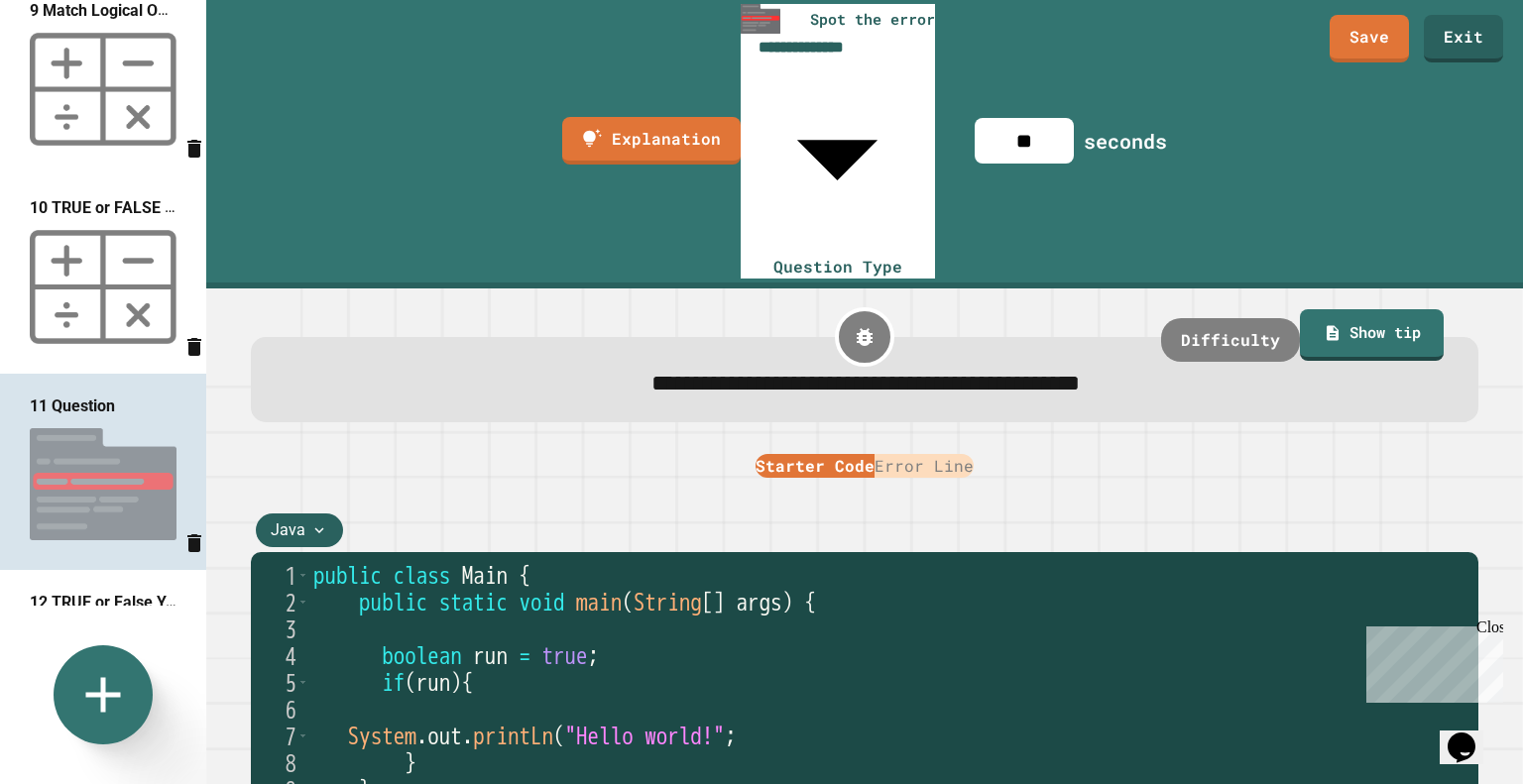 click on "Error Line" at bounding box center (924, 466) 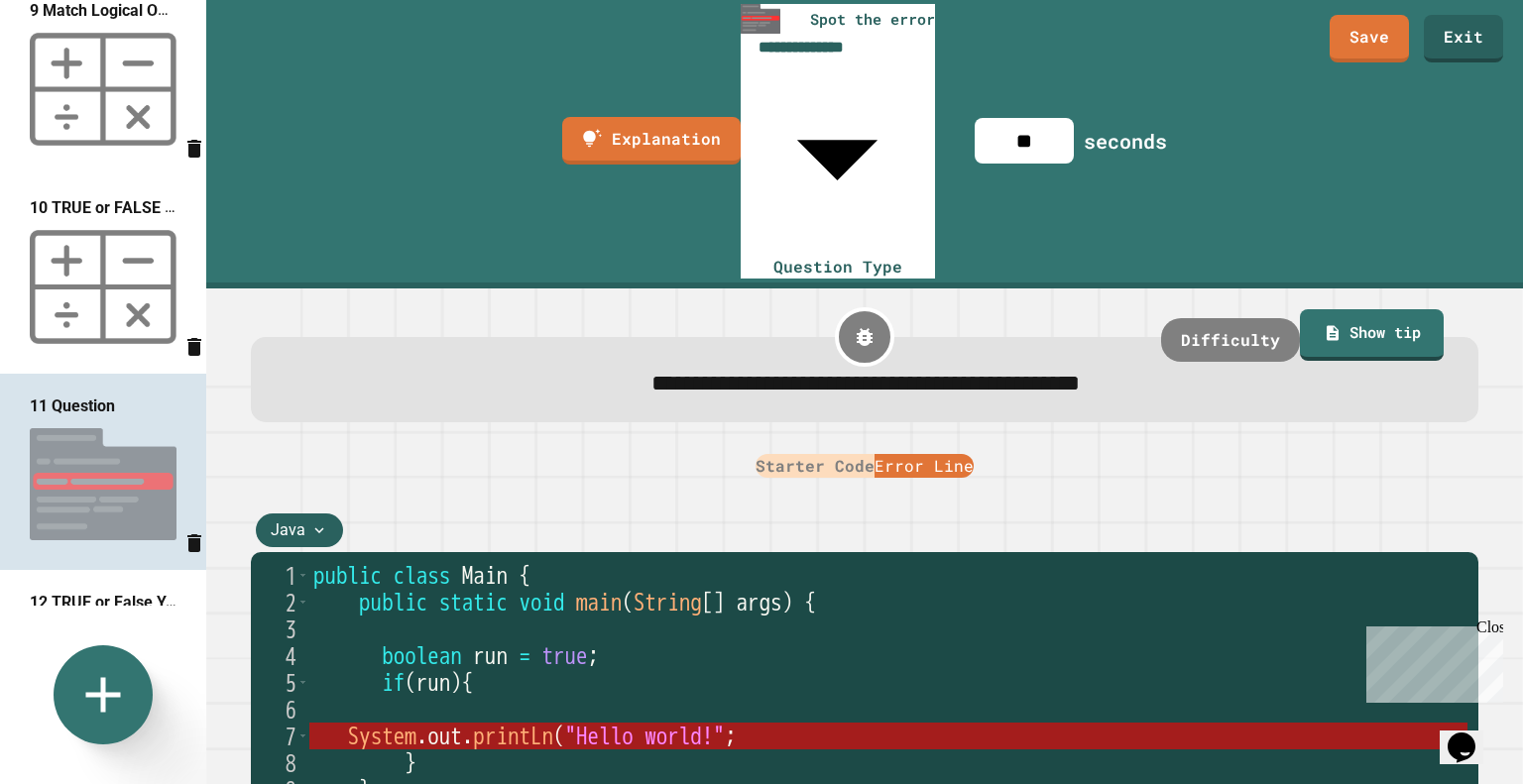 click at bounding box center [103, 681] 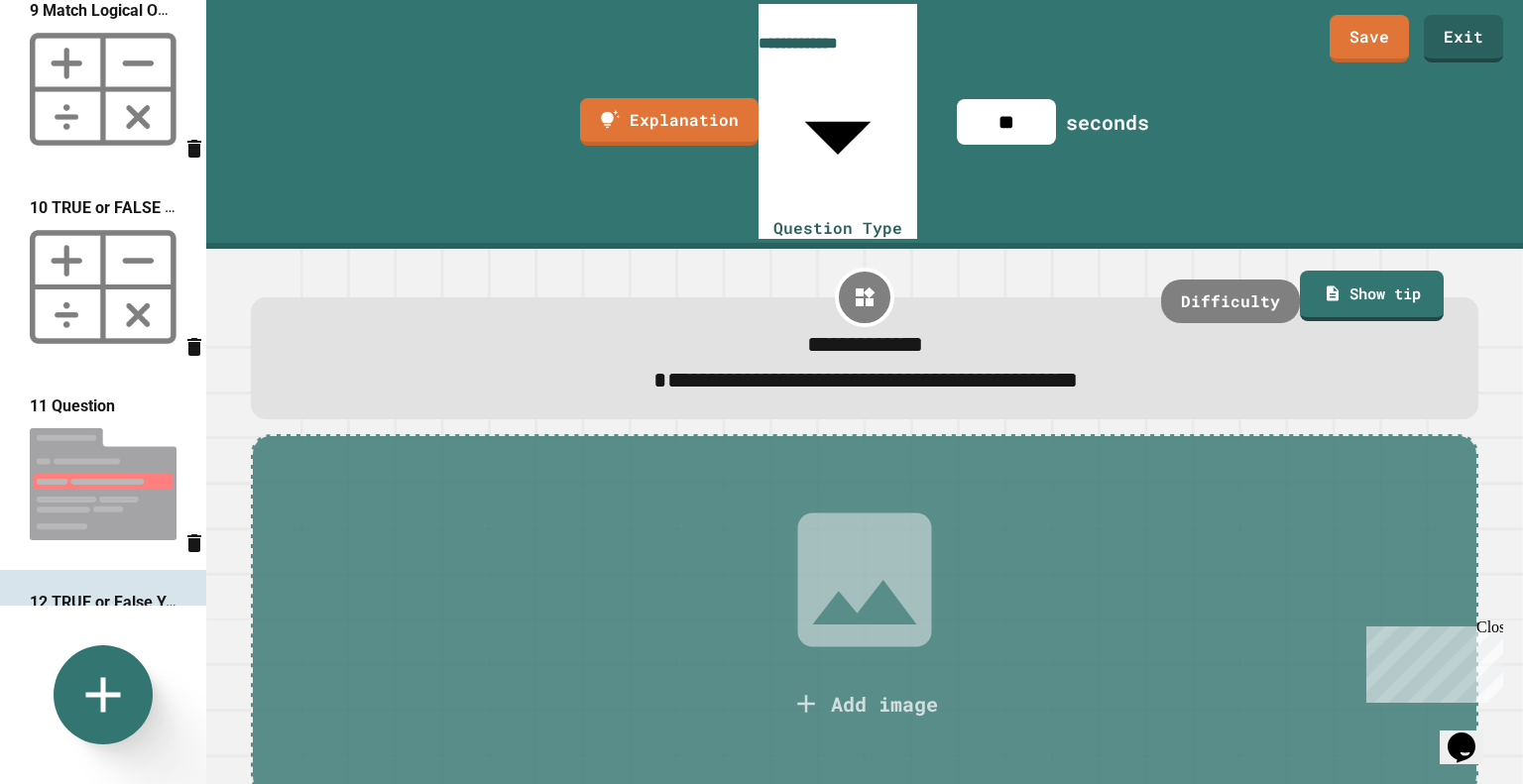 click at bounding box center [103, 484] 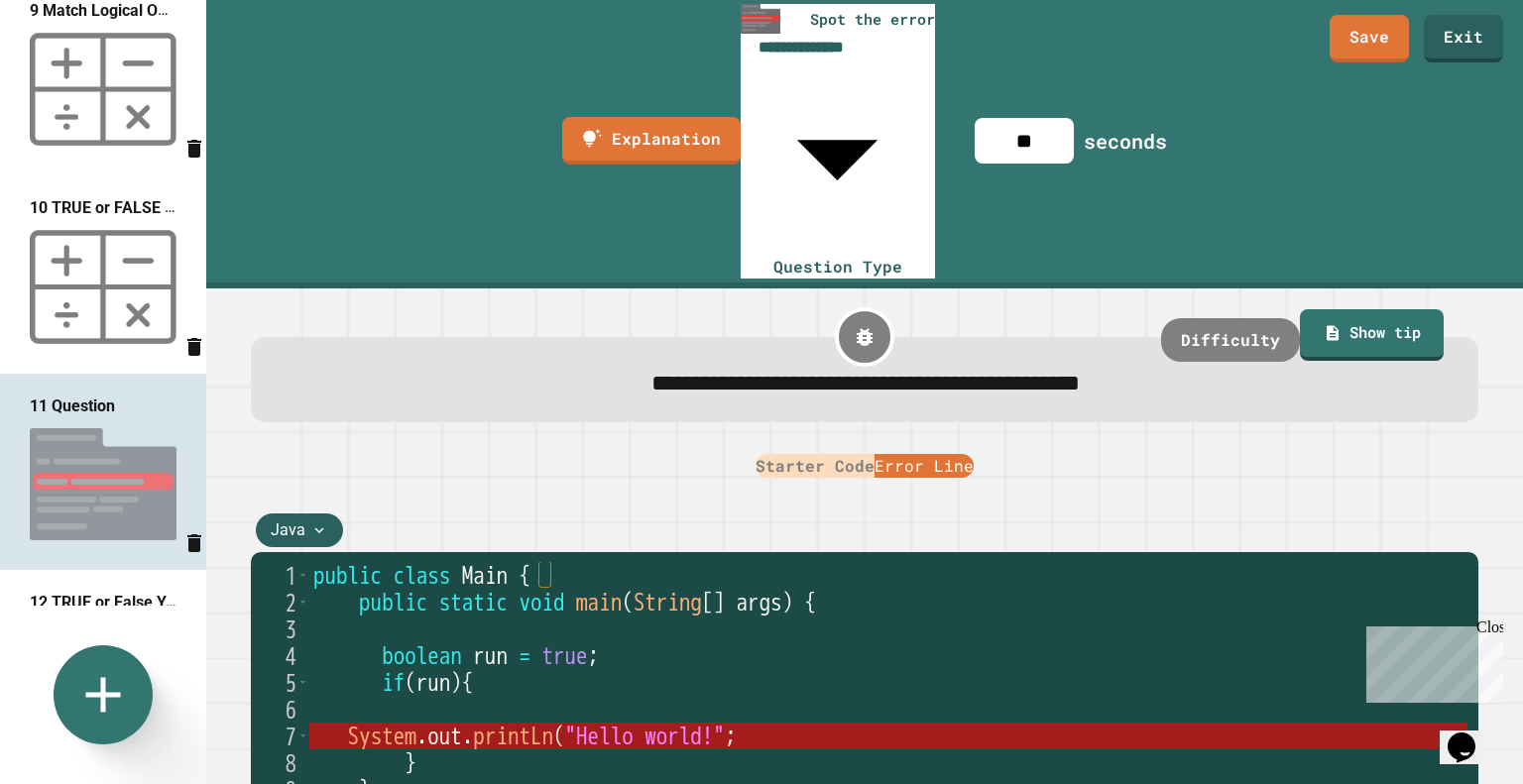click at bounding box center (103, 681) 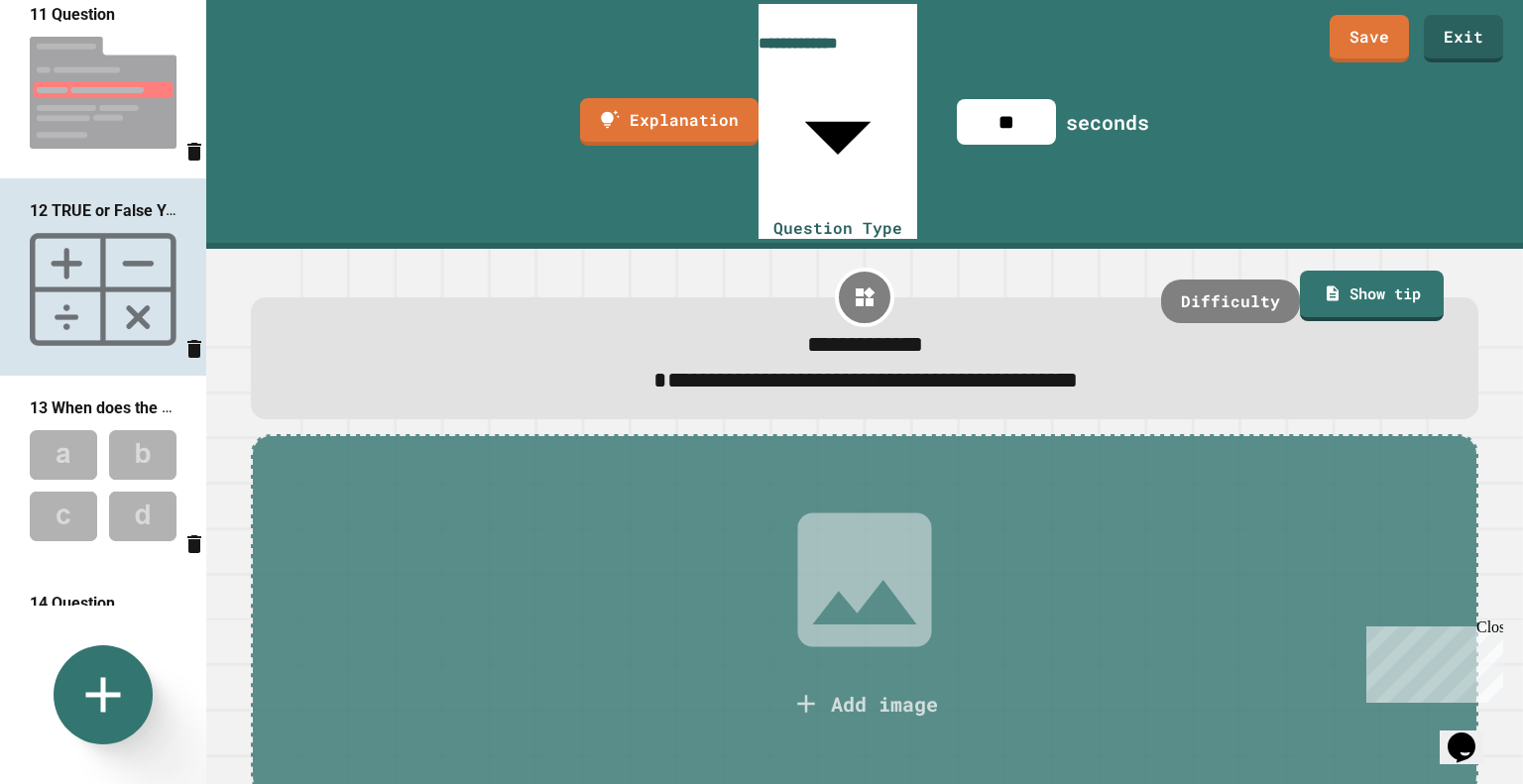 scroll, scrollTop: 1982, scrollLeft: 0, axis: vertical 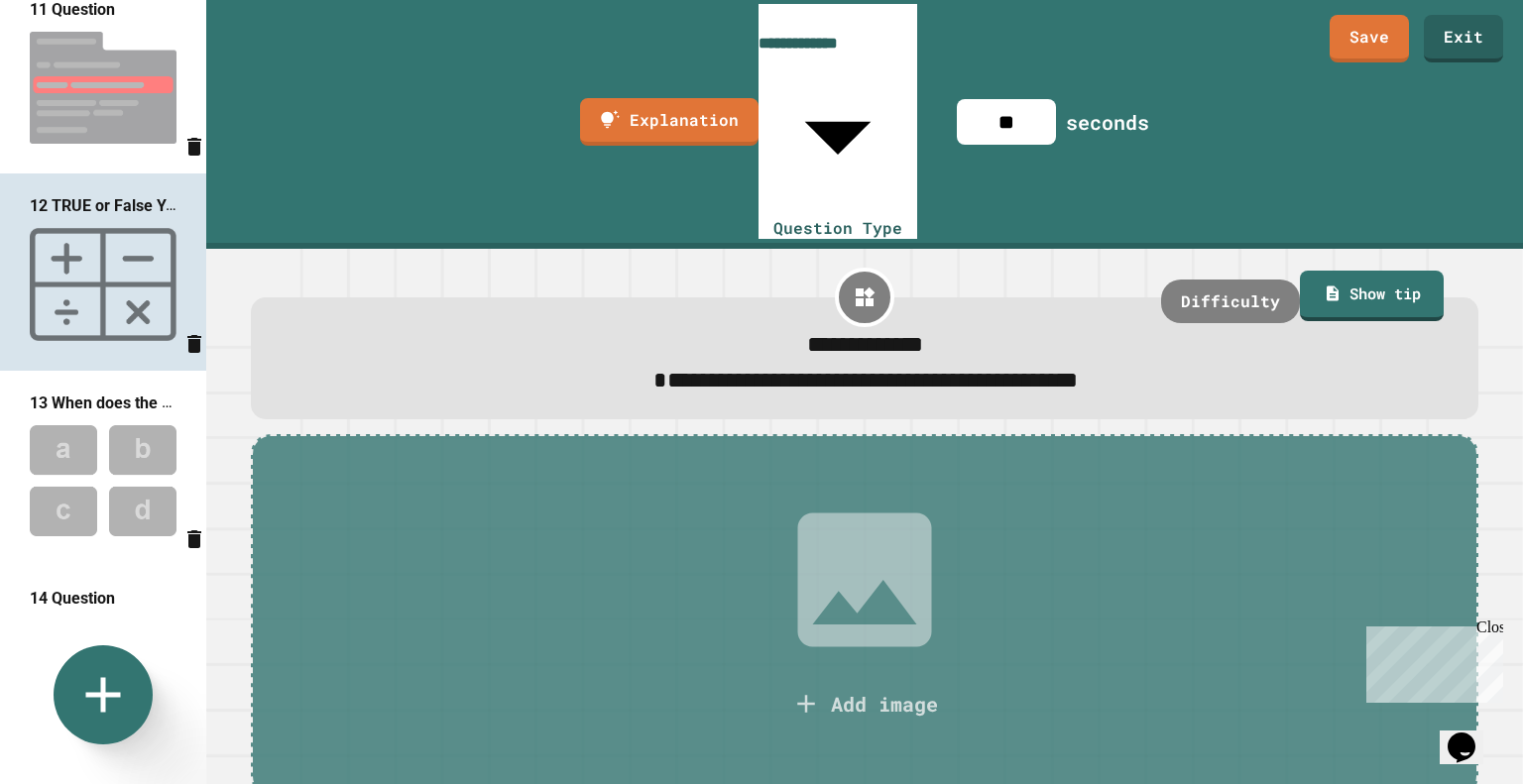 click at bounding box center [103, 481] 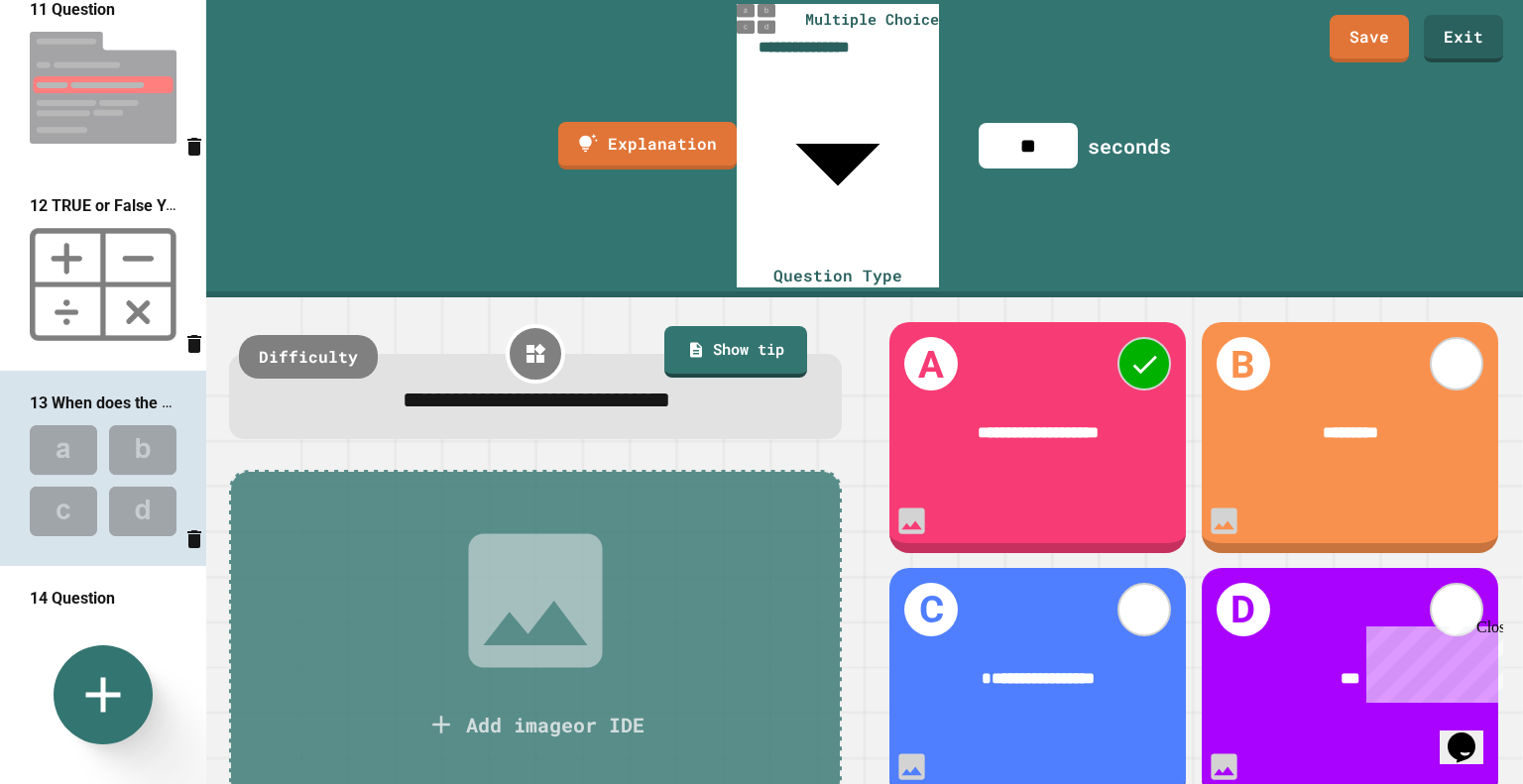 scroll, scrollTop: 1999, scrollLeft: 0, axis: vertical 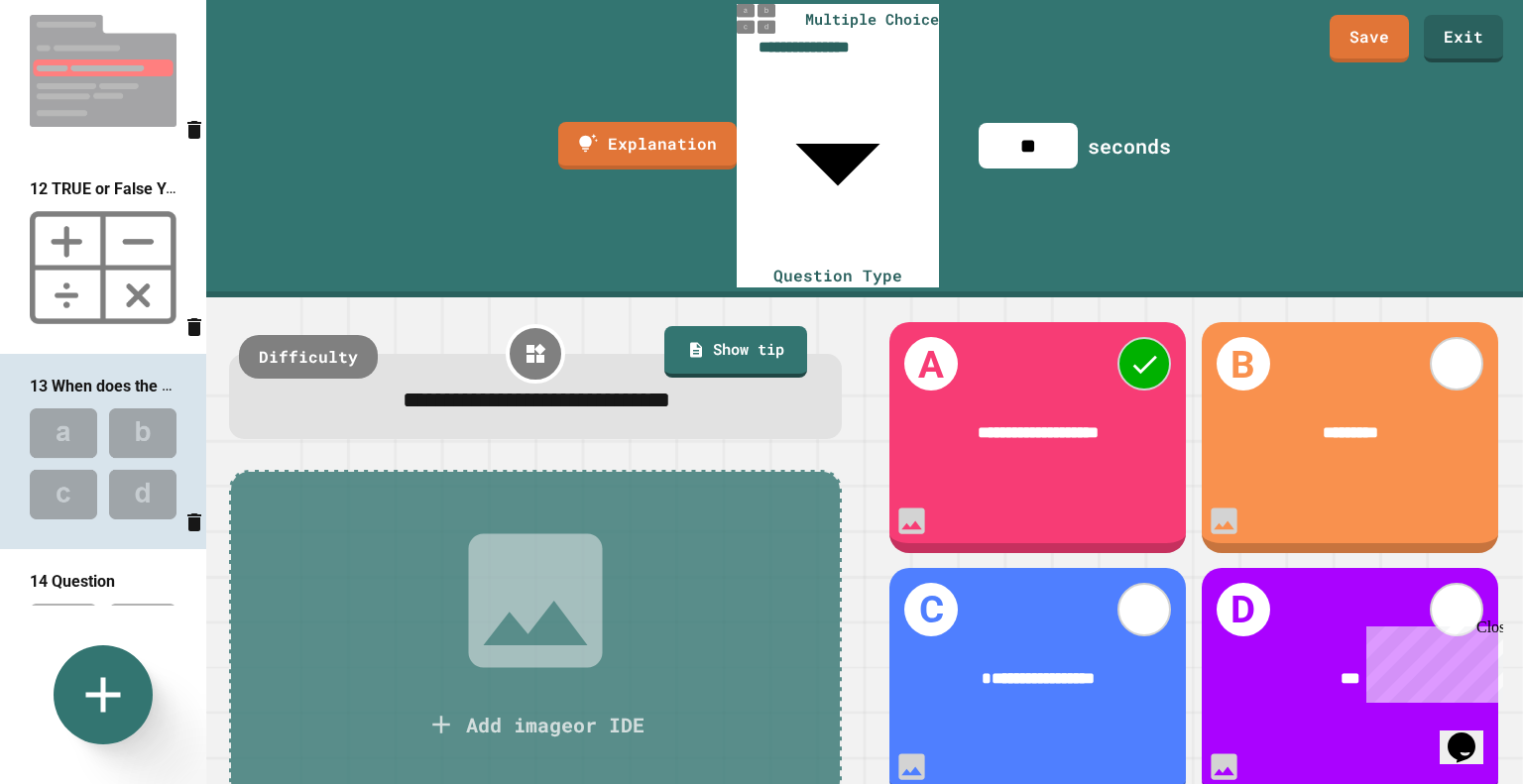 click at bounding box center (103, 659) 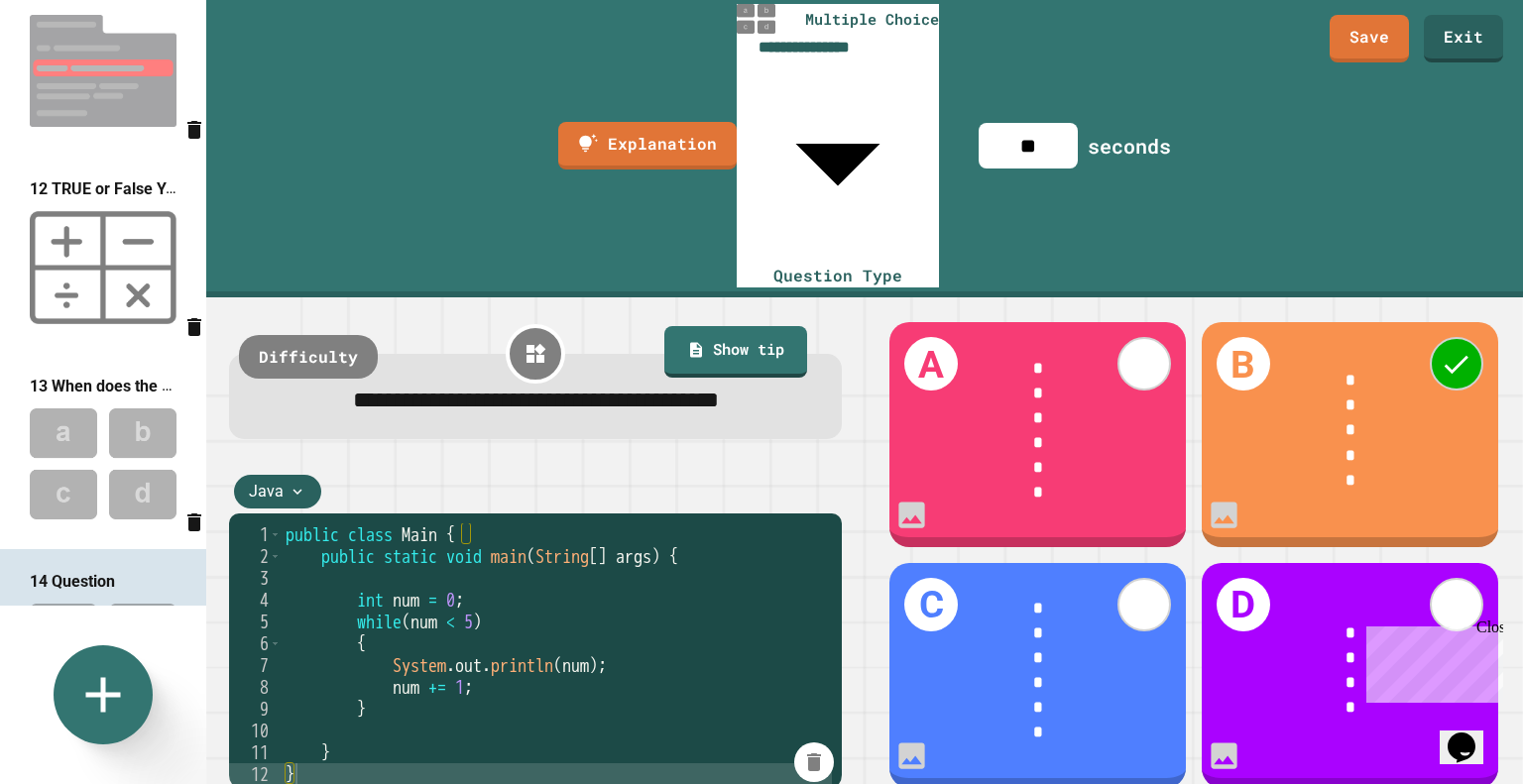 click at bounding box center (103, 268) 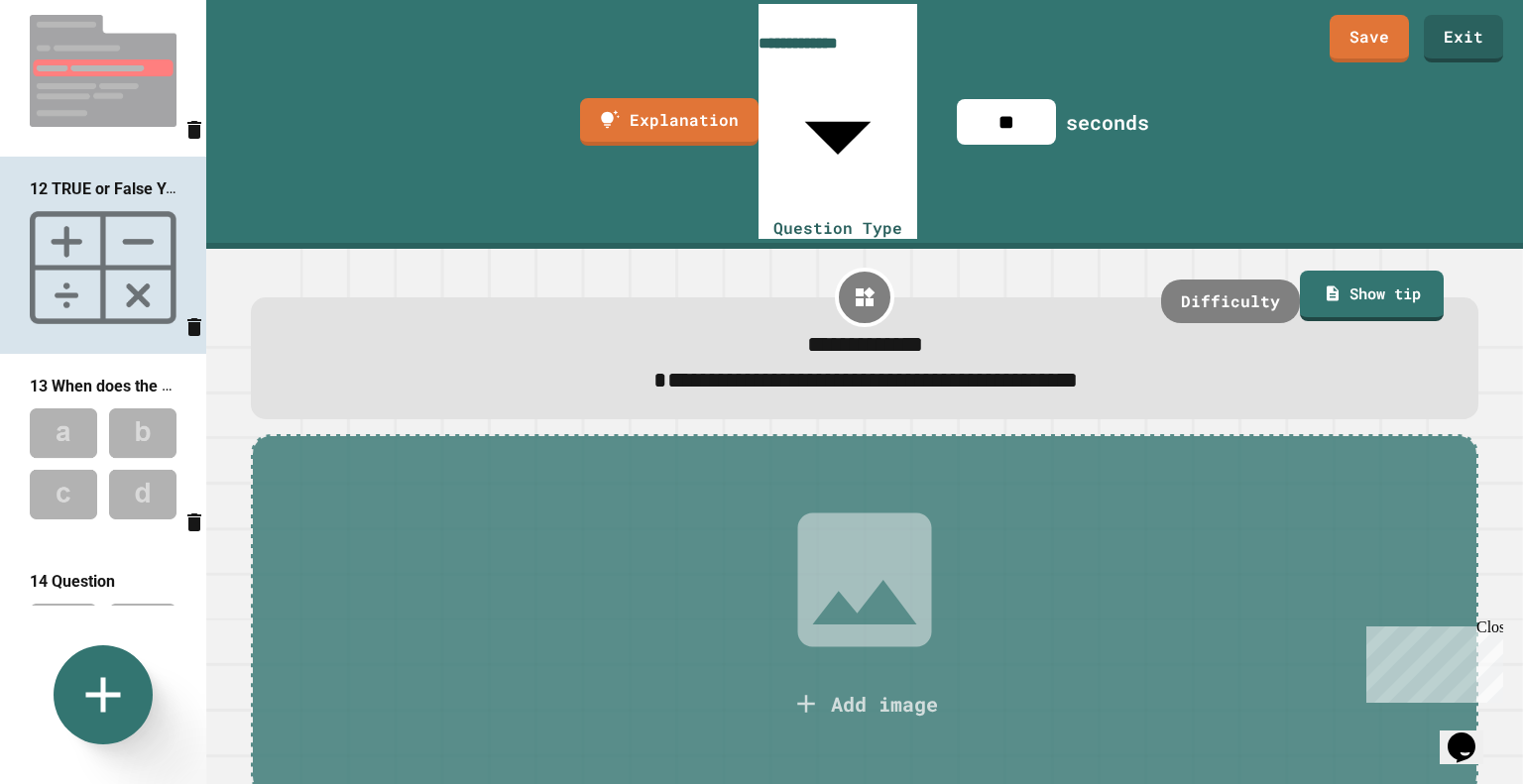 click on "**********" at bounding box center [866, 380] 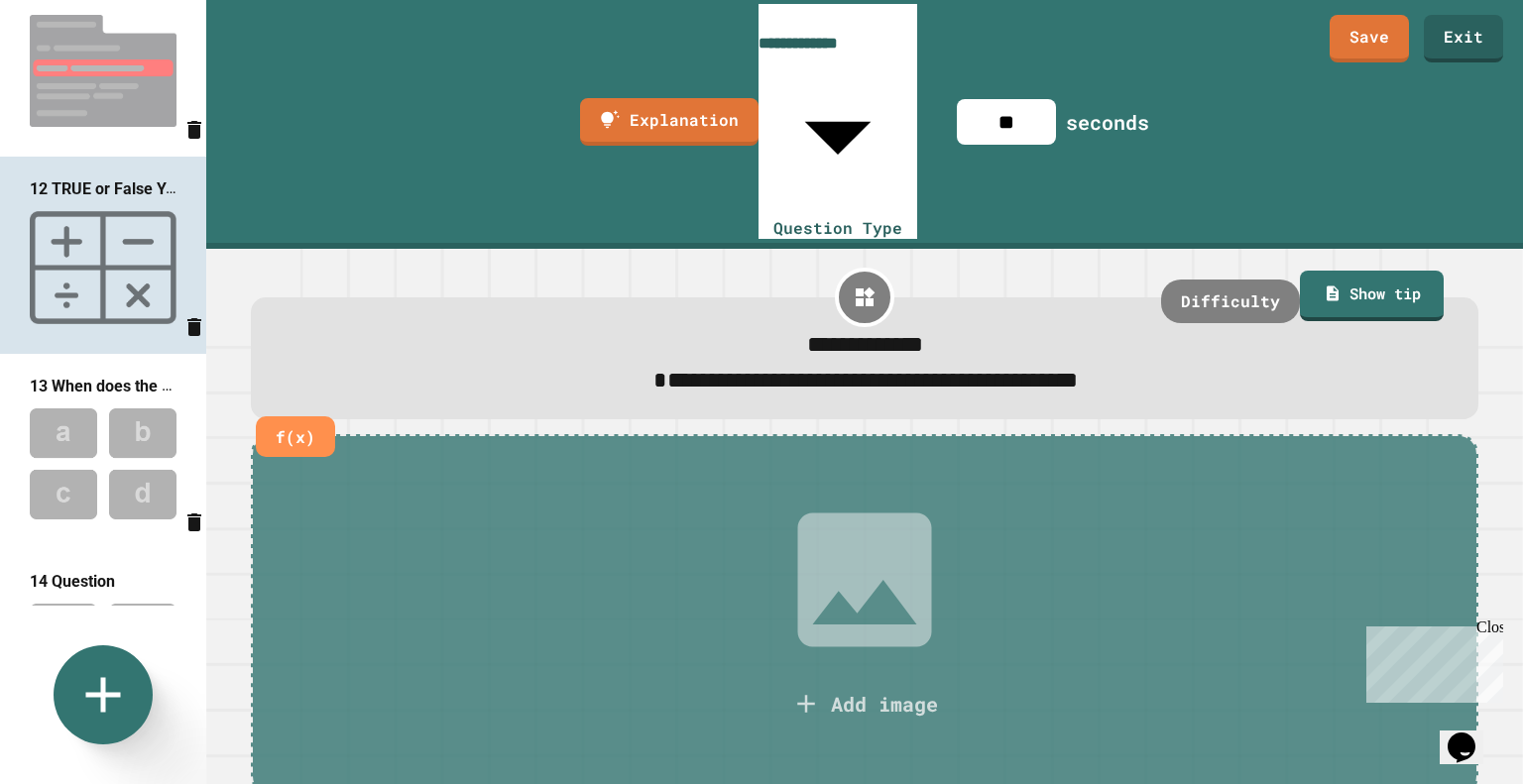 type 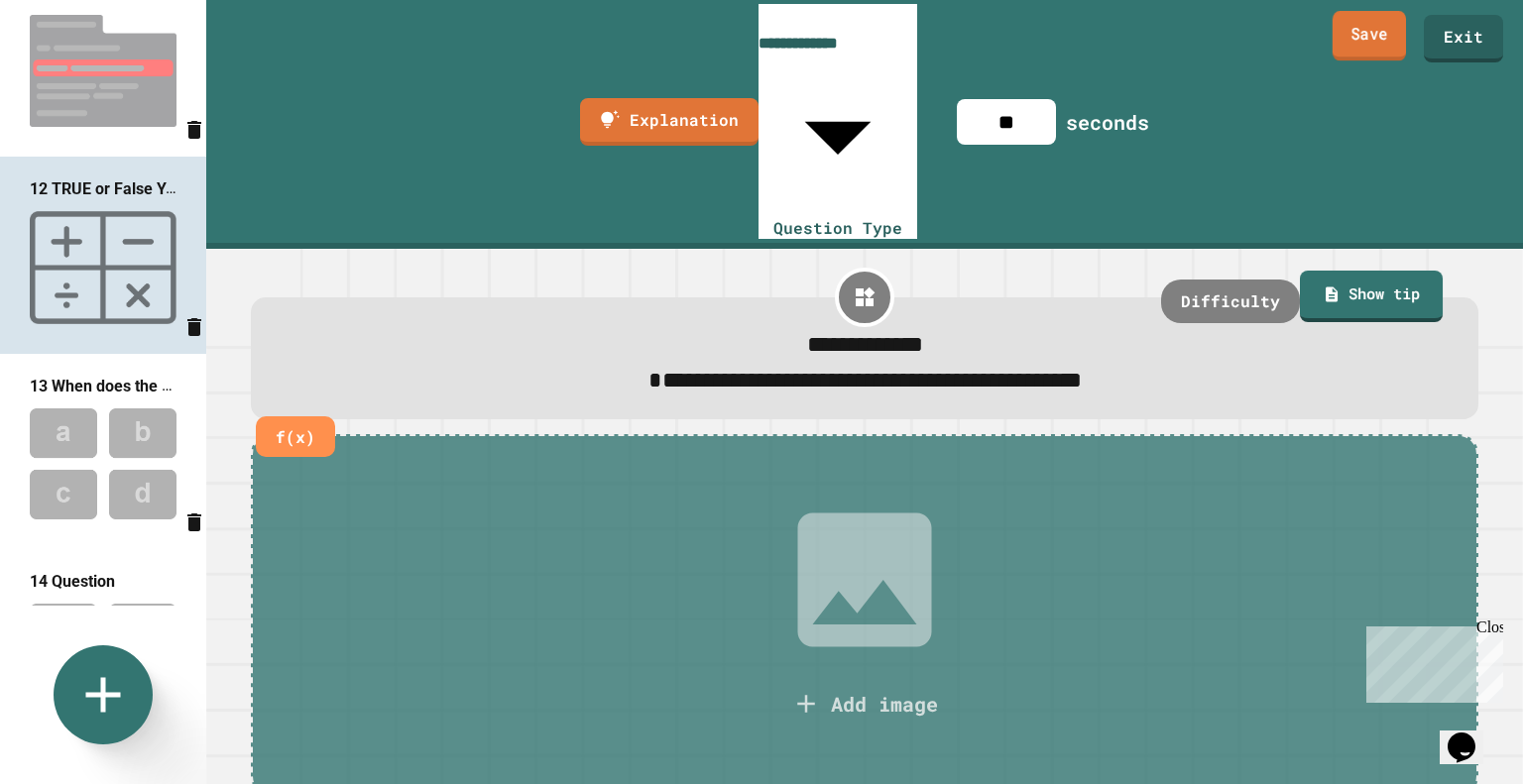 click on "Save" at bounding box center [1369, 36] 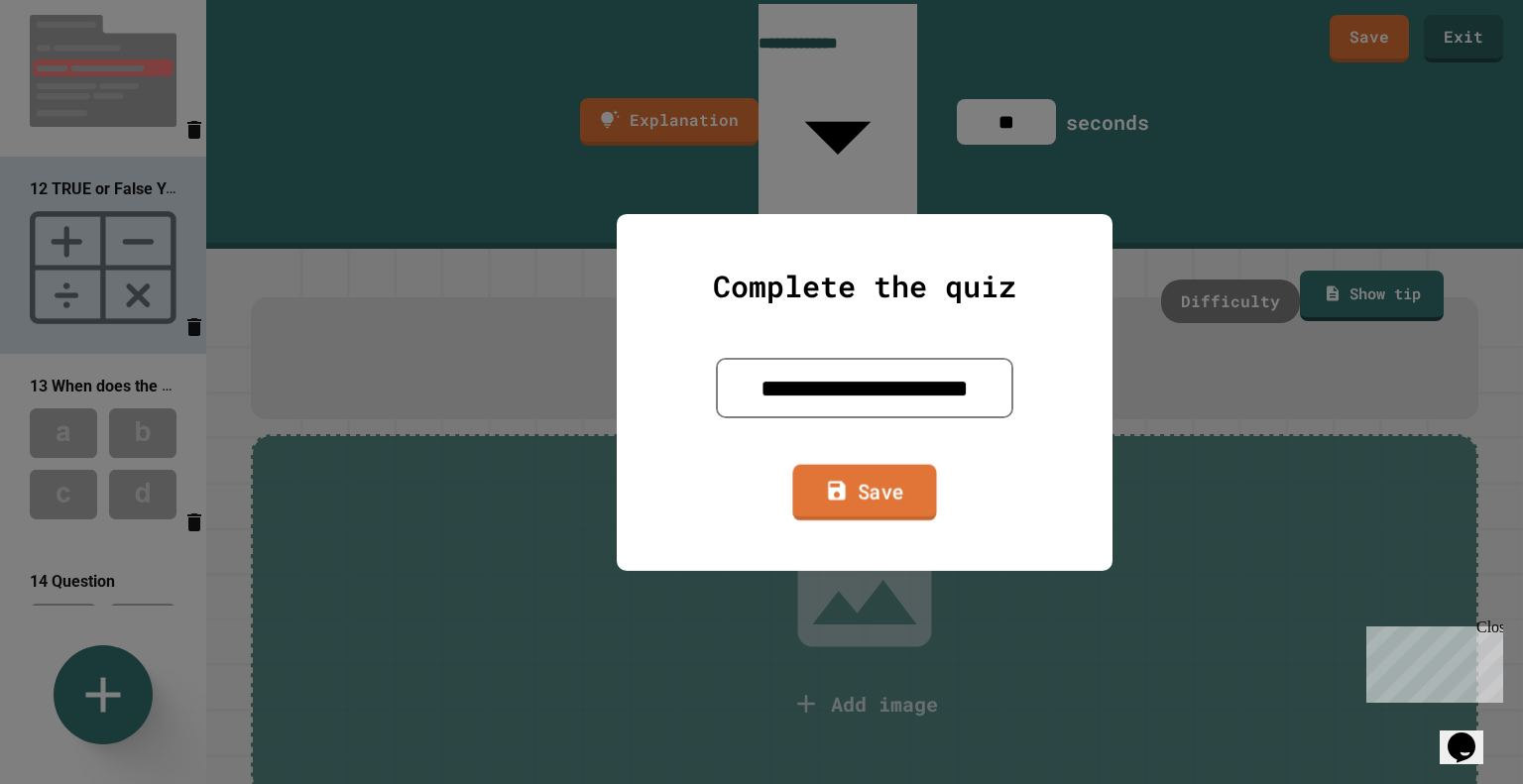 click on "Save" at bounding box center (864, 492) 